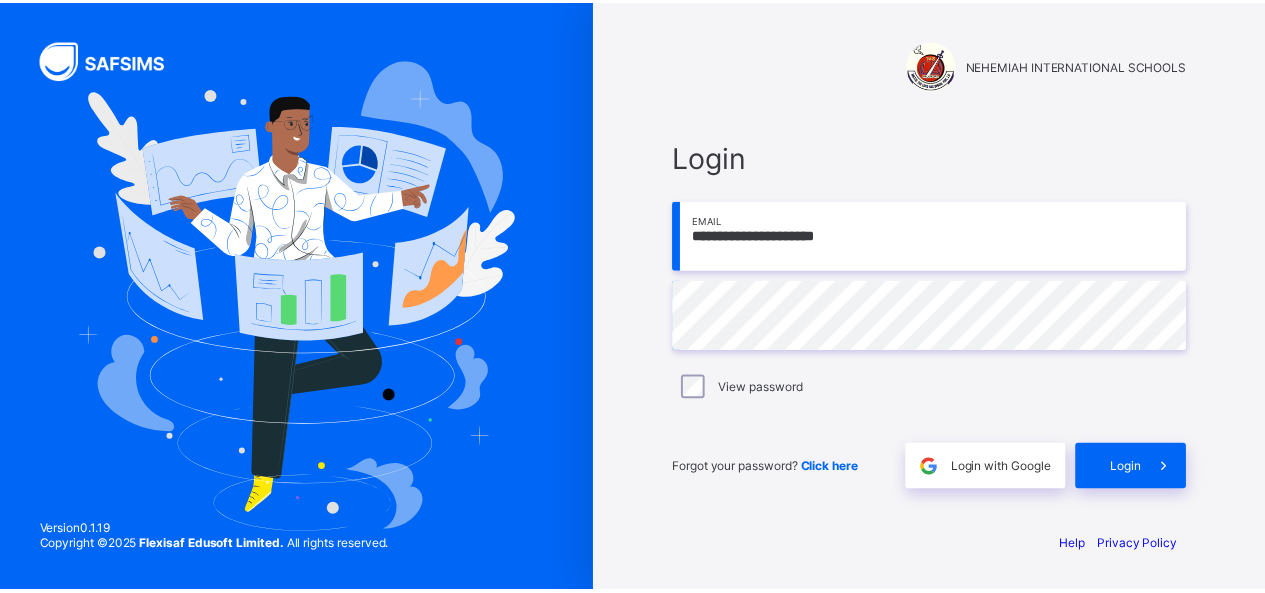 scroll, scrollTop: 0, scrollLeft: 0, axis: both 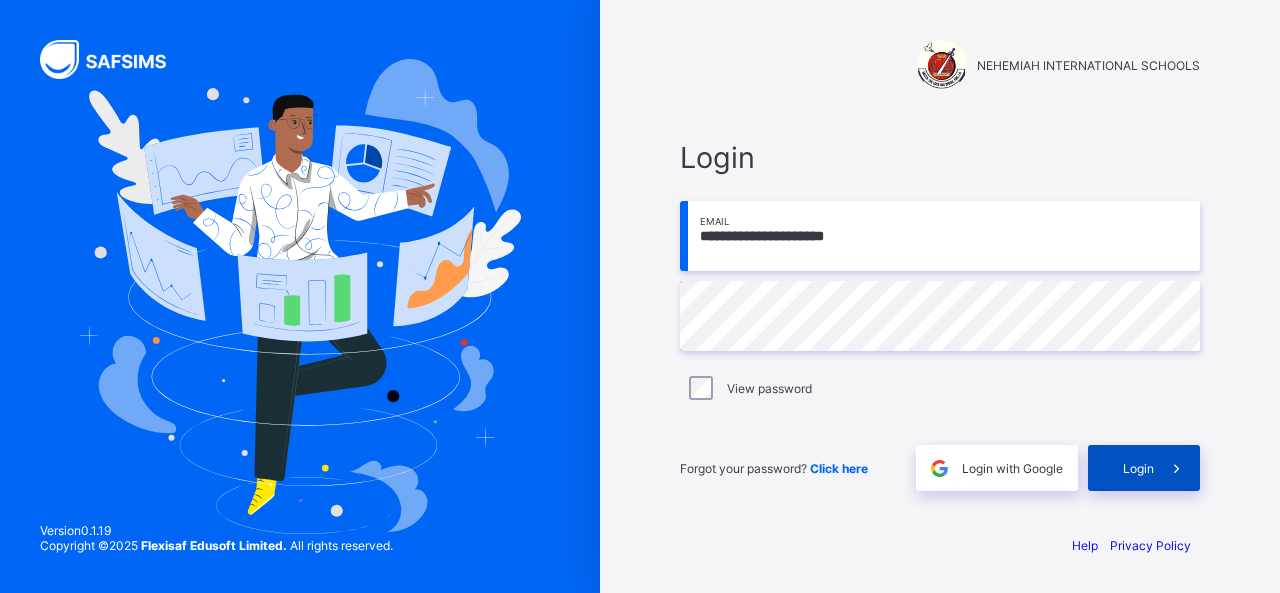 click at bounding box center (1176, 468) 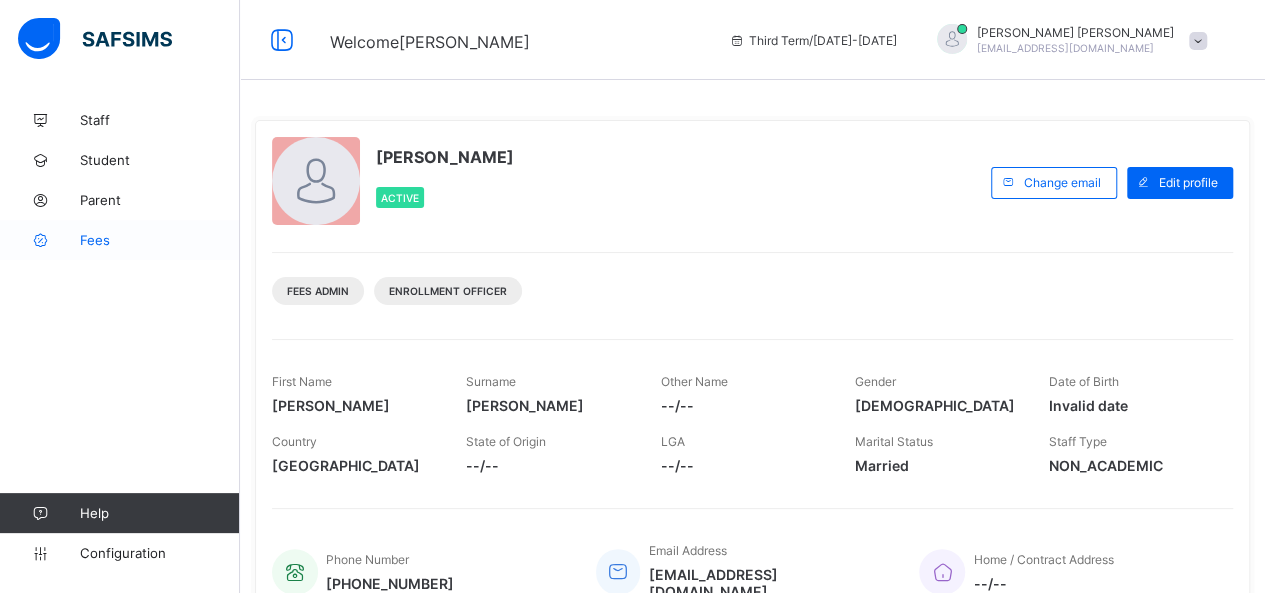 click on "Fees" at bounding box center (160, 240) 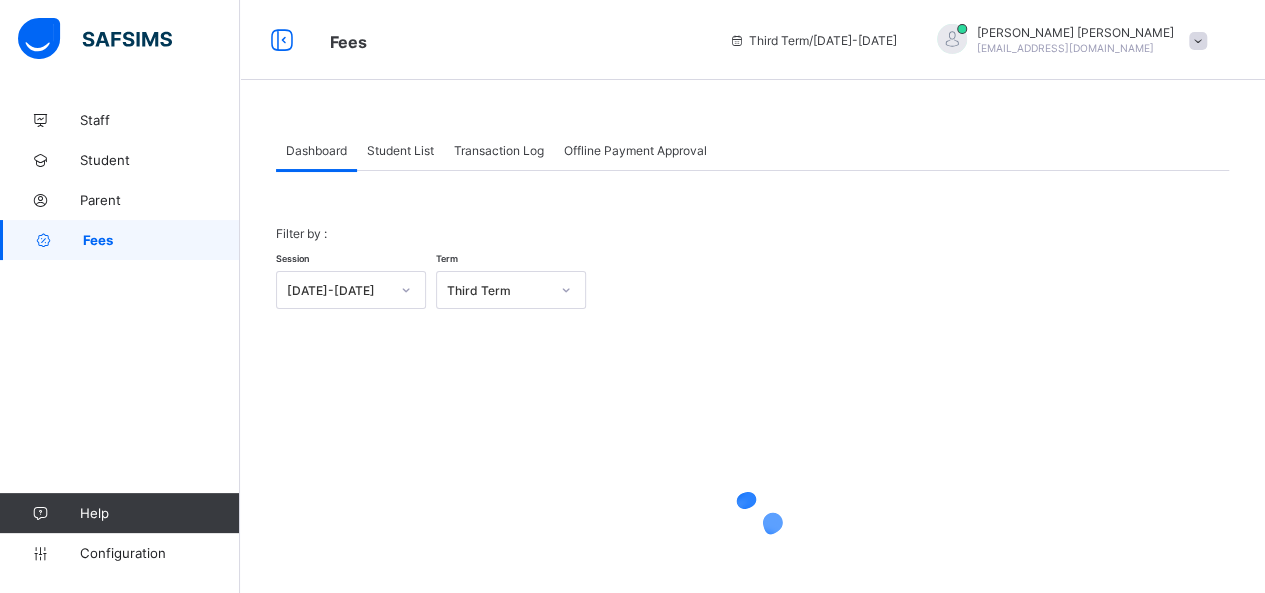 click on "Student List" at bounding box center [400, 150] 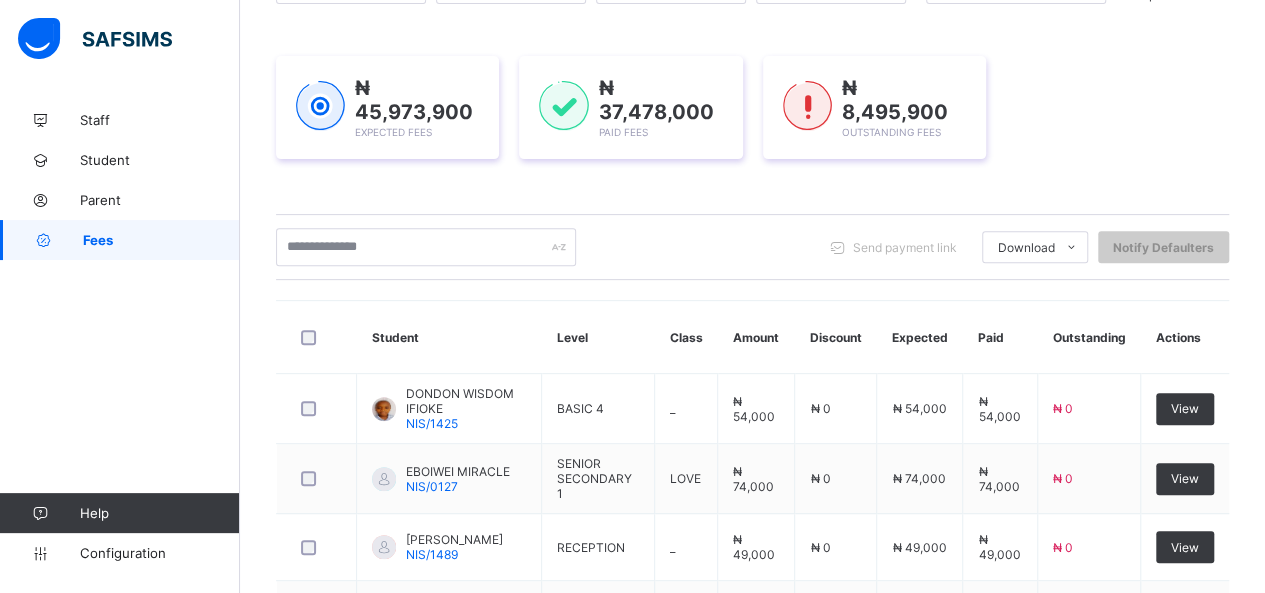 scroll, scrollTop: 300, scrollLeft: 0, axis: vertical 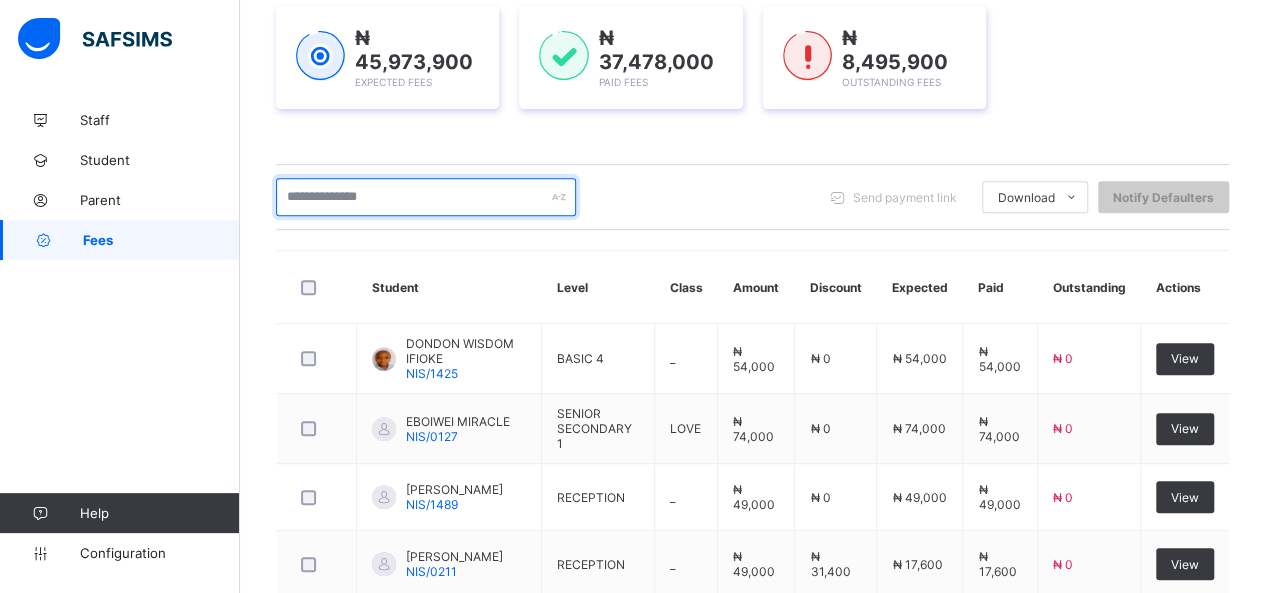 click at bounding box center (426, 197) 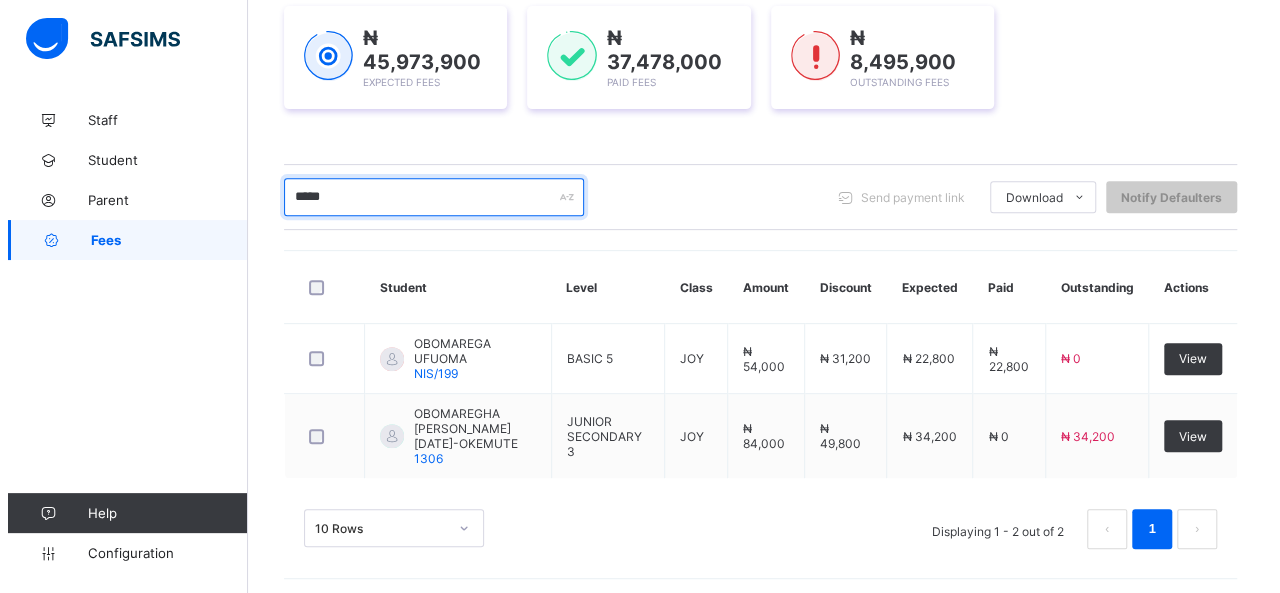 scroll, scrollTop: 295, scrollLeft: 0, axis: vertical 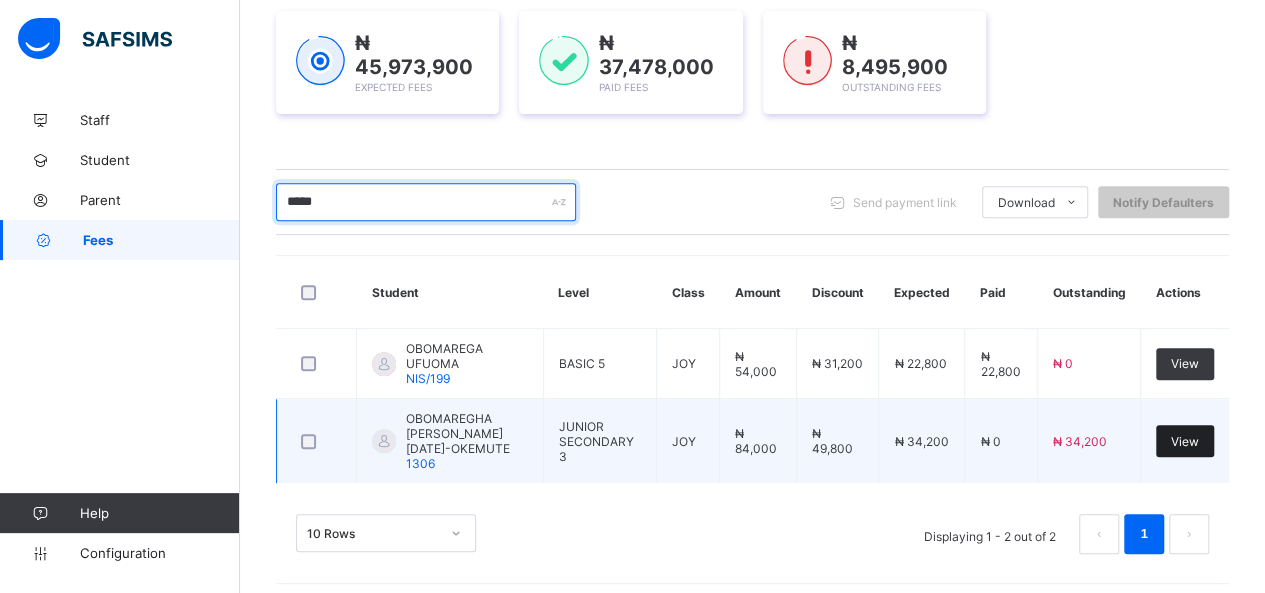 type on "*****" 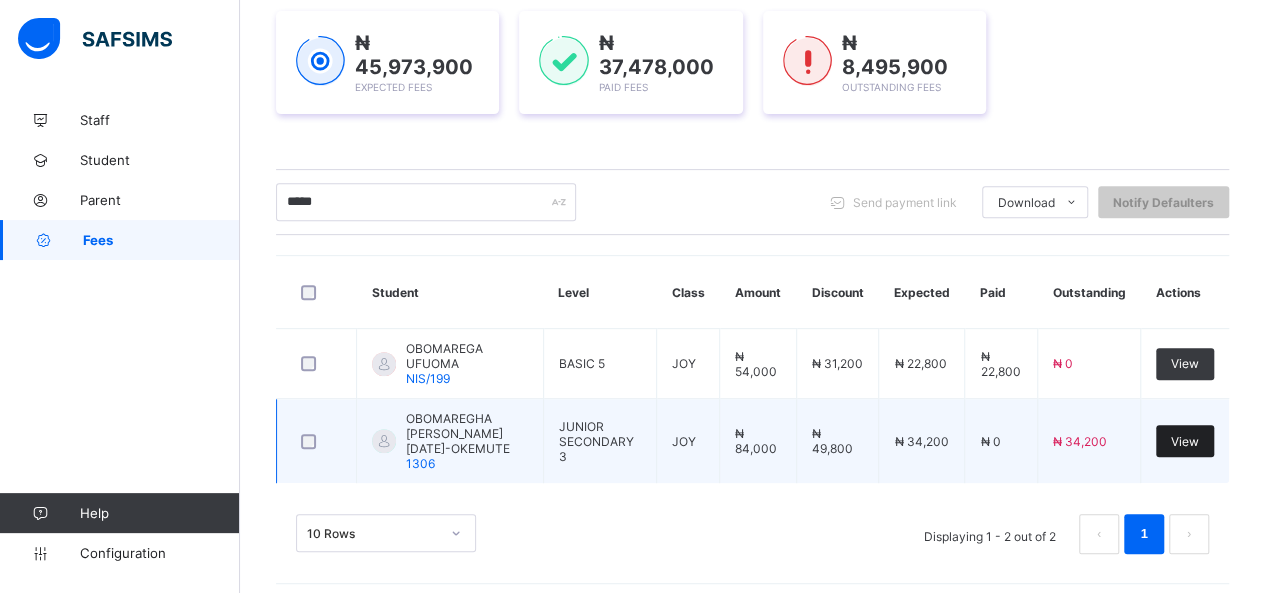 click on "View" at bounding box center [1185, 441] 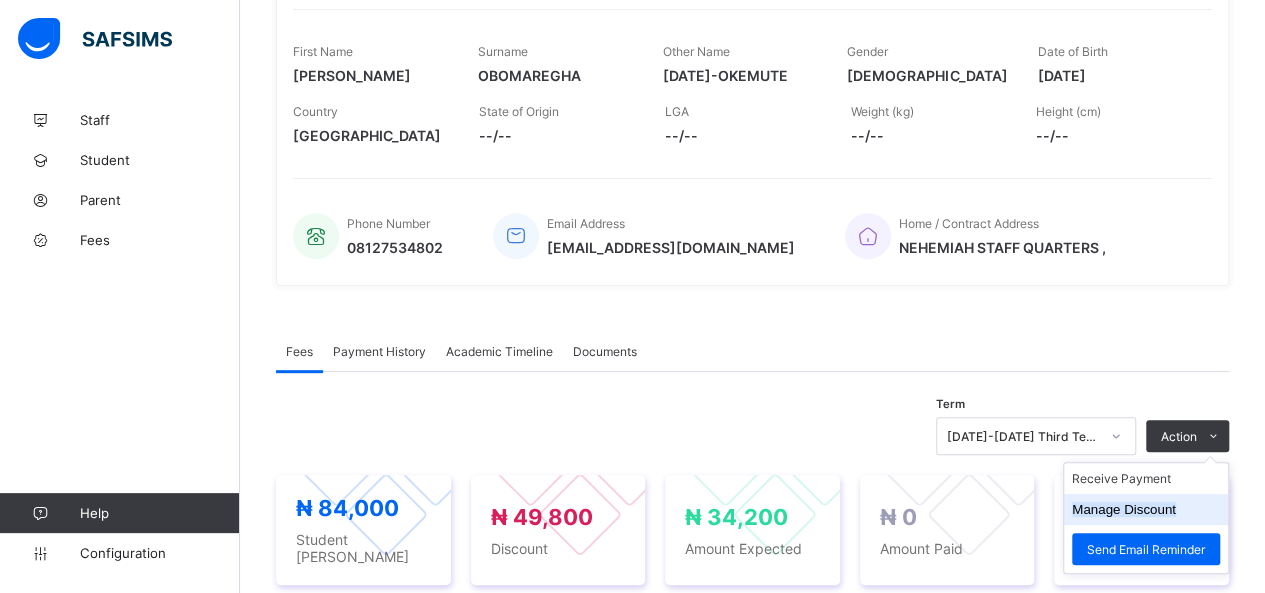 click on "Manage Discount" at bounding box center (1124, 509) 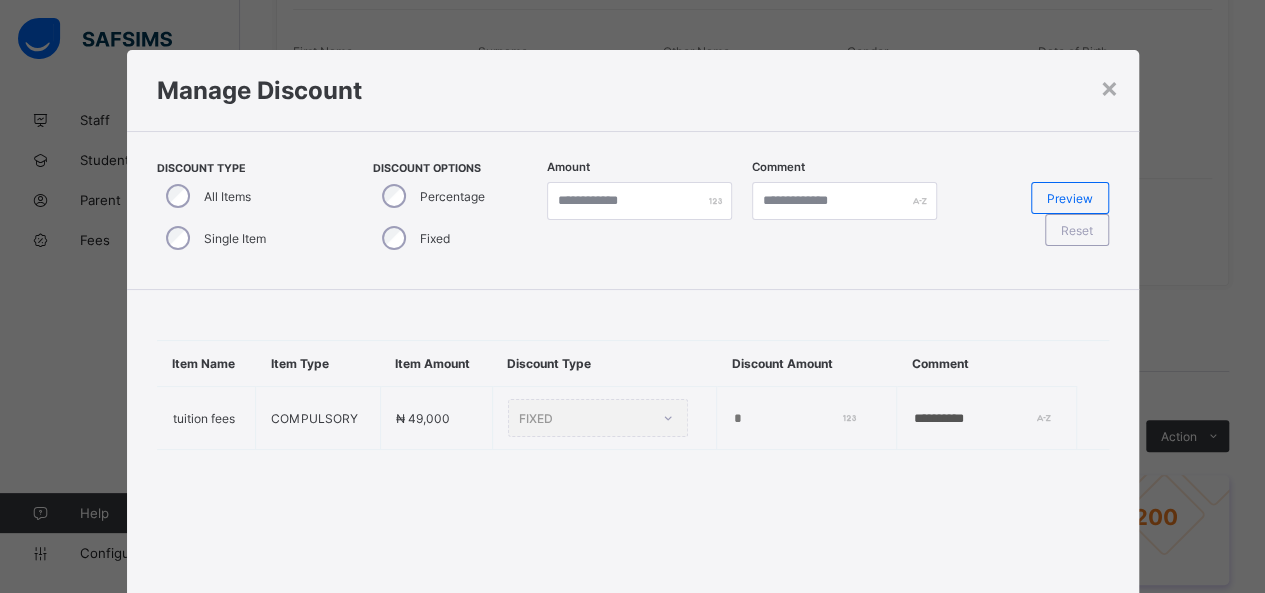 type on "*" 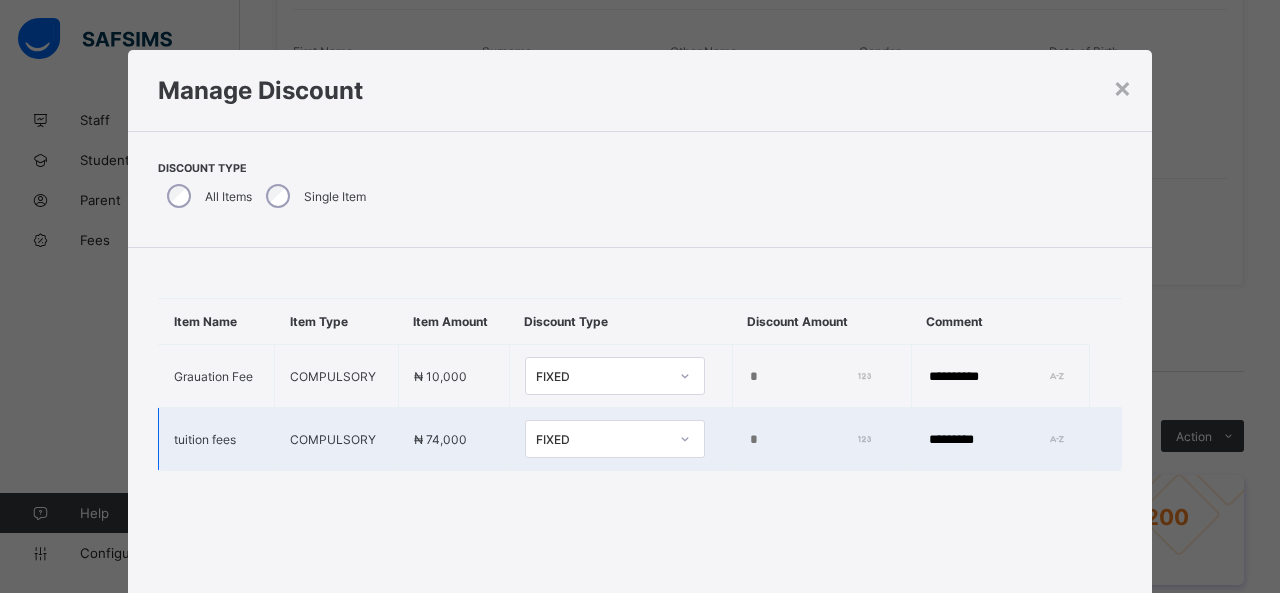 click on "*****" at bounding box center (808, 440) 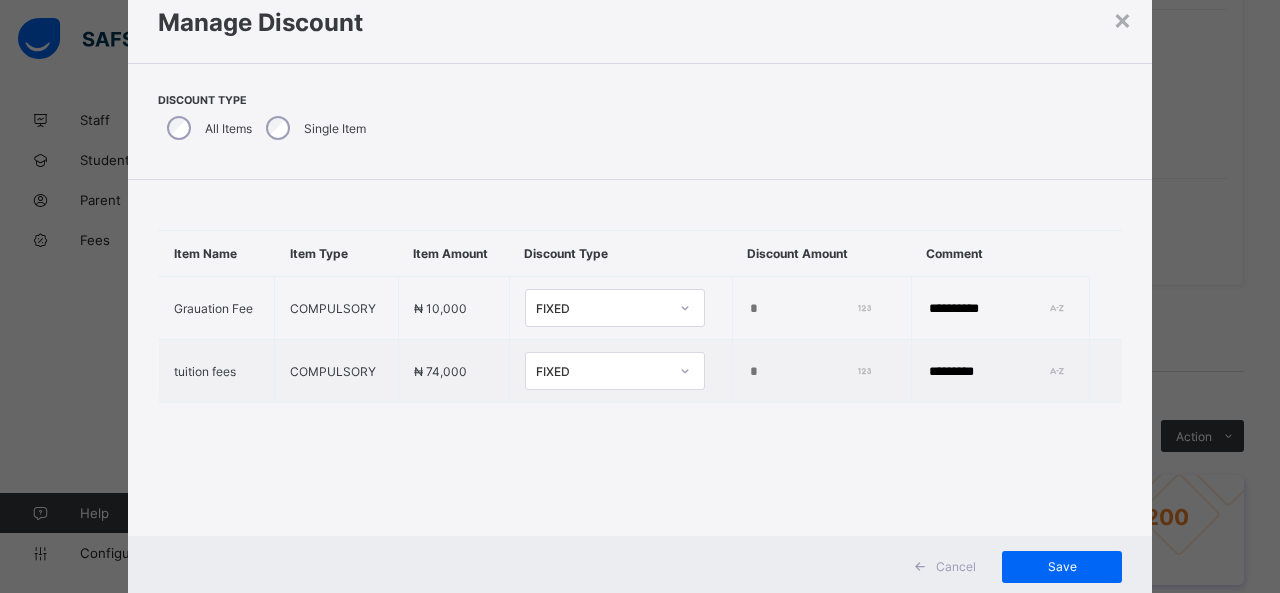 scroll, scrollTop: 122, scrollLeft: 0, axis: vertical 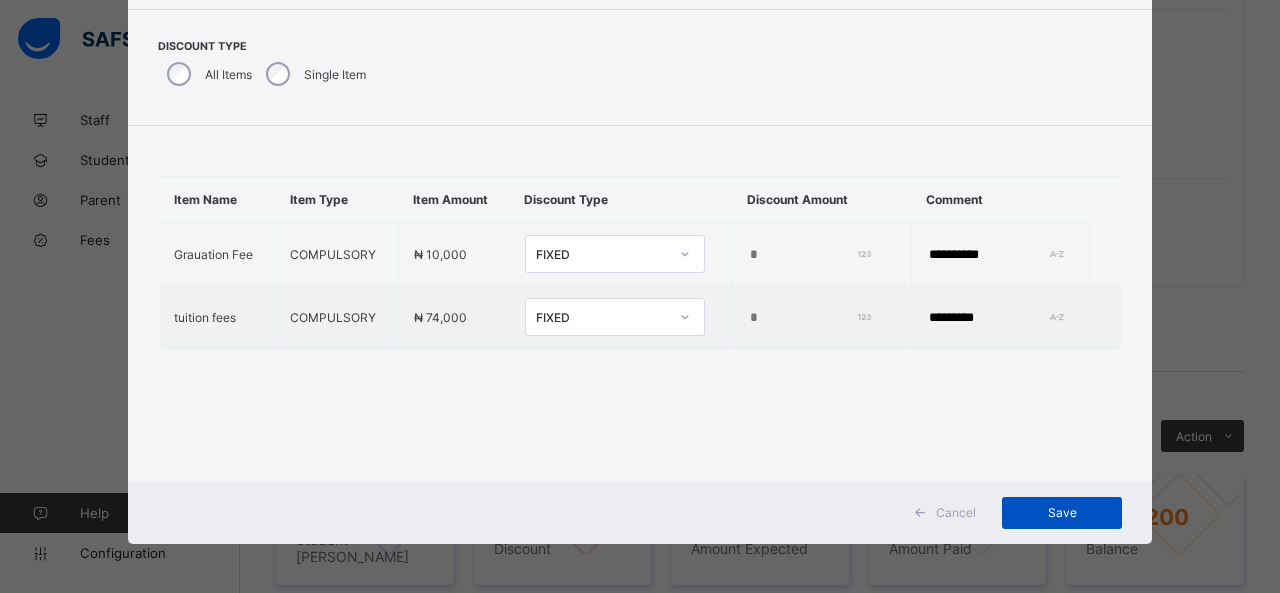 type on "*****" 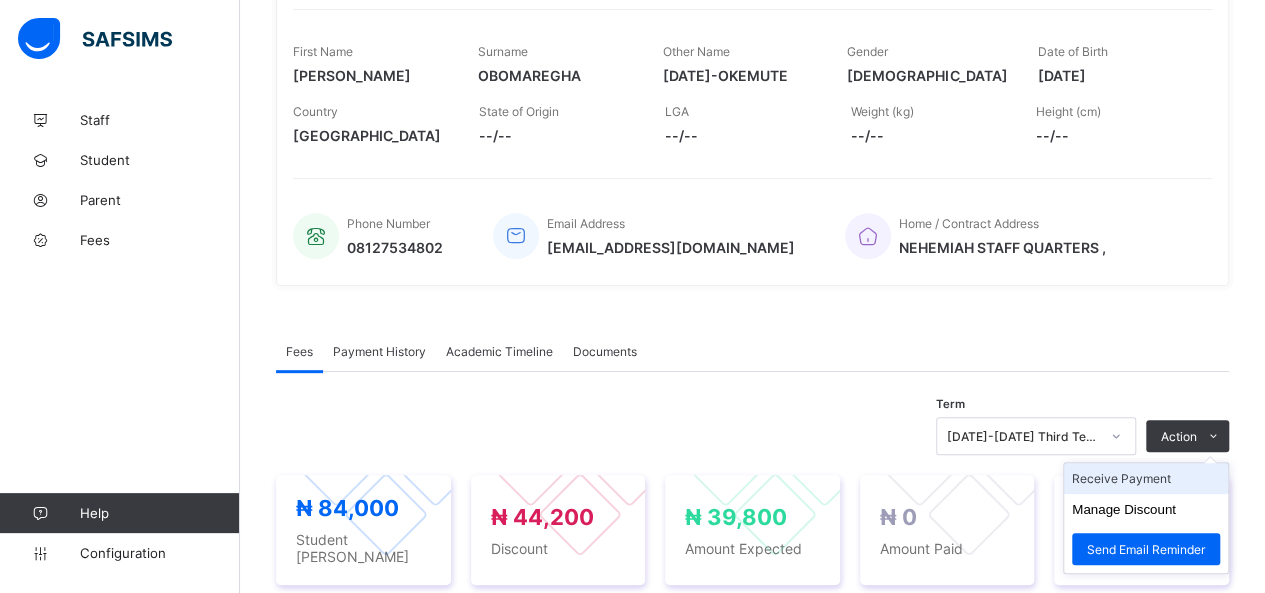 click on "Receive Payment" at bounding box center (1146, 478) 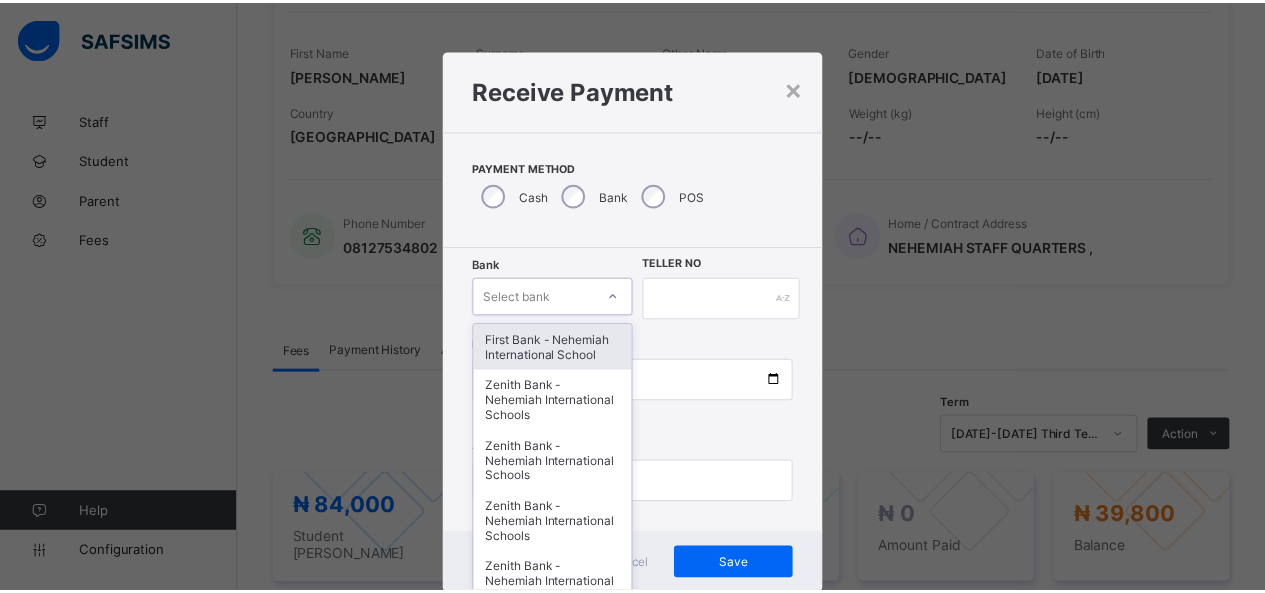scroll, scrollTop: 40, scrollLeft: 0, axis: vertical 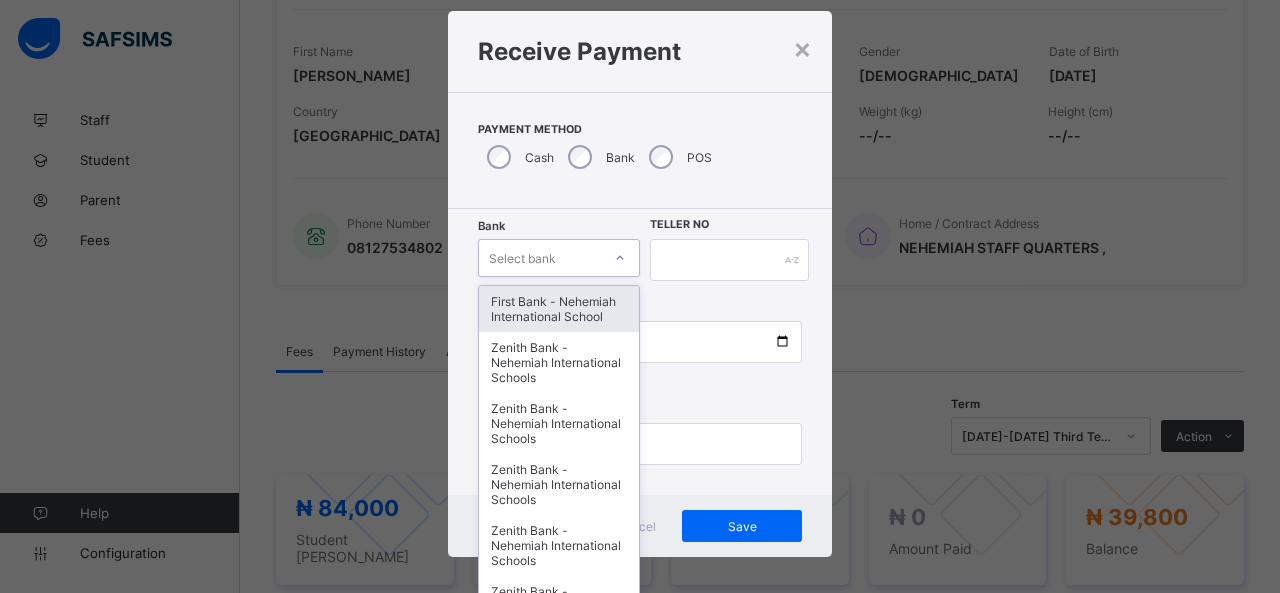 click on "option First Bank - Nehemiah International School focused, 1 of 17. 17 results available. Use Up and Down to choose options, press Enter to select the currently focused option, press Escape to exit the menu, press Tab to select the option and exit the menu. Select bank First Bank - [GEOGRAPHIC_DATA] Zenith Bank - Nehemiah International Schools Zenith Bank - Nehemiah International Schools Zenith Bank - Nehemiah International Schools Zenith Bank - Nehemiah International Schools Zenith Bank - Nehemiah International Schools Zenith Bank - Nehemiah International Schools Zenith Bank - Nehemiah International Schools Zenith Bank - Nehemiah International Schools Zenith Bank - Nehemiah International Schools Zenith Bank - Nehemiah International Schools Zenith Bank - Nehemiah International Schools Zenith Bank - Nehemiah International Schools Zenith Bank - Nehemiah International Schools Zenith Bank - Nehemiah International Schools Zenith Bank - Nehemiah International Schools" at bounding box center (559, 258) 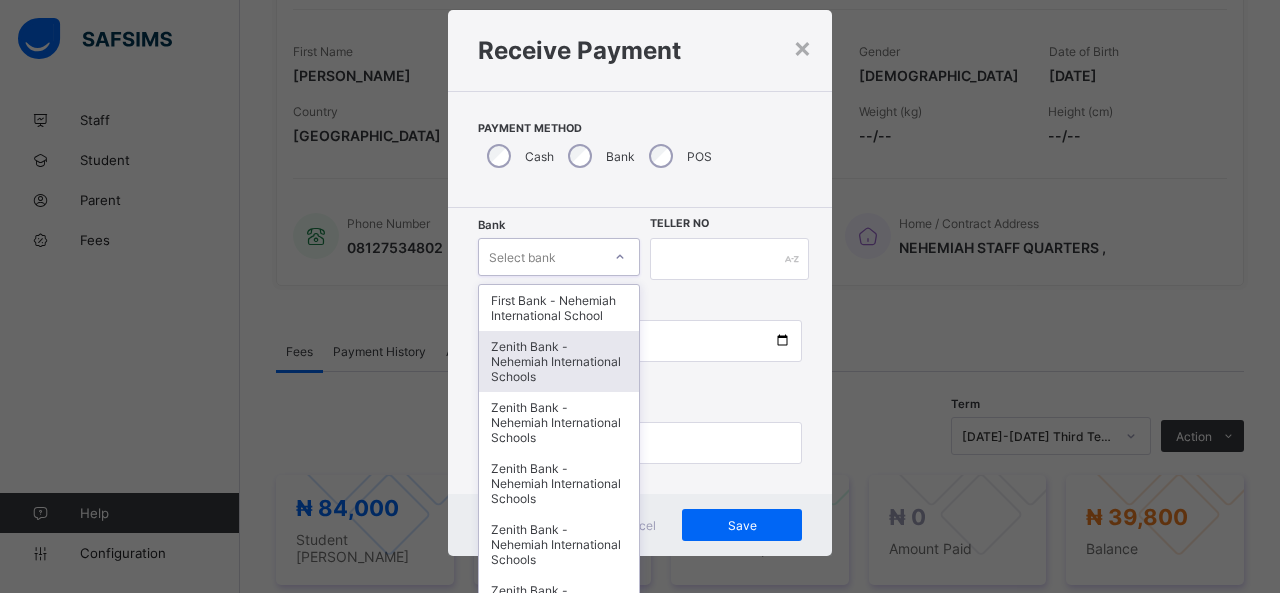 click on "Zenith Bank - Nehemiah International Schools" at bounding box center (559, 361) 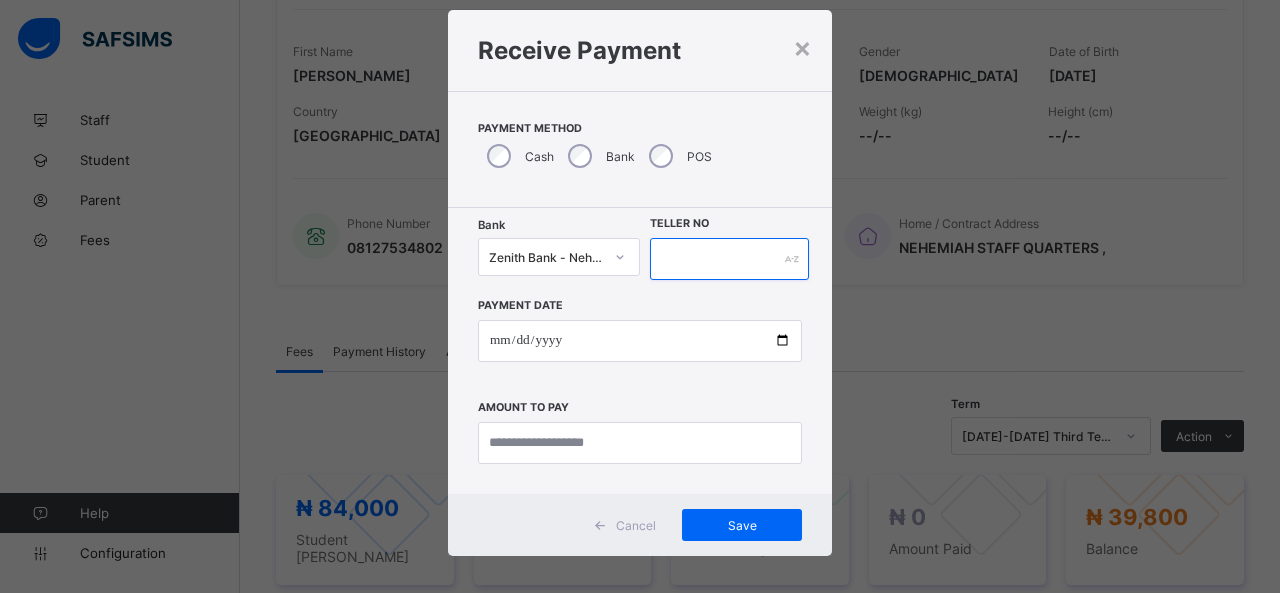 click at bounding box center (729, 259) 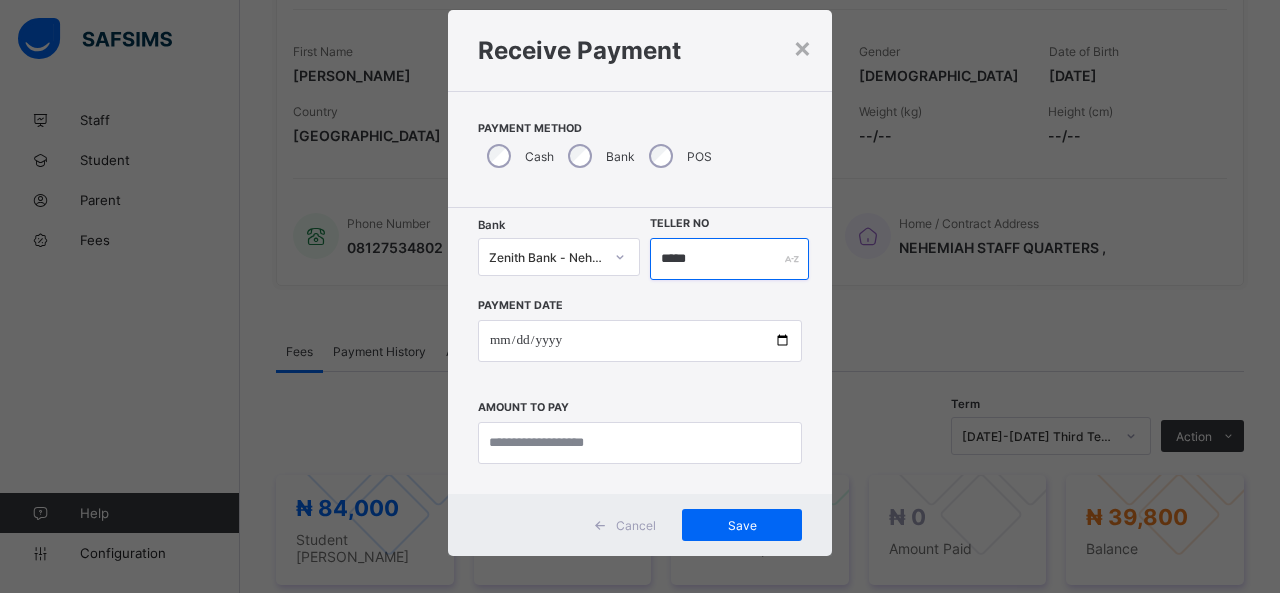 type on "*****" 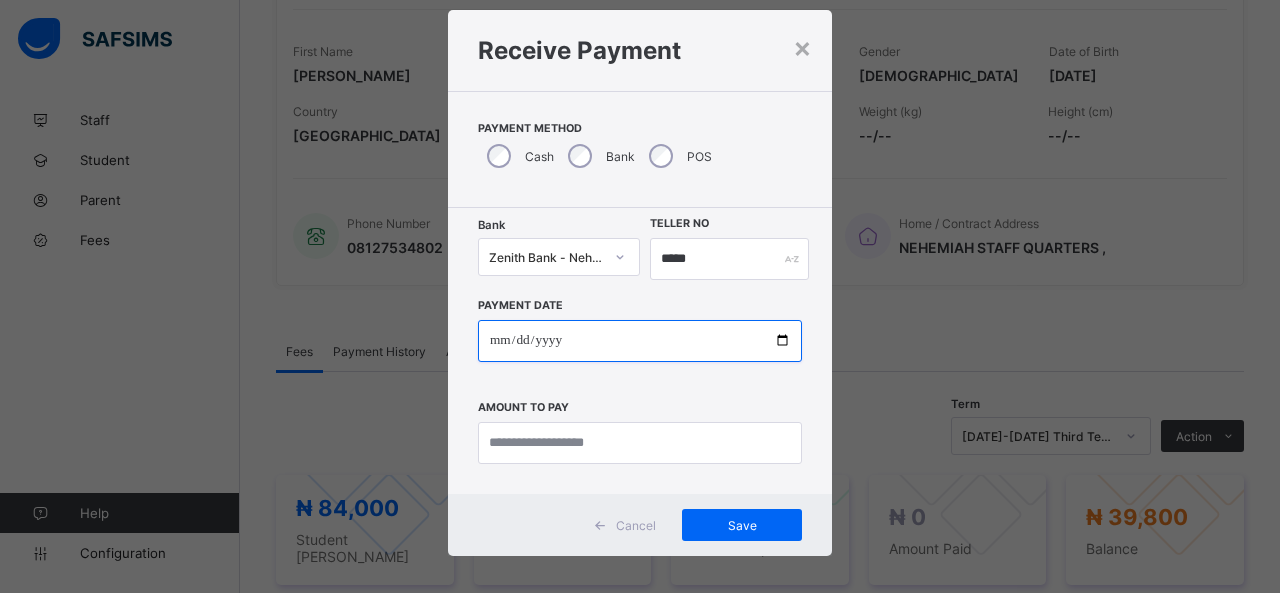 click at bounding box center (640, 341) 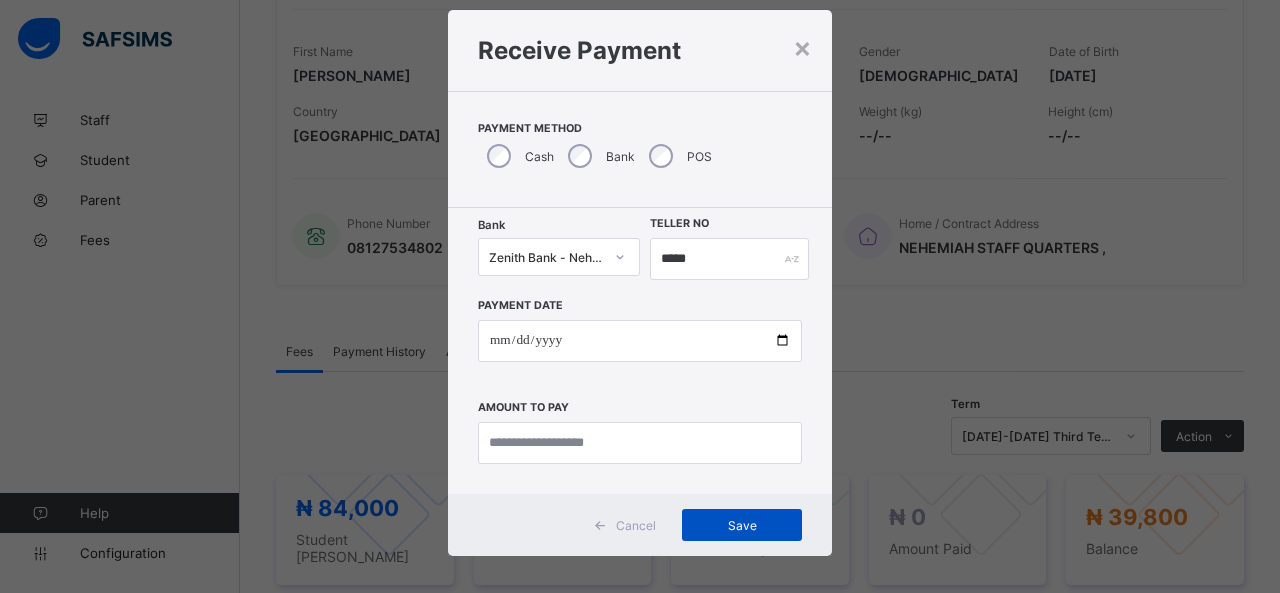 click on "Save" at bounding box center [742, 525] 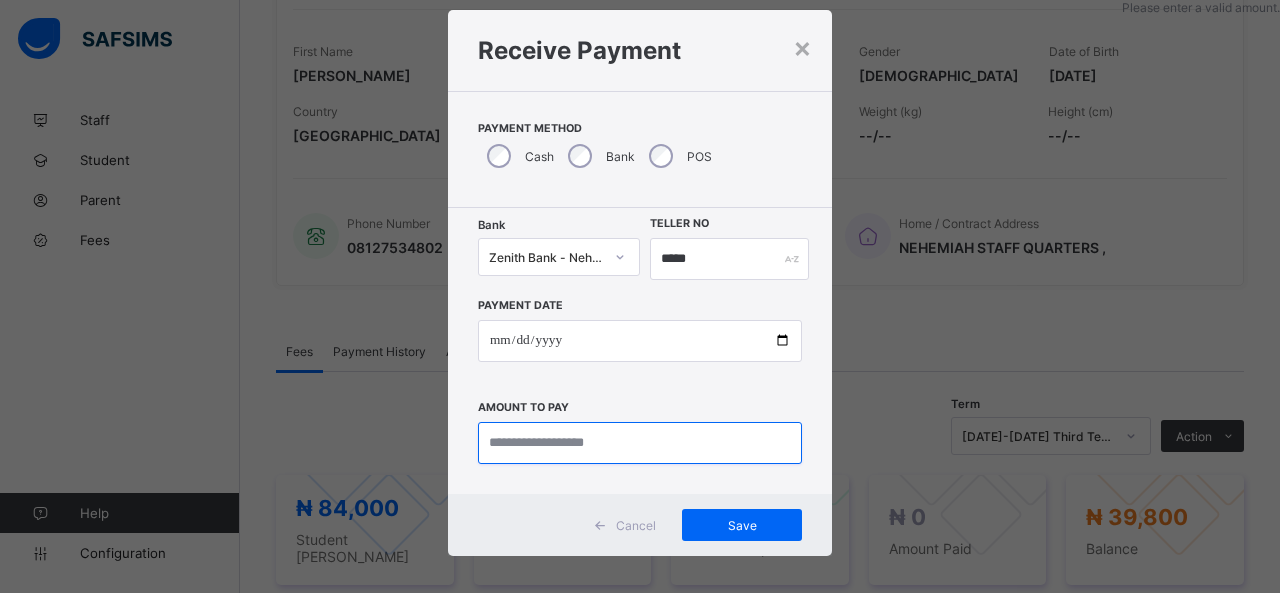 click at bounding box center (640, 443) 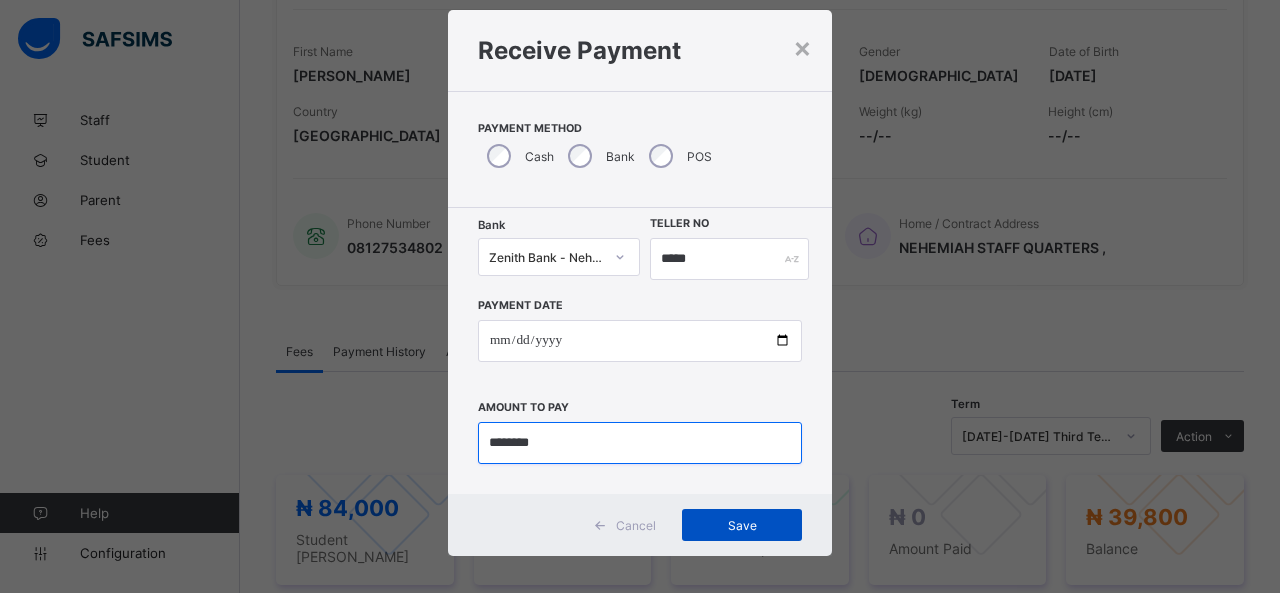 type on "********" 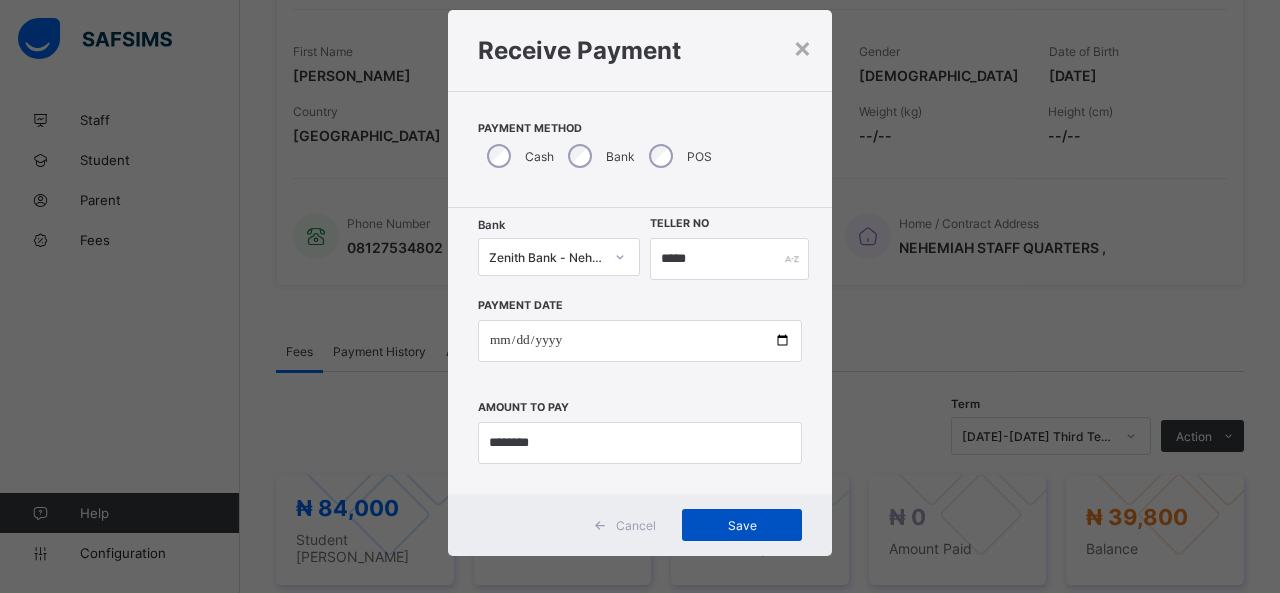 click on "Save" at bounding box center [742, 525] 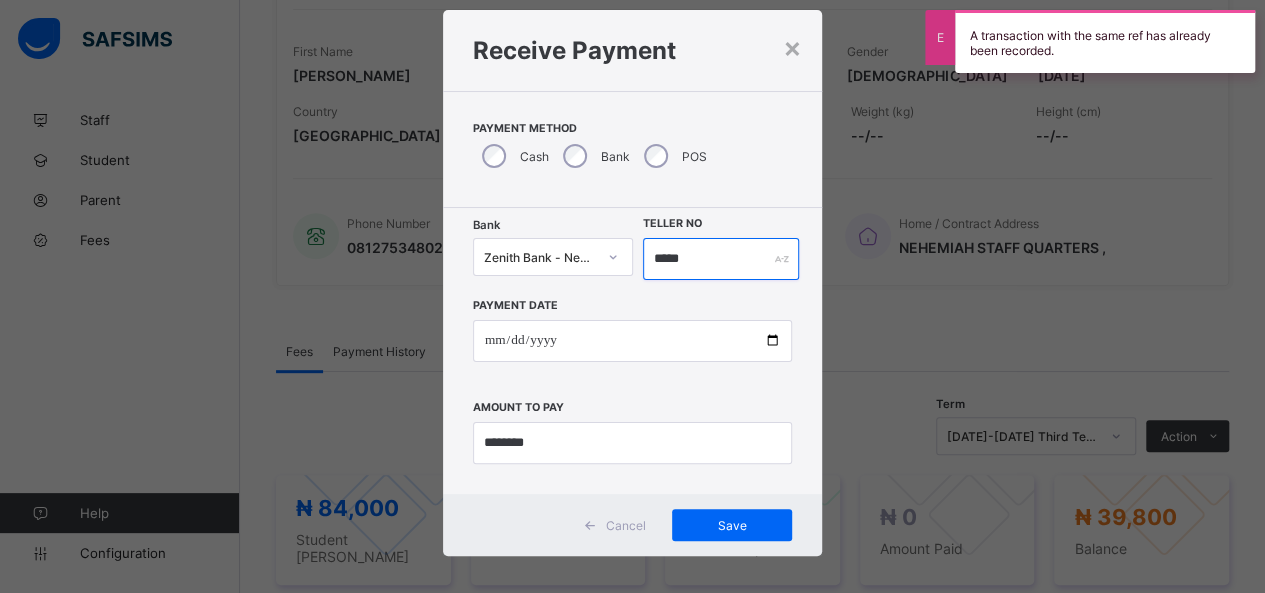 click on "*****" at bounding box center [721, 259] 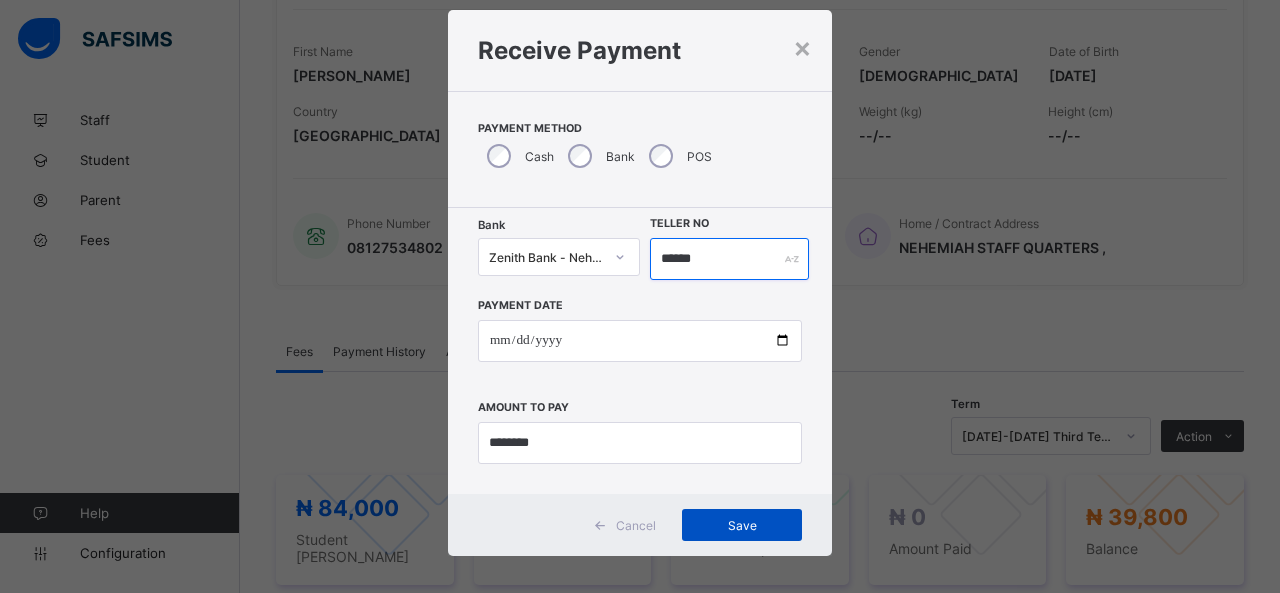 type on "******" 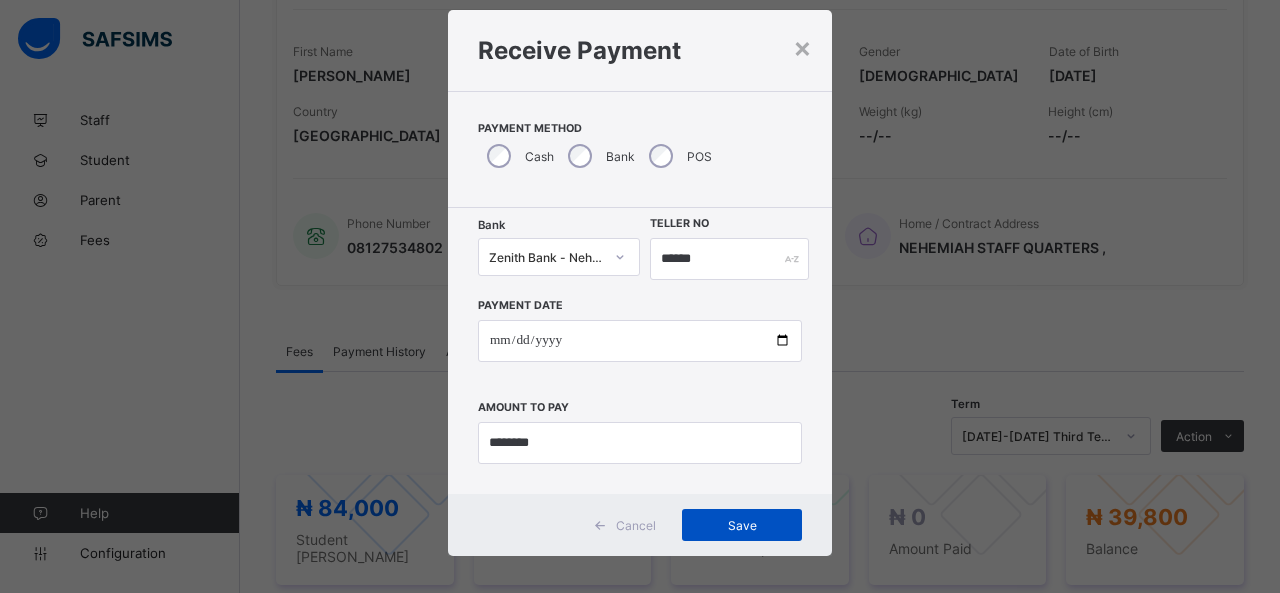 click on "Save" at bounding box center [742, 525] 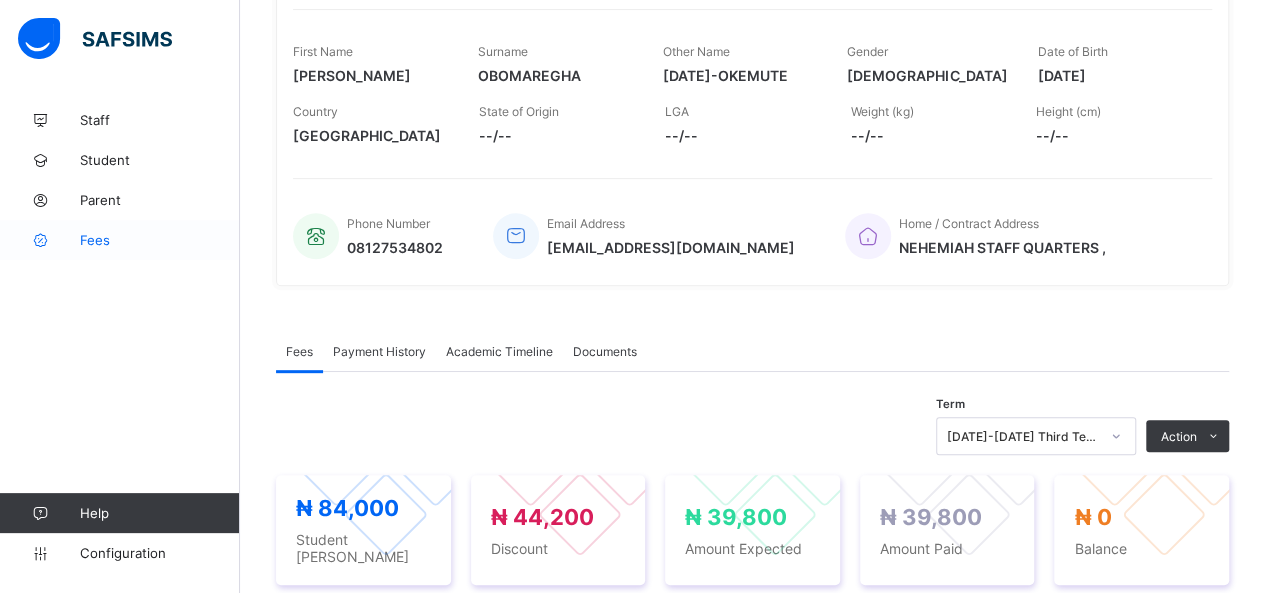 click on "Fees" at bounding box center (160, 240) 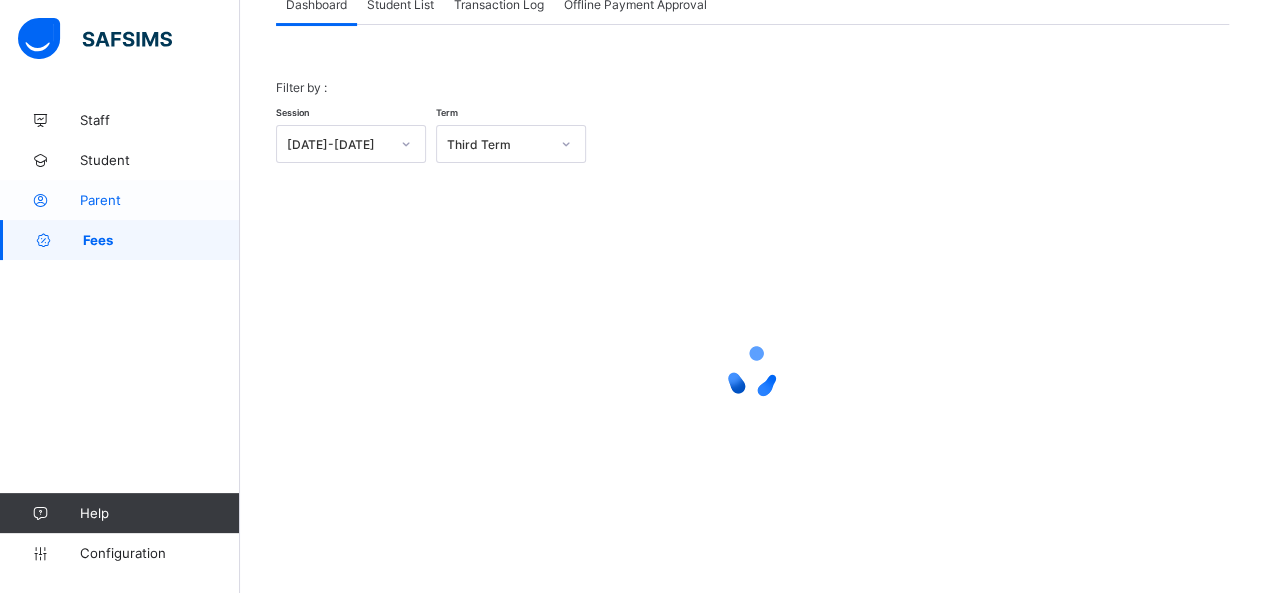 scroll, scrollTop: 144, scrollLeft: 0, axis: vertical 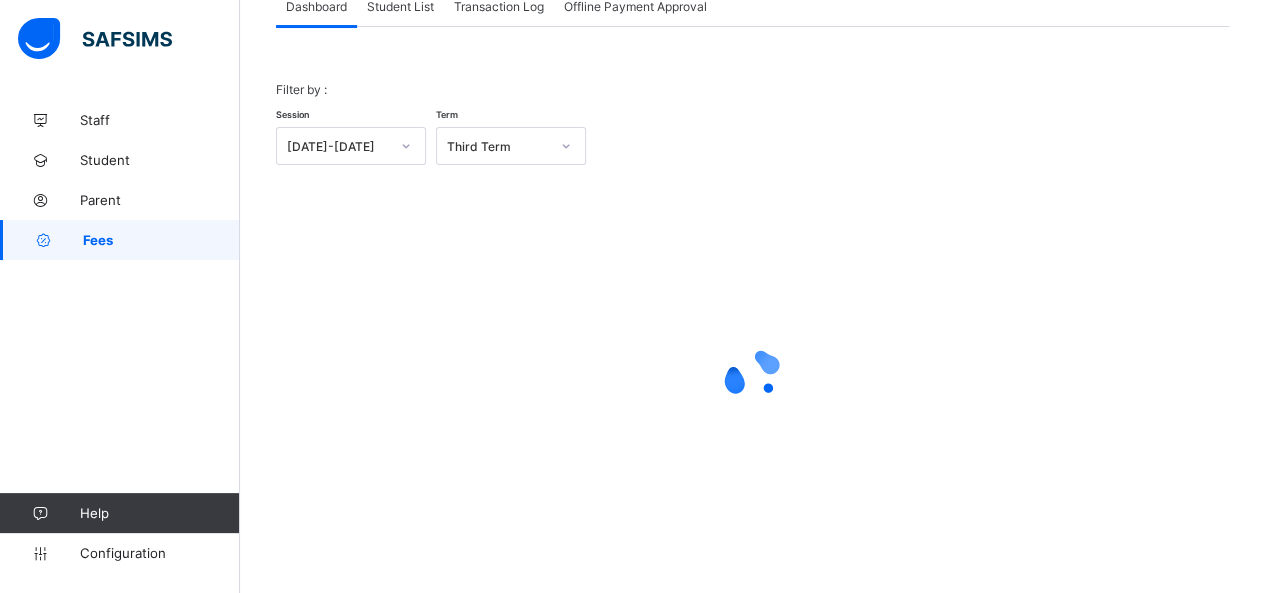 drag, startPoint x: 412, startPoint y: 3, endPoint x: 394, endPoint y: 31, distance: 33.286633 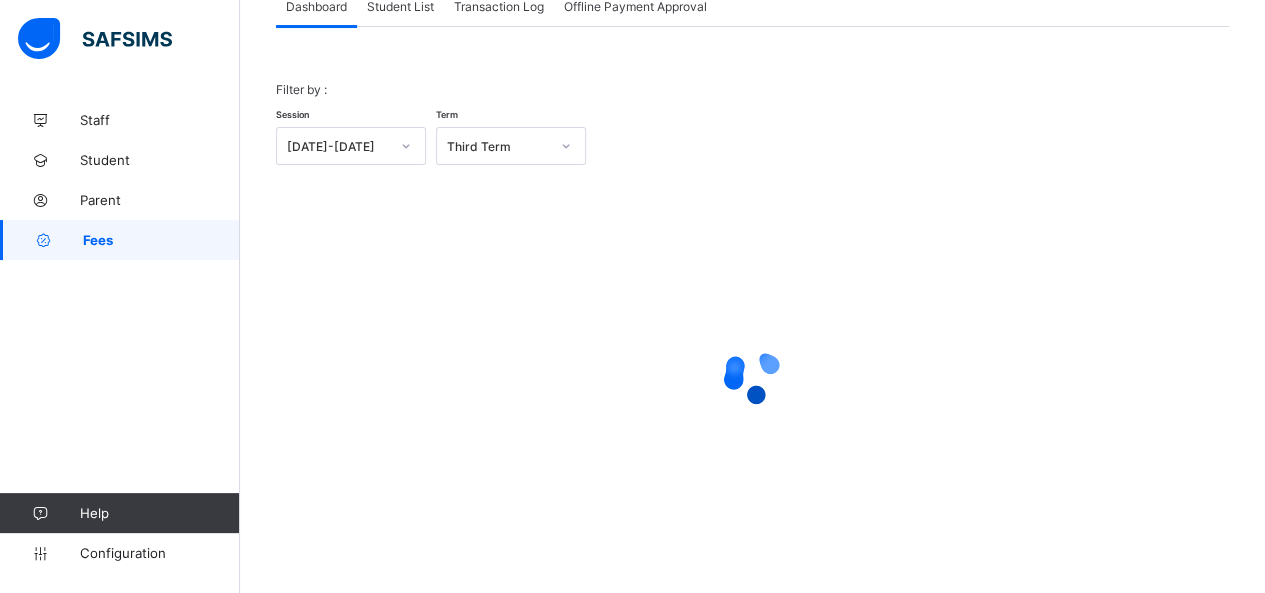 click on "Student List" at bounding box center (400, 6) 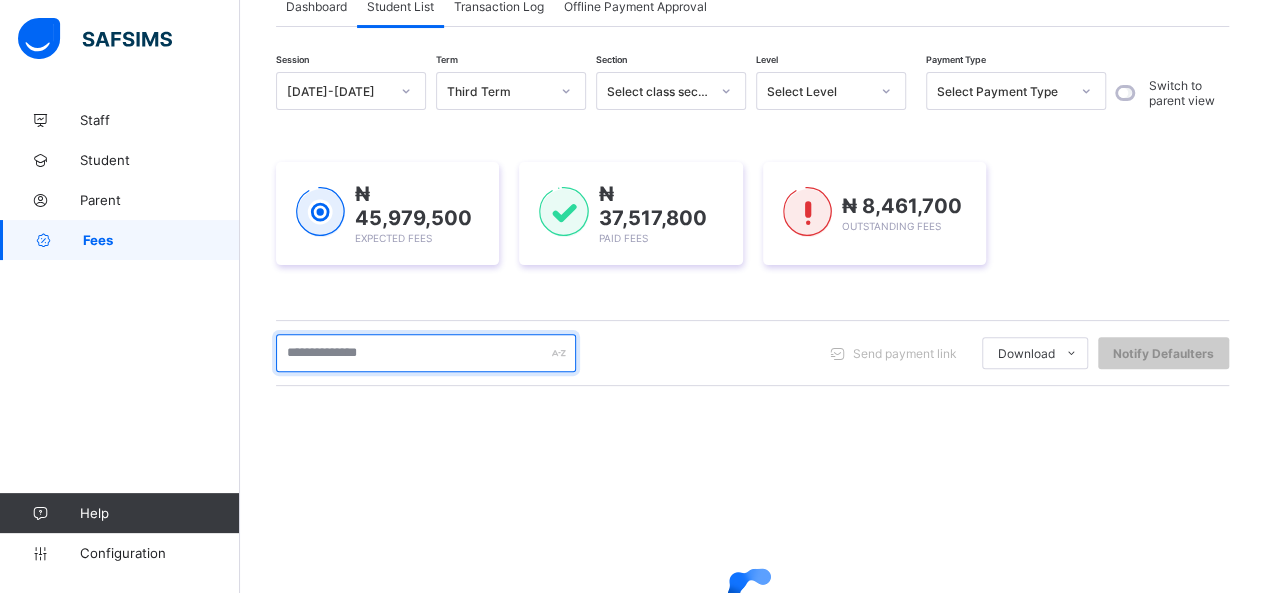 click at bounding box center (426, 353) 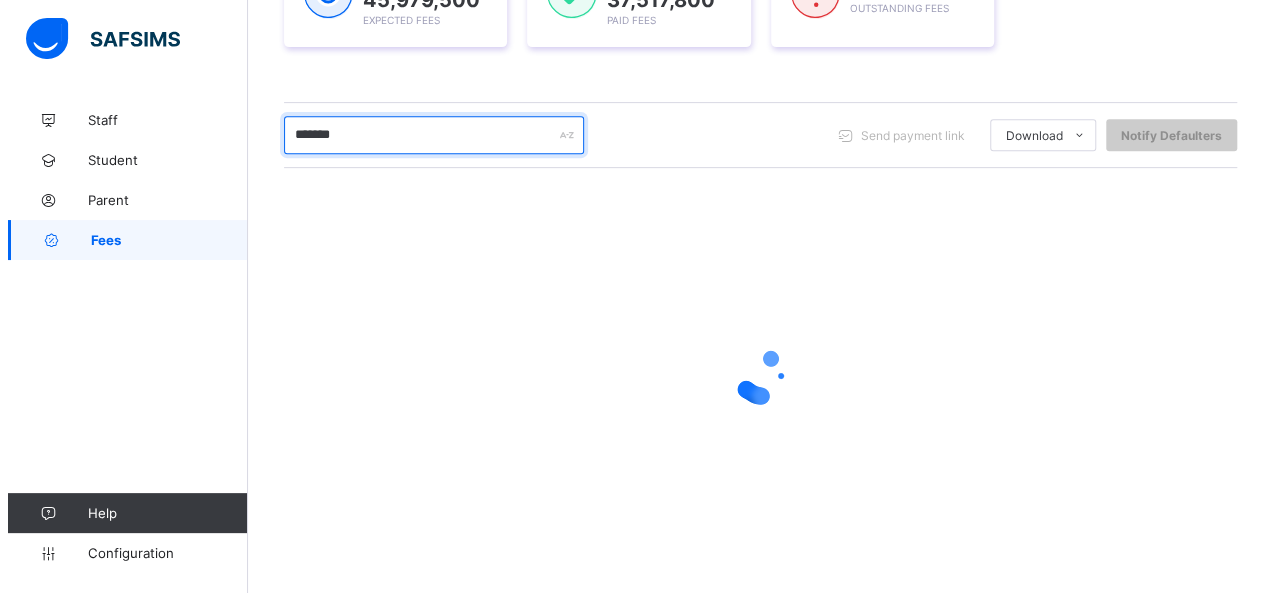 scroll, scrollTop: 362, scrollLeft: 0, axis: vertical 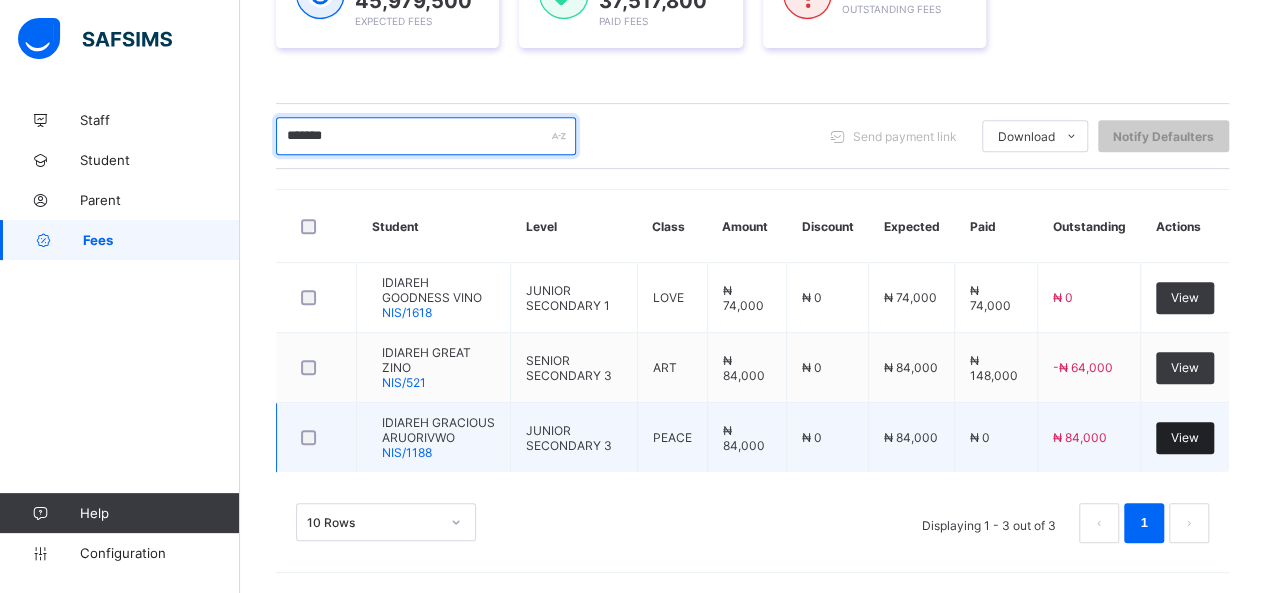 type on "*******" 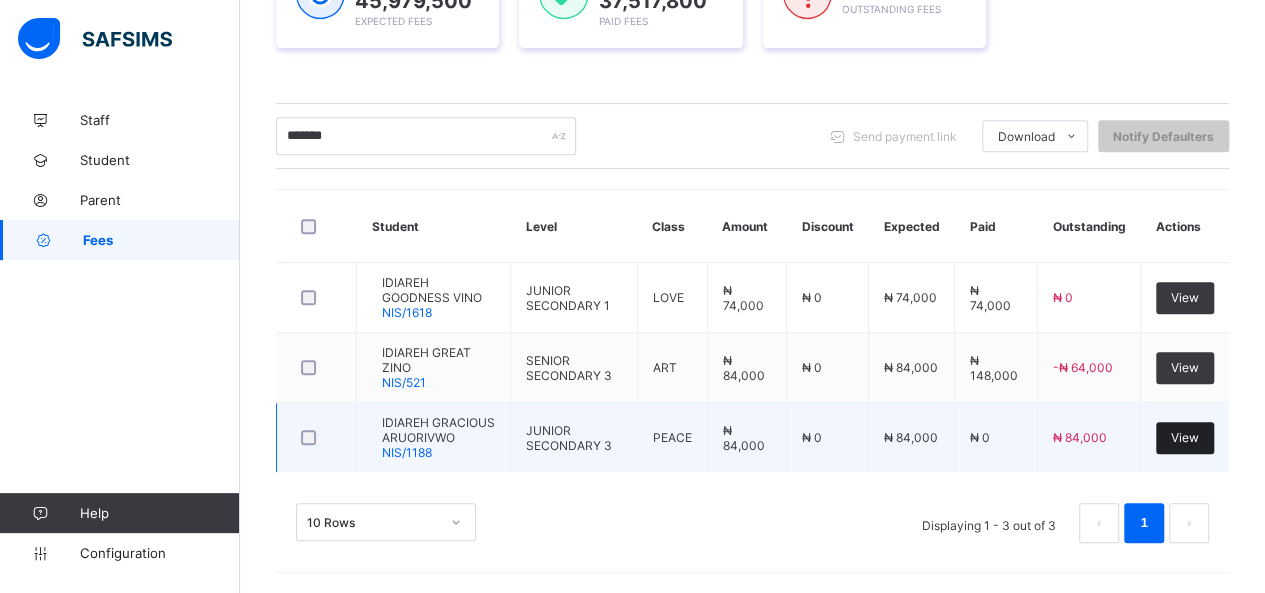 click on "View" at bounding box center [1185, 438] 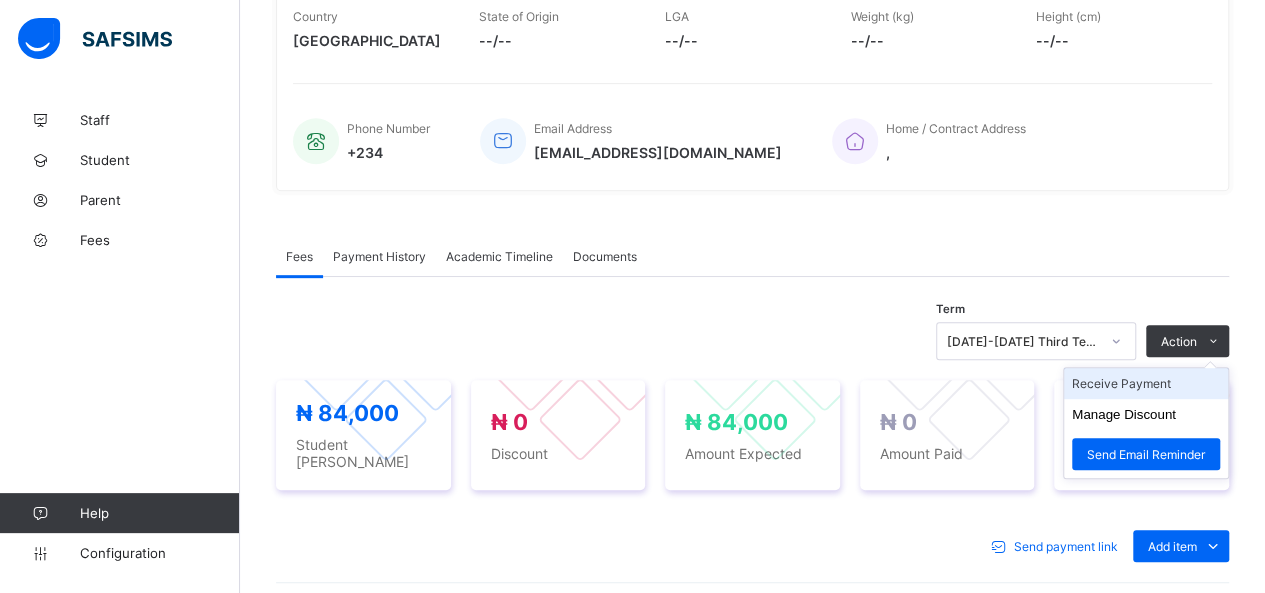 click on "Receive Payment" at bounding box center (1146, 383) 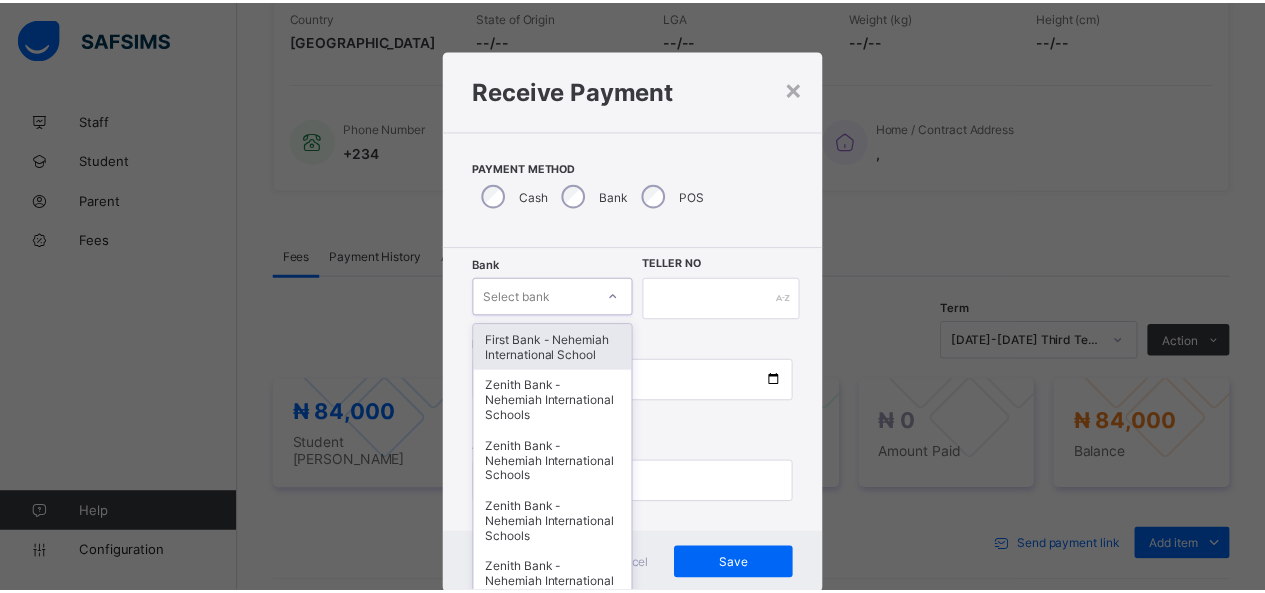 scroll, scrollTop: 40, scrollLeft: 0, axis: vertical 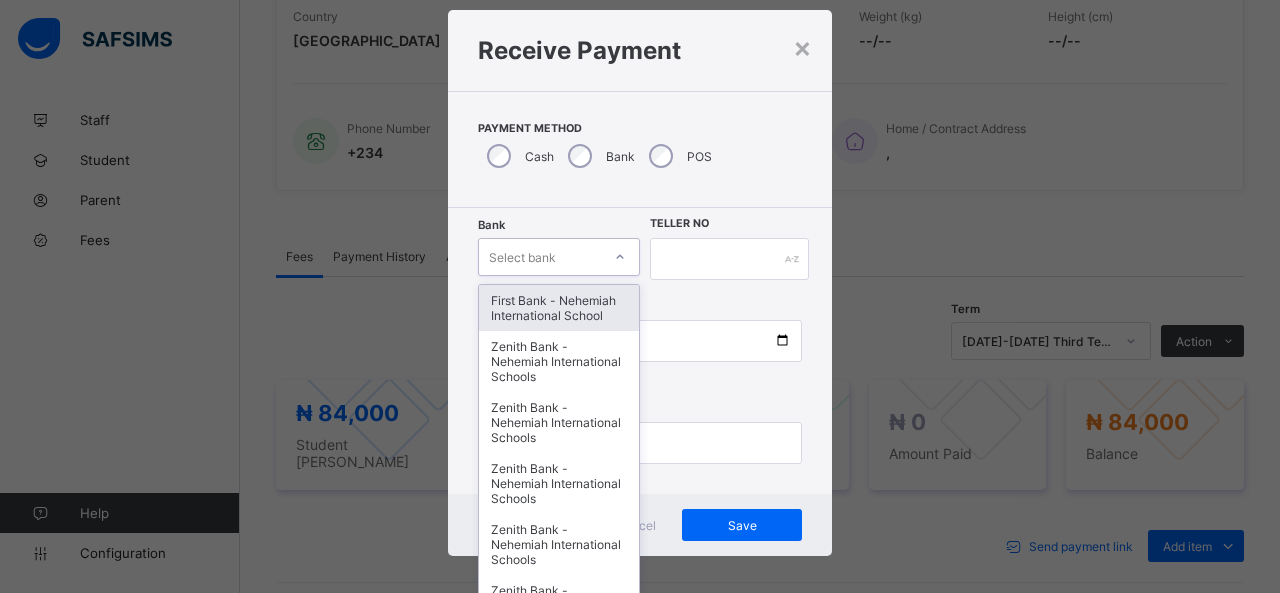 click on "option First Bank - Nehemiah International School focused, 1 of 17. 17 results available. Use Up and Down to choose options, press Enter to select the currently focused option, press Escape to exit the menu, press Tab to select the option and exit the menu. Select bank First Bank - [GEOGRAPHIC_DATA] Zenith Bank - Nehemiah International Schools Zenith Bank - Nehemiah International Schools Zenith Bank - Nehemiah International Schools Zenith Bank - Nehemiah International Schools Zenith Bank - Nehemiah International Schools Zenith Bank - Nehemiah International Schools Zenith Bank - Nehemiah International Schools Zenith Bank - Nehemiah International Schools Zenith Bank - Nehemiah International Schools Zenith Bank - Nehemiah International Schools Zenith Bank - Nehemiah International Schools Zenith Bank - Nehemiah International Schools Zenith Bank - Nehemiah International Schools Zenith Bank - Nehemiah International Schools Zenith Bank - Nehemiah International Schools" at bounding box center [559, 257] 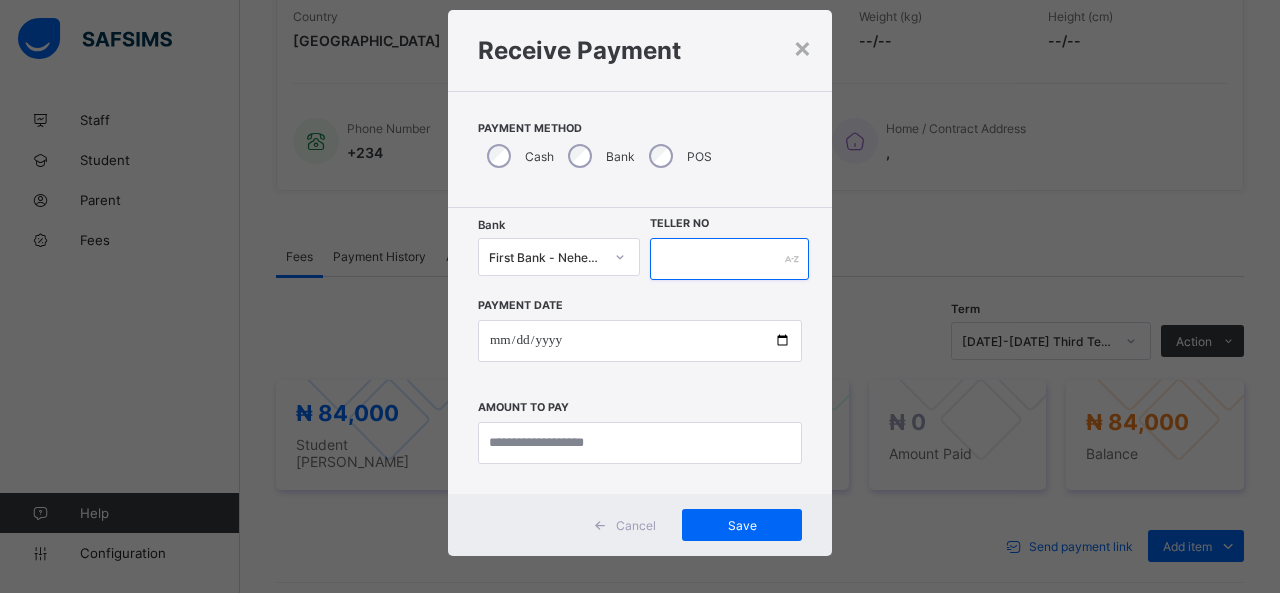 click at bounding box center (729, 259) 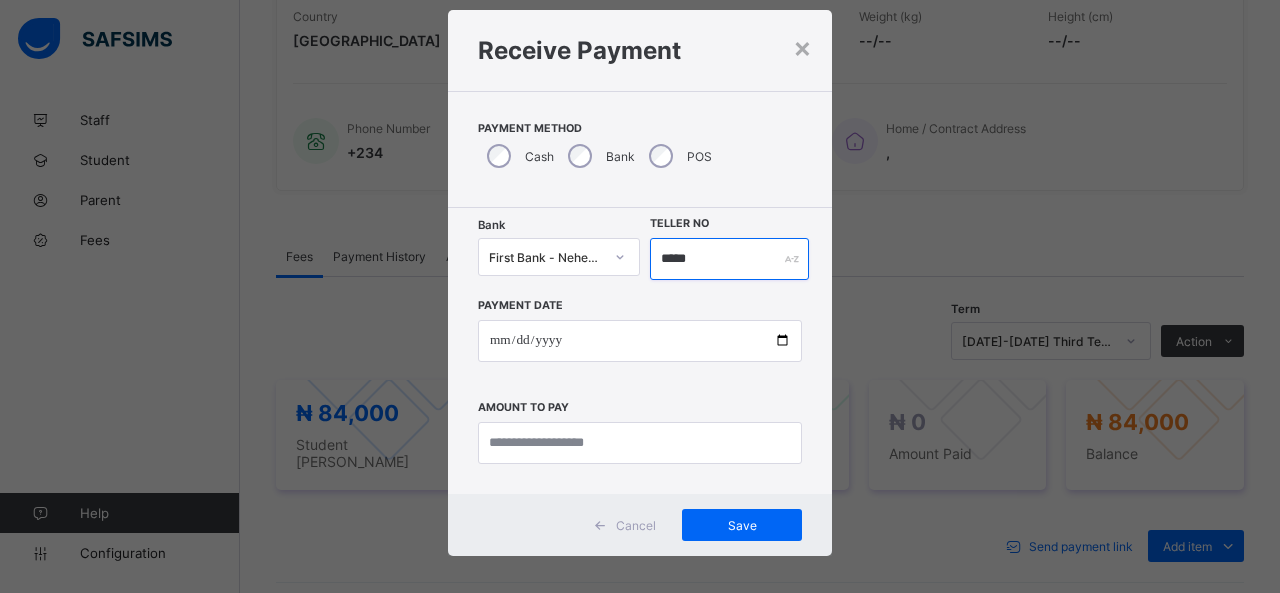 type on "*****" 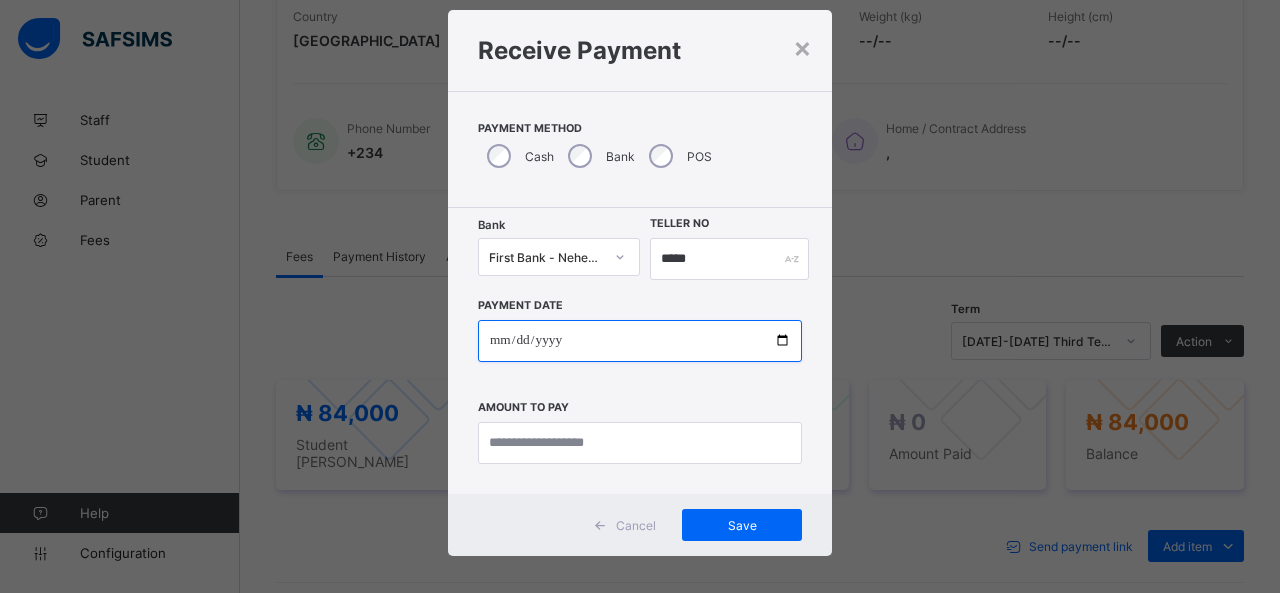 click at bounding box center [640, 341] 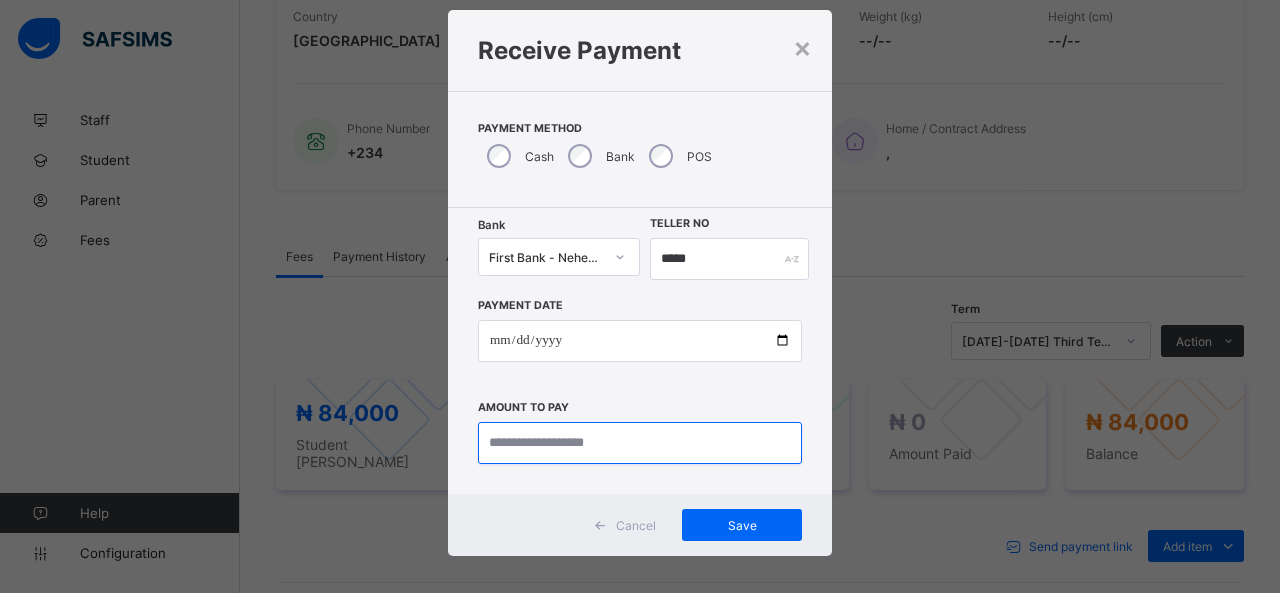click at bounding box center [640, 443] 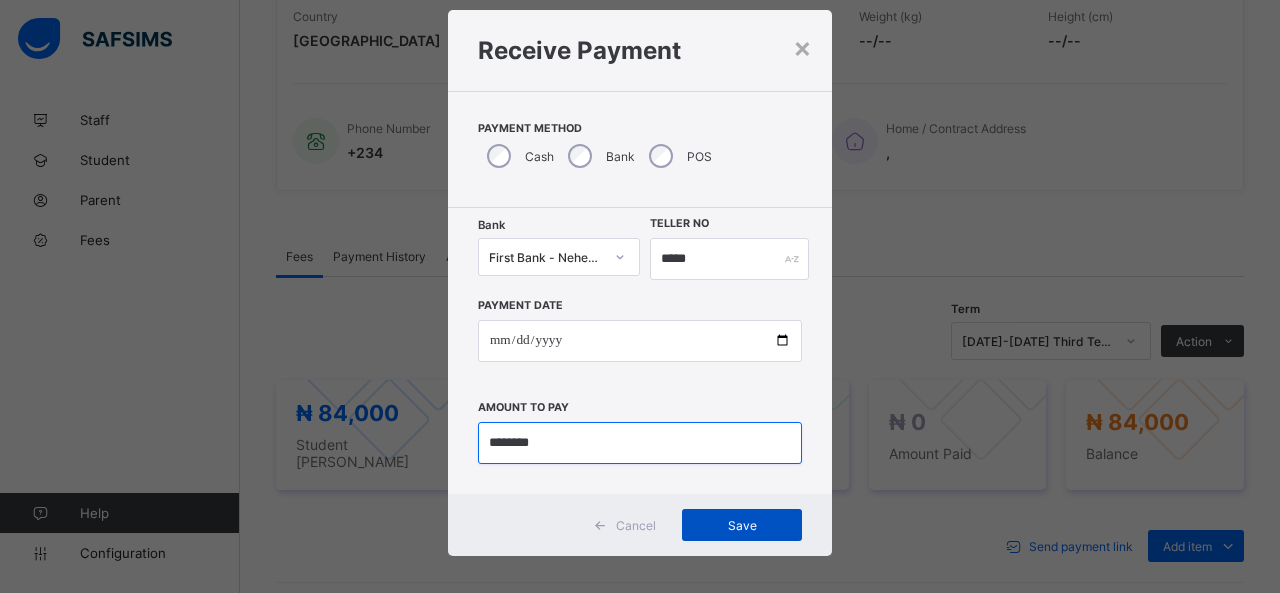 type on "********" 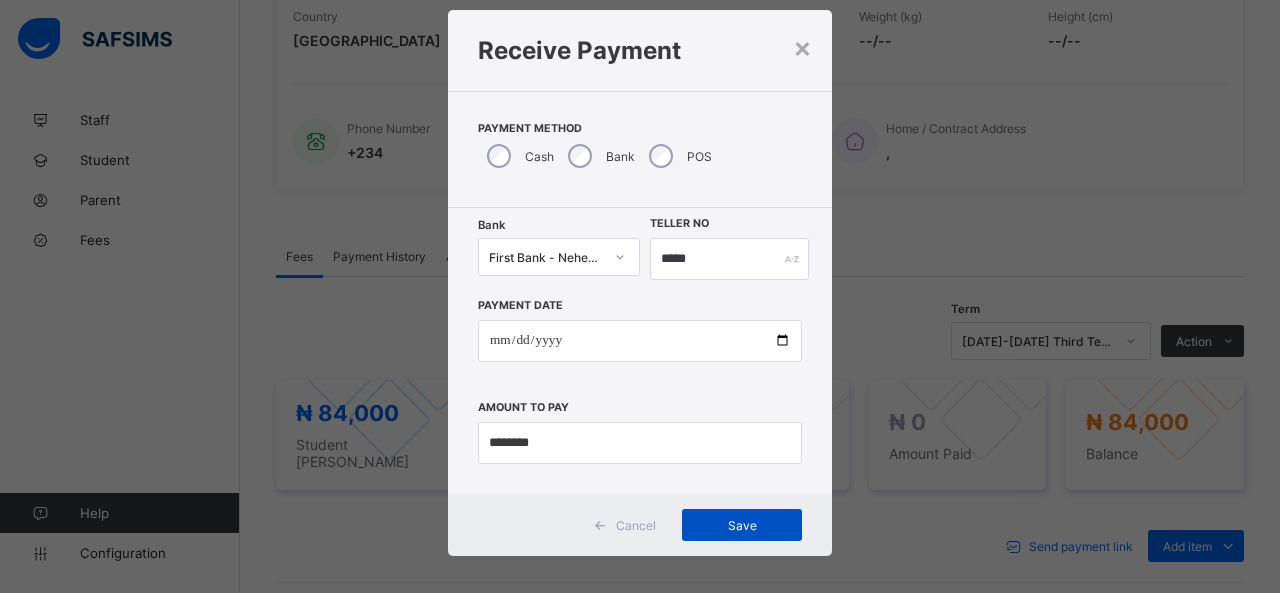 click on "Save" at bounding box center [742, 525] 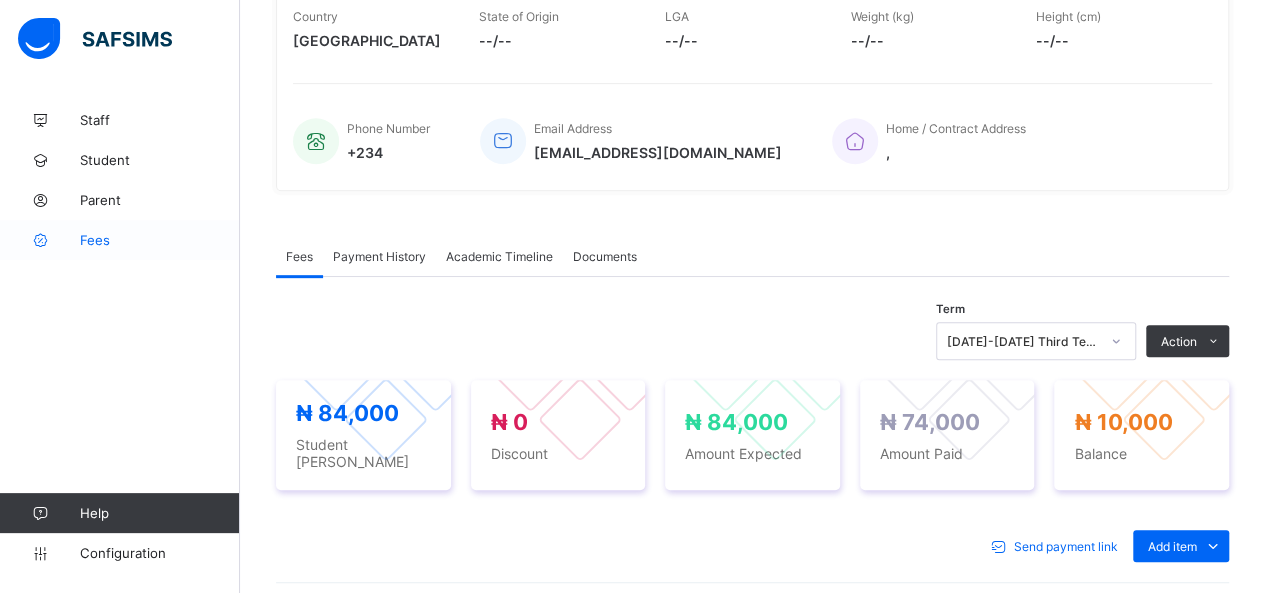 click on "Fees" at bounding box center (160, 240) 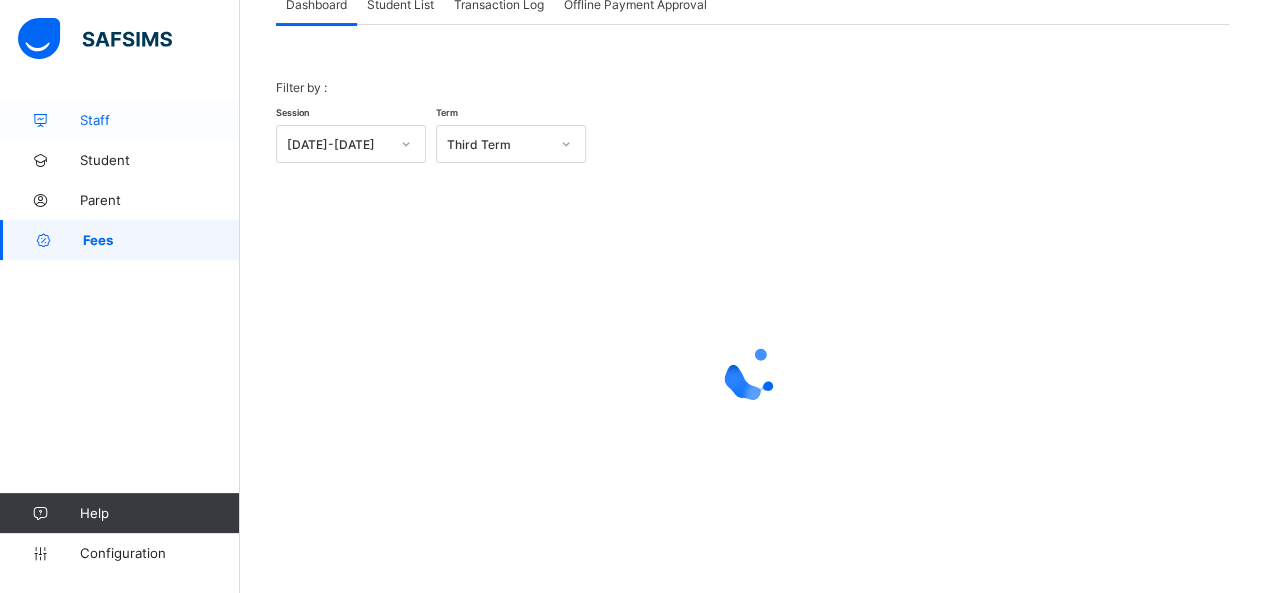 scroll, scrollTop: 144, scrollLeft: 0, axis: vertical 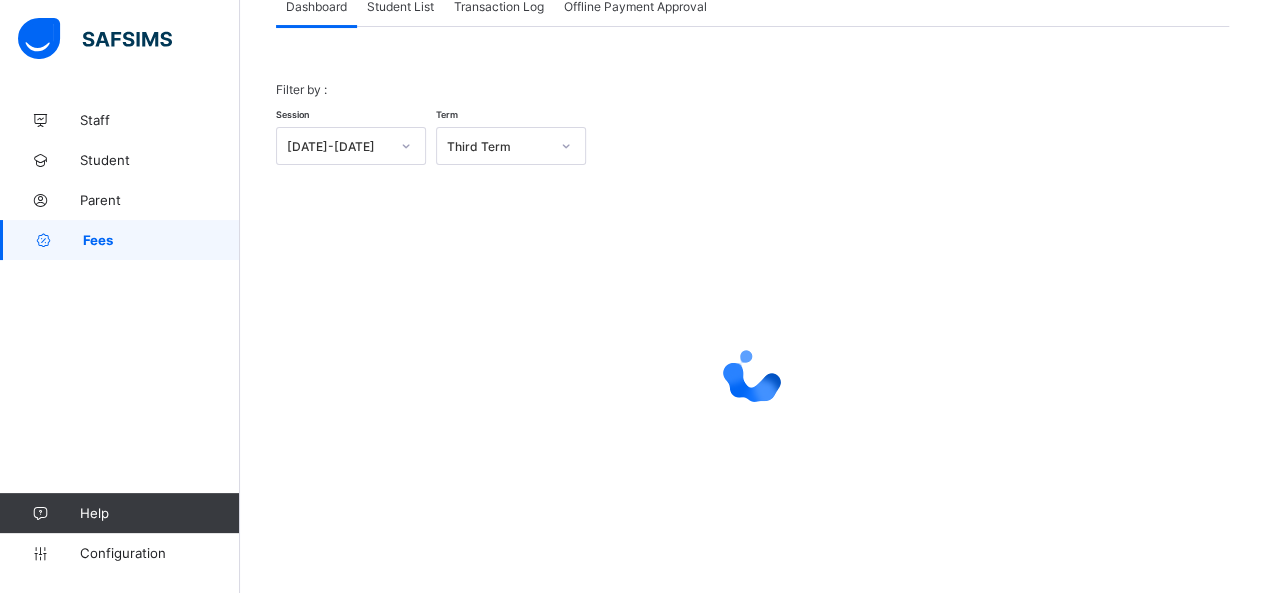 click on "Student List" at bounding box center [400, 6] 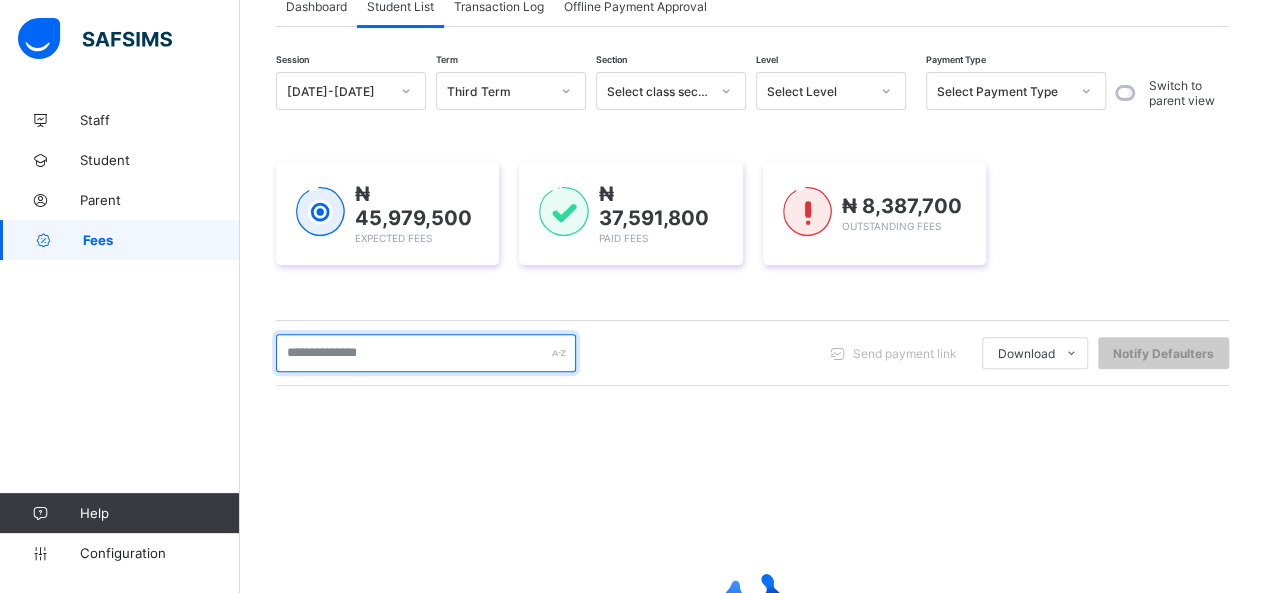 click at bounding box center (426, 353) 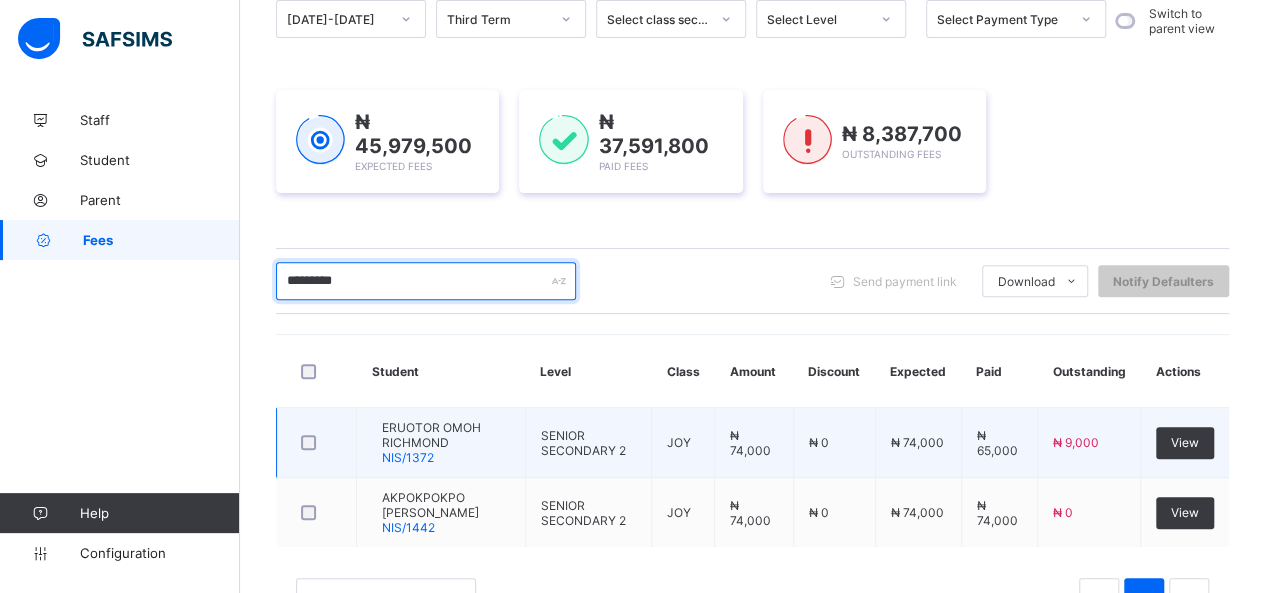 scroll, scrollTop: 281, scrollLeft: 0, axis: vertical 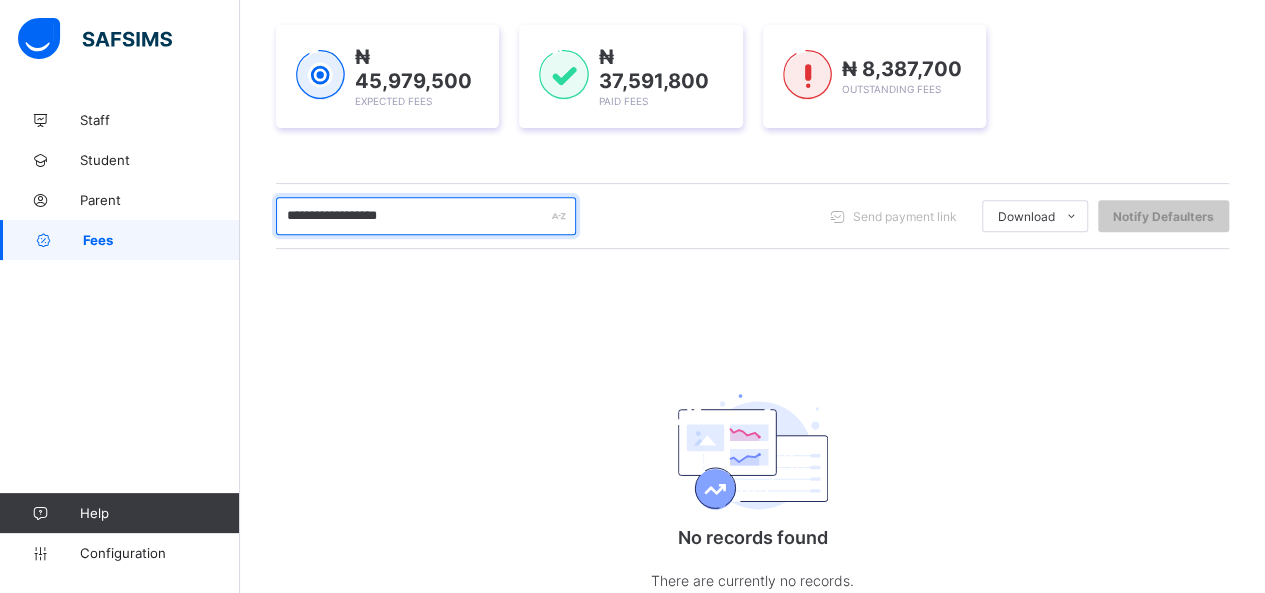 click on "**********" at bounding box center (426, 216) 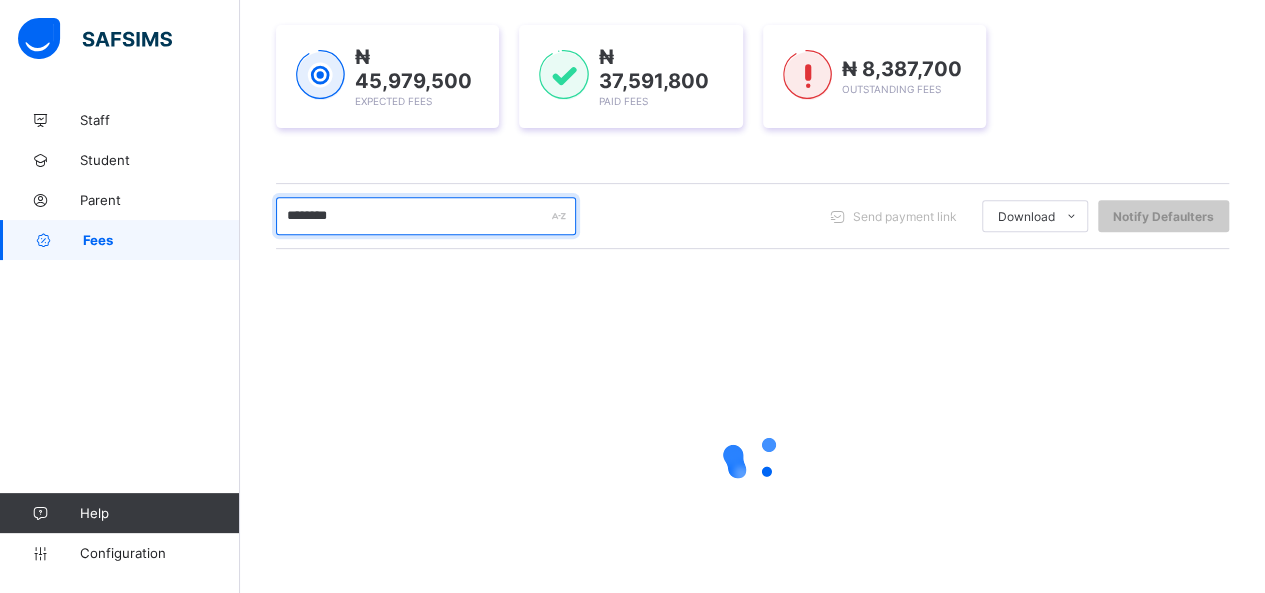 scroll, scrollTop: 214, scrollLeft: 0, axis: vertical 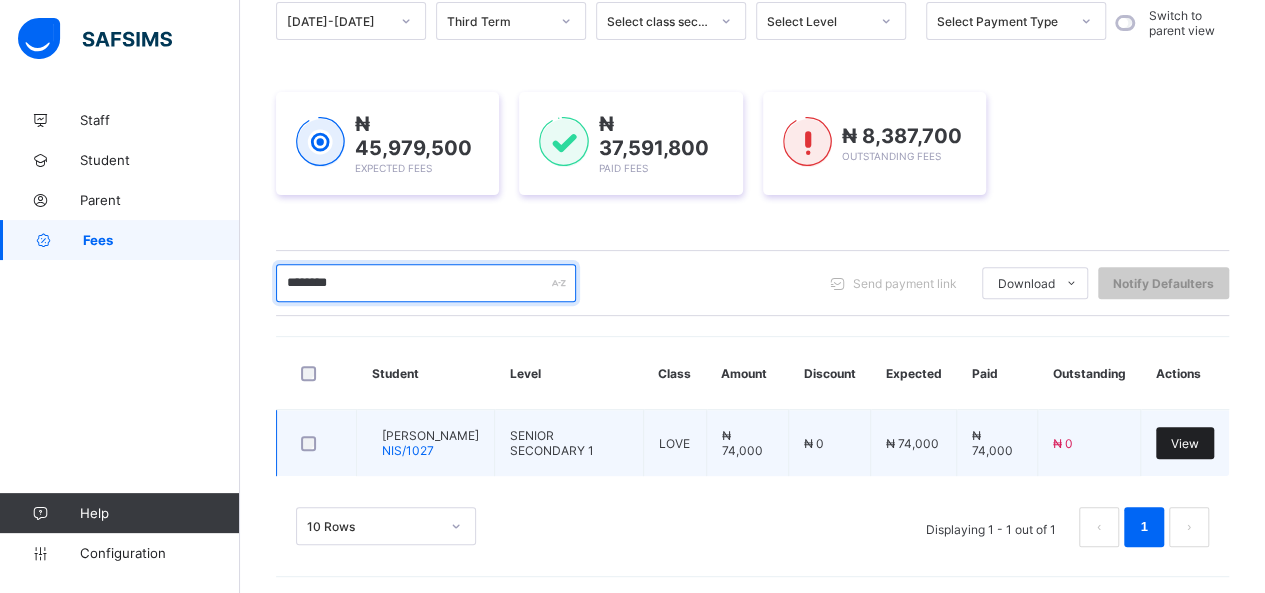 type on "********" 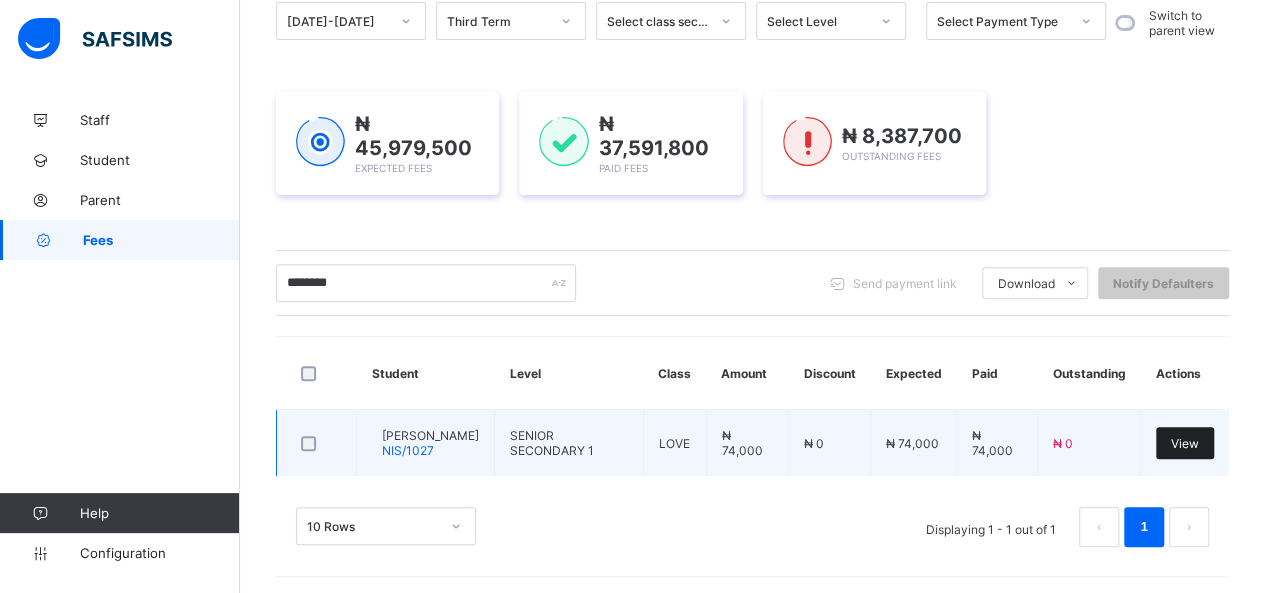 click on "View" at bounding box center [1185, 443] 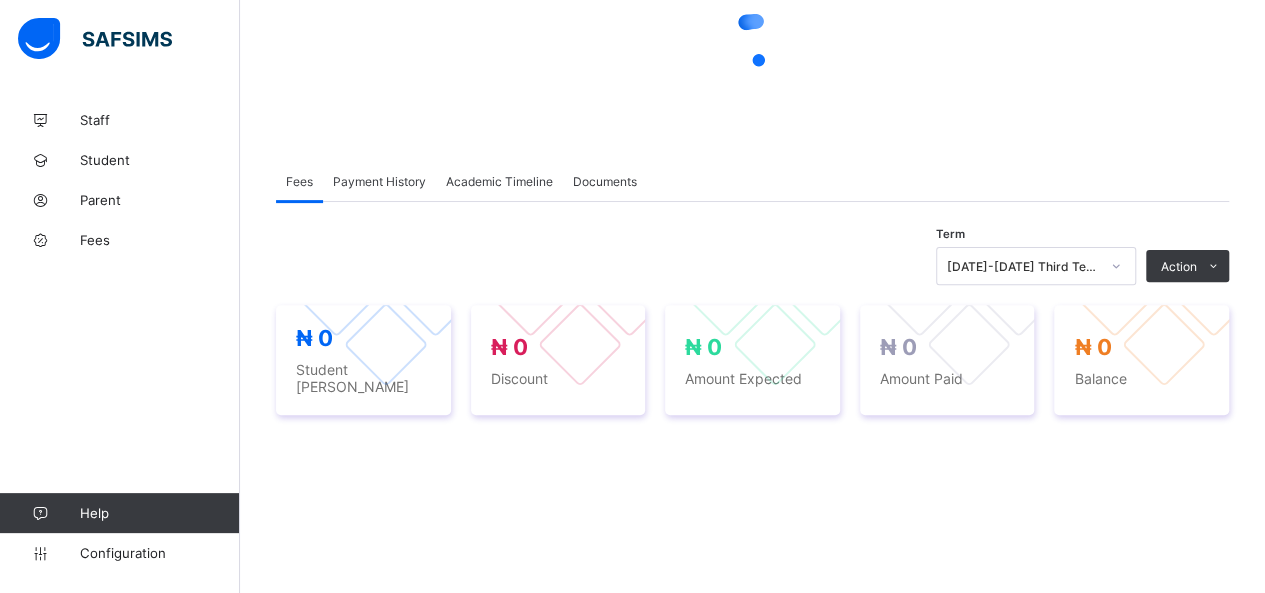click on "Payment History" at bounding box center (379, 181) 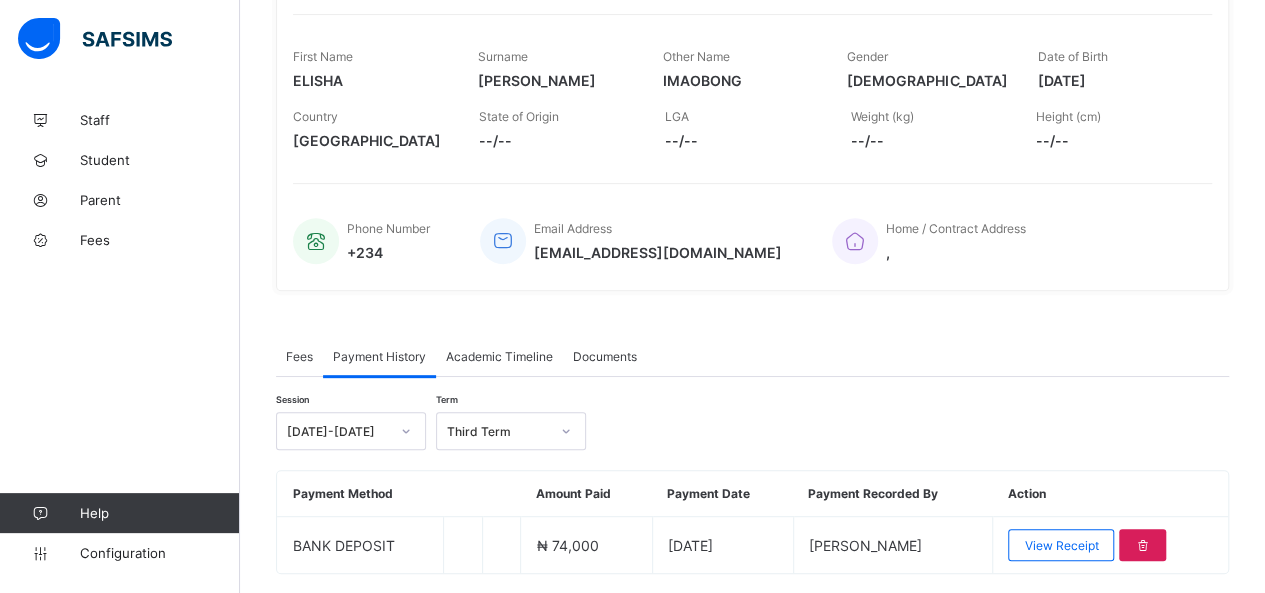 scroll, scrollTop: 351, scrollLeft: 0, axis: vertical 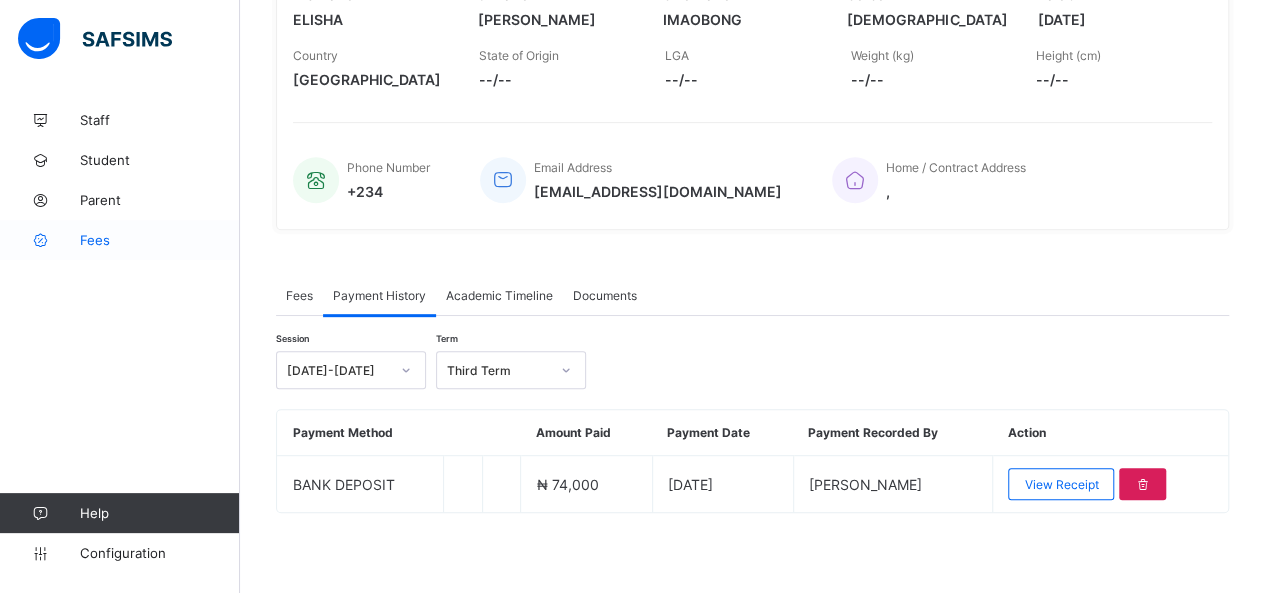 click on "Fees" at bounding box center [160, 240] 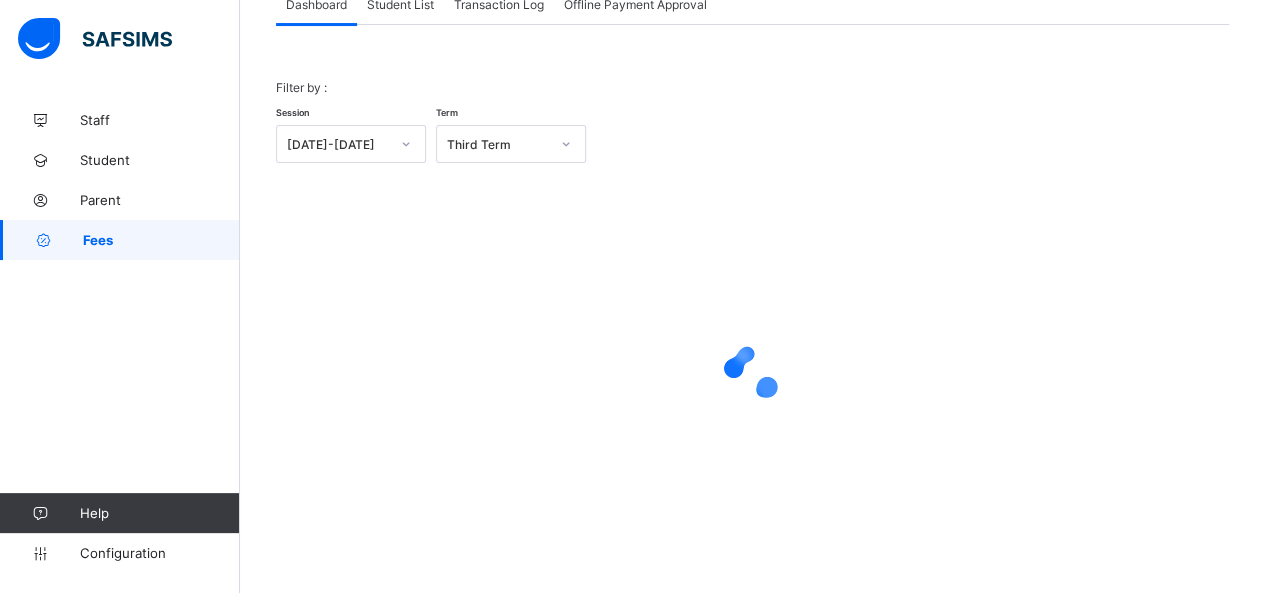 scroll, scrollTop: 144, scrollLeft: 0, axis: vertical 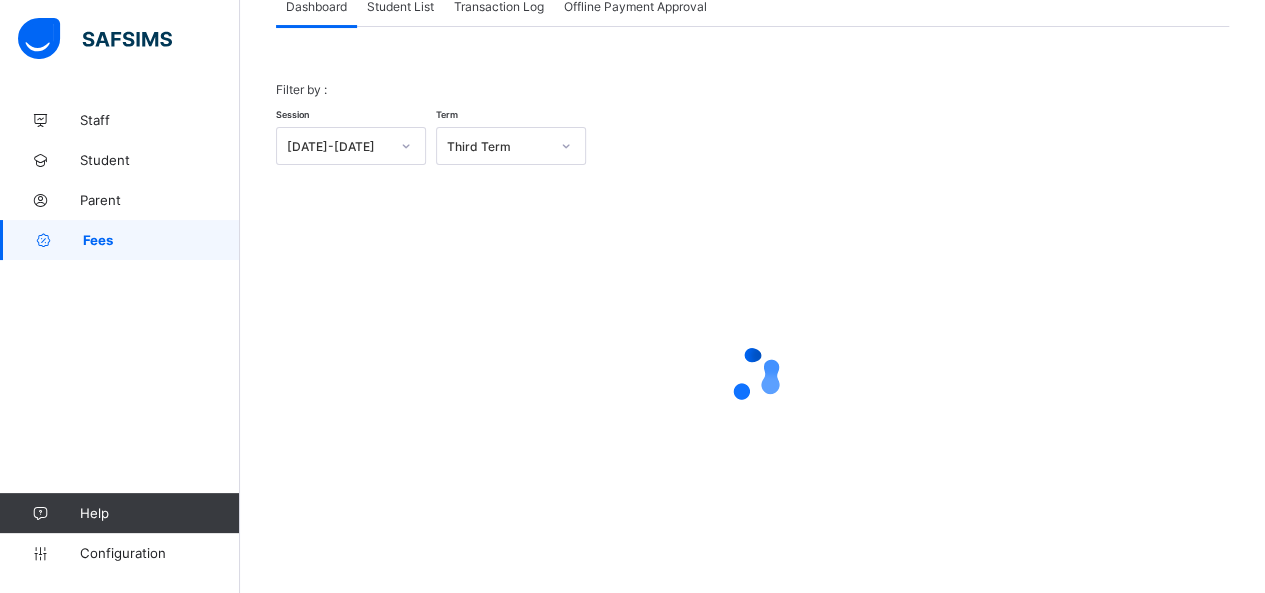 click on "Student List" at bounding box center [400, 6] 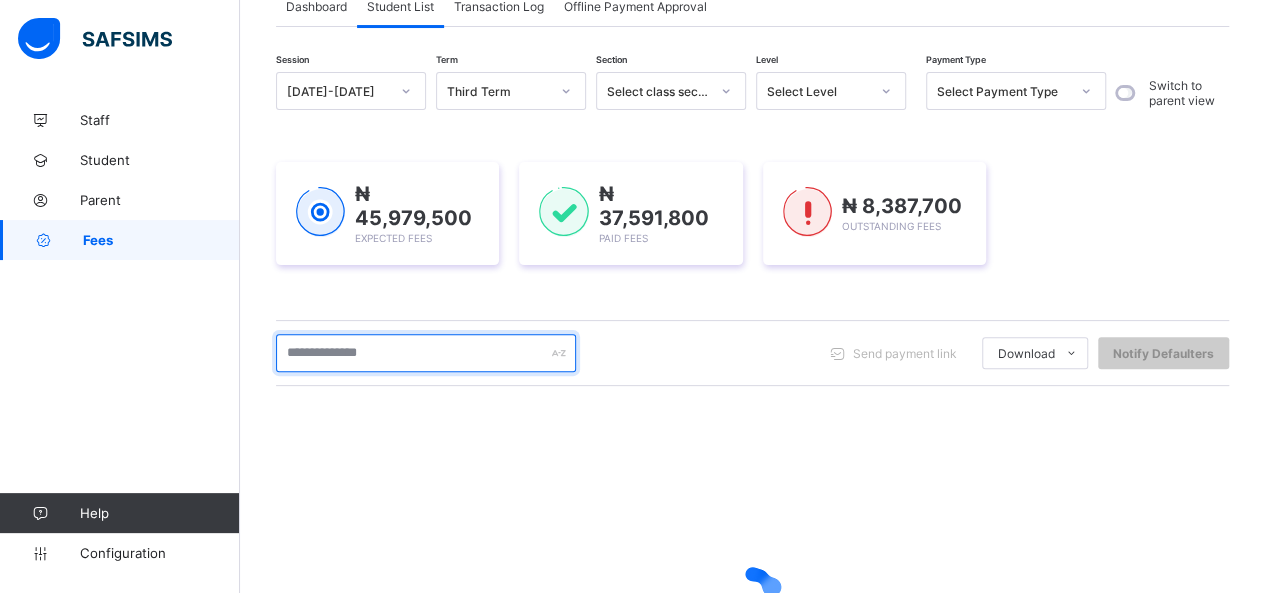 click at bounding box center [426, 353] 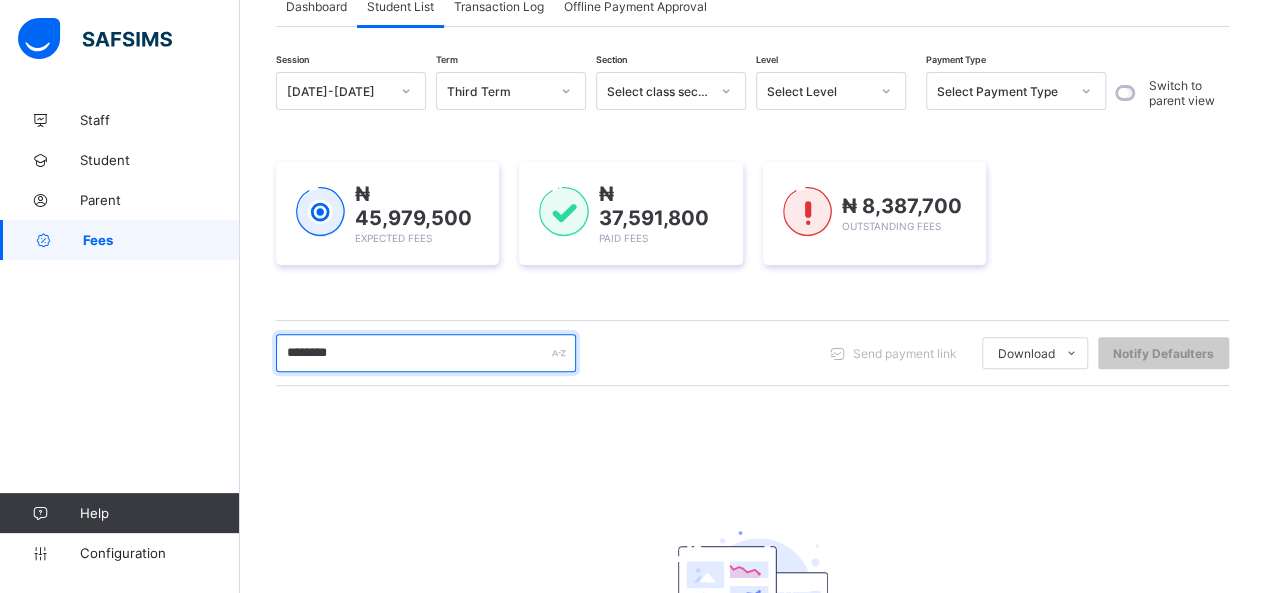 drag, startPoint x: 340, startPoint y: 353, endPoint x: 330, endPoint y: 359, distance: 11.661903 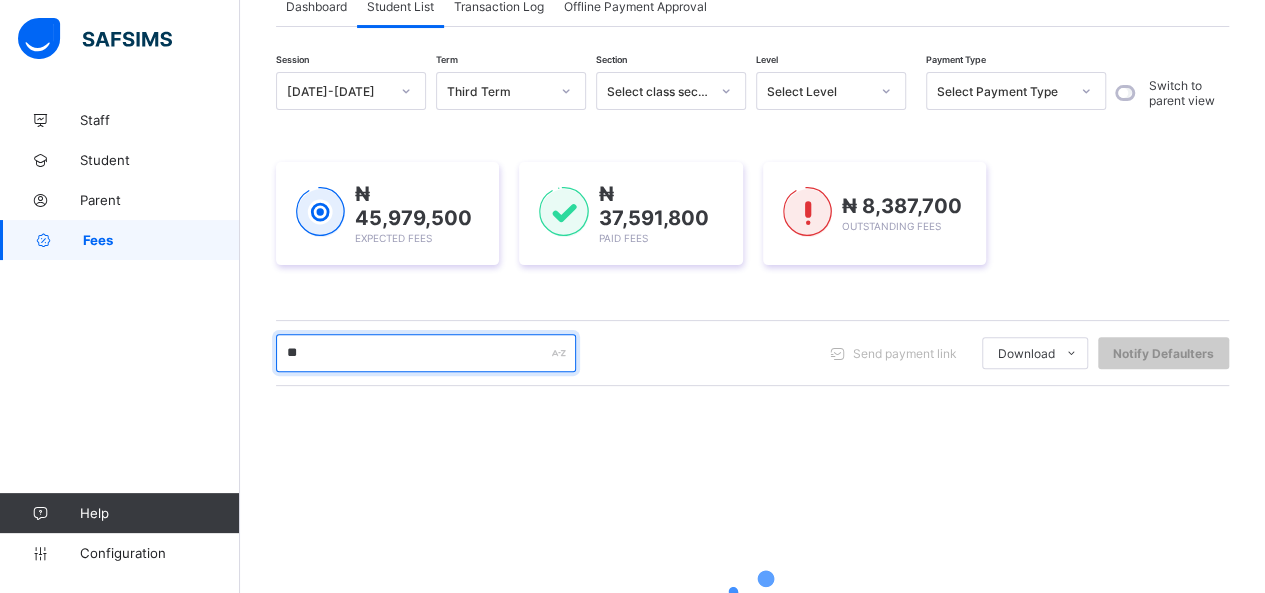 type on "*" 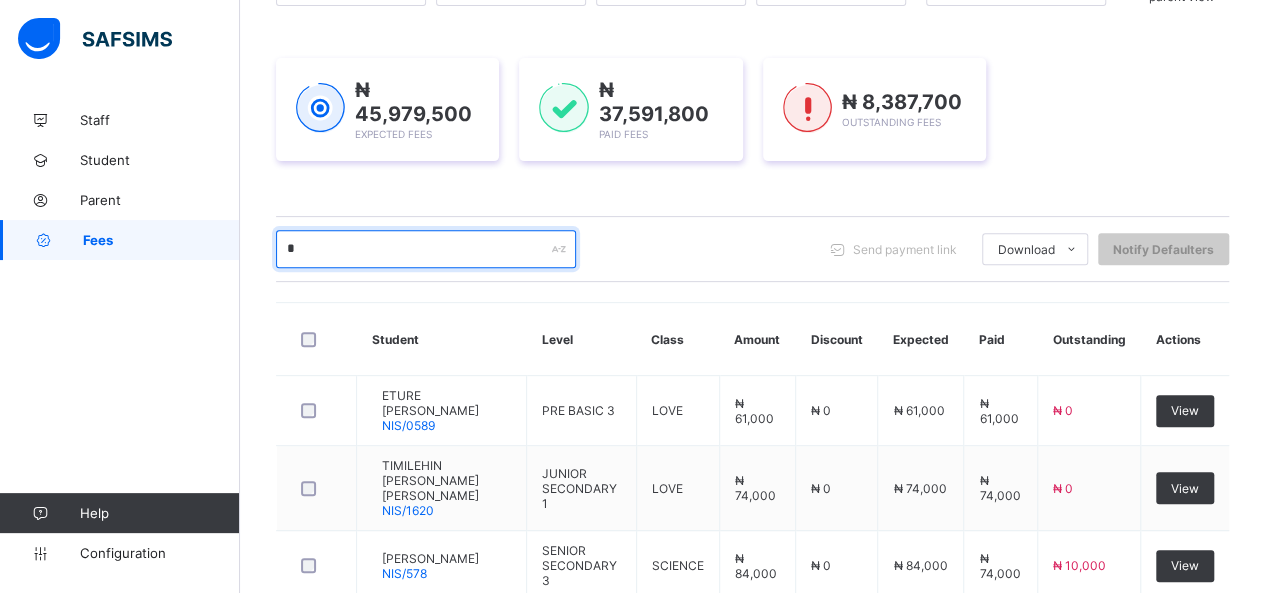 scroll, scrollTop: 242, scrollLeft: 0, axis: vertical 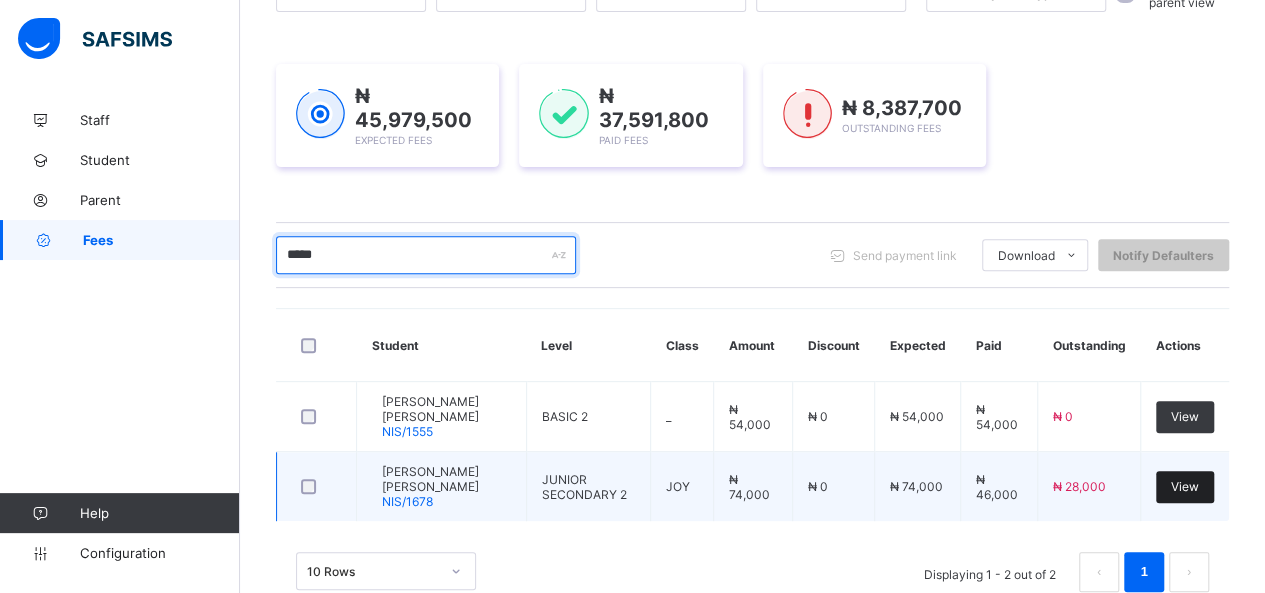 type on "*****" 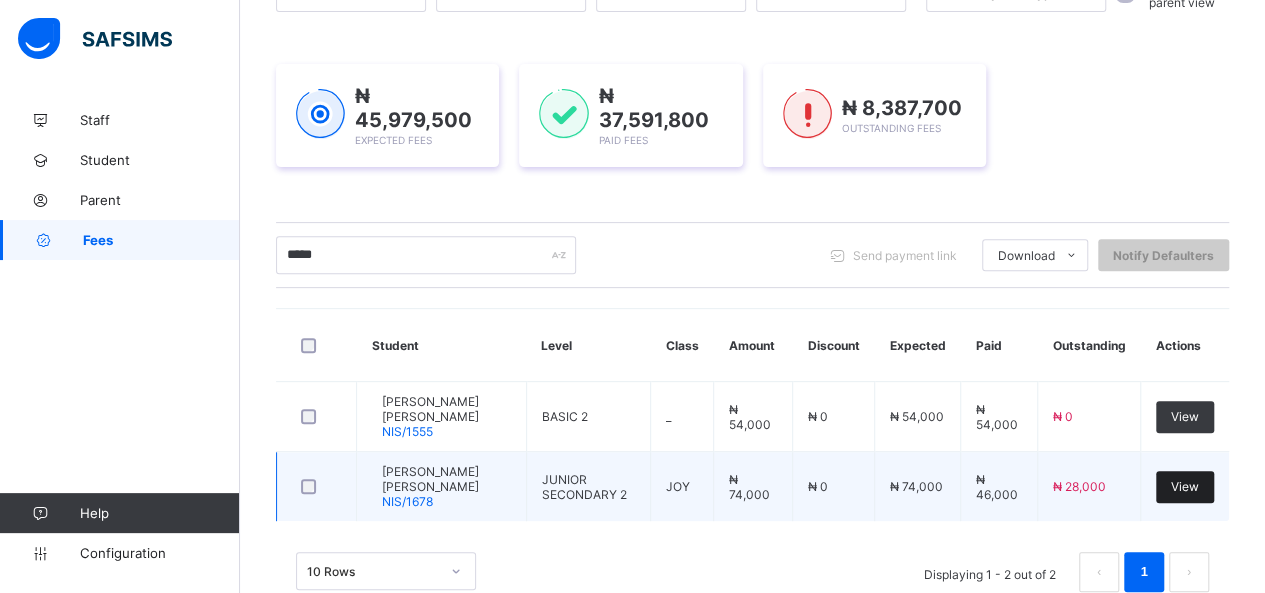 click on "View" at bounding box center (1185, 486) 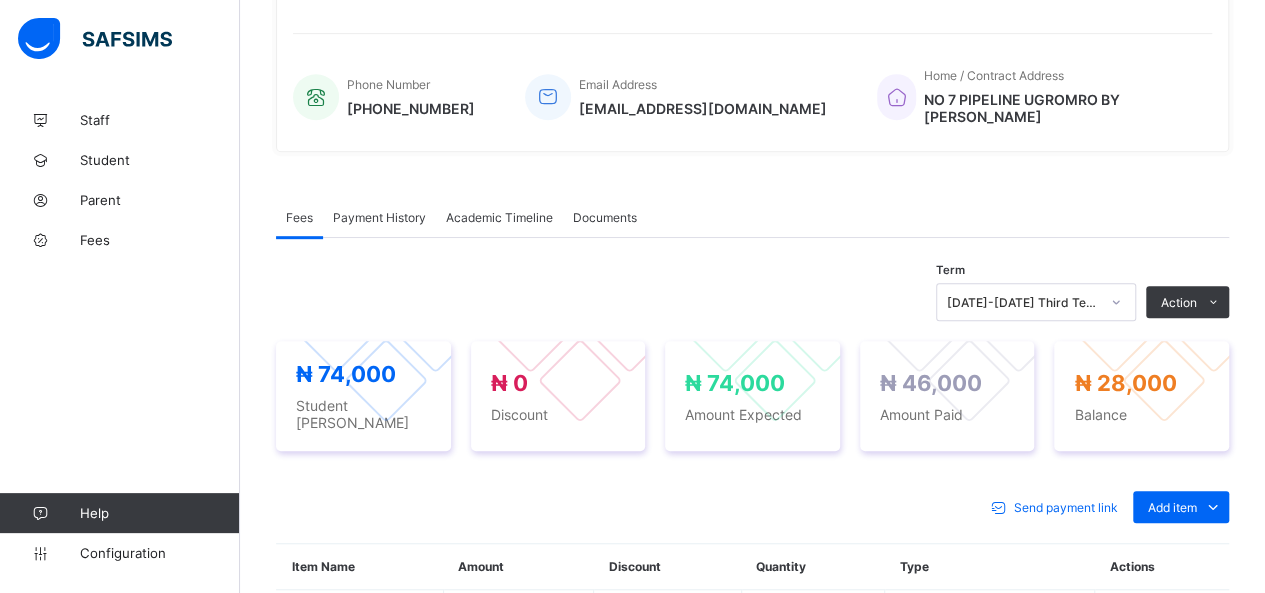scroll, scrollTop: 442, scrollLeft: 0, axis: vertical 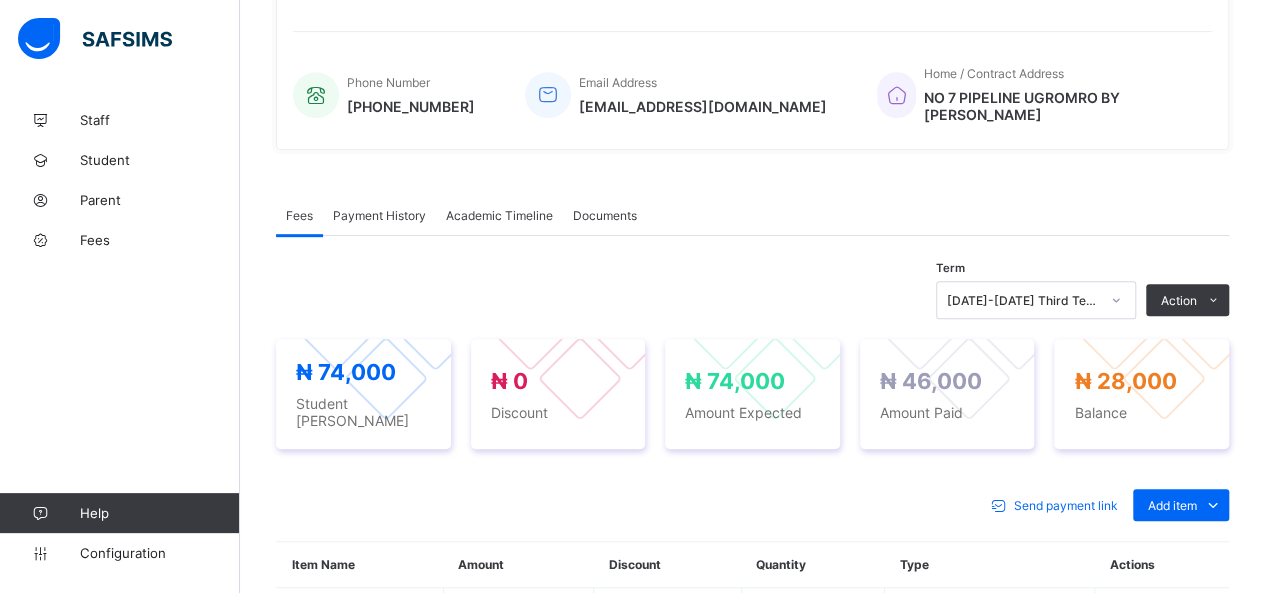click on "Payment History" at bounding box center [379, 215] 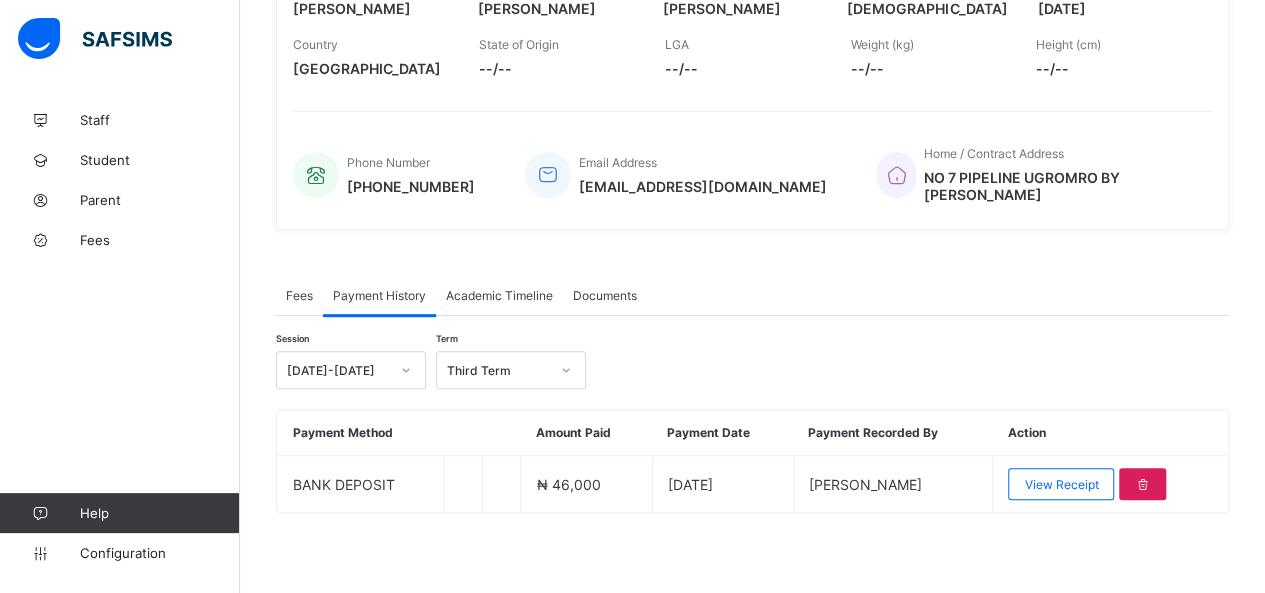 scroll, scrollTop: 351, scrollLeft: 0, axis: vertical 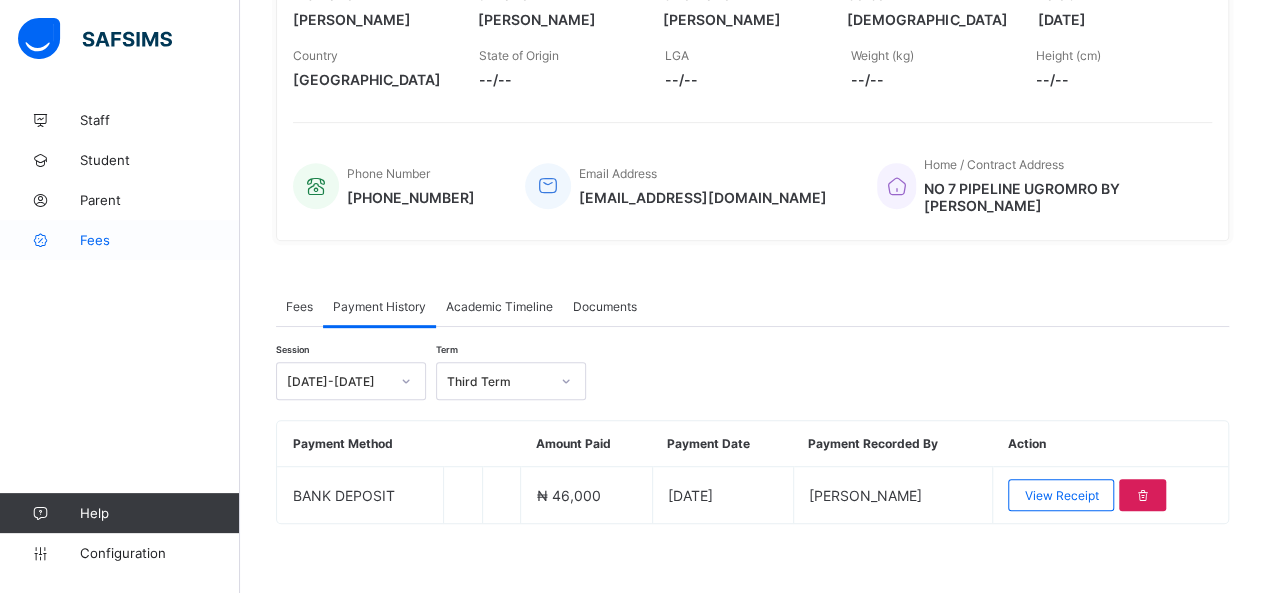 click on "Fees" at bounding box center [160, 240] 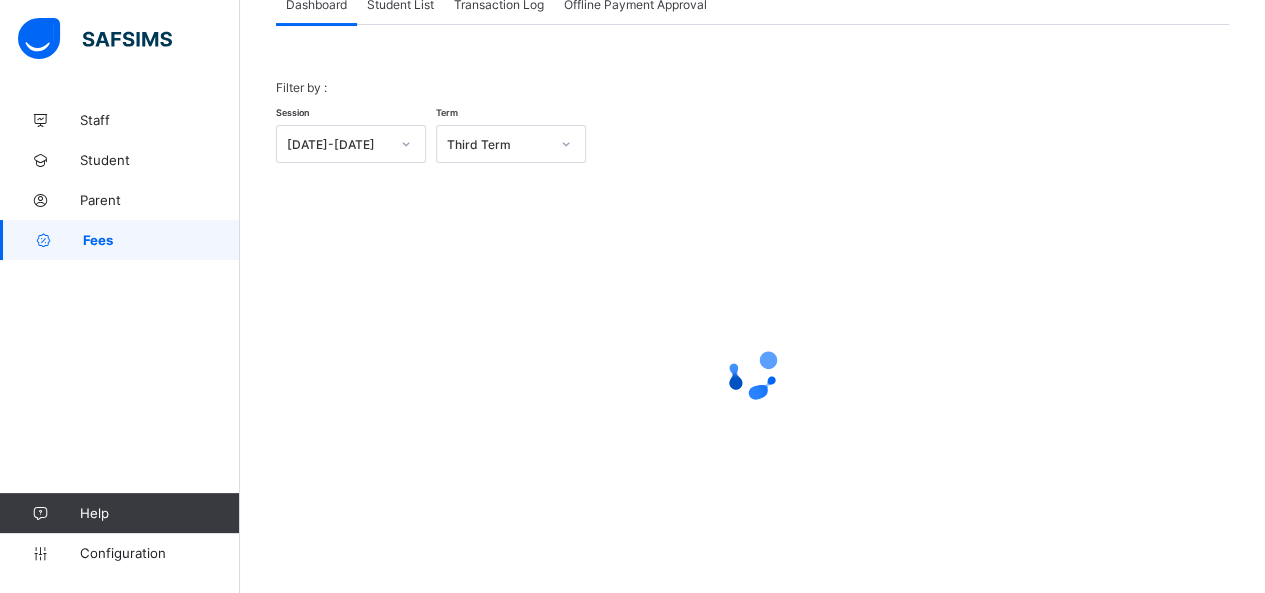 scroll, scrollTop: 144, scrollLeft: 0, axis: vertical 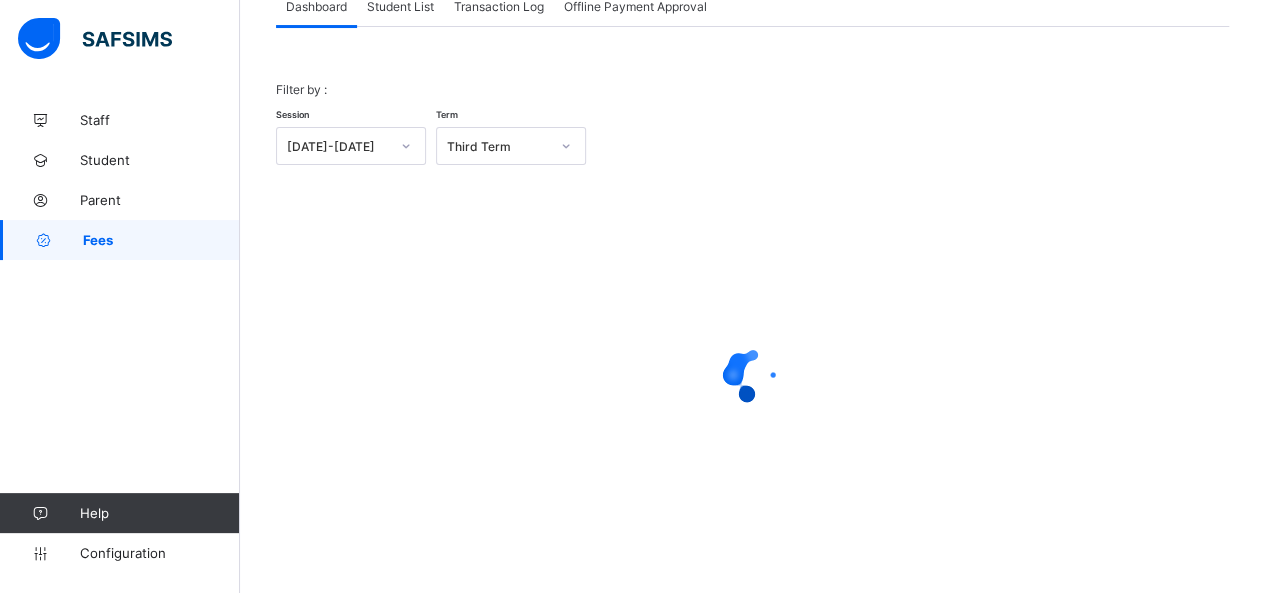 click on "Student List" at bounding box center (400, 6) 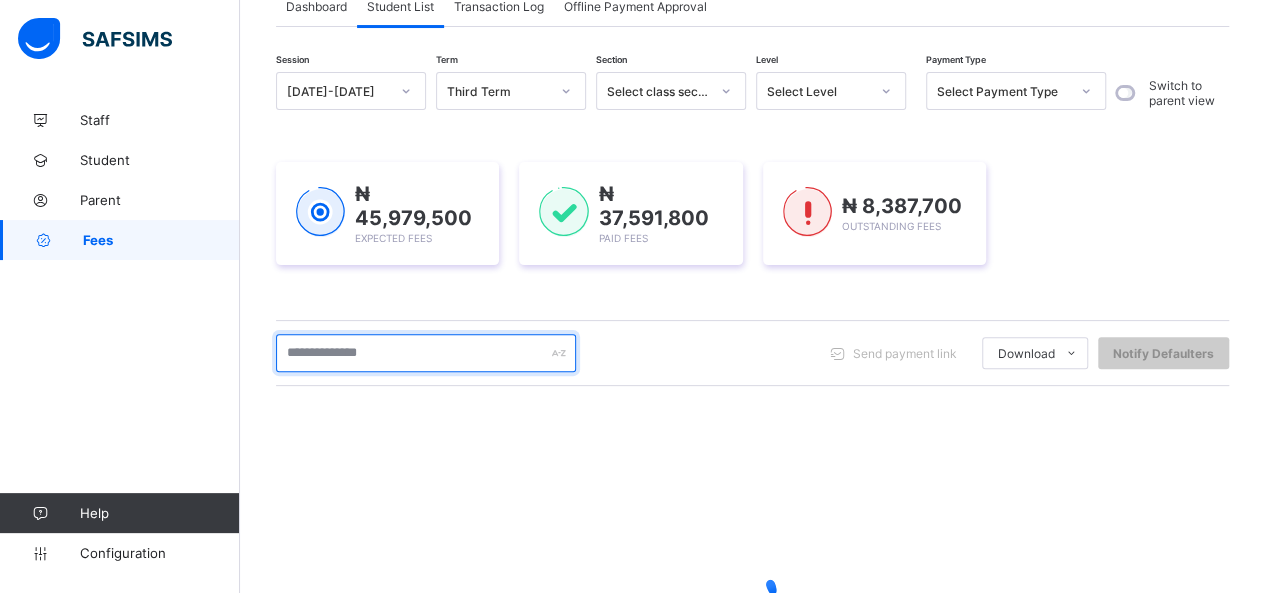 click at bounding box center [426, 353] 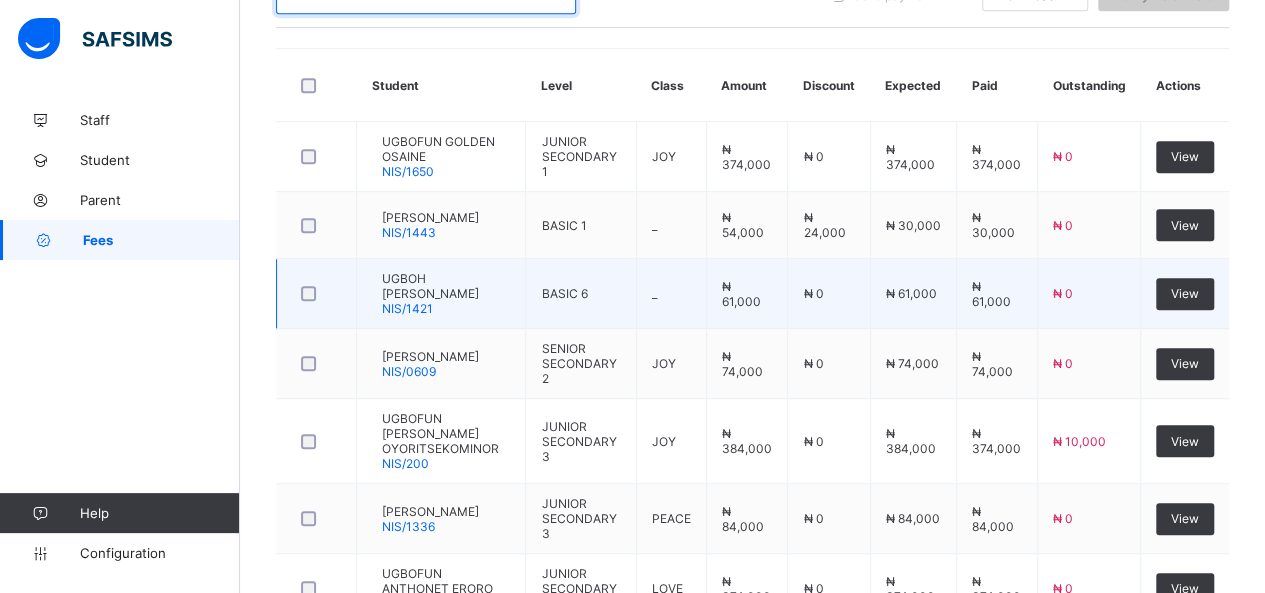 scroll, scrollTop: 544, scrollLeft: 0, axis: vertical 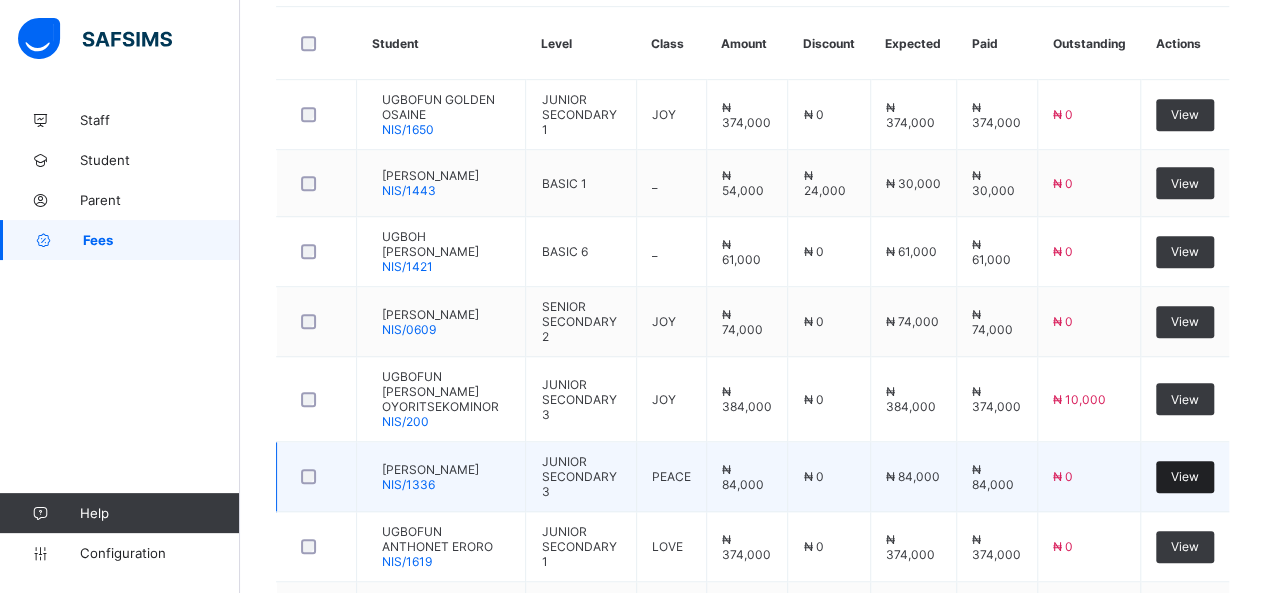 type on "*****" 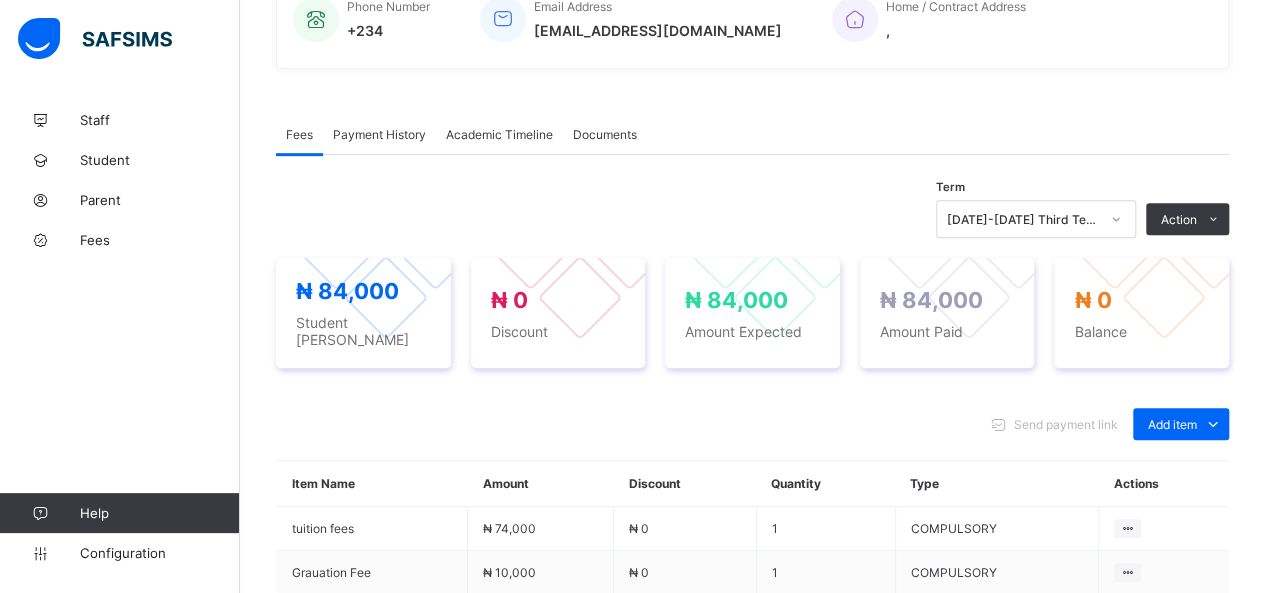 scroll, scrollTop: 512, scrollLeft: 0, axis: vertical 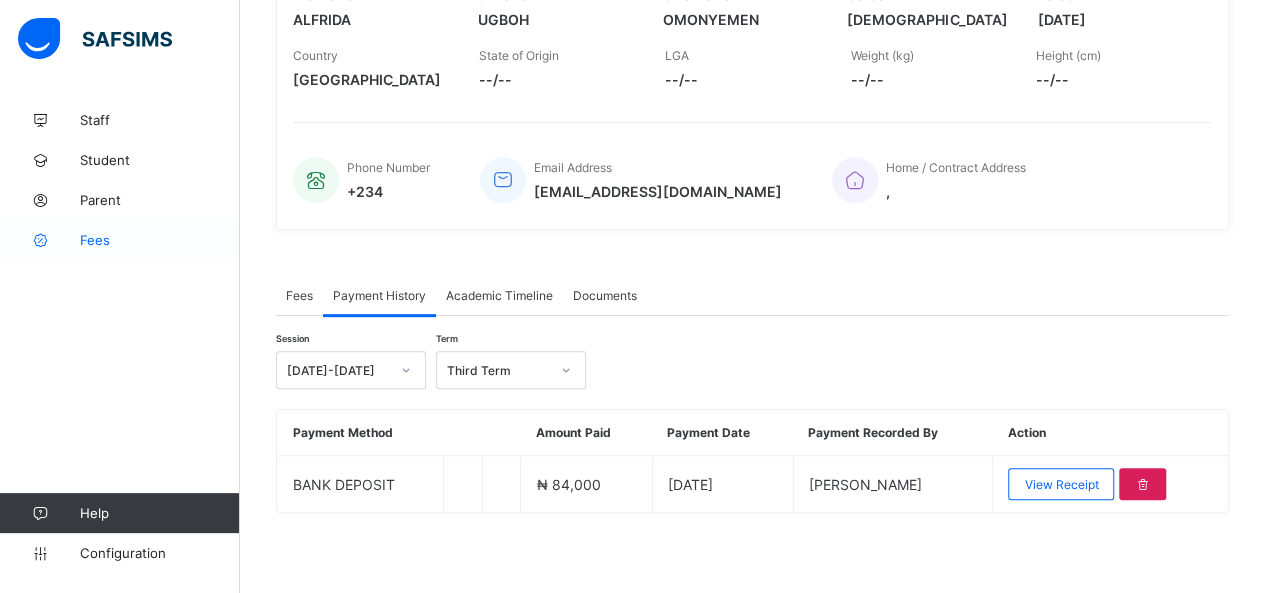 click on "Fees" at bounding box center (160, 240) 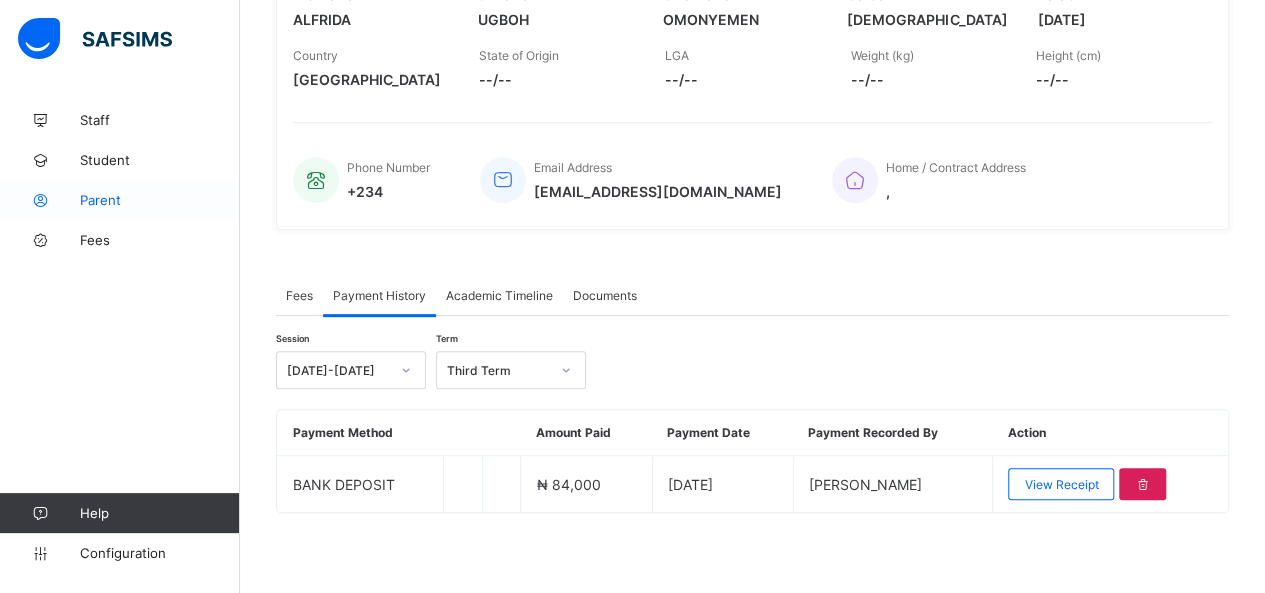 scroll, scrollTop: 144, scrollLeft: 0, axis: vertical 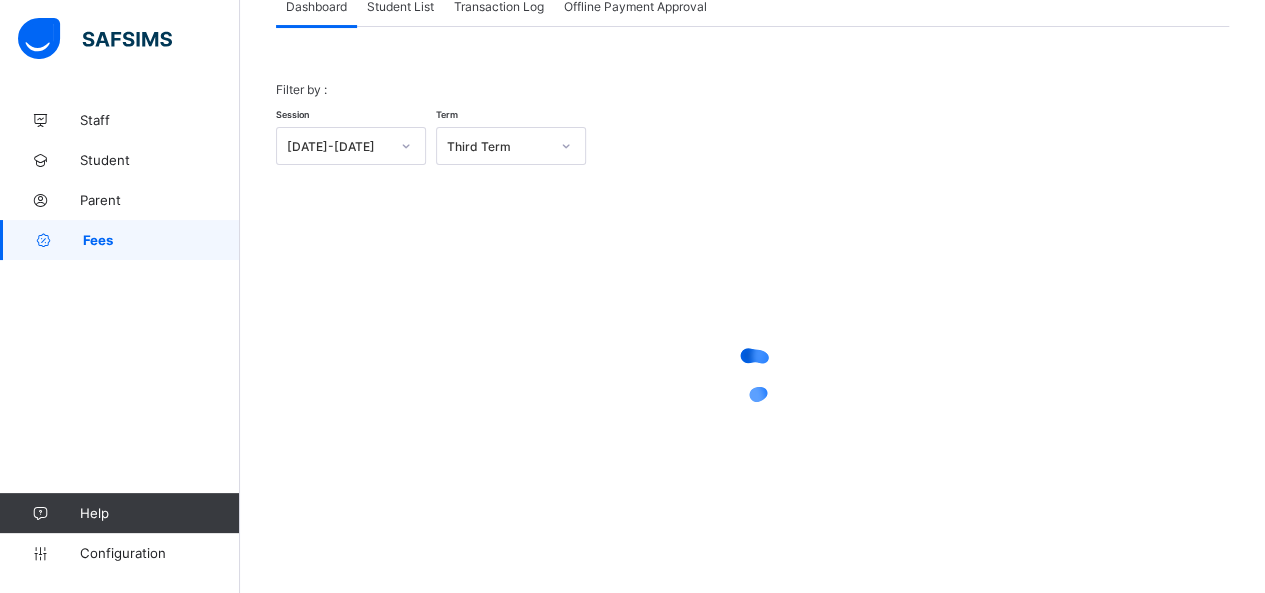 click on "Student List" at bounding box center (400, 6) 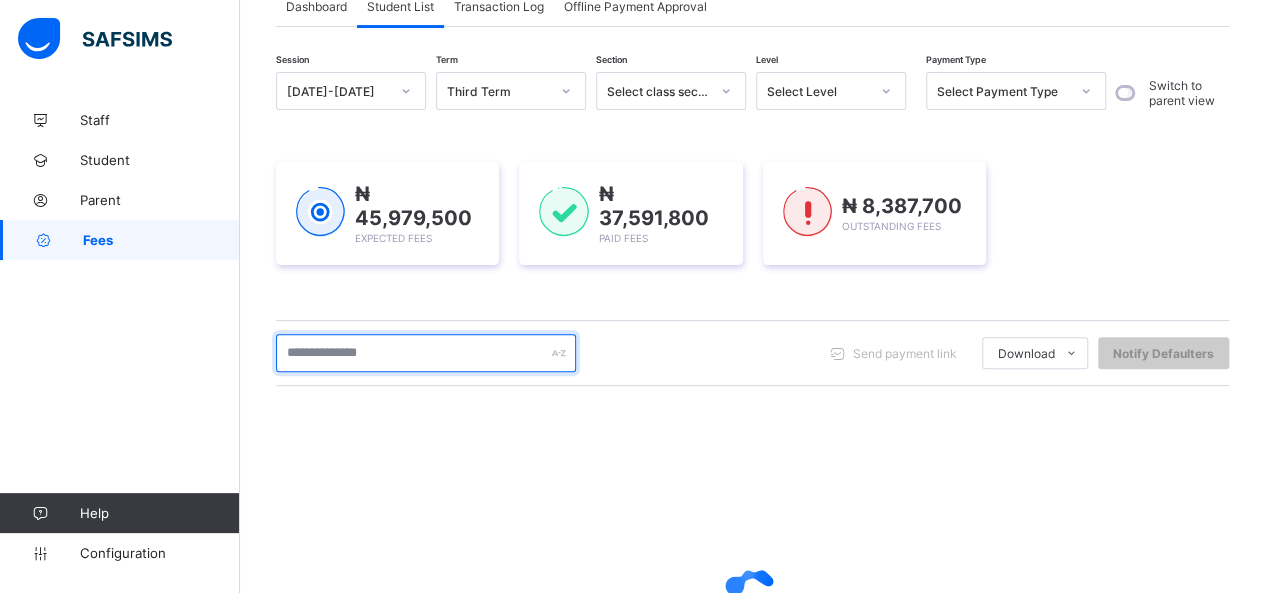 click at bounding box center (426, 353) 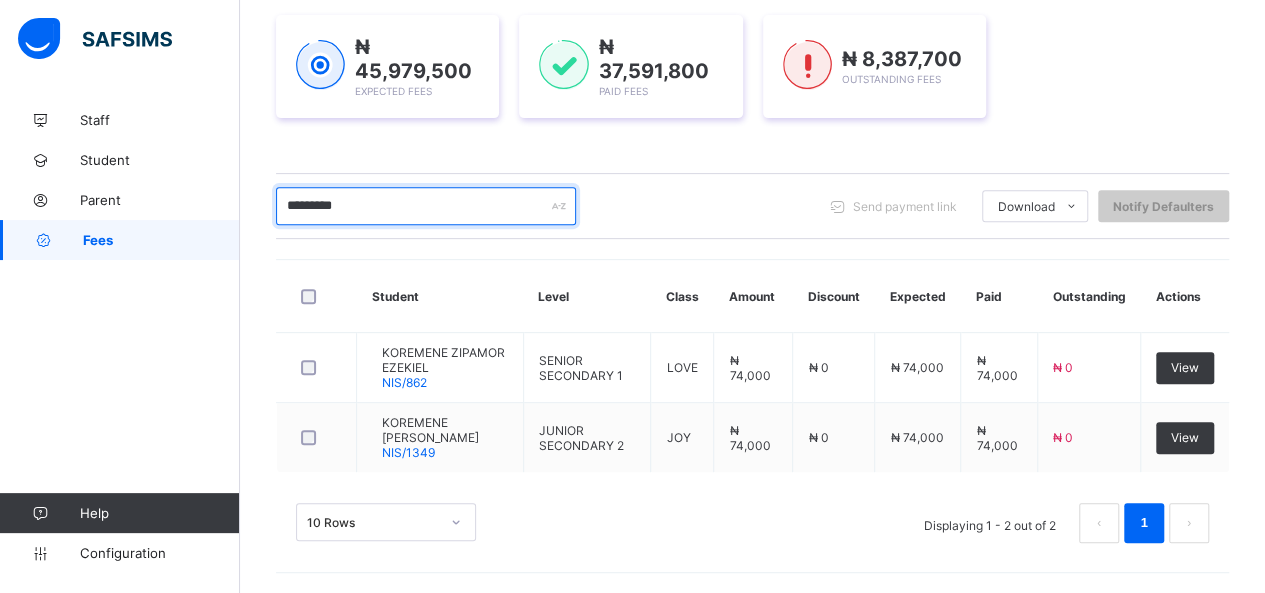 scroll, scrollTop: 295, scrollLeft: 0, axis: vertical 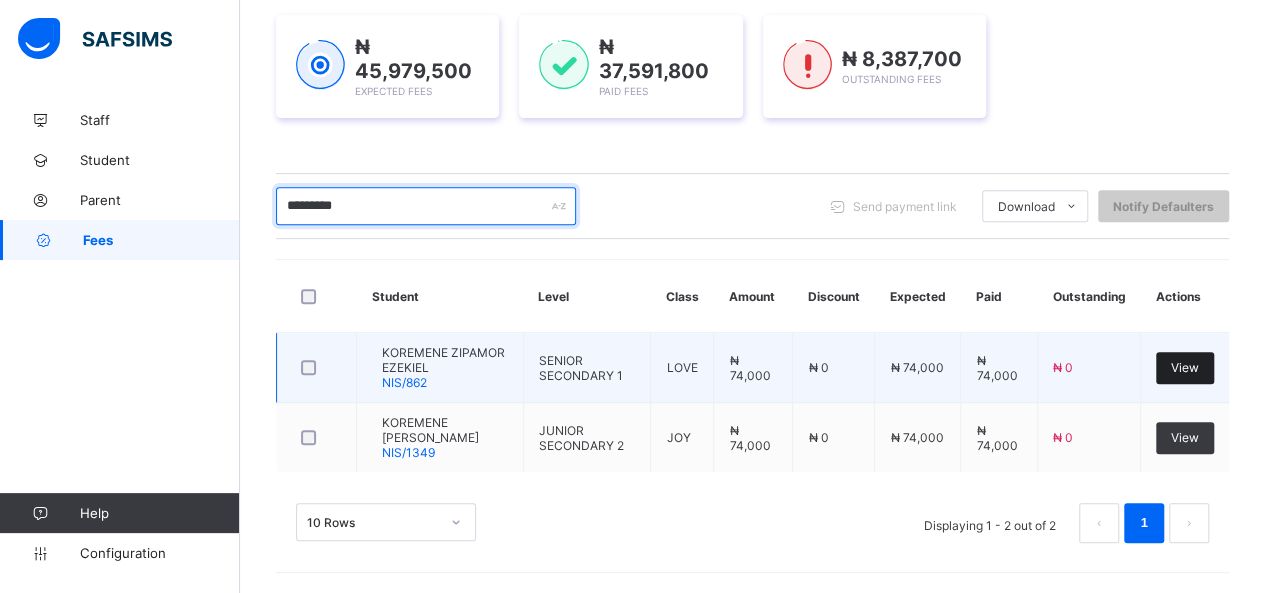 type on "*********" 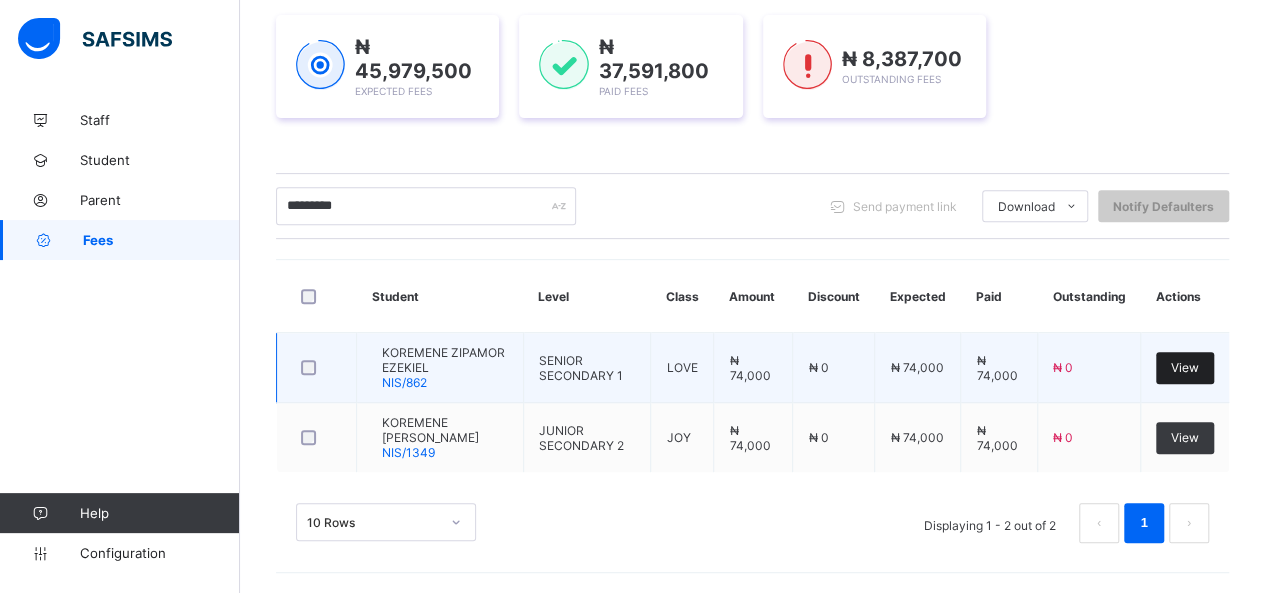 click on "View" at bounding box center [1185, 367] 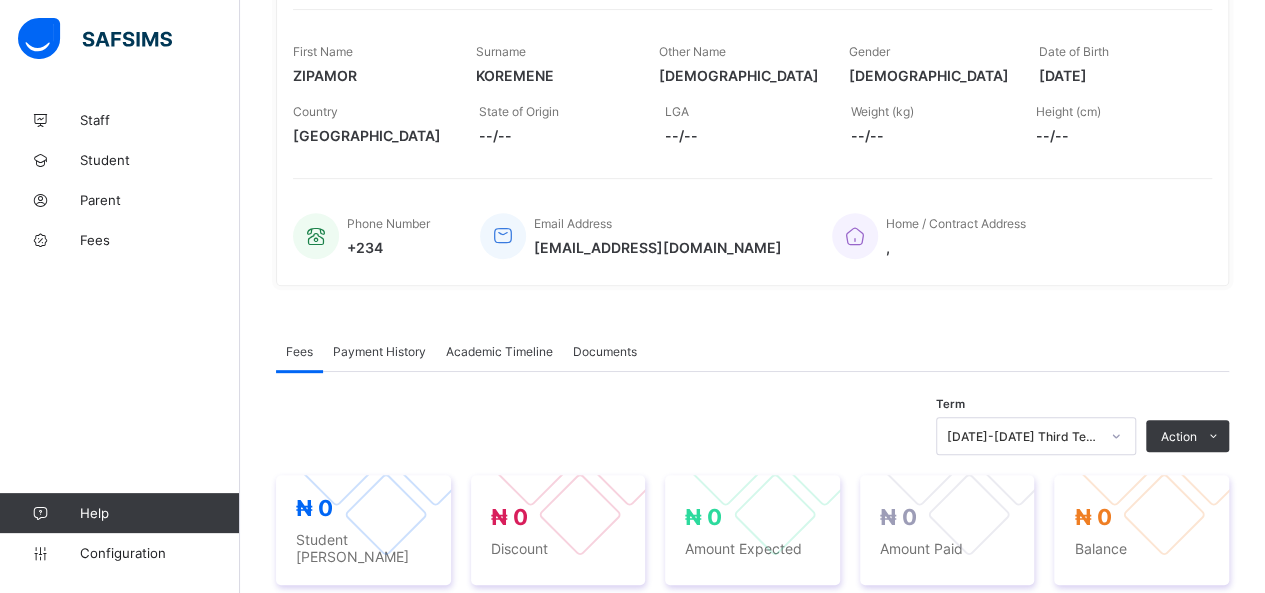 click on "× Delete Document This action would delete the document with name:    from the system. Are you sure you want to carry on? Cancel Yes, Delete Document Back  / KOREMENE ZIPAMOR [PERSON_NAME] ZIPAMOR [PERSON_NAME]/862 •  Unassigned   No parent assigned to child    Active  Edit First Name ZIPAMOR Surname KOREMENE Other Name [PERSON_NAME] Gender [DEMOGRAPHIC_DATA] Date of Birth [DEMOGRAPHIC_DATA] Country [DEMOGRAPHIC_DATA] State of Origin --/-- LGA --/-- Weight (kg) --/-- Height (cm) --/-- Phone Number +234 Email Address [EMAIL_ADDRESS][DOMAIN_NAME] Home / Contract Address  ,  Fees Payment History Academic Timeline Documents Fees More Options   Term [DATE]-[DATE] Third Term Action Receive Payment Manage Discount Send Email Reminder   ₦ 0   Student Bill   ₦ 0   Discount   ₦ 0   Amount Expected   ₦ 0   Amount Paid   ₦ 0   Balance × Manage Discount Discount Type All Items Single Item Discount Options Percentage Fixed Amount * Comment   Preview   Reset Item Name Item Type Item Amount Discount Type Discount Amount Comment Grauation Fee   *" at bounding box center (752, 430) 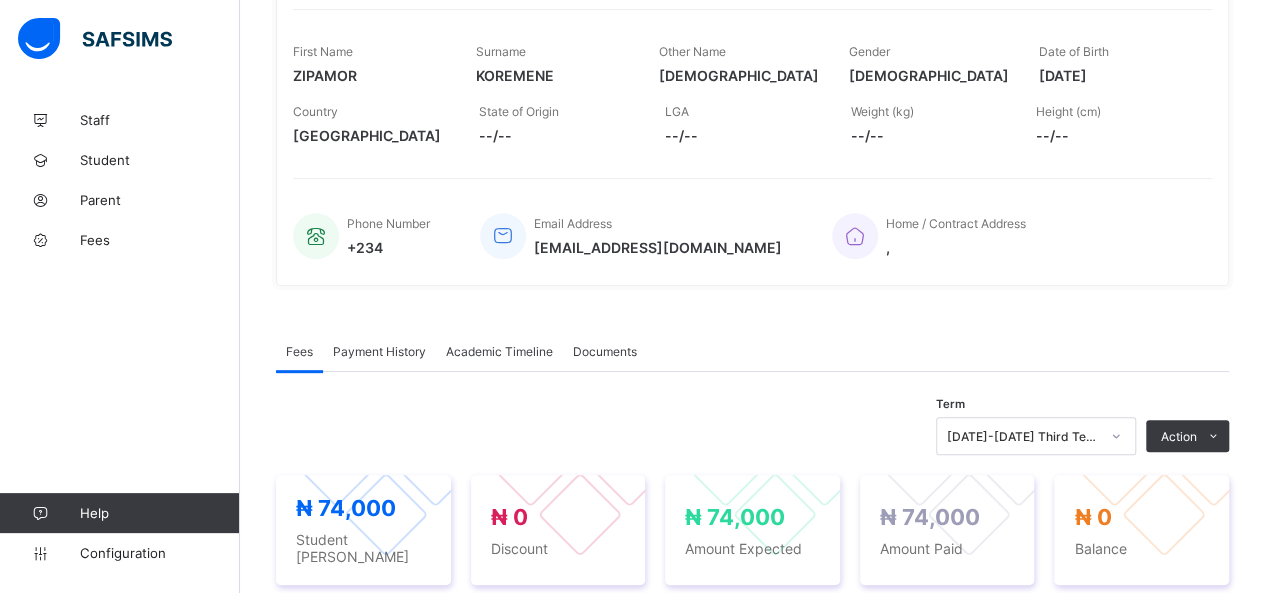 click on "Payment History" at bounding box center (379, 351) 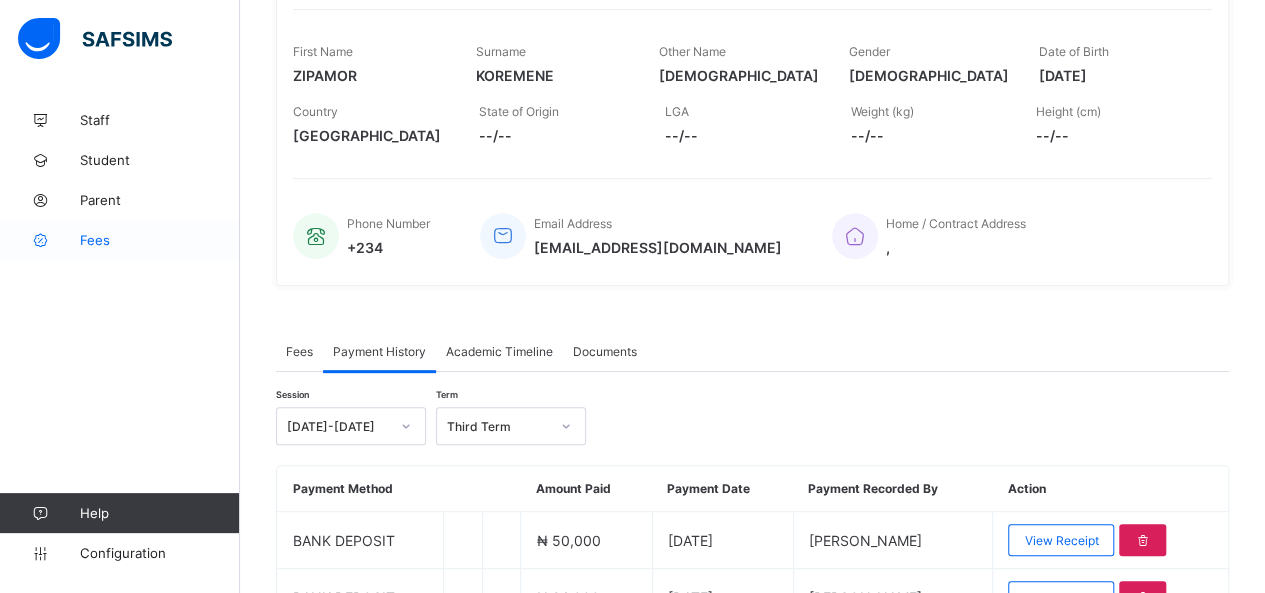 click on "Fees" at bounding box center [160, 240] 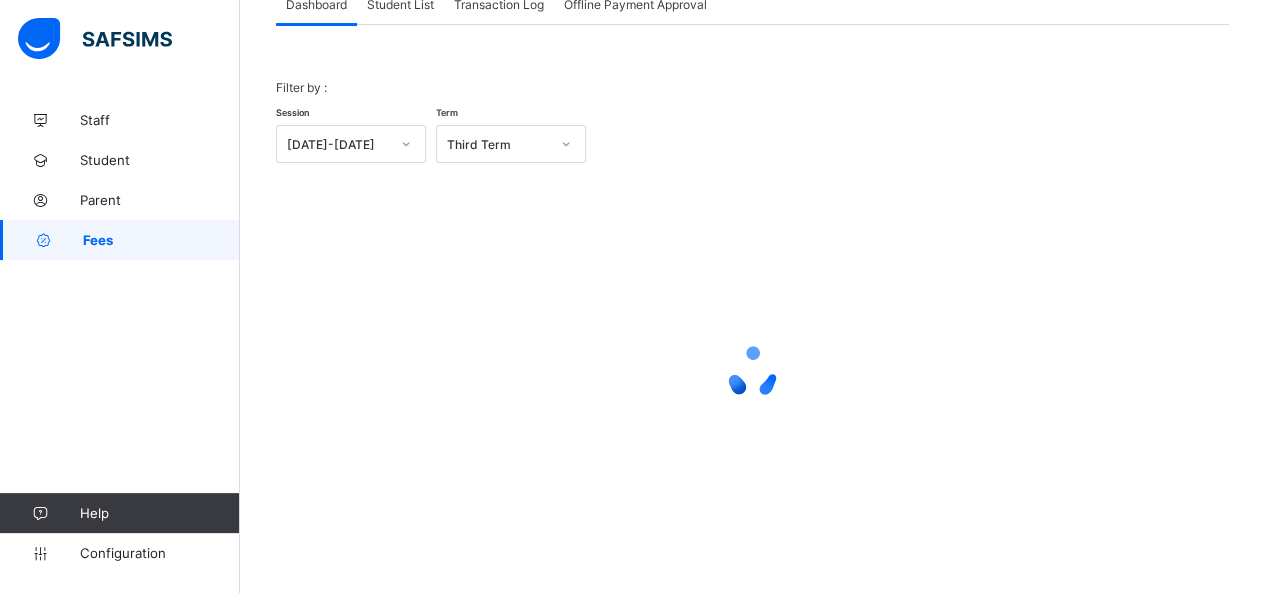 scroll, scrollTop: 144, scrollLeft: 0, axis: vertical 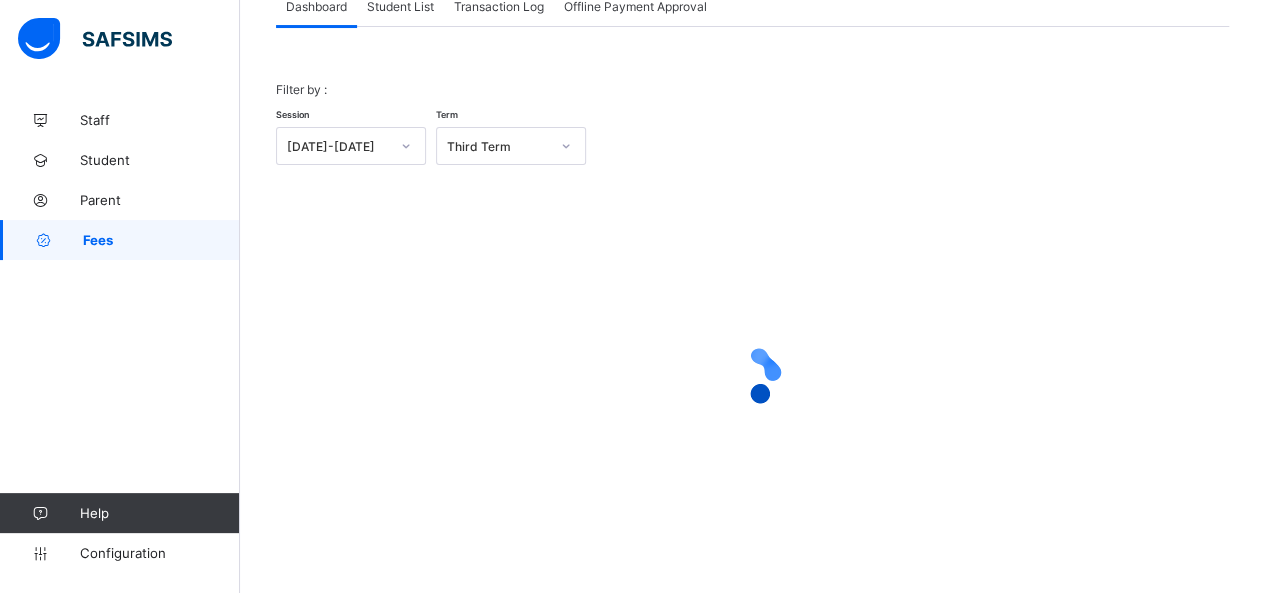 click on "Student List" at bounding box center [400, 6] 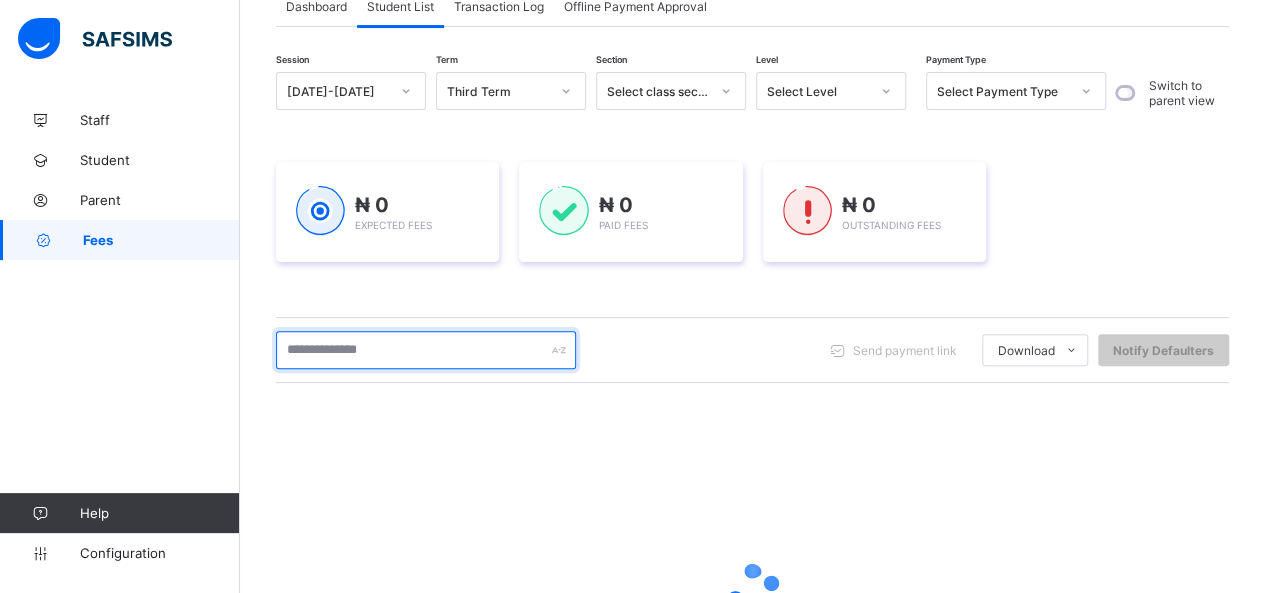 click at bounding box center [426, 350] 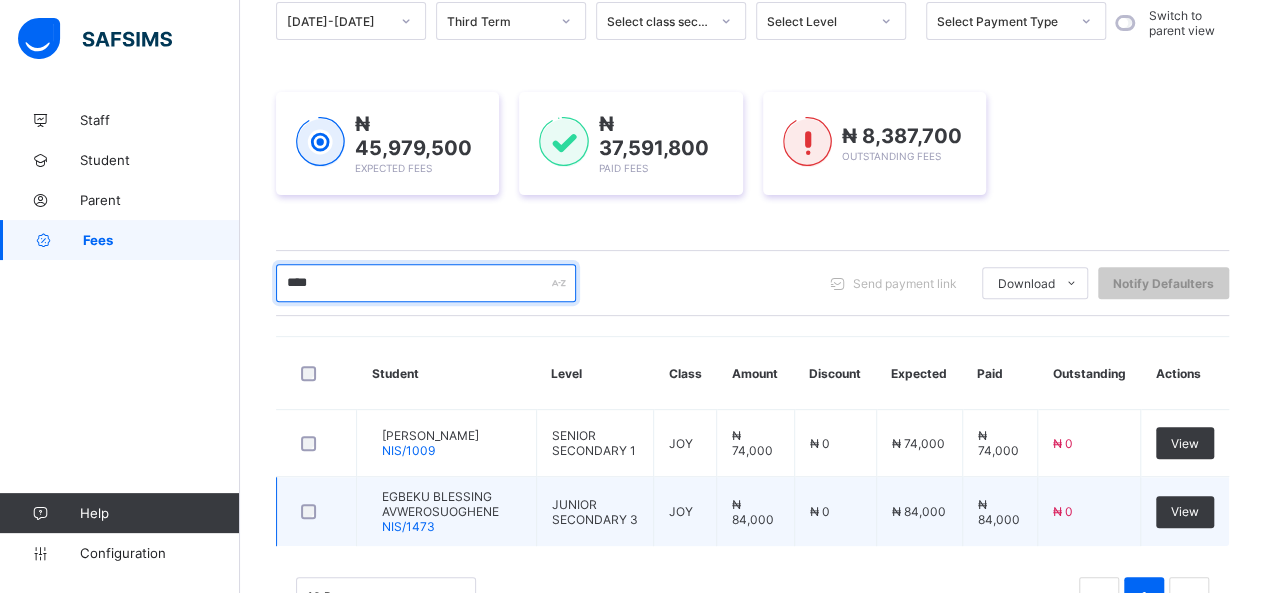 scroll, scrollTop: 244, scrollLeft: 0, axis: vertical 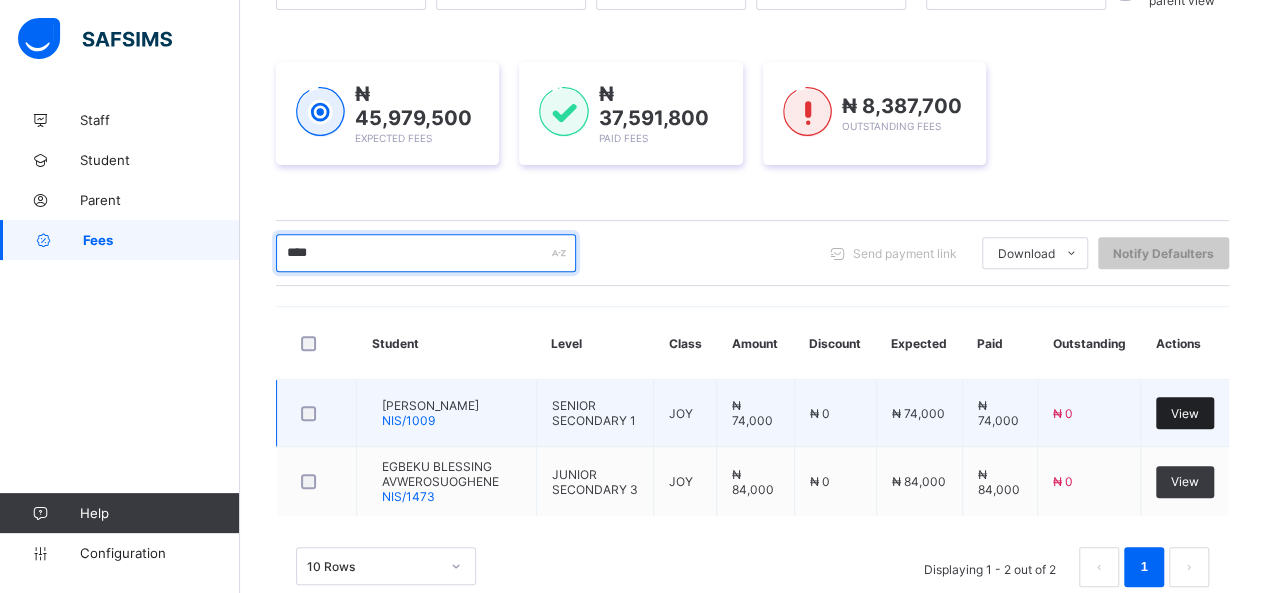 type on "****" 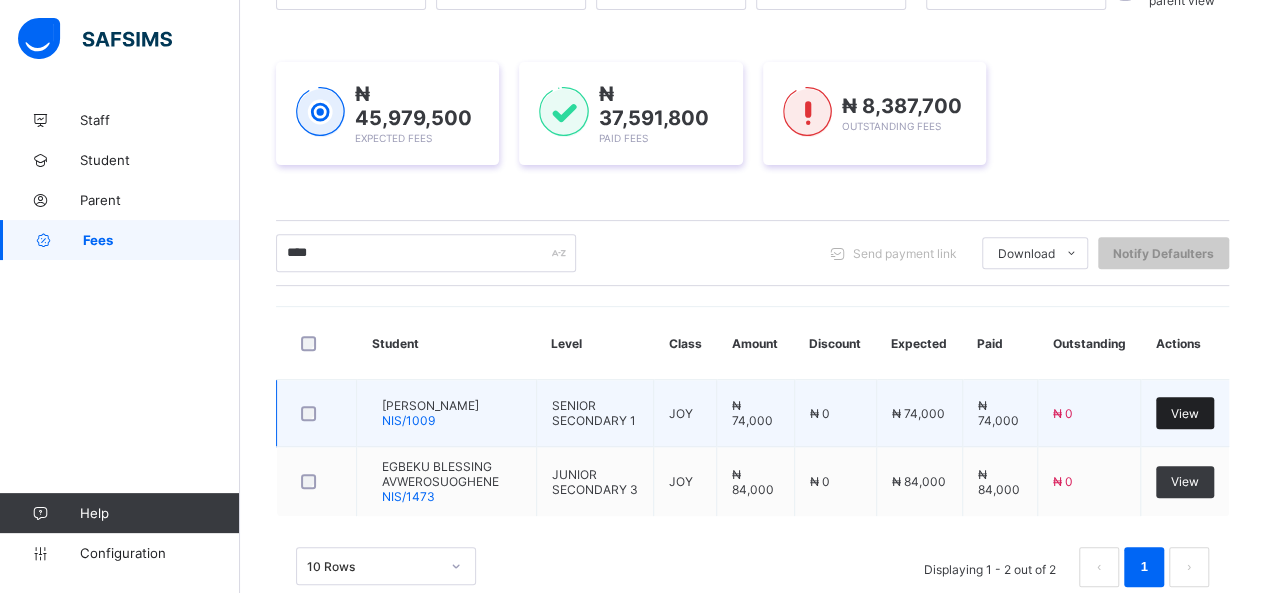 click on "View" at bounding box center (1185, 413) 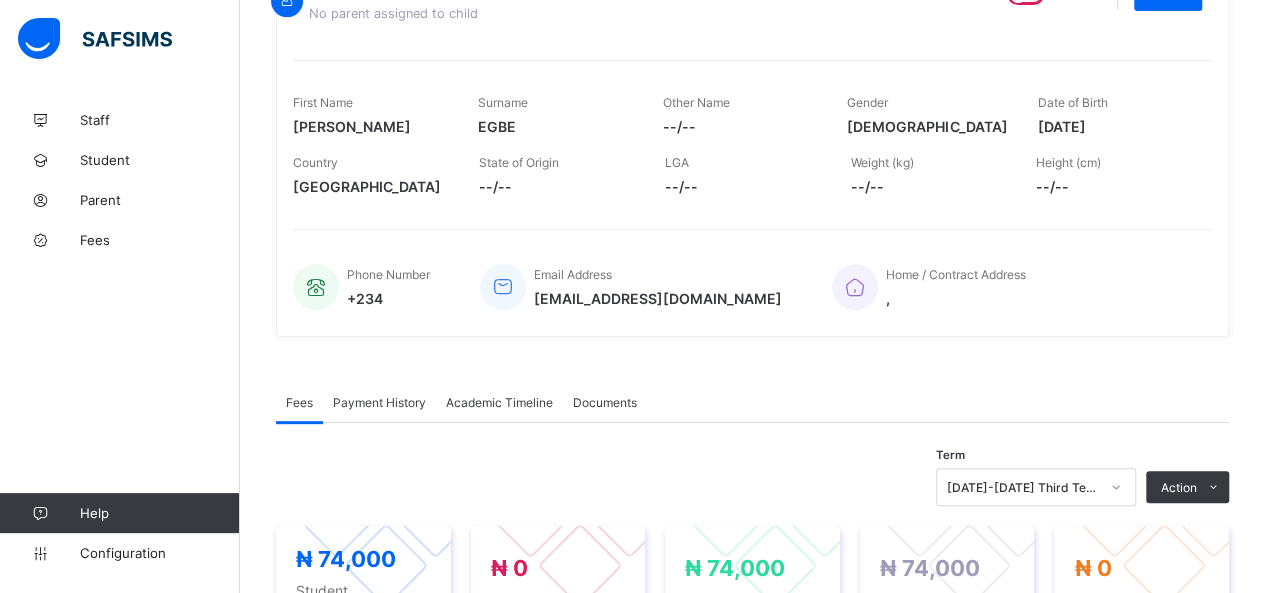 click on "Payment History" at bounding box center (379, 402) 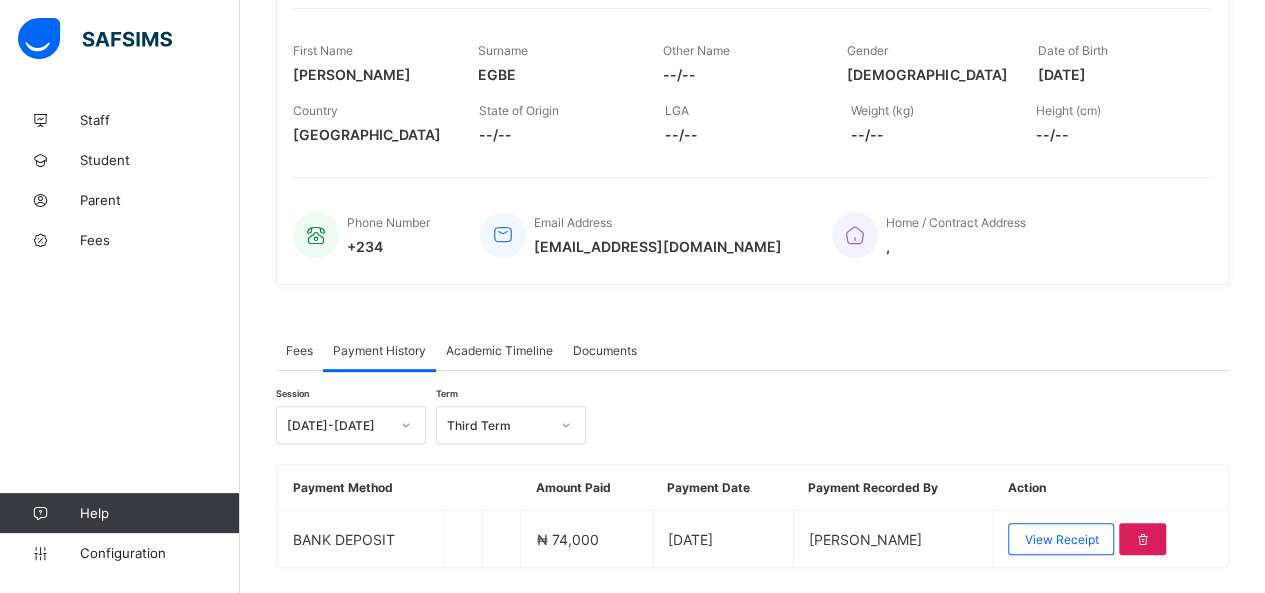 scroll, scrollTop: 300, scrollLeft: 0, axis: vertical 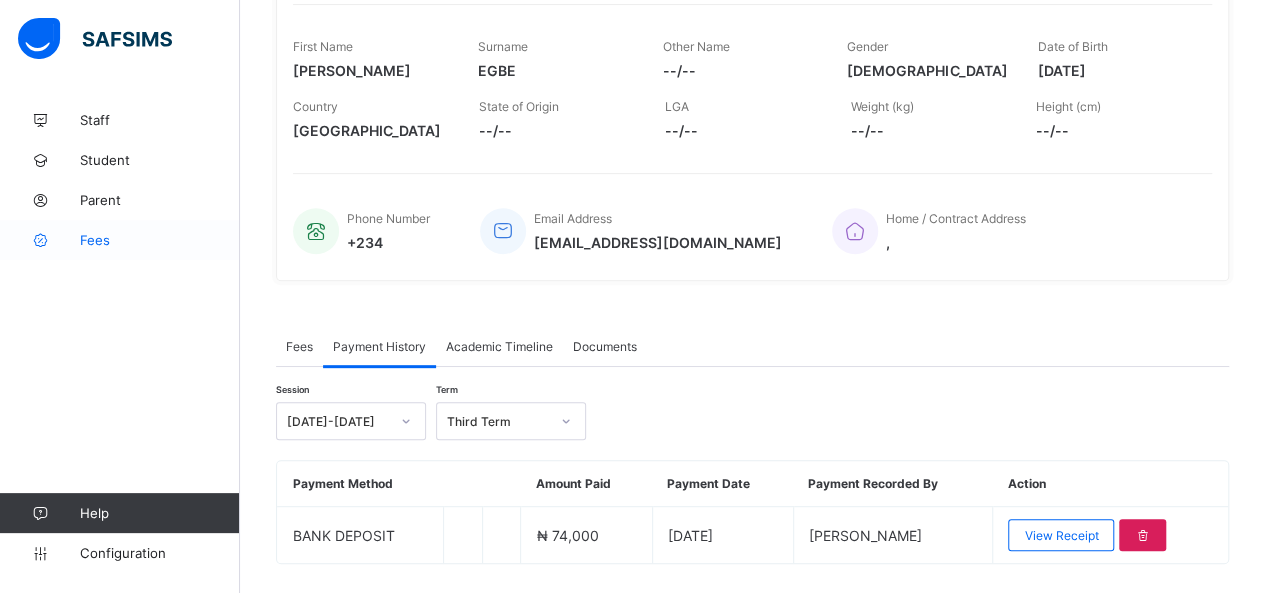 click on "Fees" at bounding box center (160, 240) 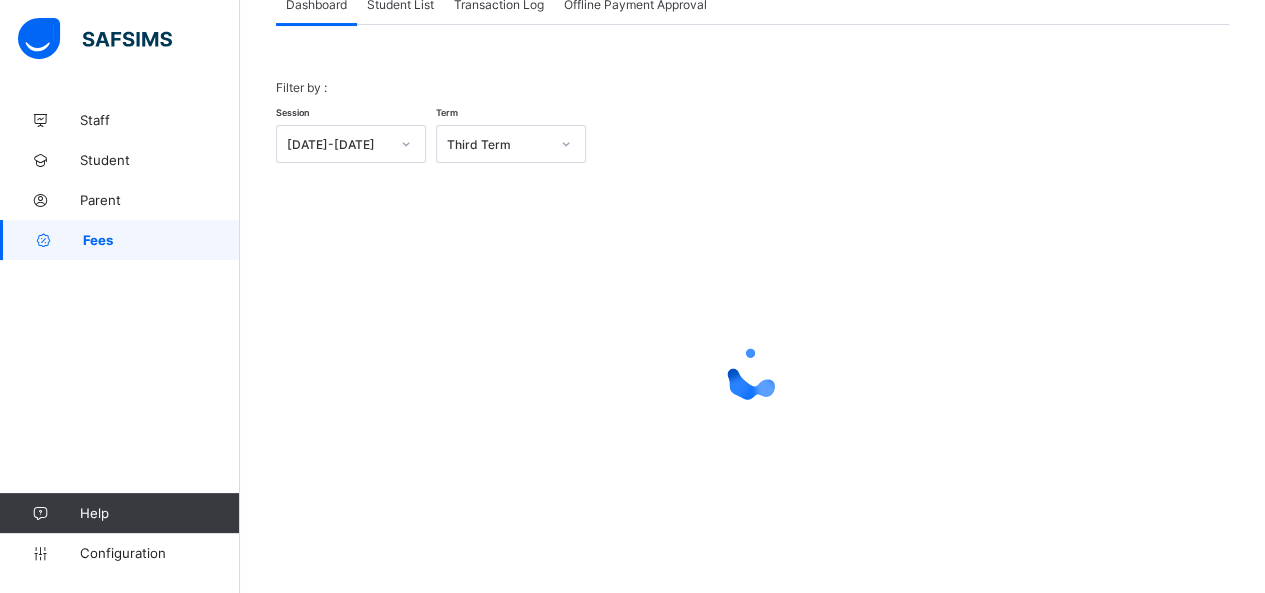 scroll, scrollTop: 144, scrollLeft: 0, axis: vertical 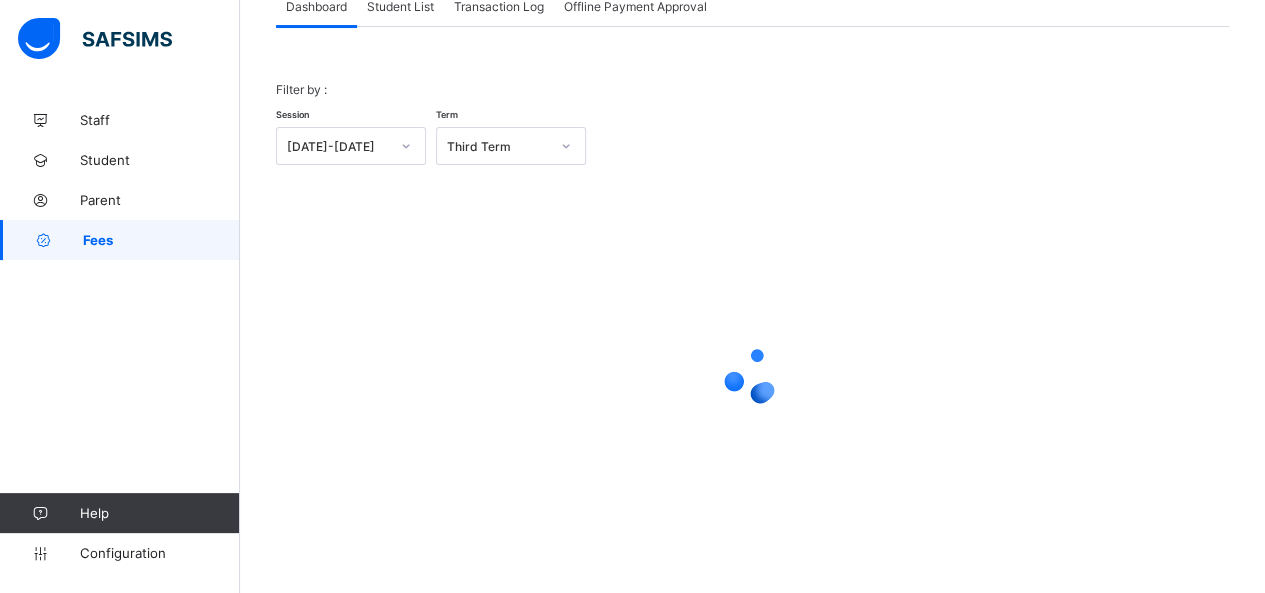 click on "Student List" at bounding box center (400, 6) 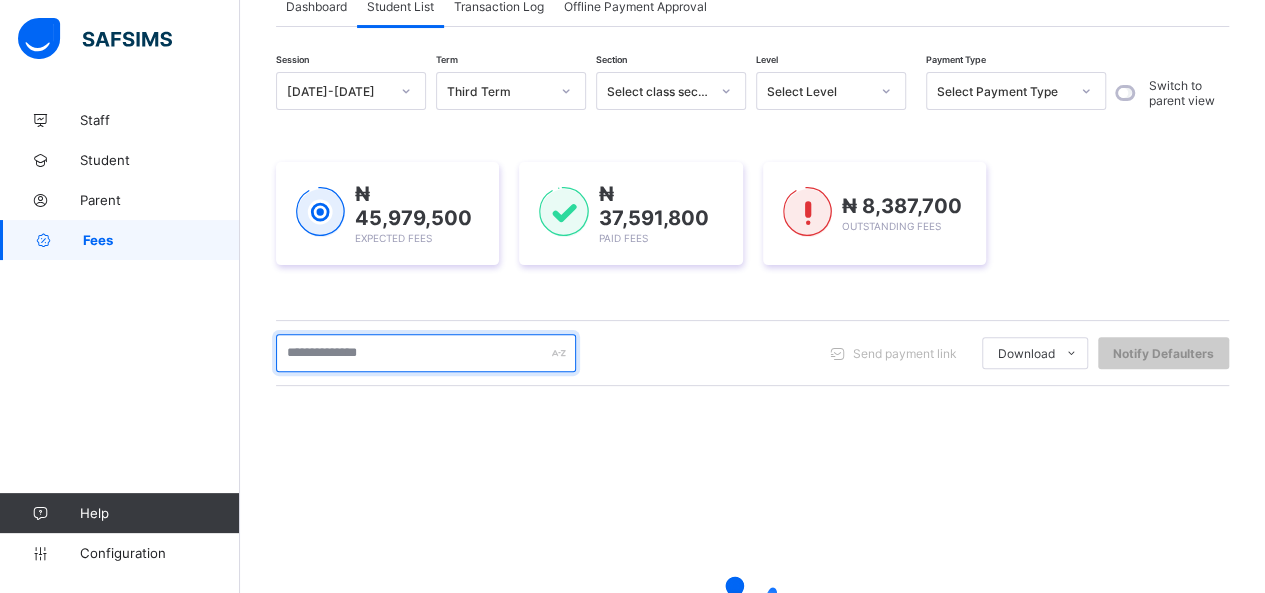 click at bounding box center (426, 353) 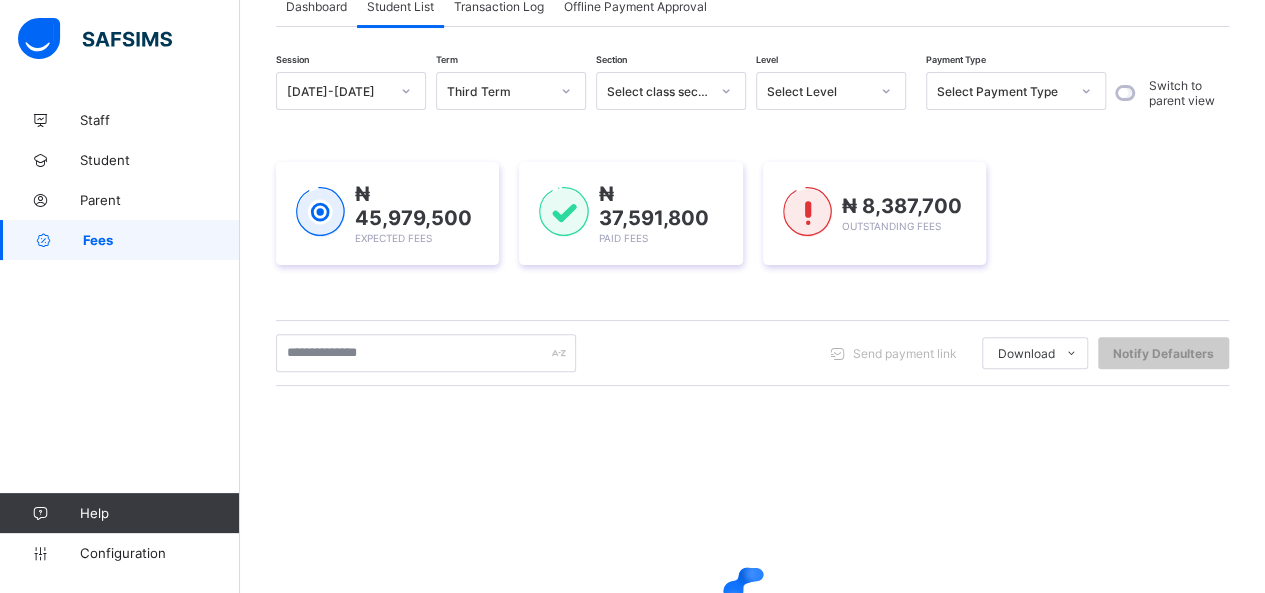 click on "Fees" at bounding box center (161, 240) 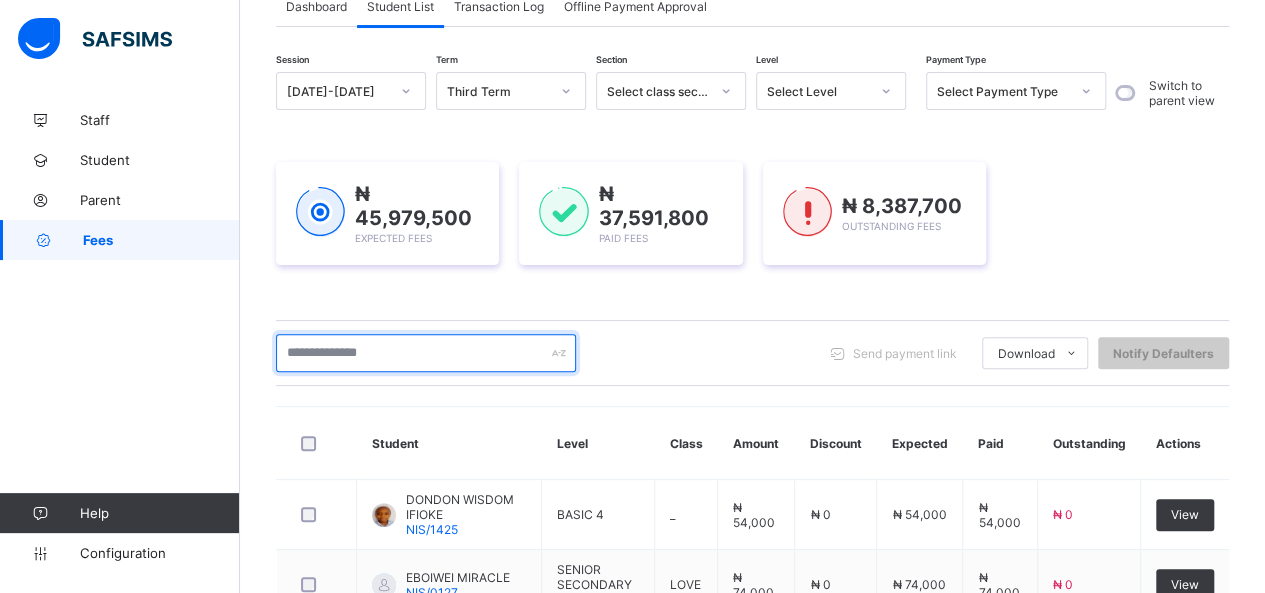 click at bounding box center [426, 353] 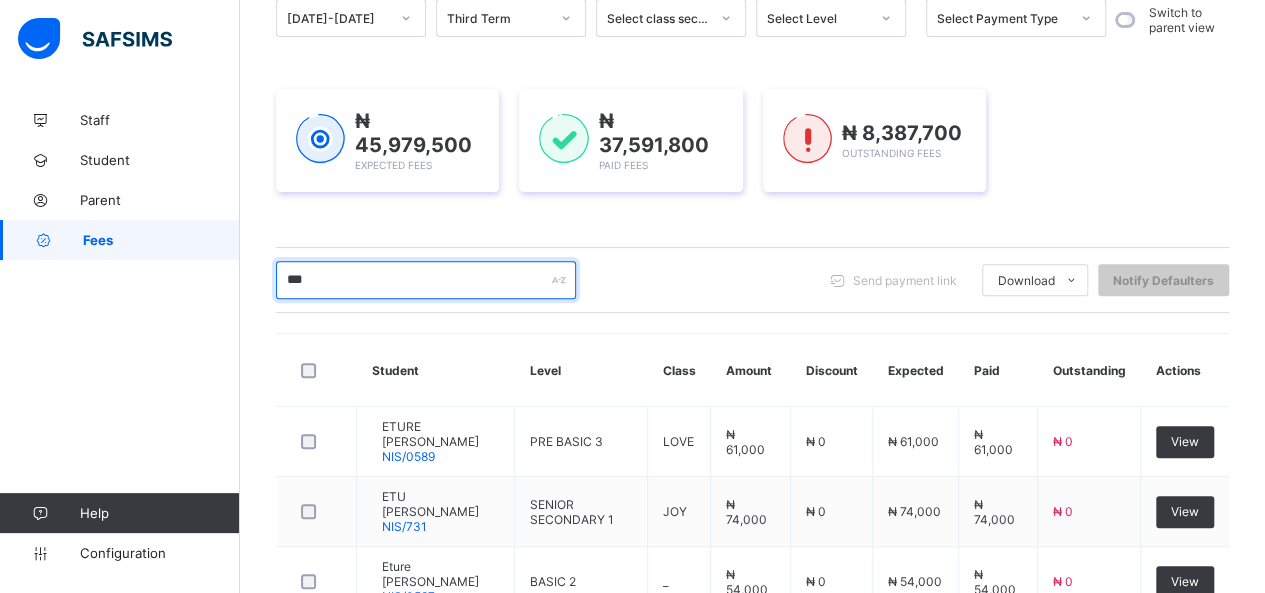 scroll, scrollTop: 348, scrollLeft: 0, axis: vertical 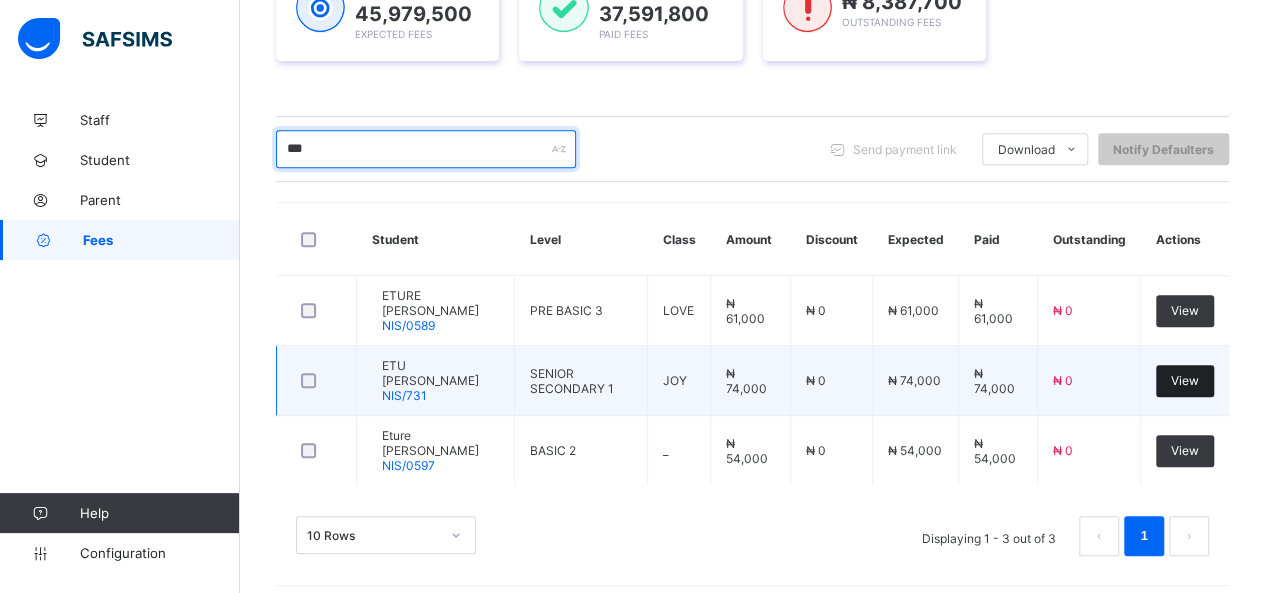 type on "***" 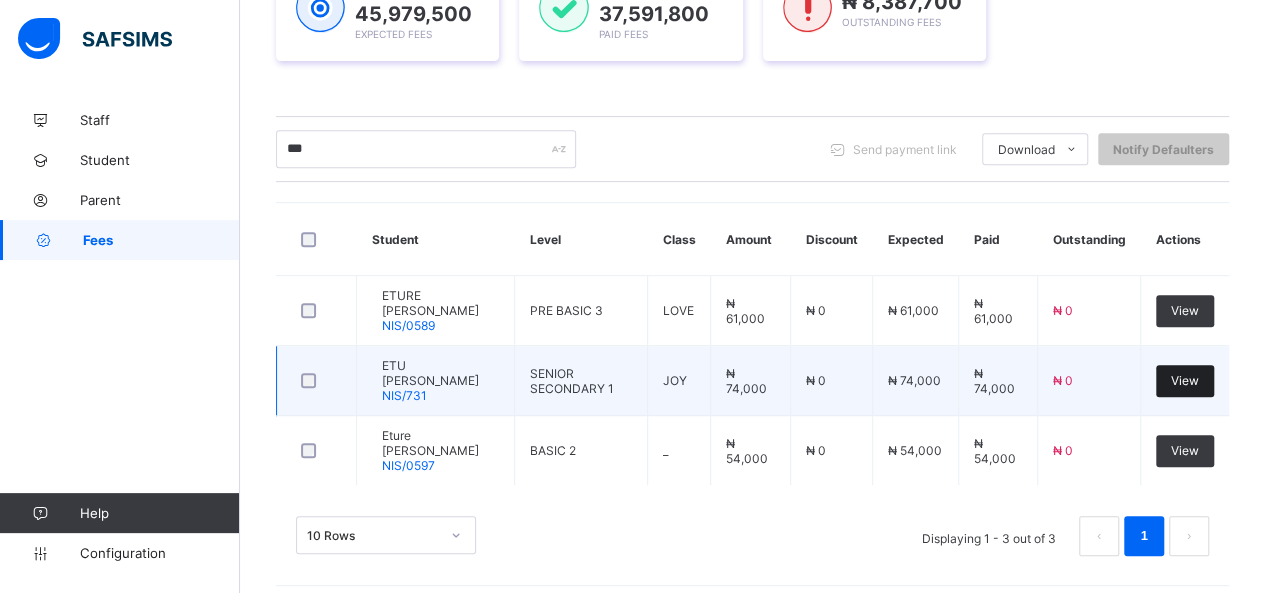 click on "View" at bounding box center (1185, 381) 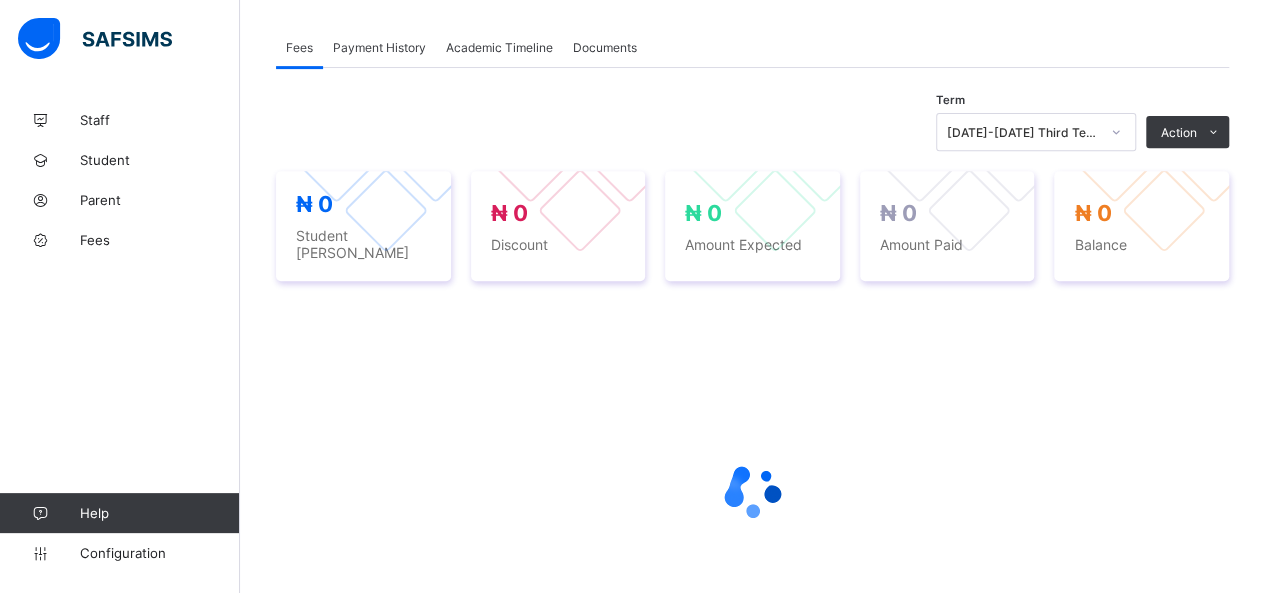 click on "Payment History" at bounding box center [379, 47] 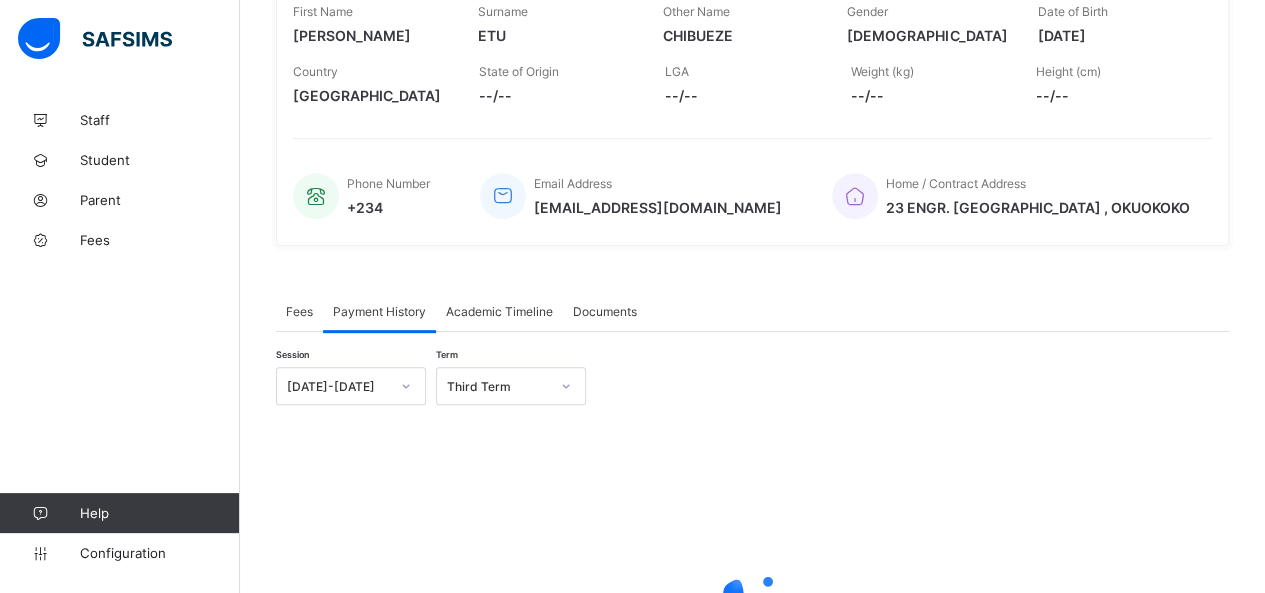 scroll, scrollTop: 348, scrollLeft: 0, axis: vertical 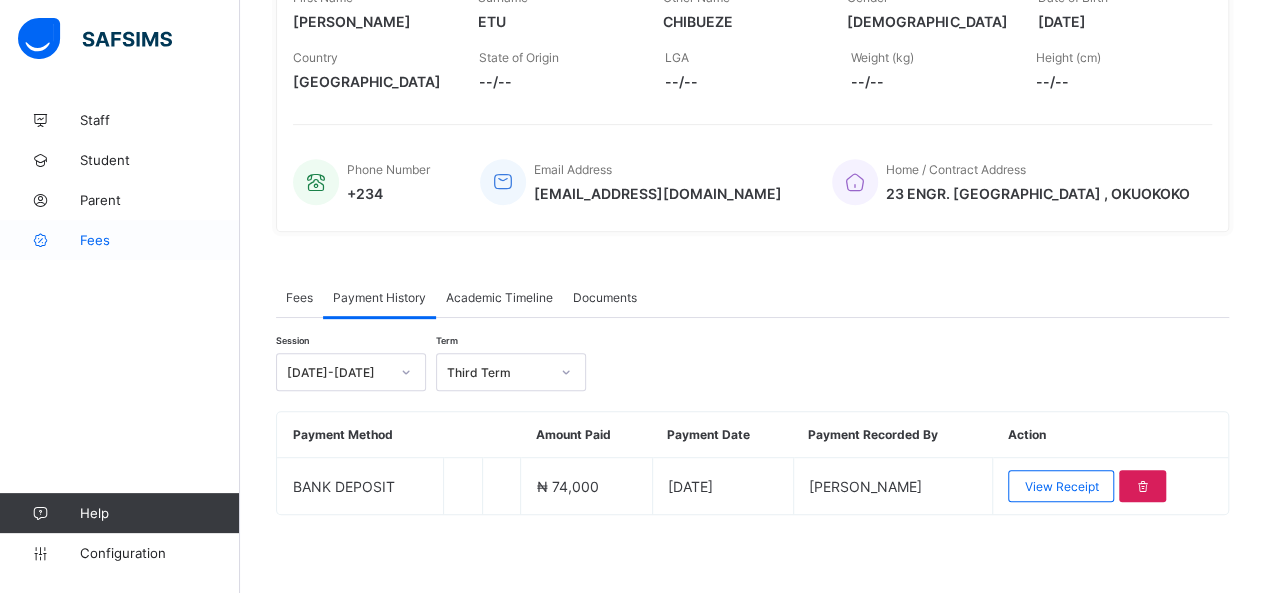 click on "Fees" at bounding box center [160, 240] 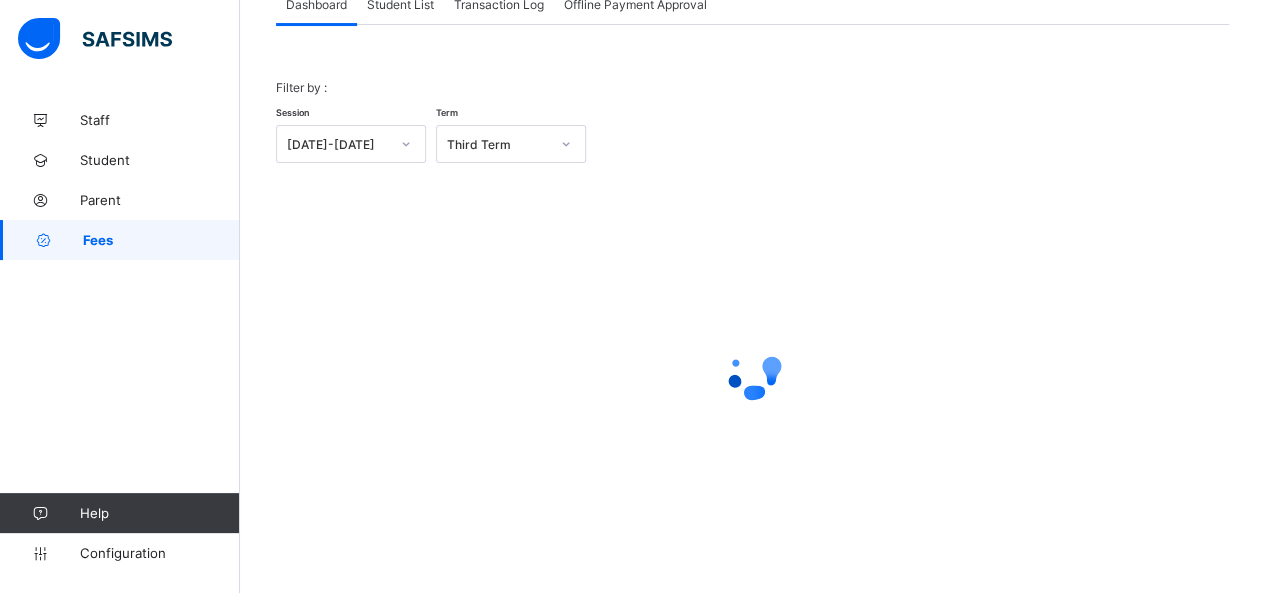 scroll, scrollTop: 144, scrollLeft: 0, axis: vertical 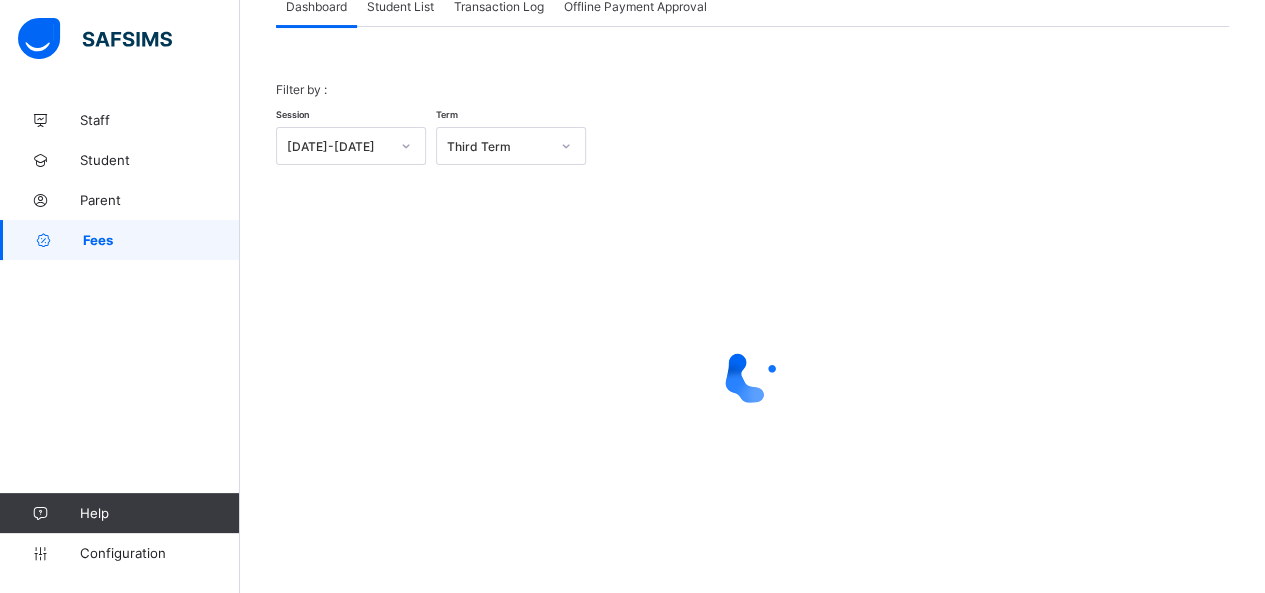 click on "Student List" at bounding box center [400, 6] 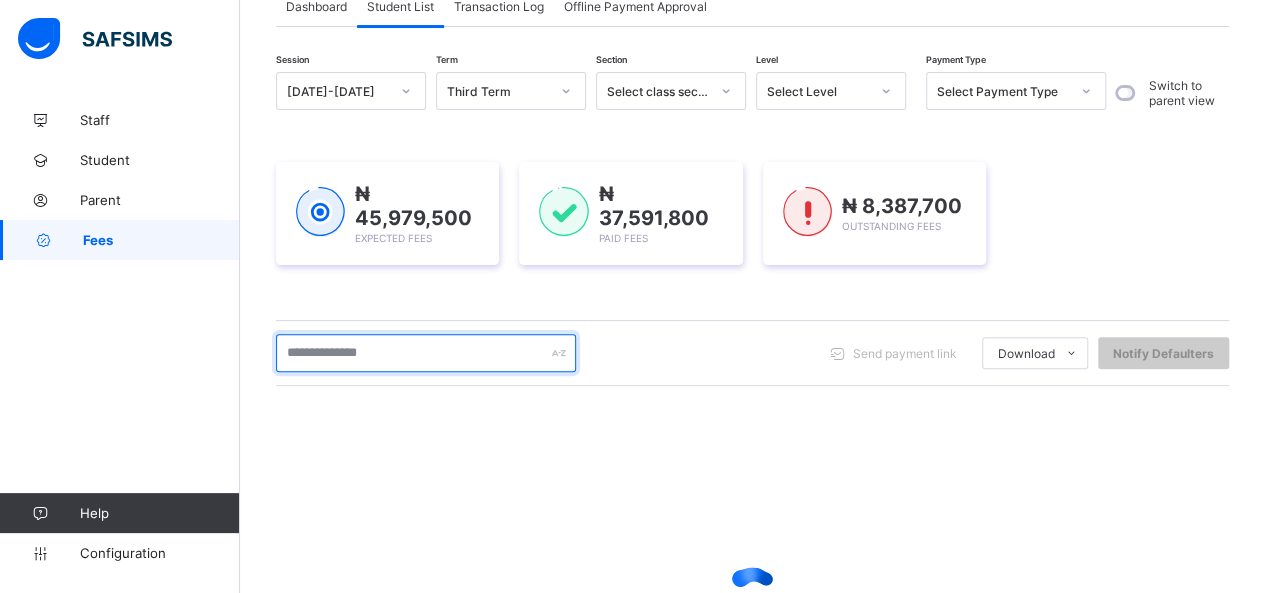 click at bounding box center [426, 353] 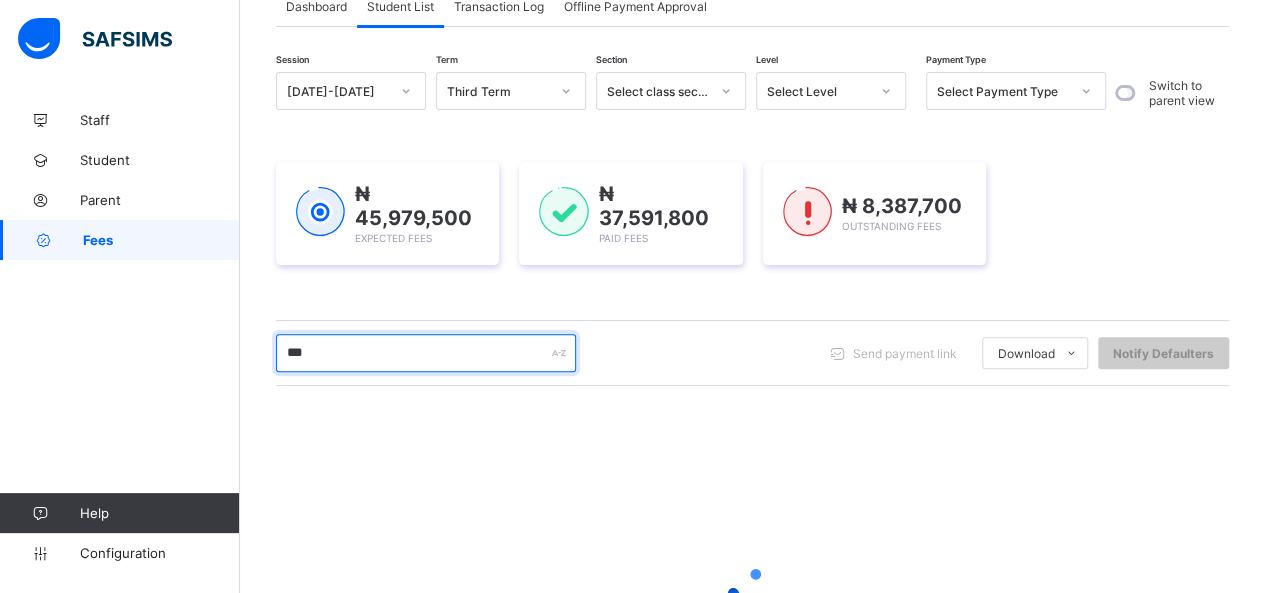 type on "******" 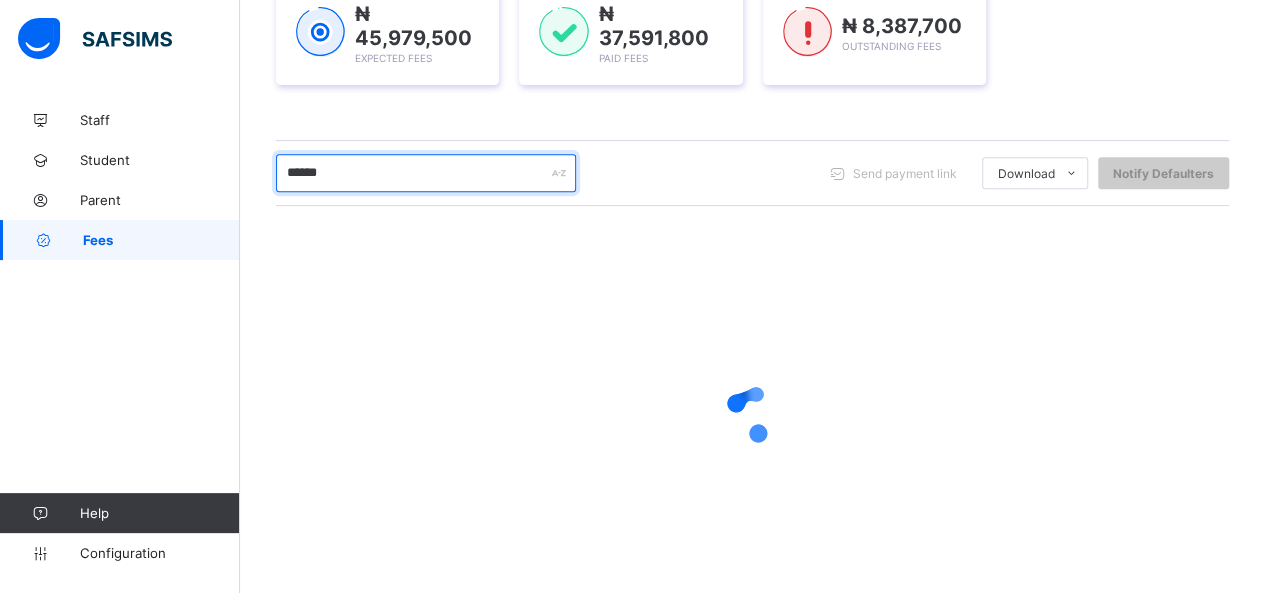 scroll, scrollTop: 344, scrollLeft: 0, axis: vertical 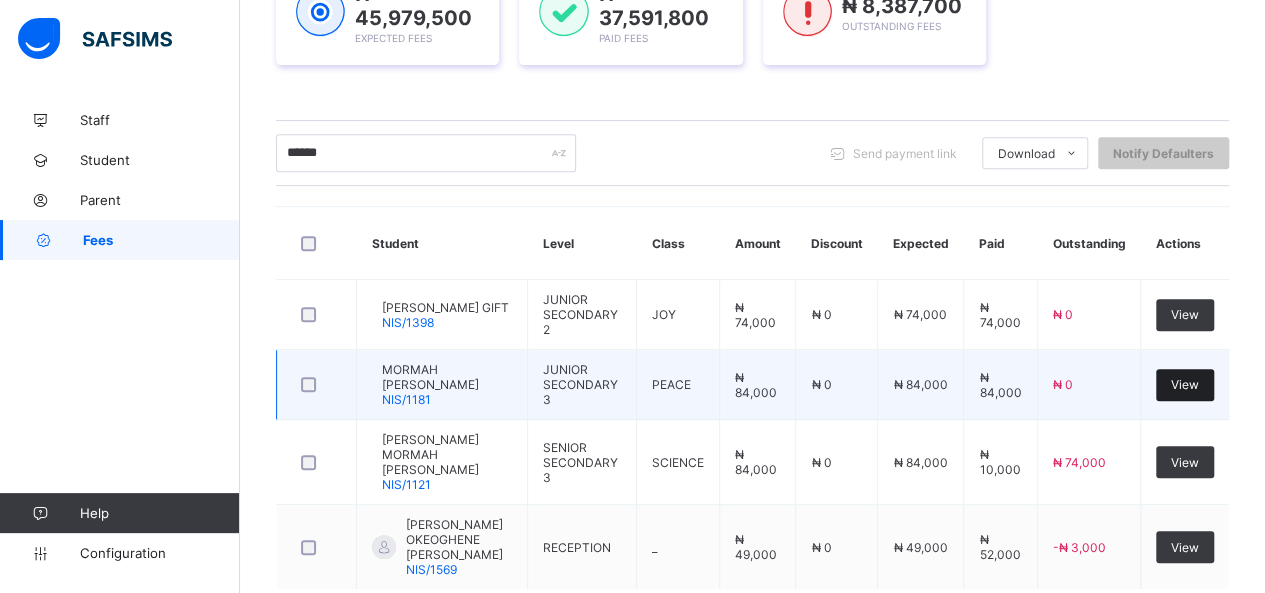 click on "View" at bounding box center [1185, 384] 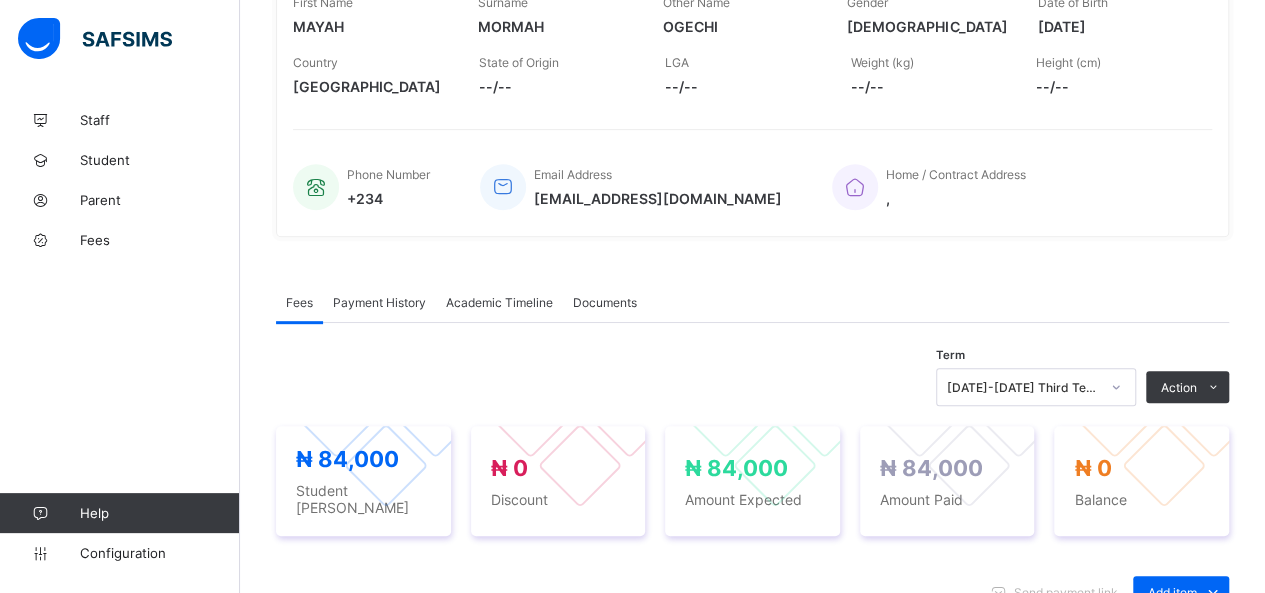 click on "Payment History" at bounding box center [379, 302] 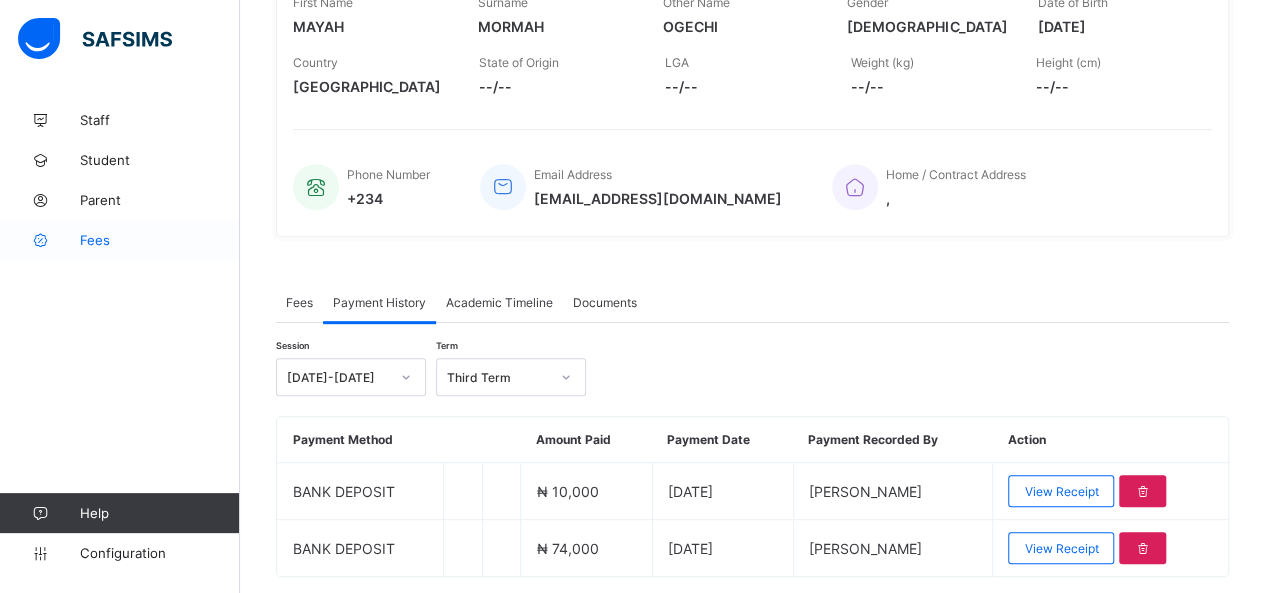 click on "Fees" at bounding box center (160, 240) 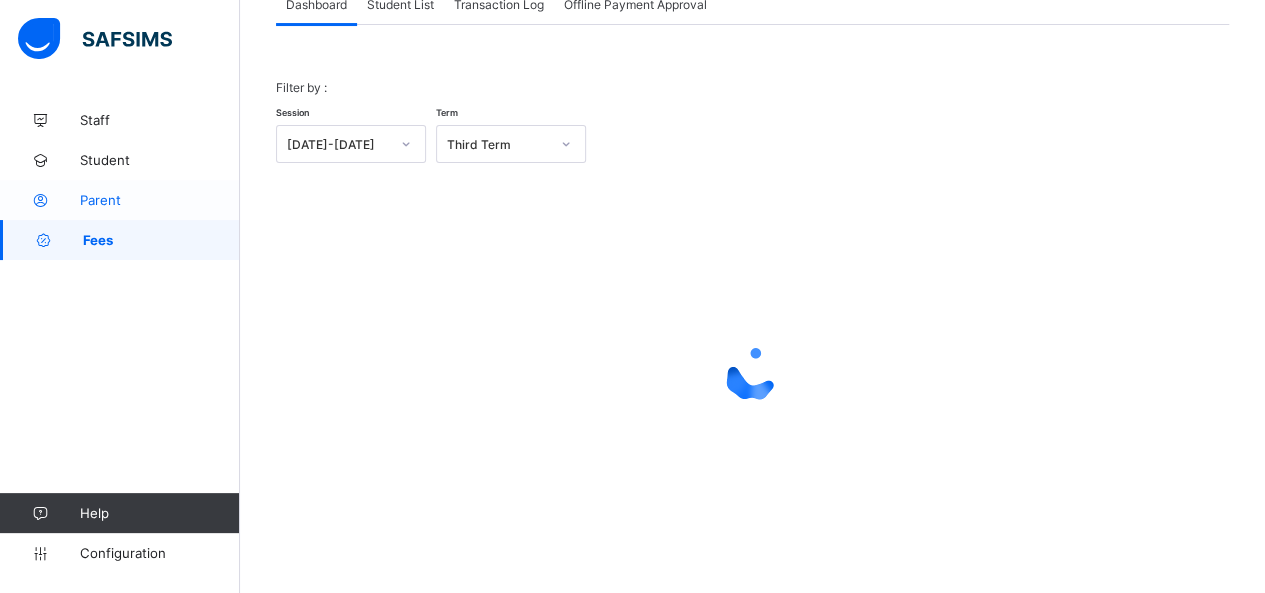scroll, scrollTop: 144, scrollLeft: 0, axis: vertical 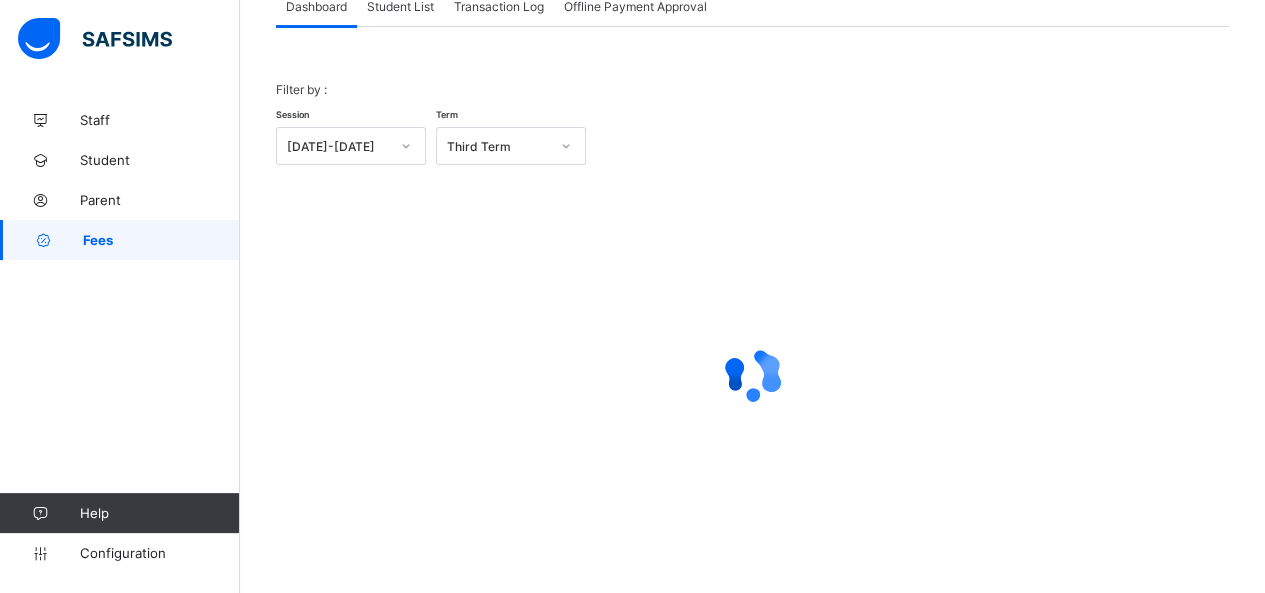 click on "Student List" at bounding box center (400, 6) 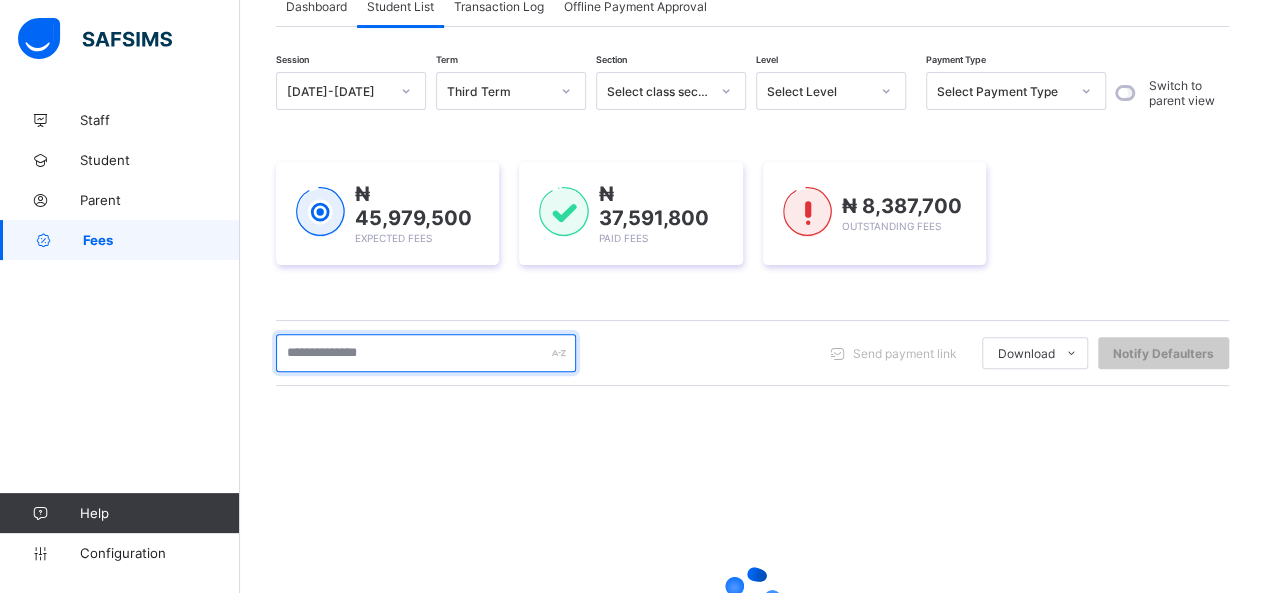 click at bounding box center (426, 353) 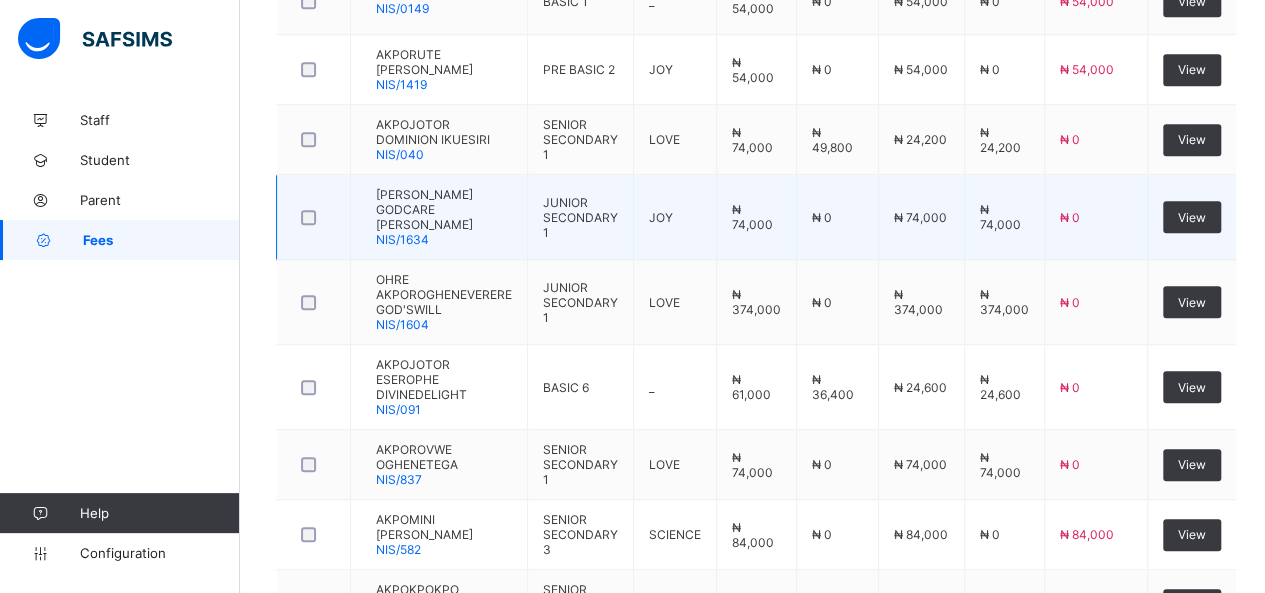 scroll, scrollTop: 744, scrollLeft: 0, axis: vertical 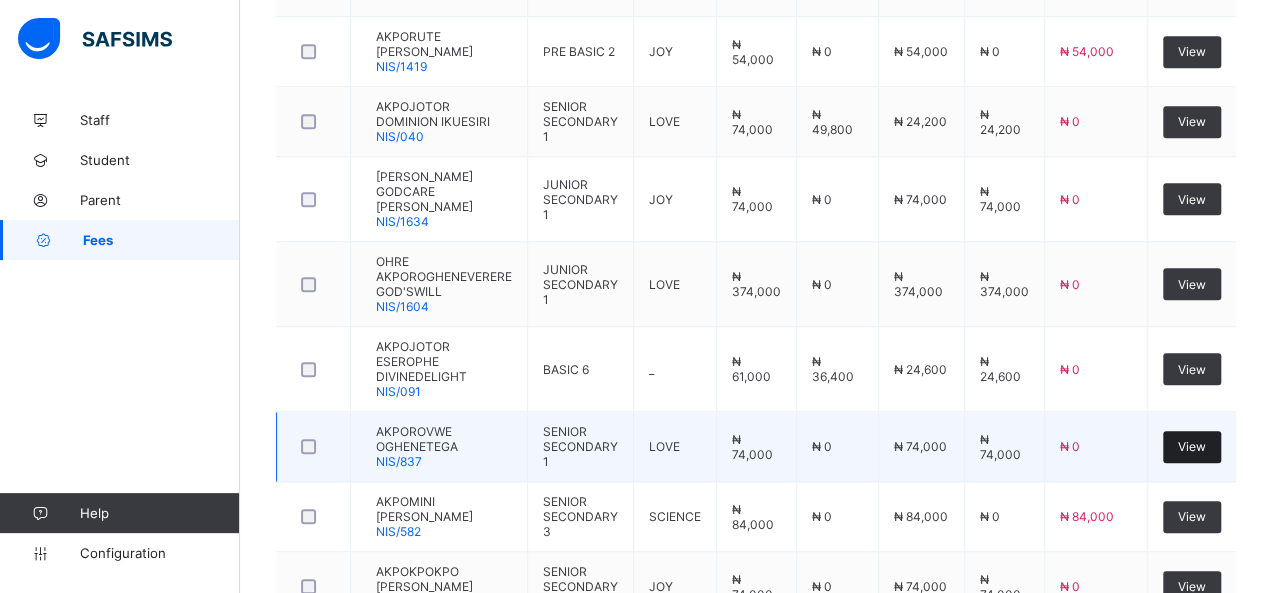 type on "******" 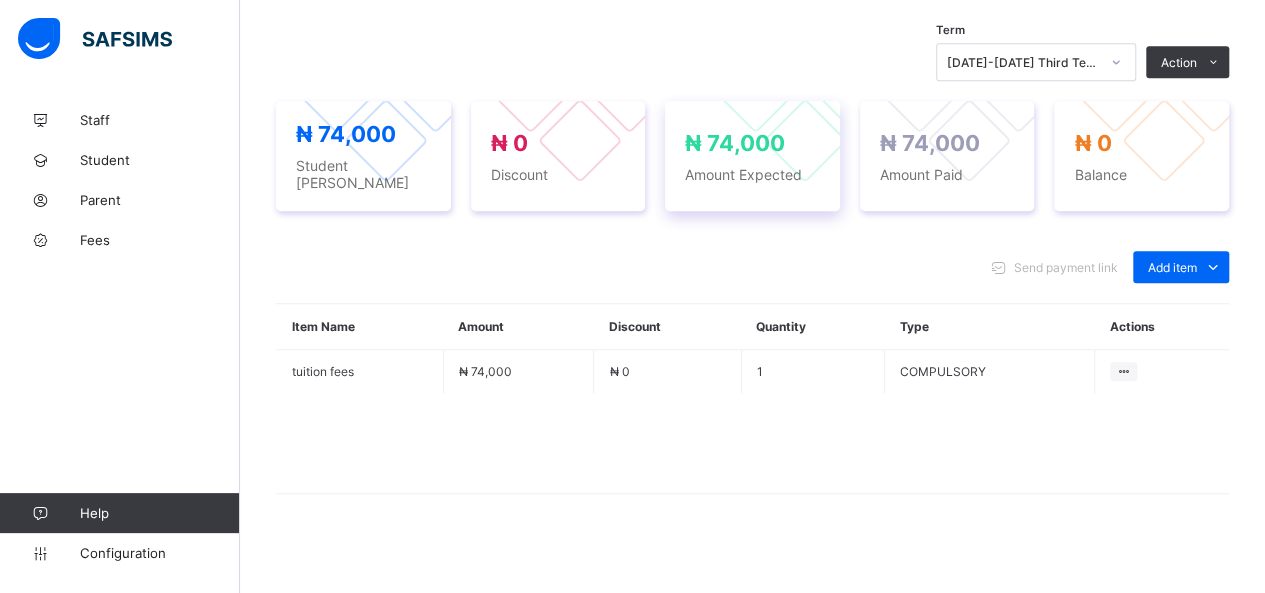 scroll, scrollTop: 469, scrollLeft: 0, axis: vertical 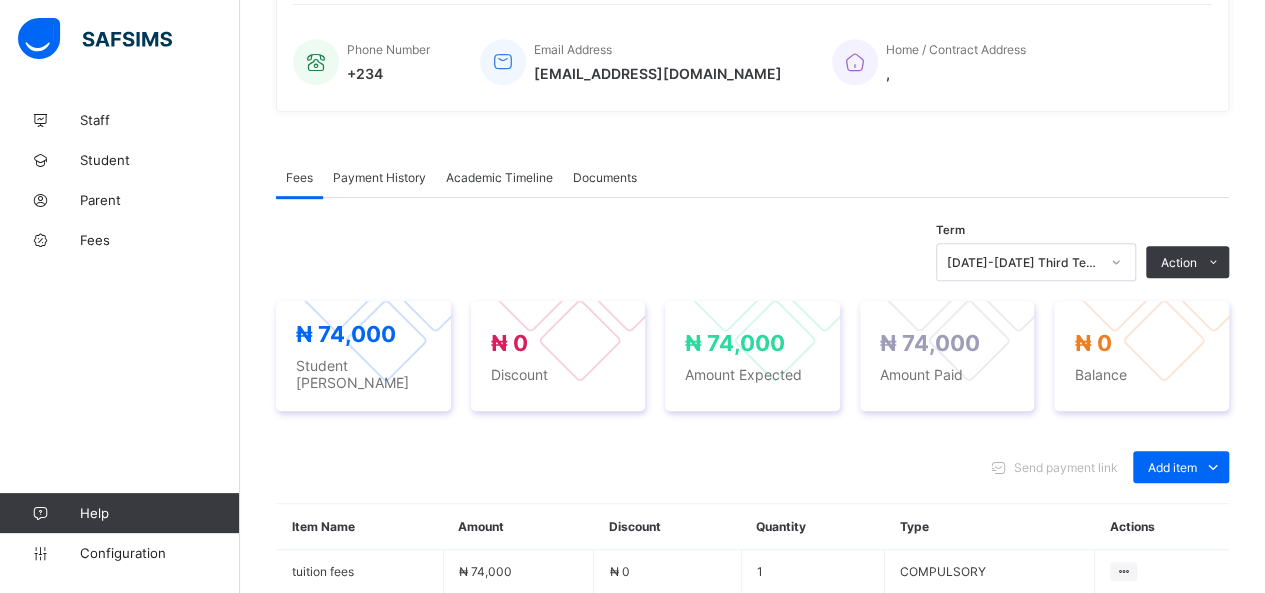 click on "Payment History" at bounding box center (379, 177) 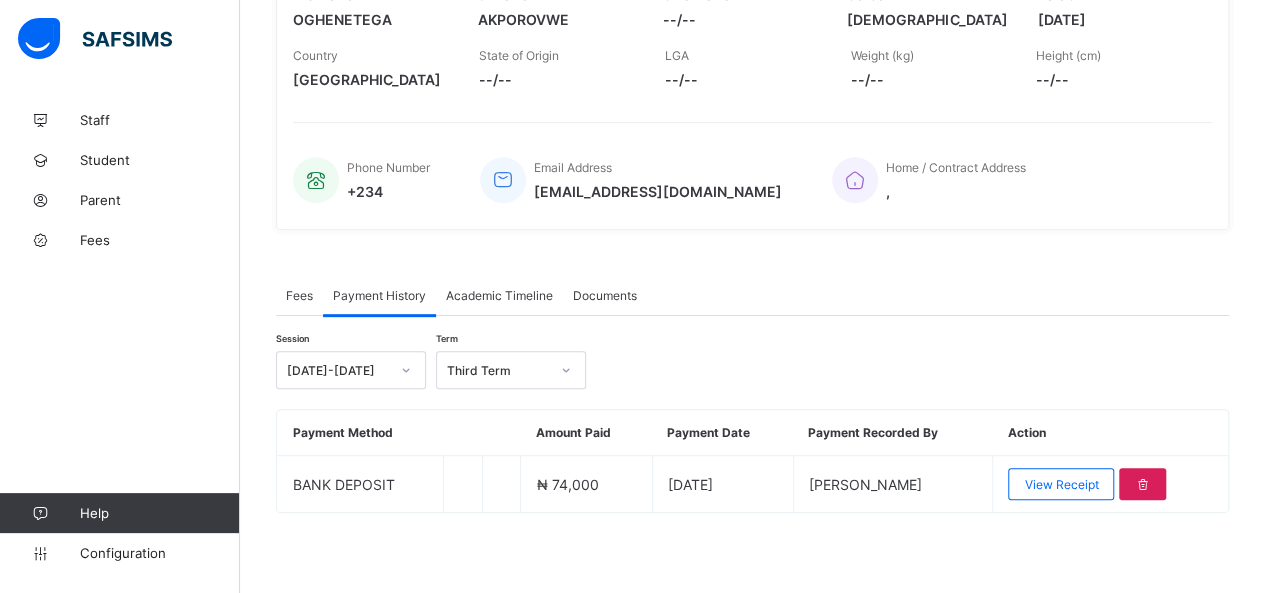 scroll, scrollTop: 351, scrollLeft: 0, axis: vertical 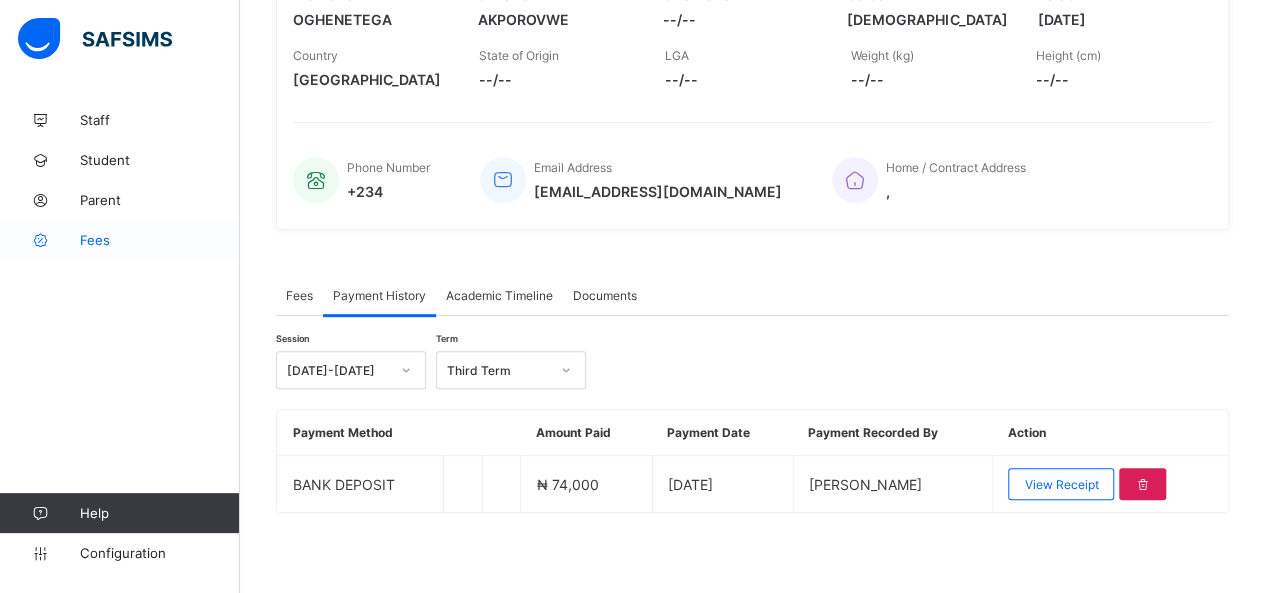 click on "Fees" at bounding box center (160, 240) 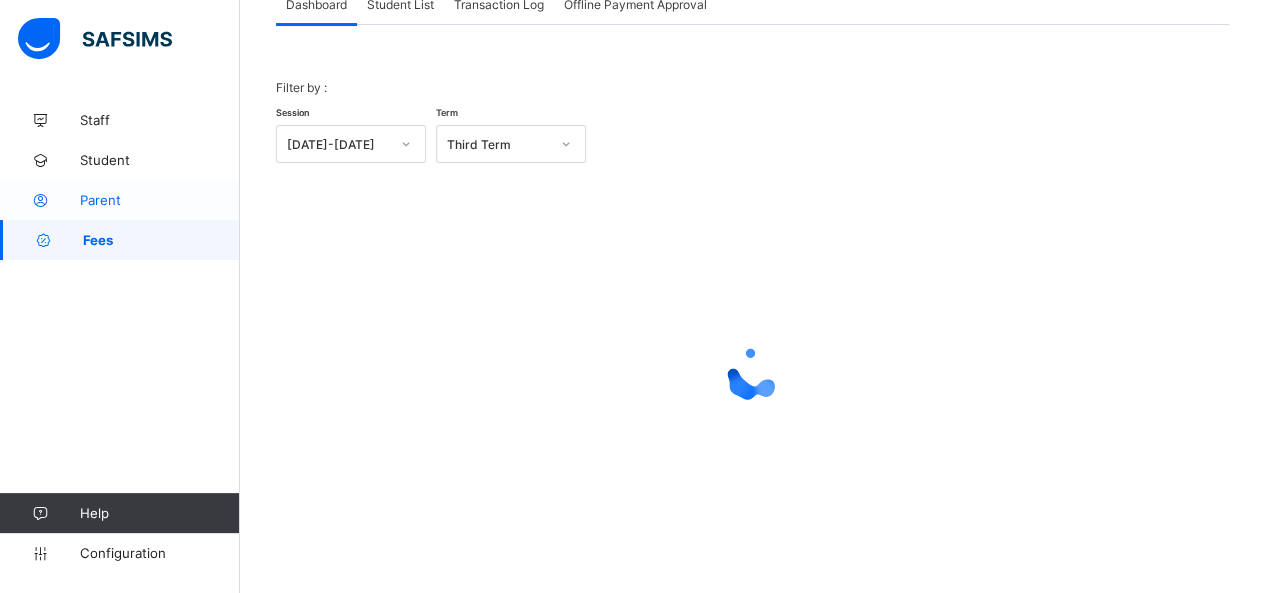 scroll, scrollTop: 144, scrollLeft: 0, axis: vertical 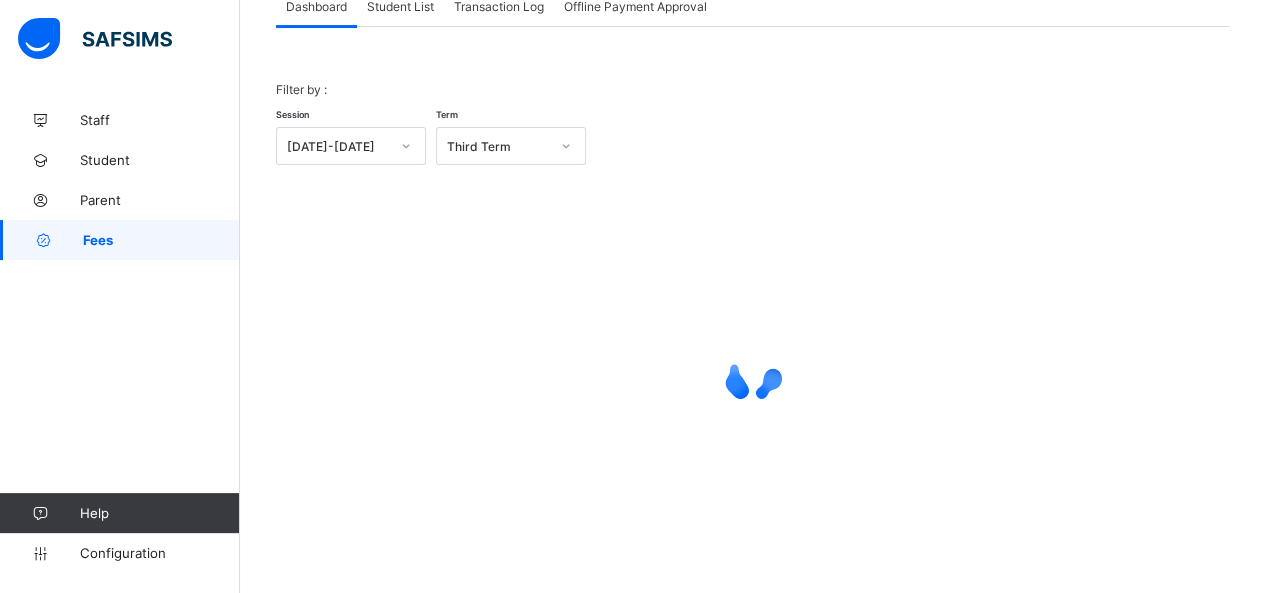 click on "Student List" at bounding box center [400, 6] 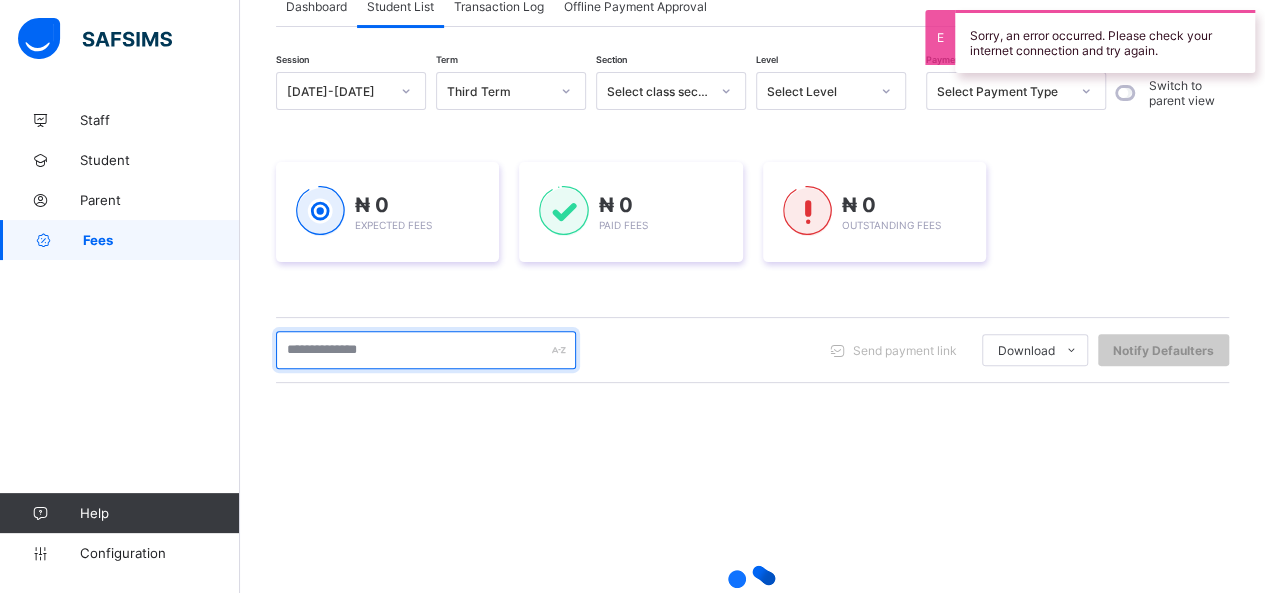 click at bounding box center [426, 350] 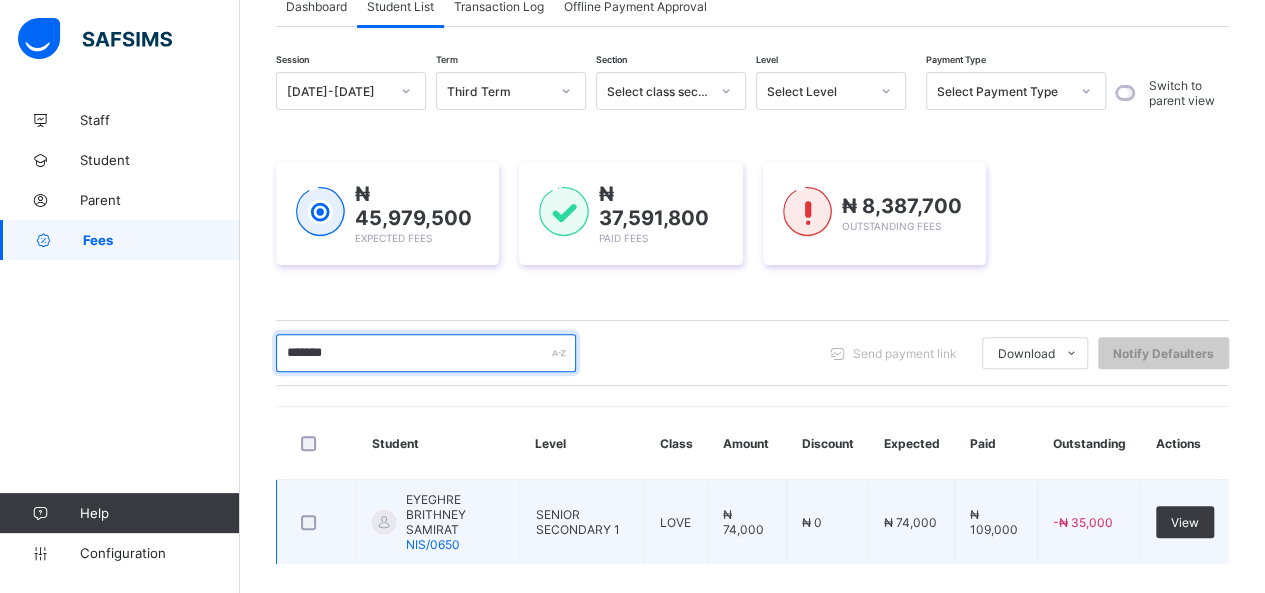 scroll, scrollTop: 228, scrollLeft: 0, axis: vertical 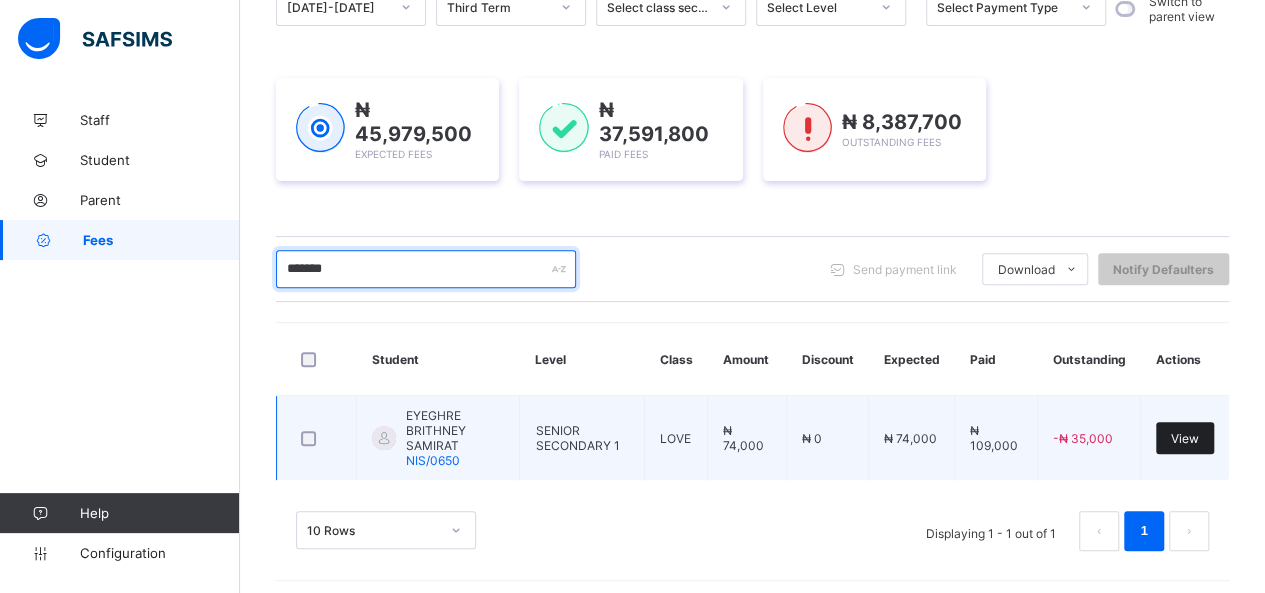 type on "*******" 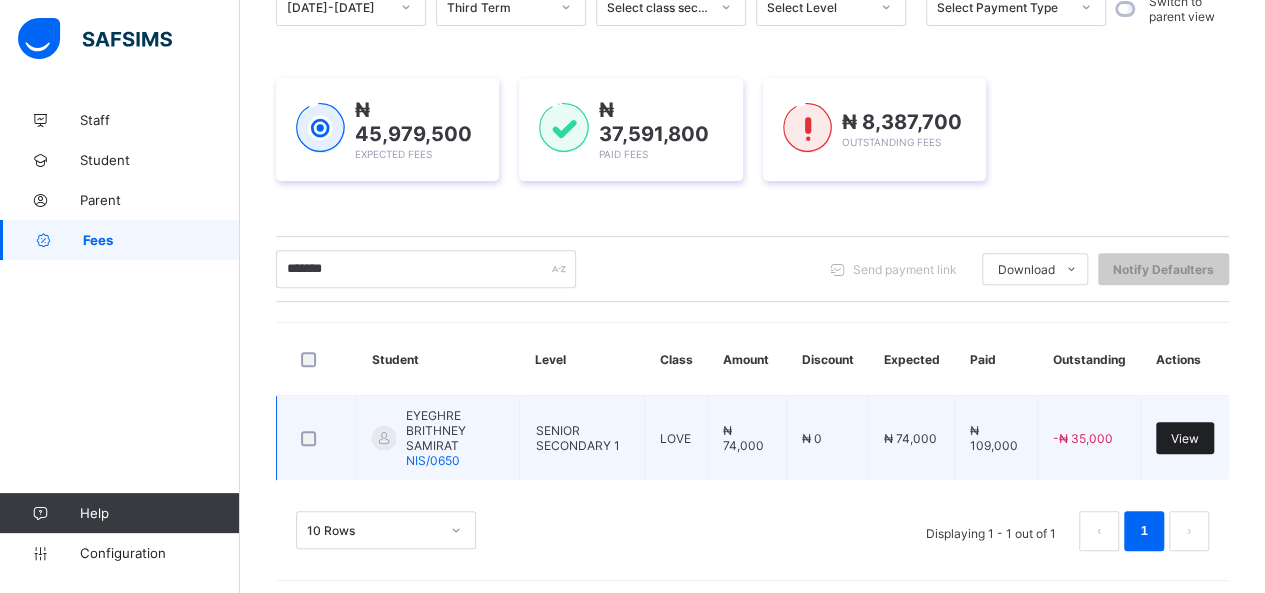 click on "View" at bounding box center (1185, 438) 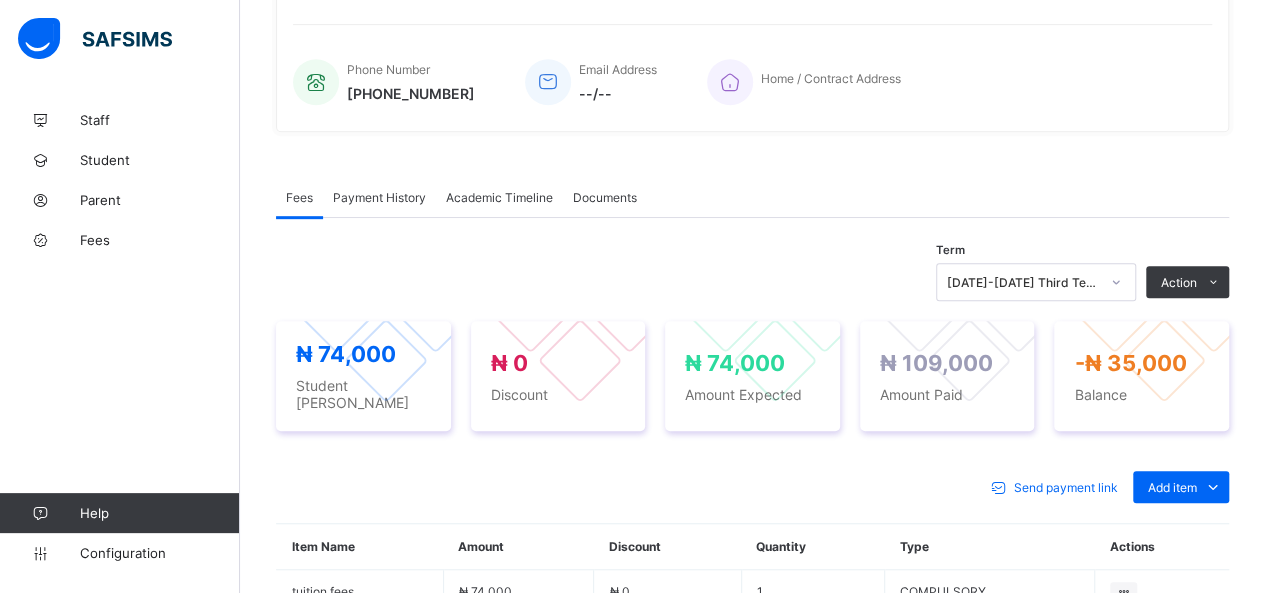 scroll, scrollTop: 528, scrollLeft: 0, axis: vertical 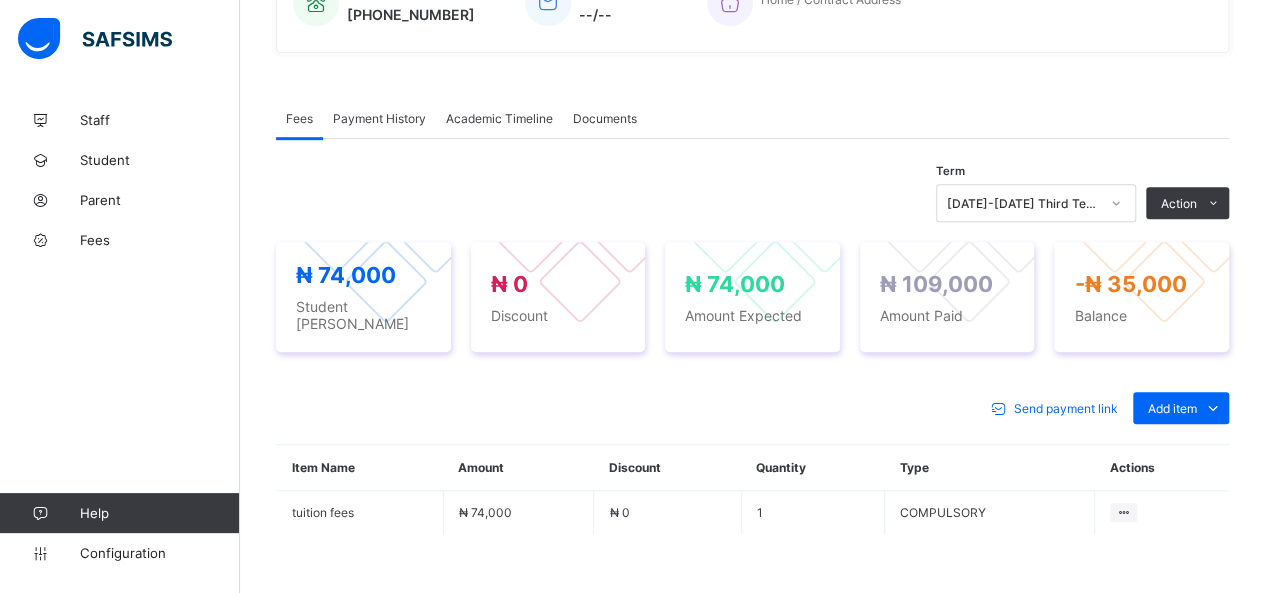 click on "Payment History" at bounding box center [379, 118] 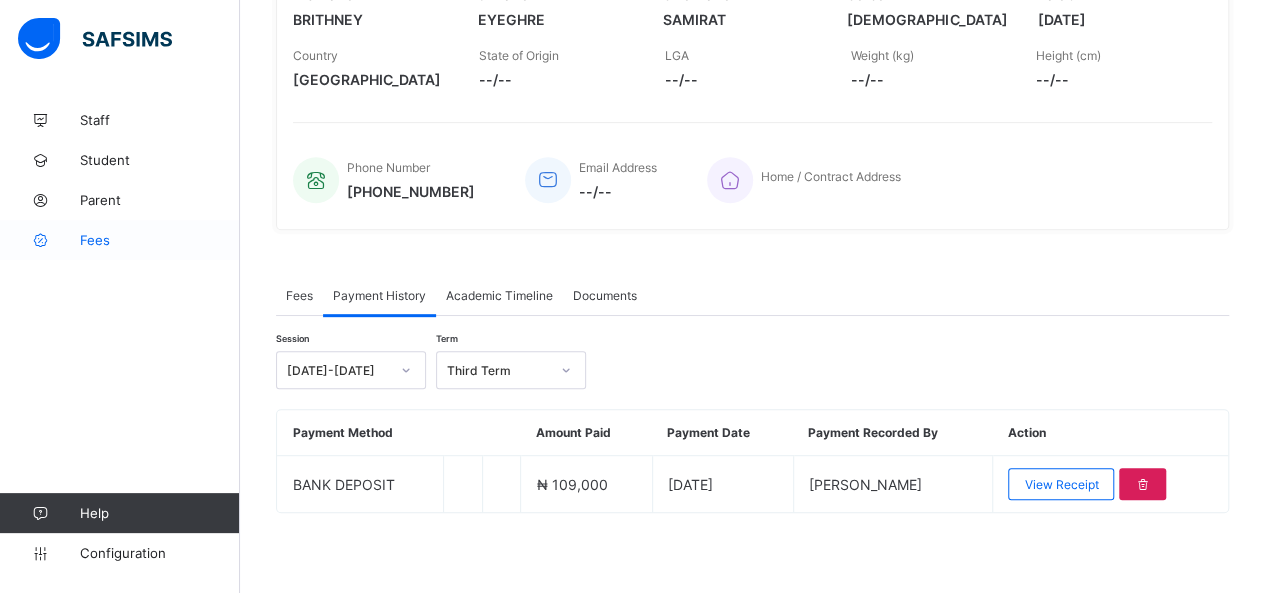 click on "Fees" at bounding box center (160, 240) 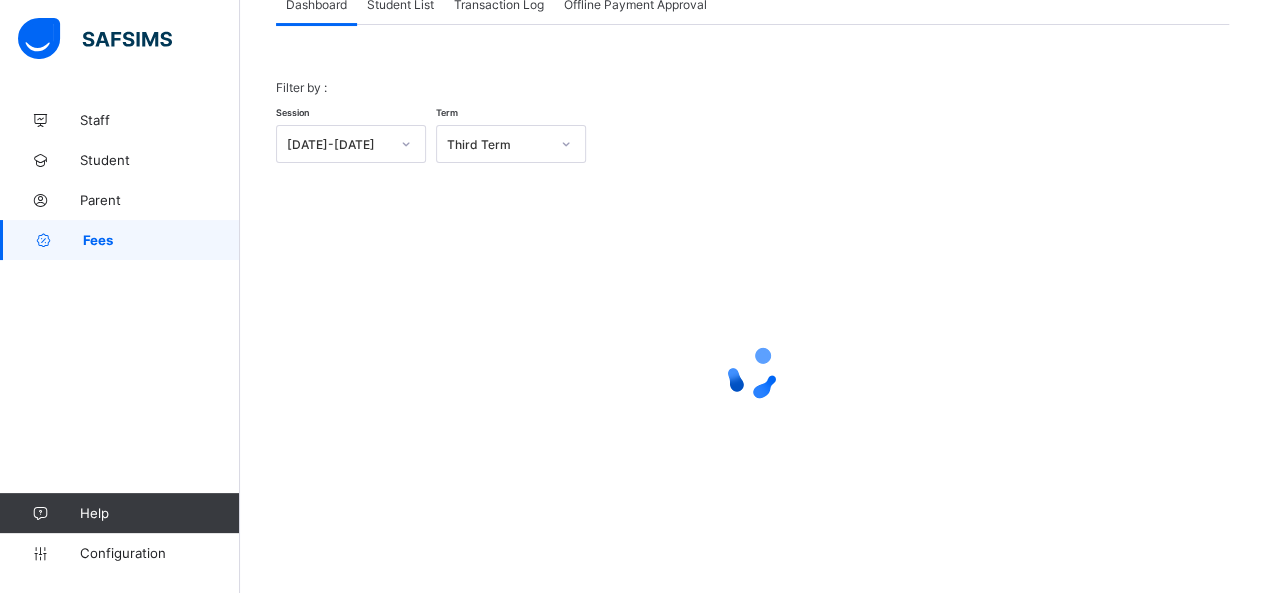 scroll, scrollTop: 144, scrollLeft: 0, axis: vertical 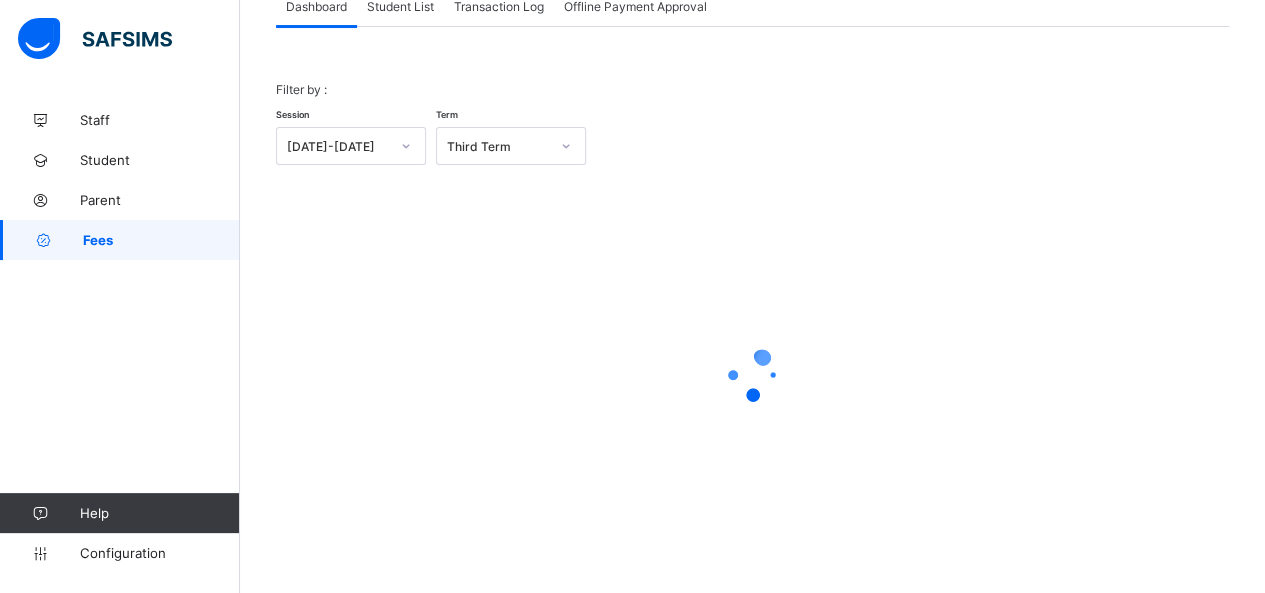 click on "Student List" at bounding box center (400, 6) 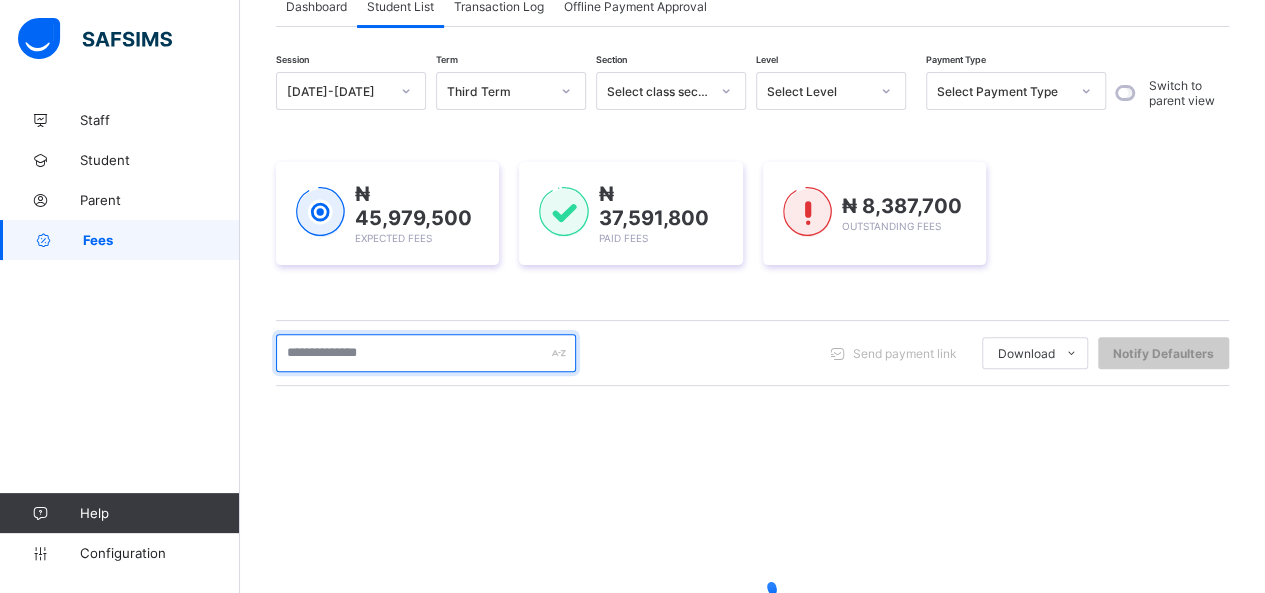click at bounding box center (426, 353) 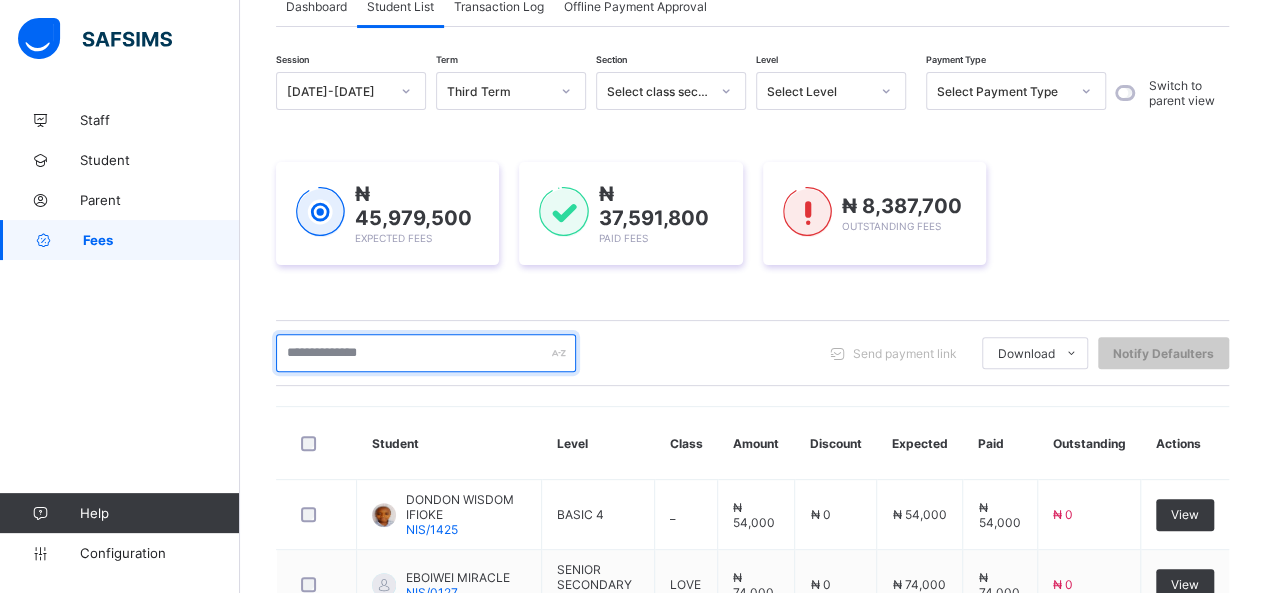 click at bounding box center [426, 353] 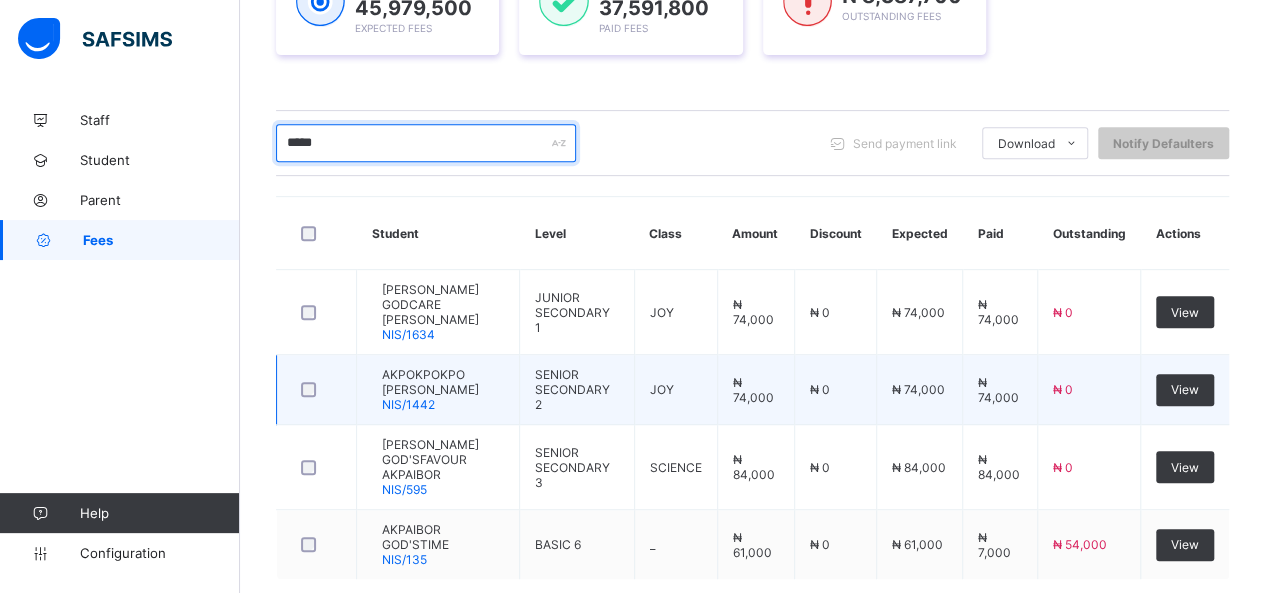 scroll, scrollTop: 428, scrollLeft: 0, axis: vertical 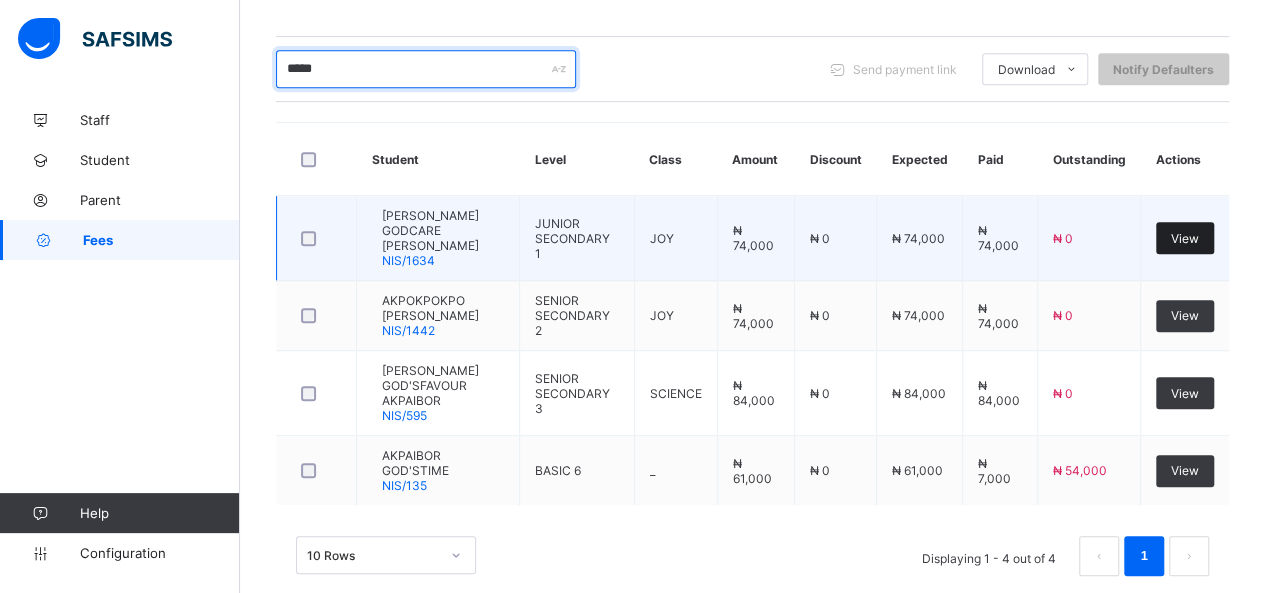 type on "*****" 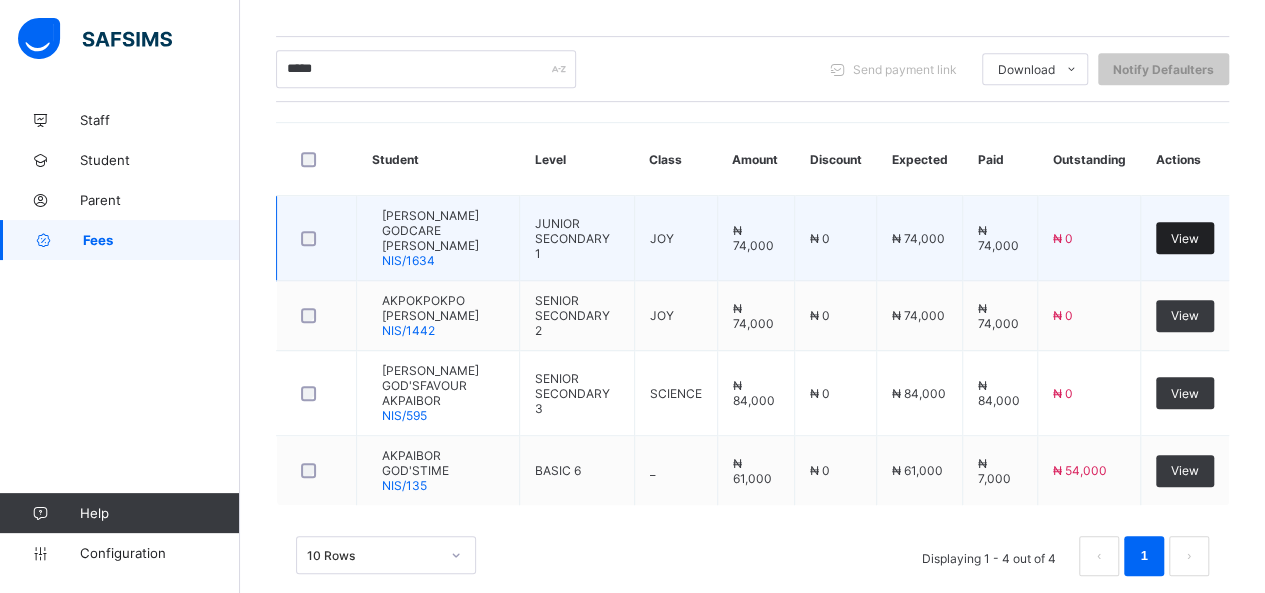 click on "View" at bounding box center [1185, 238] 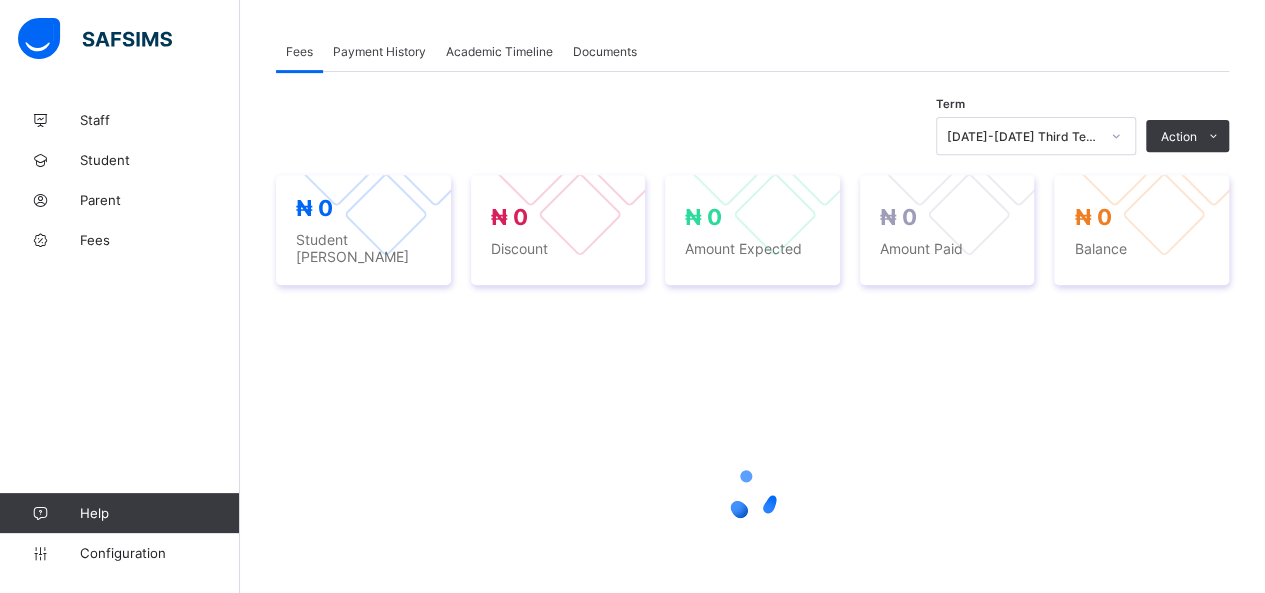 scroll, scrollTop: 228, scrollLeft: 0, axis: vertical 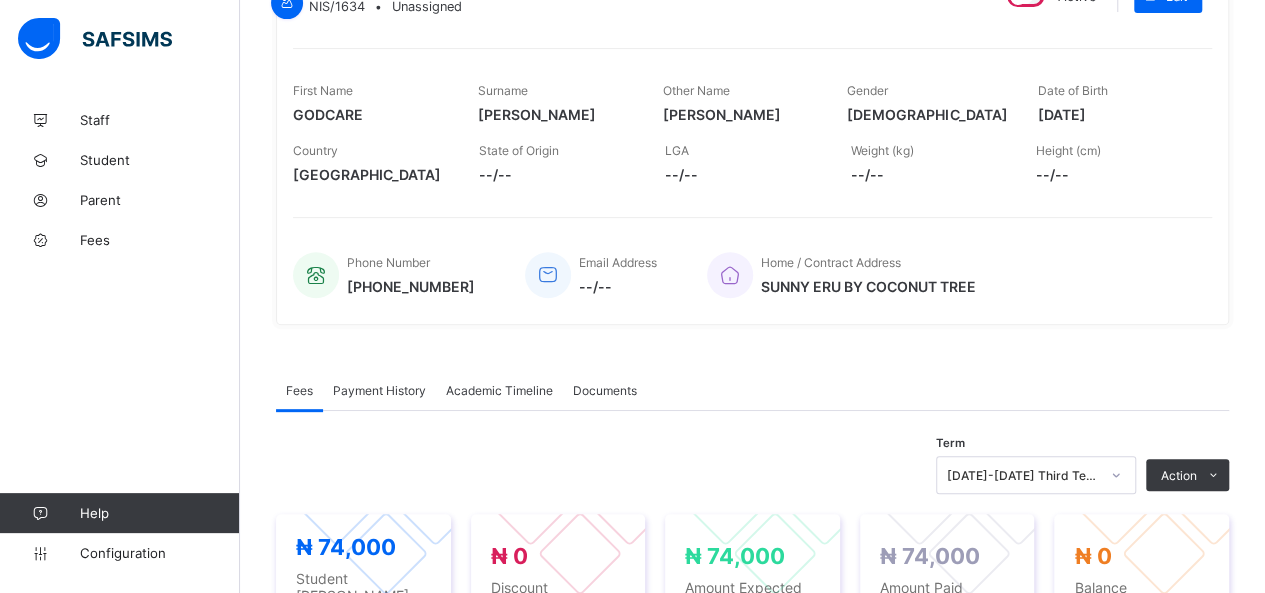 click on "Payment History" at bounding box center (379, 390) 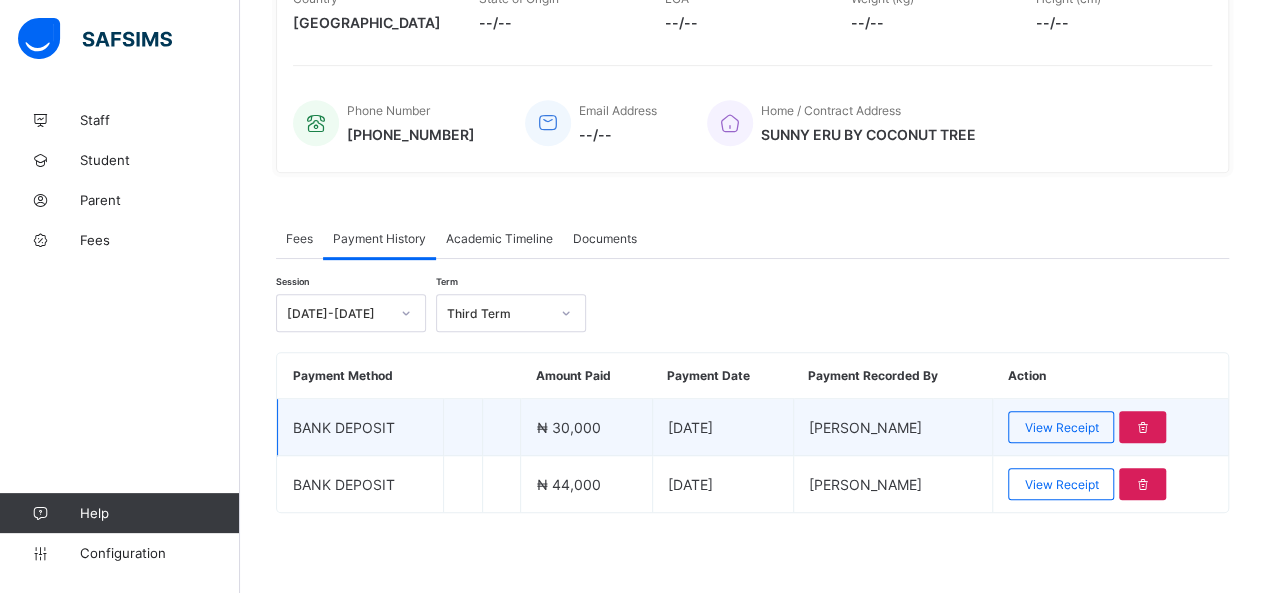 scroll, scrollTop: 408, scrollLeft: 0, axis: vertical 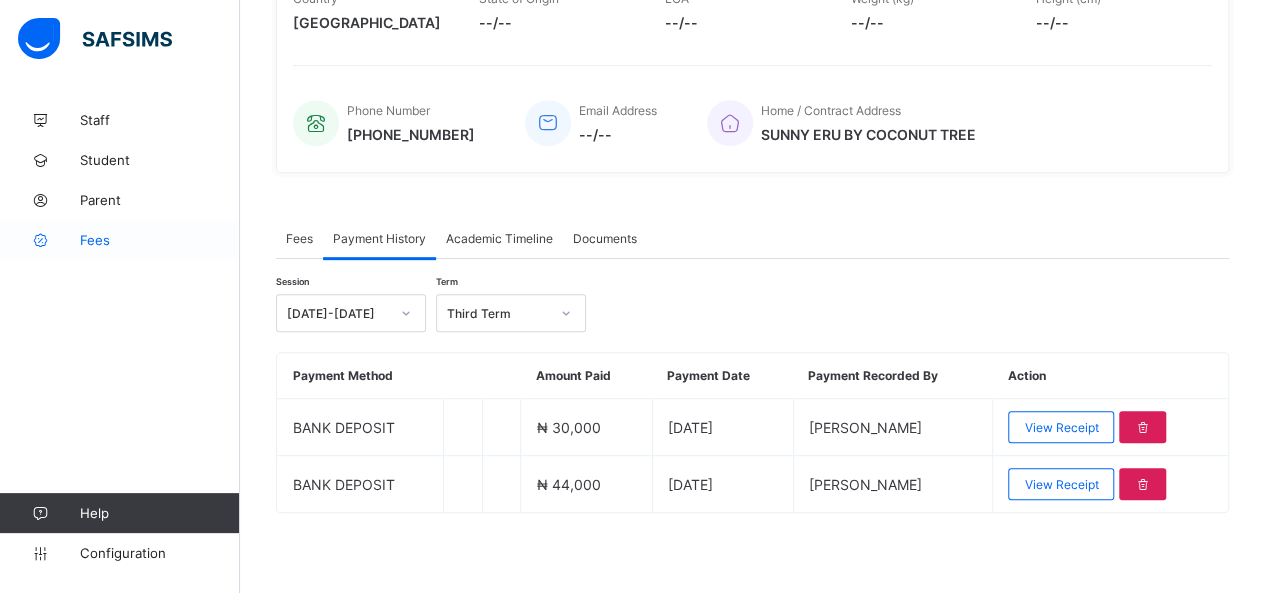 click on "Fees" at bounding box center (160, 240) 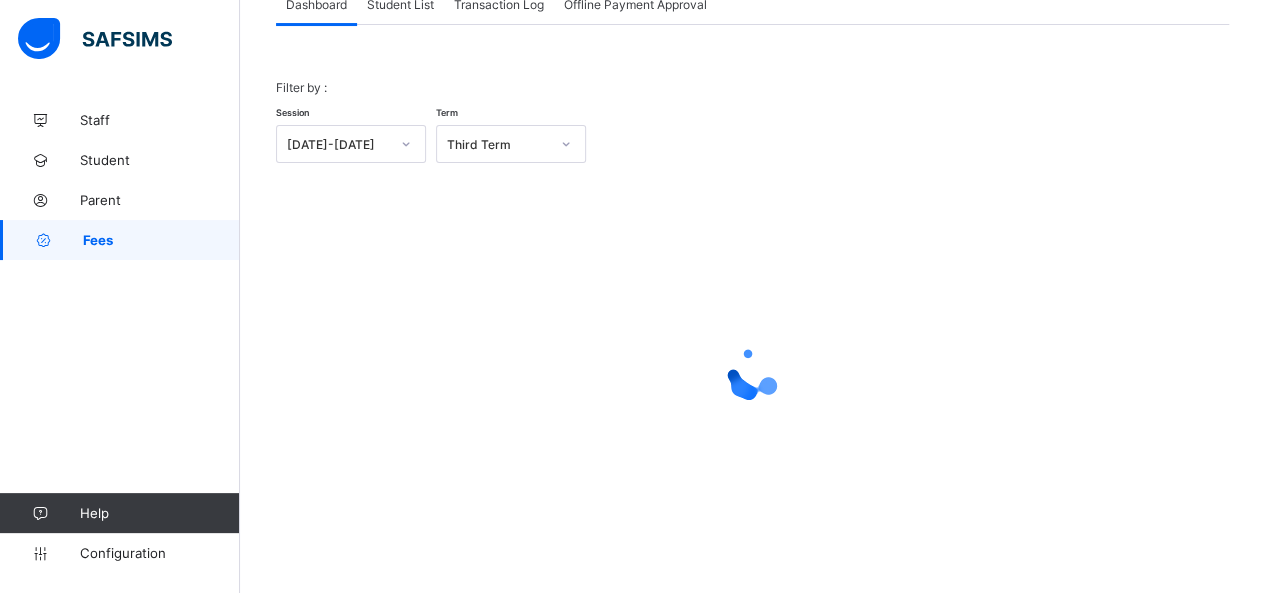 scroll, scrollTop: 144, scrollLeft: 0, axis: vertical 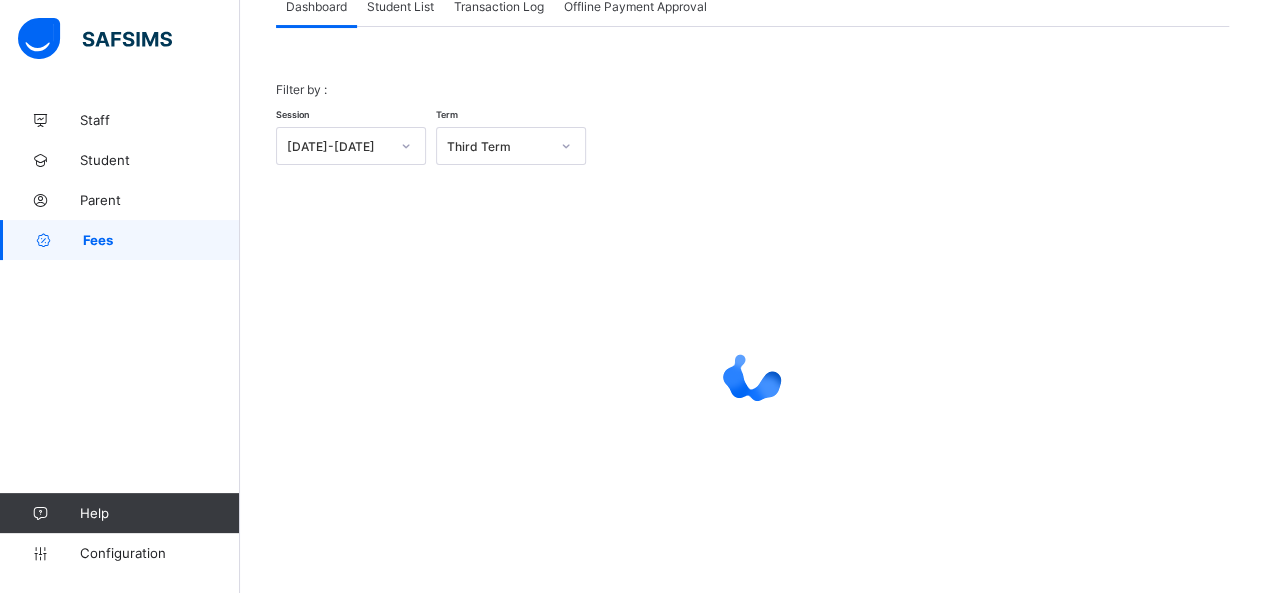 click on "Student List" at bounding box center [400, 6] 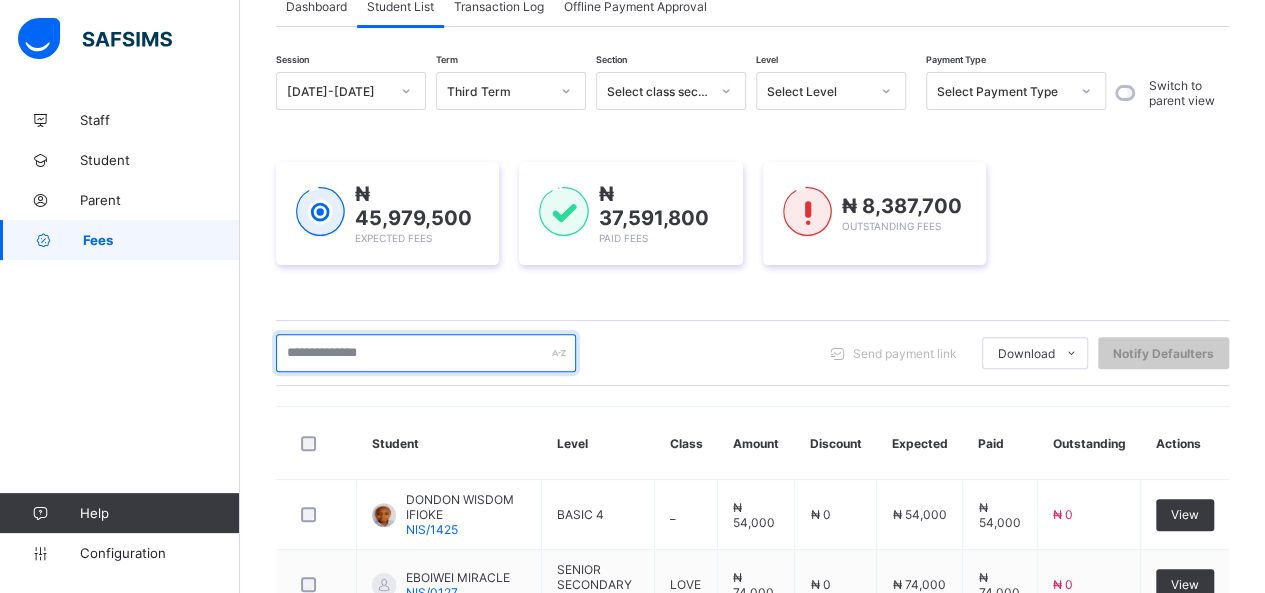 drag, startPoint x: 400, startPoint y: 350, endPoint x: 412, endPoint y: 347, distance: 12.369317 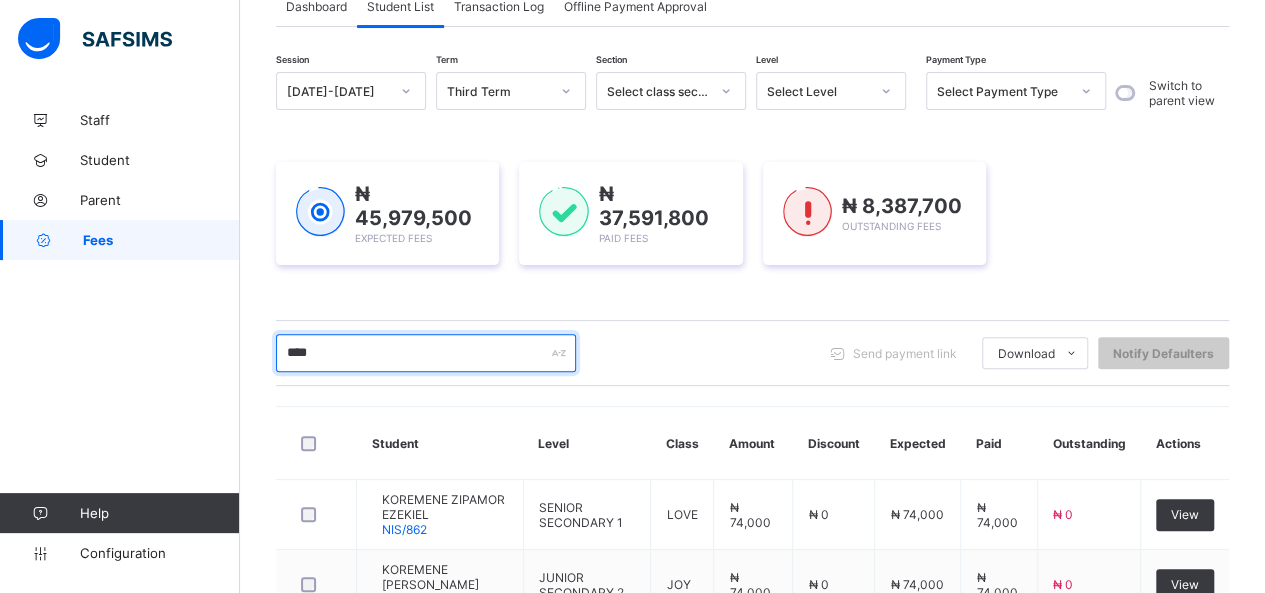 type on "********" 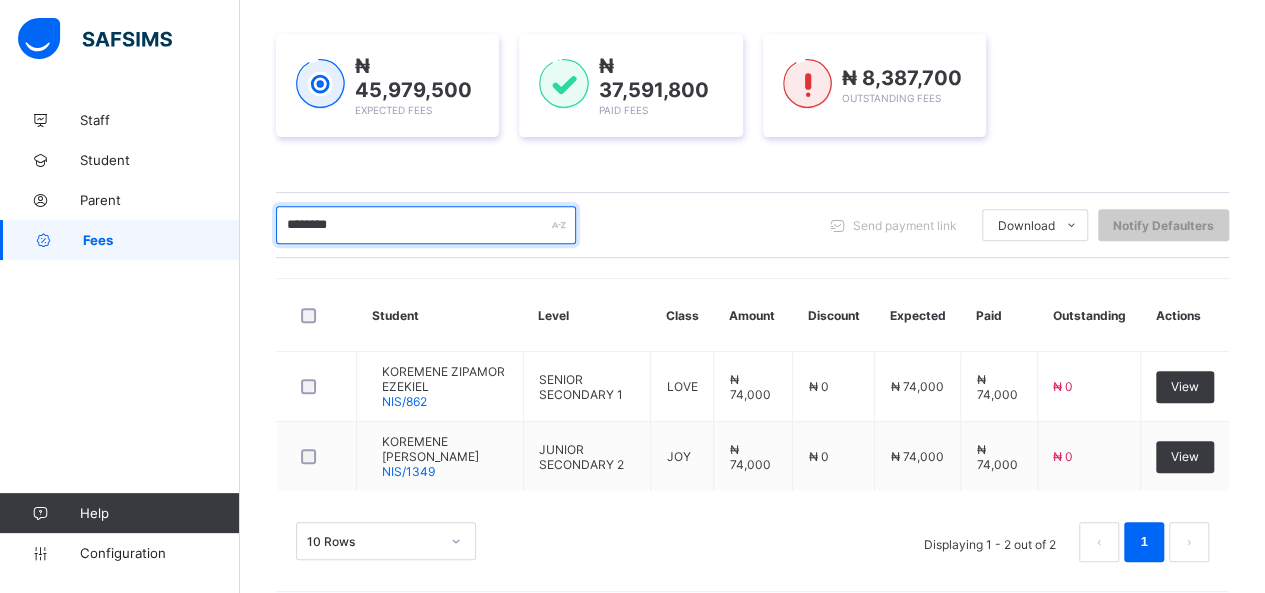 scroll, scrollTop: 295, scrollLeft: 0, axis: vertical 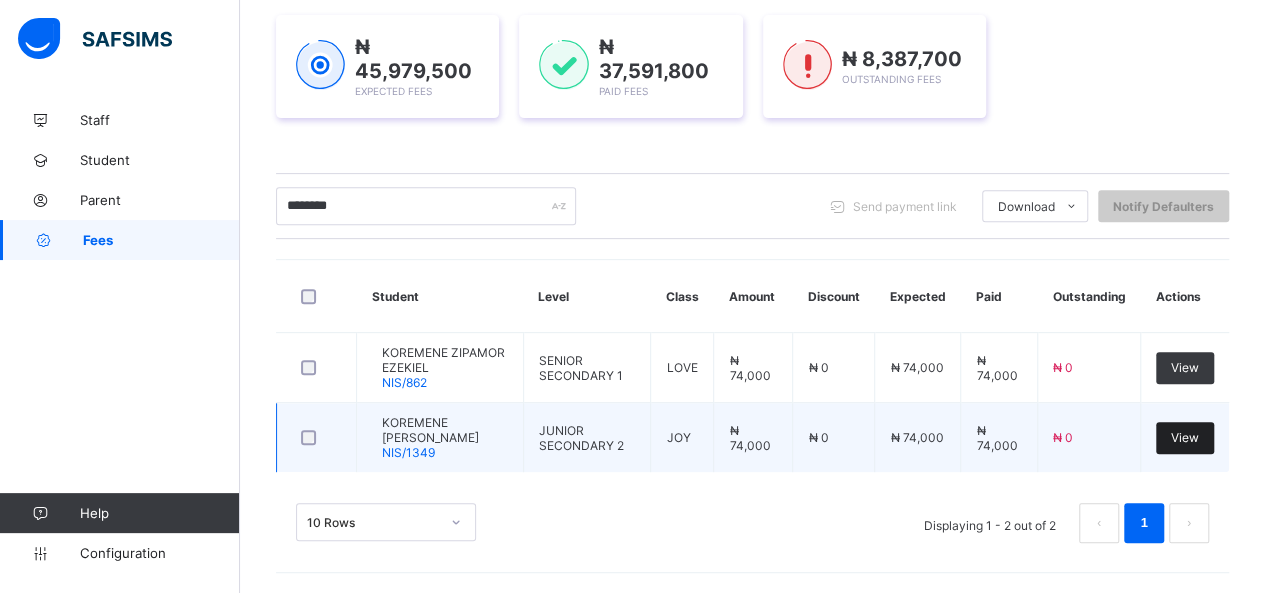 click on "View" at bounding box center [1185, 437] 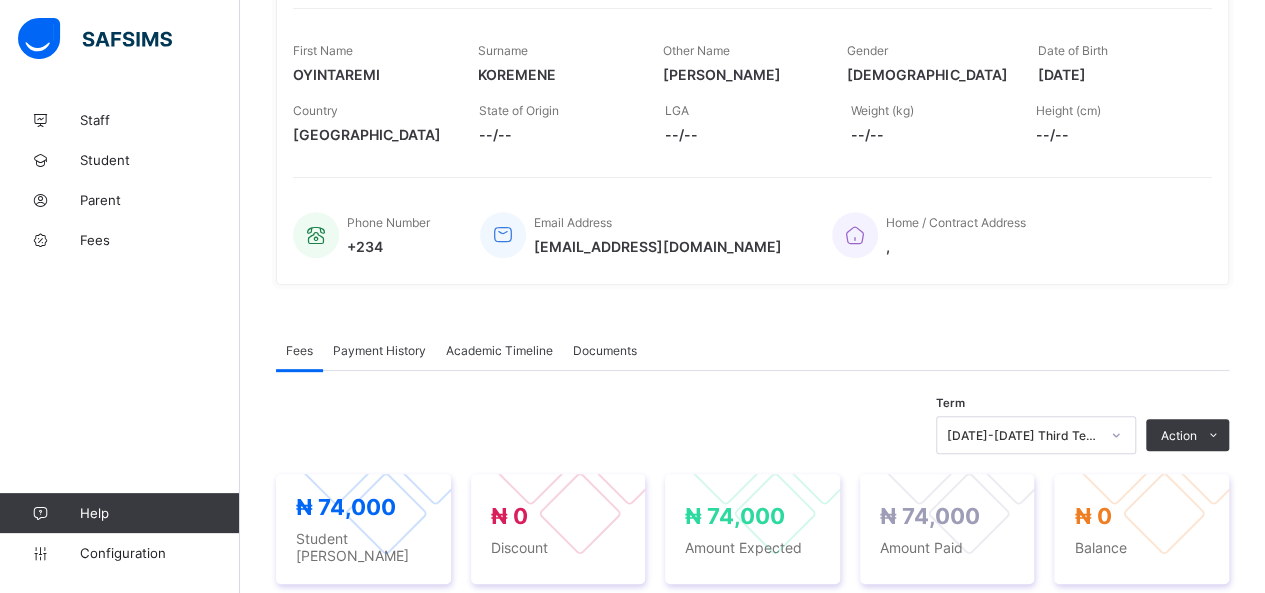 click on "Payment History" at bounding box center [379, 350] 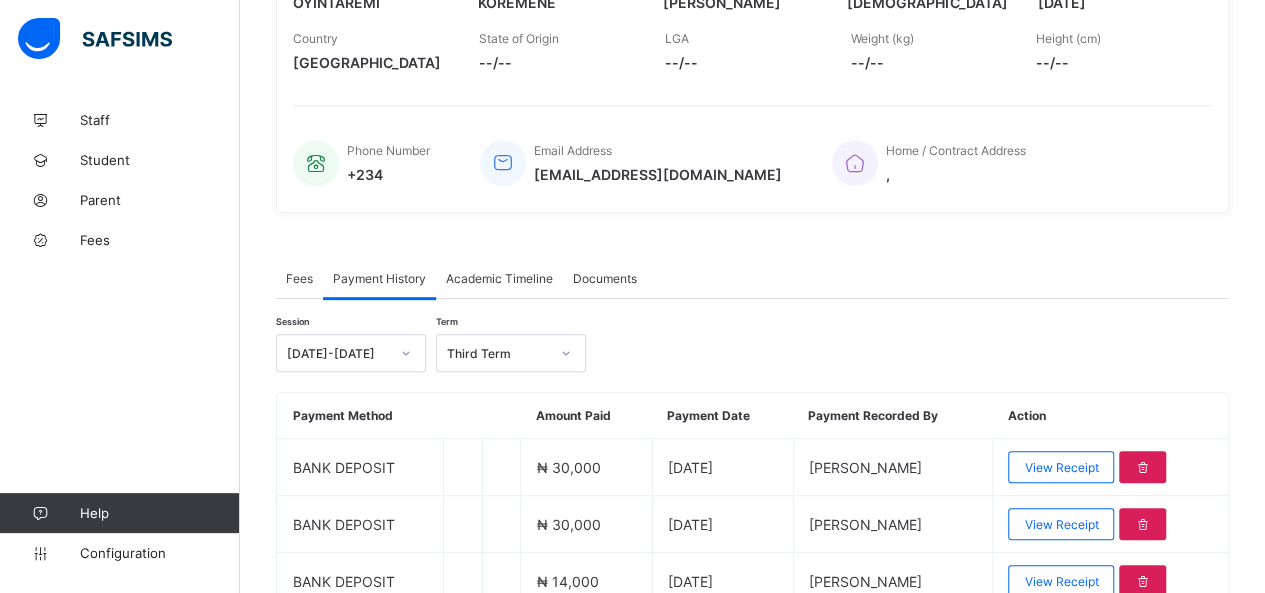 scroll, scrollTop: 395, scrollLeft: 0, axis: vertical 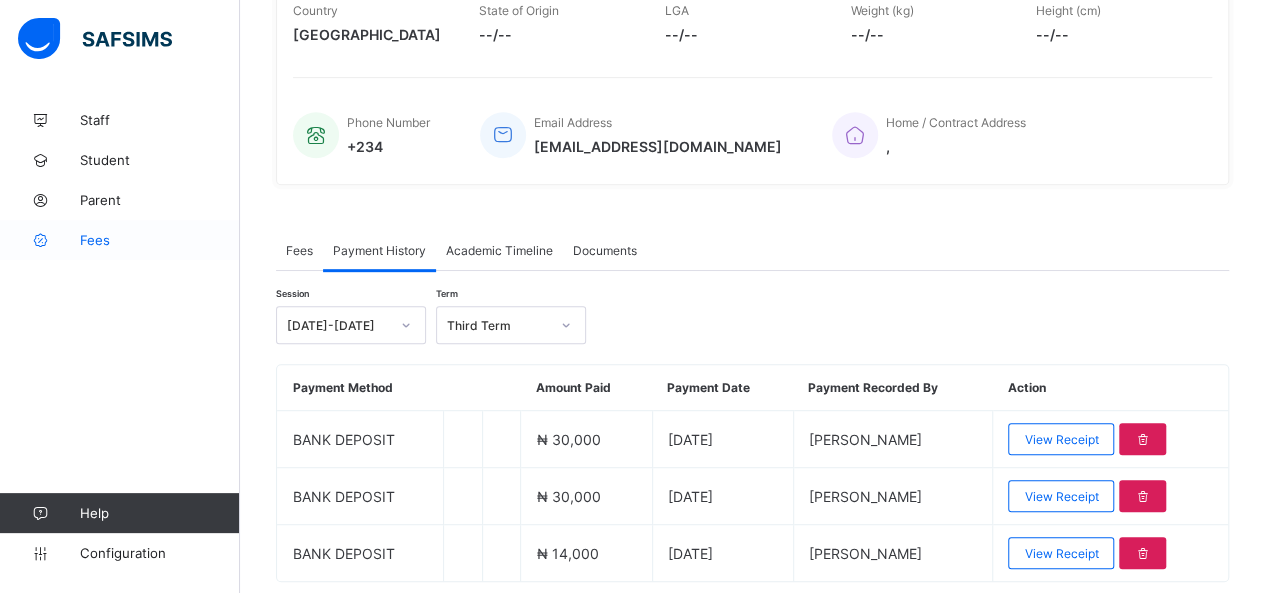 click on "Fees" at bounding box center [160, 240] 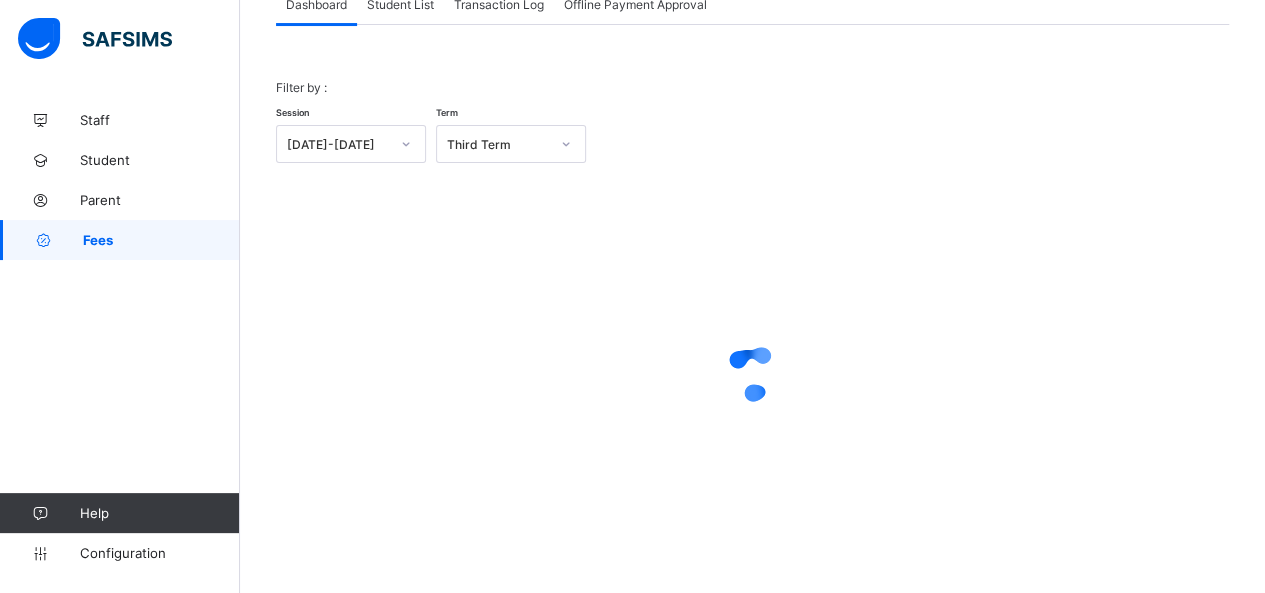 scroll, scrollTop: 144, scrollLeft: 0, axis: vertical 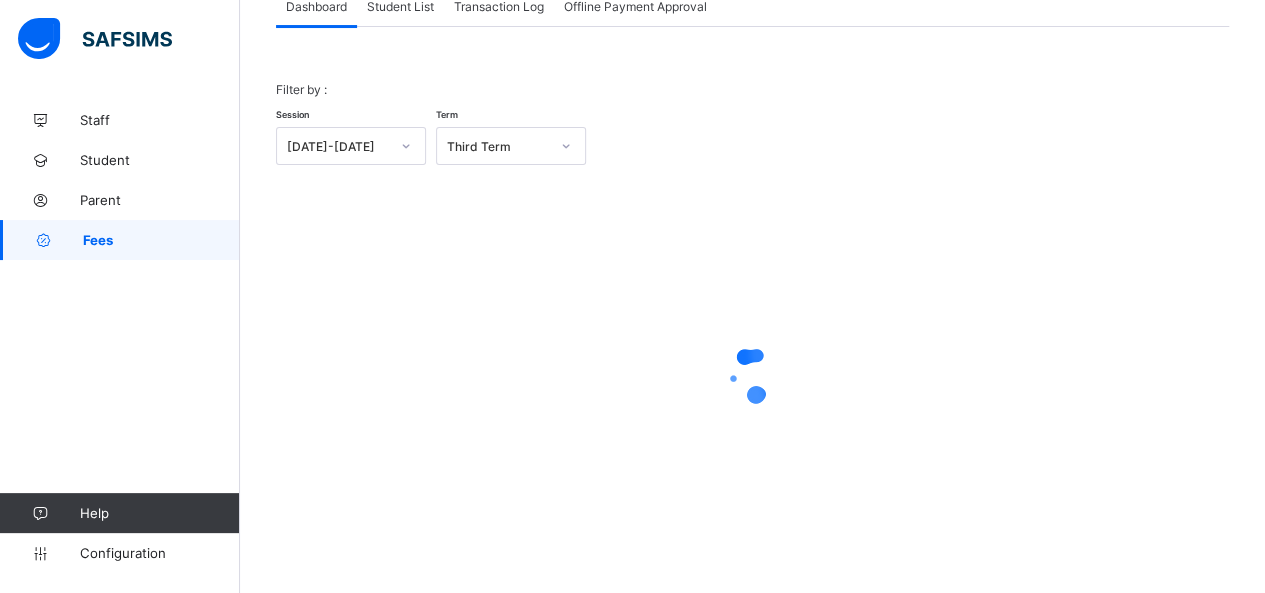 click on "Student List" at bounding box center (400, 6) 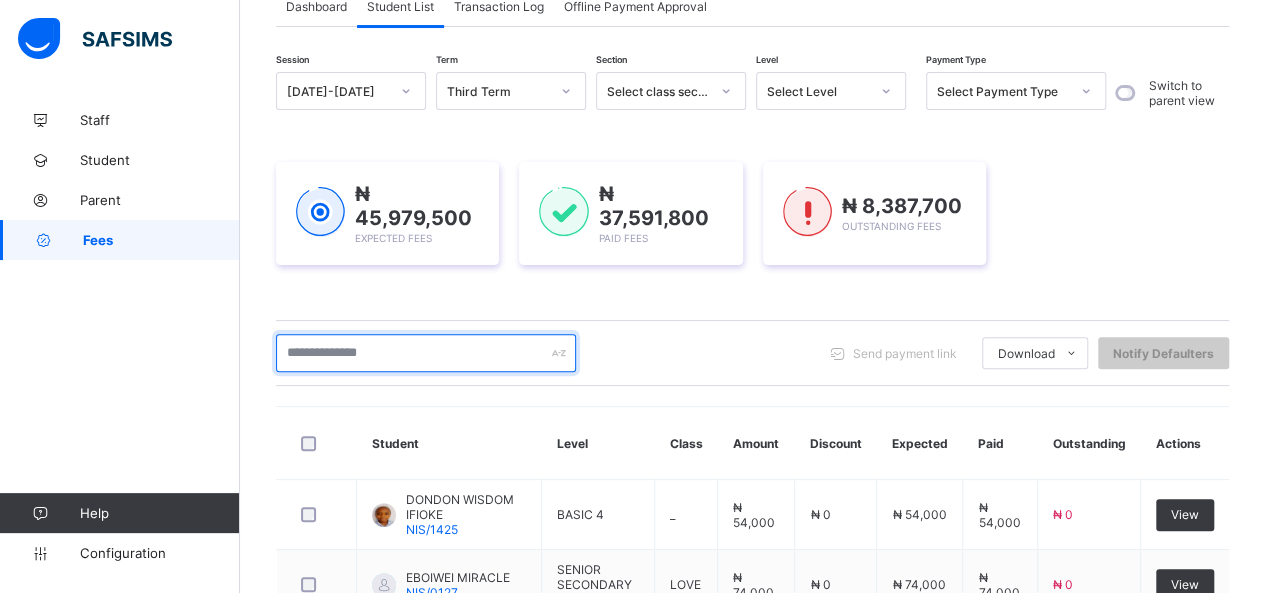 click at bounding box center (426, 353) 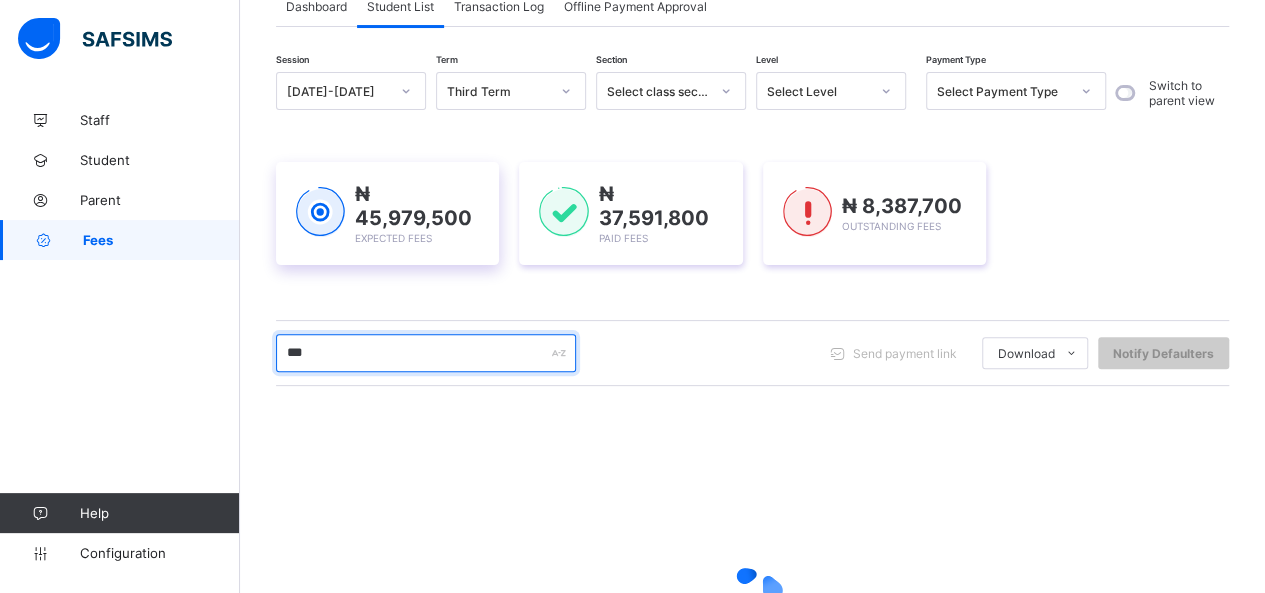 type on "********" 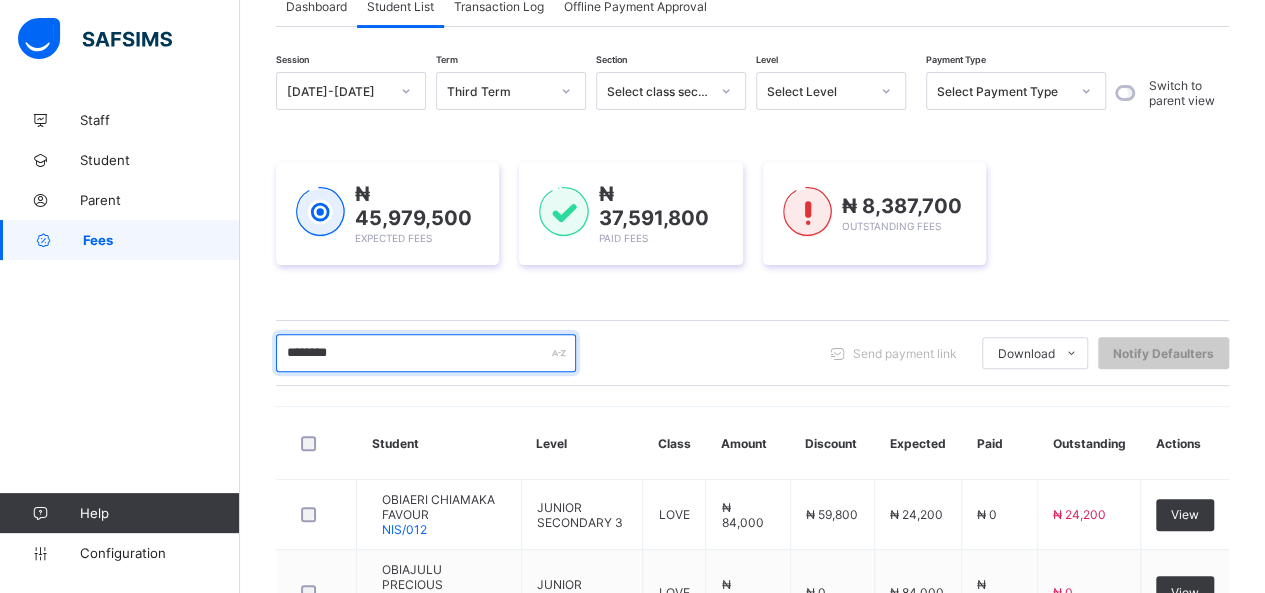 scroll, scrollTop: 344, scrollLeft: 0, axis: vertical 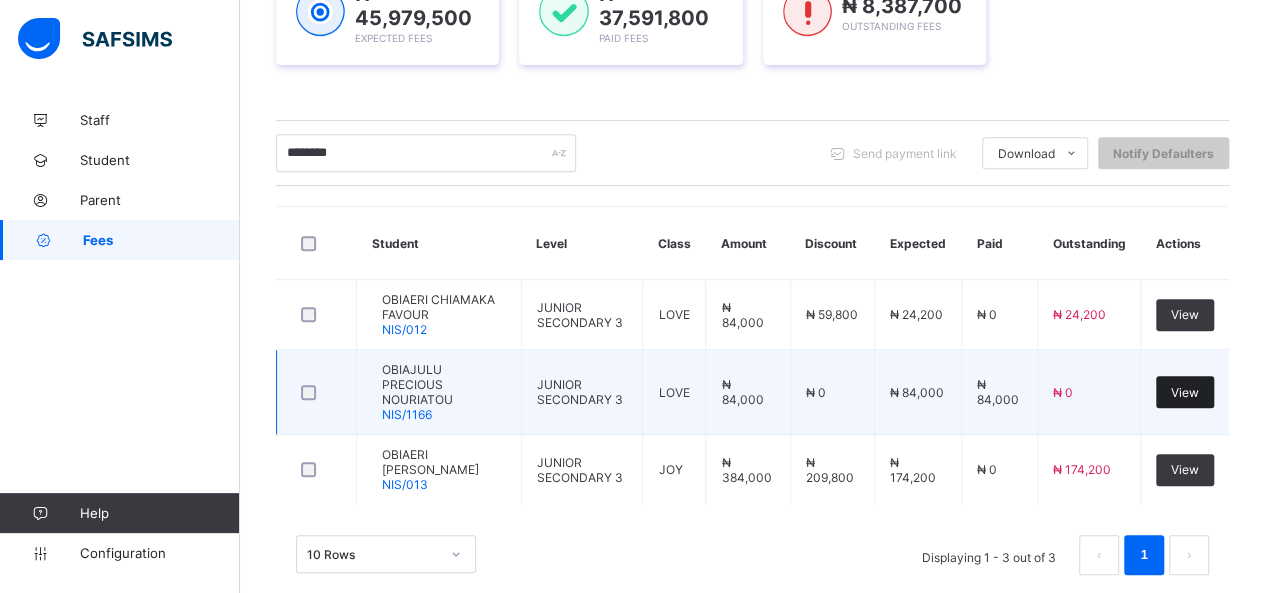 click on "View" at bounding box center [1185, 392] 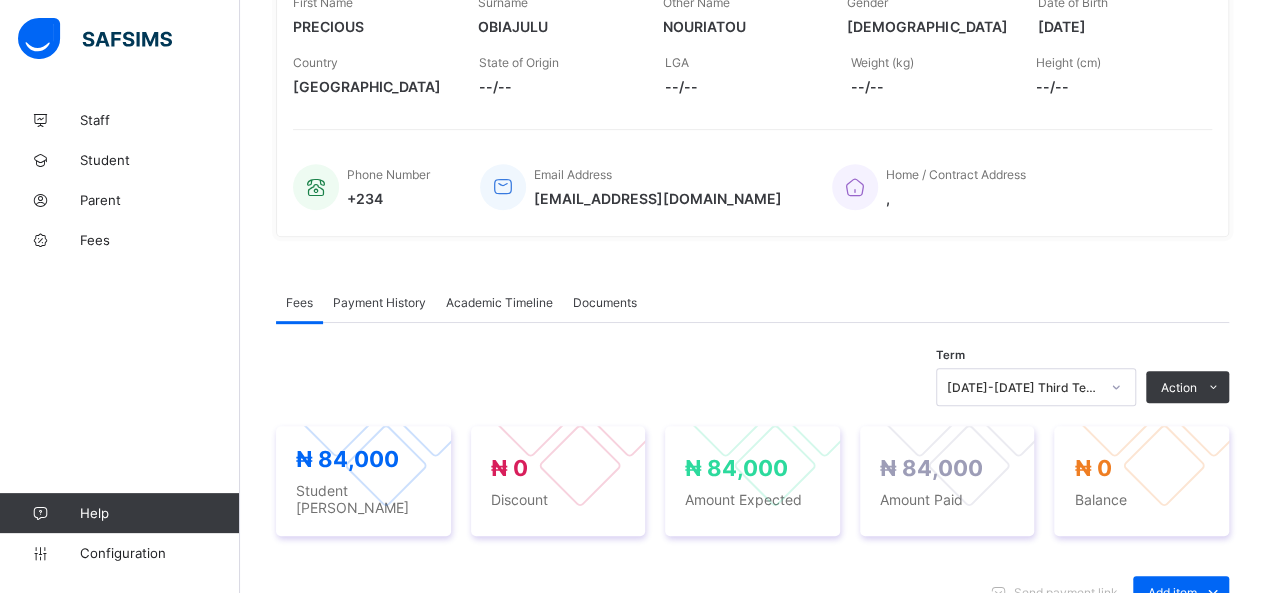 click on "Payment History" at bounding box center [379, 302] 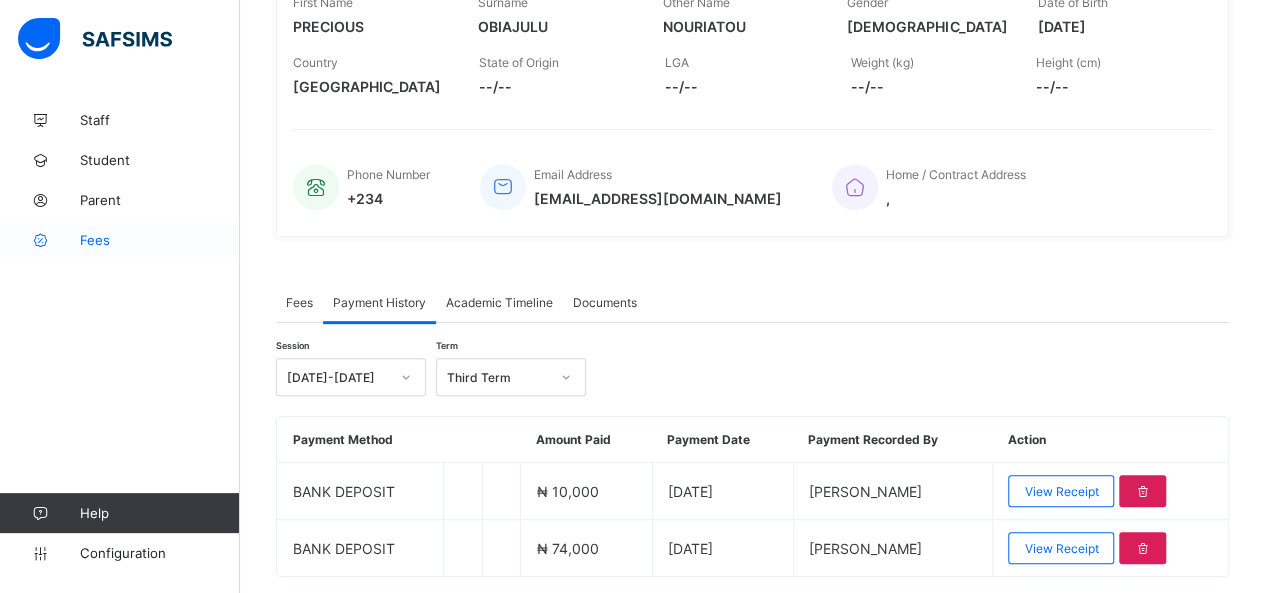 click on "Fees" at bounding box center (160, 240) 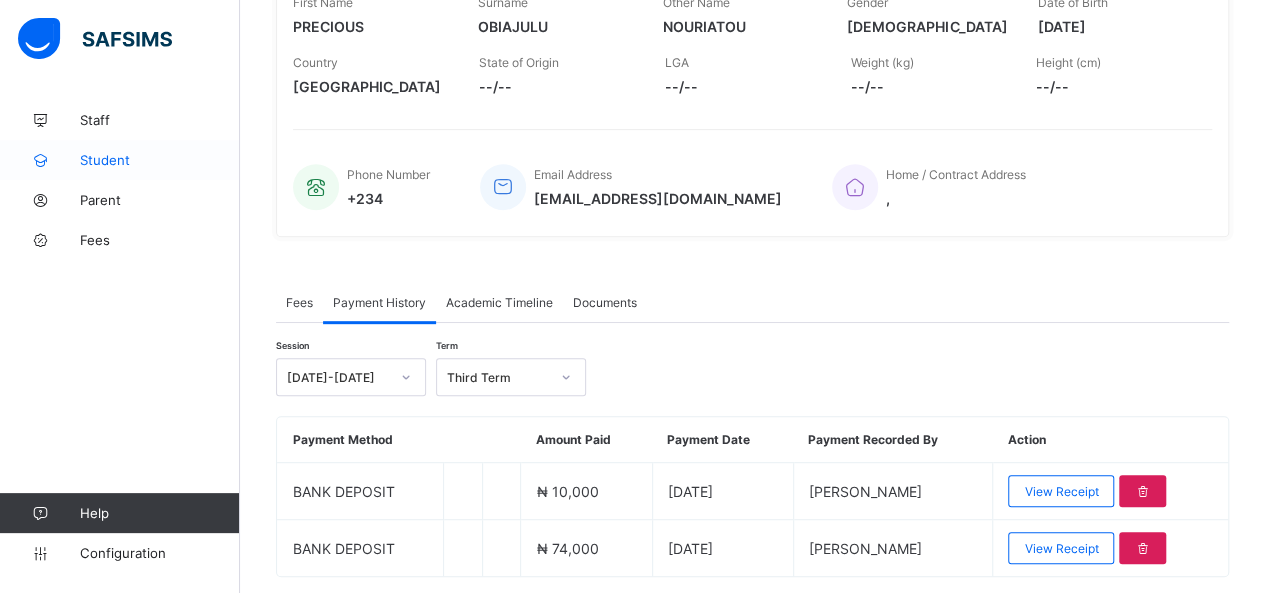 scroll, scrollTop: 144, scrollLeft: 0, axis: vertical 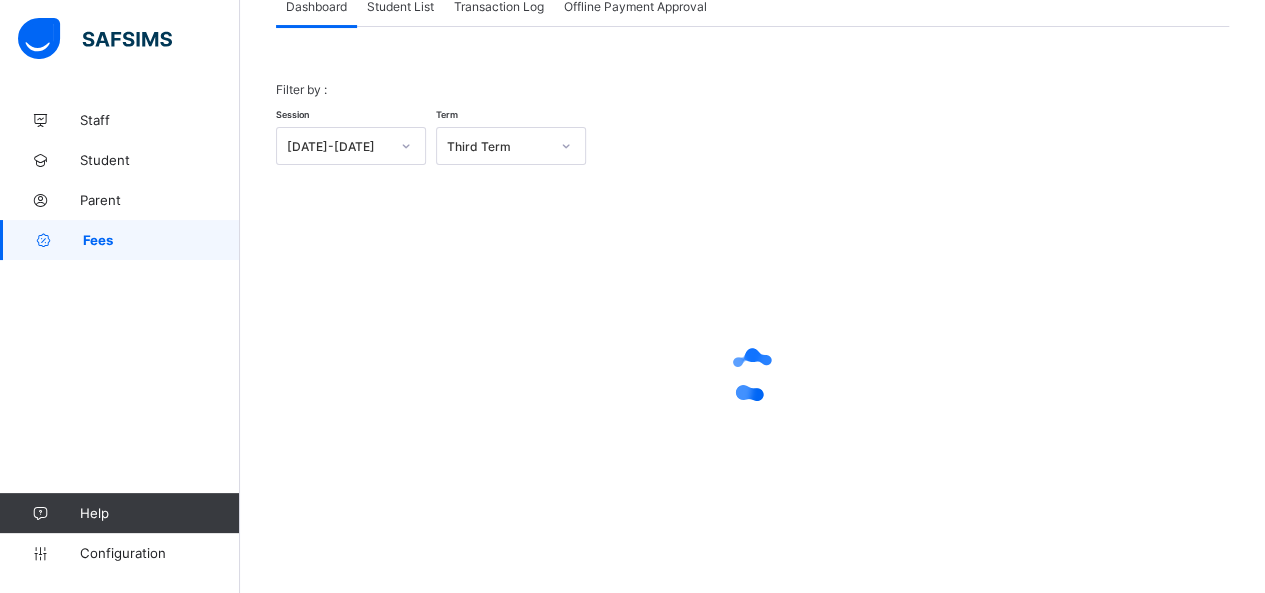 click on "Student List" at bounding box center [400, 6] 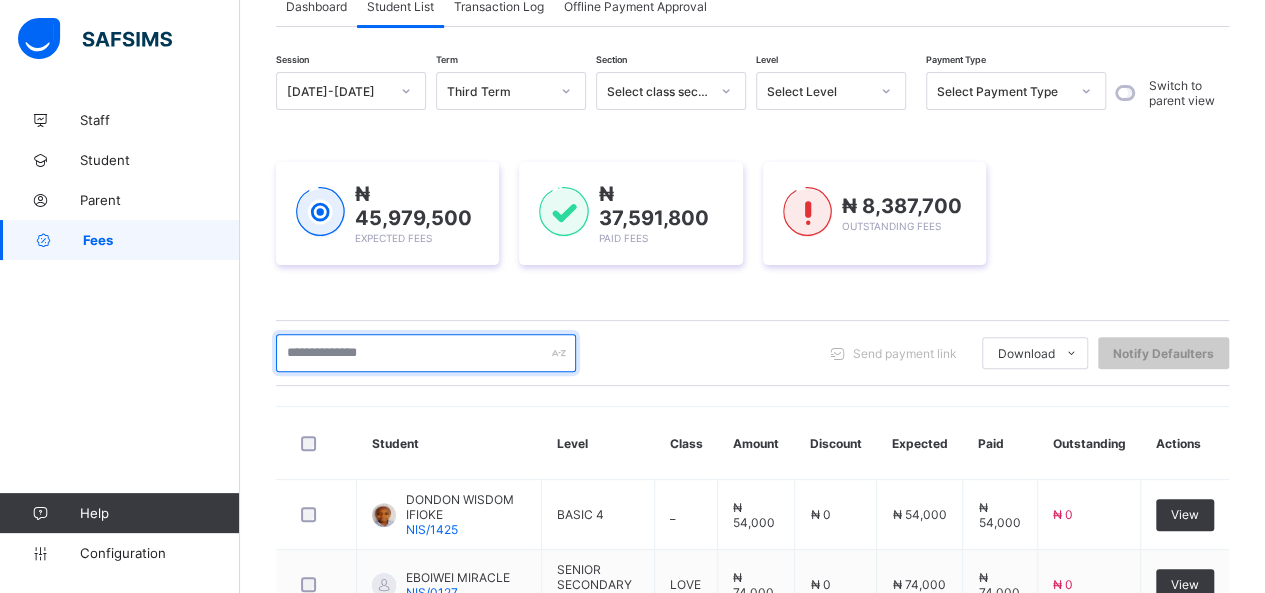 click at bounding box center (426, 353) 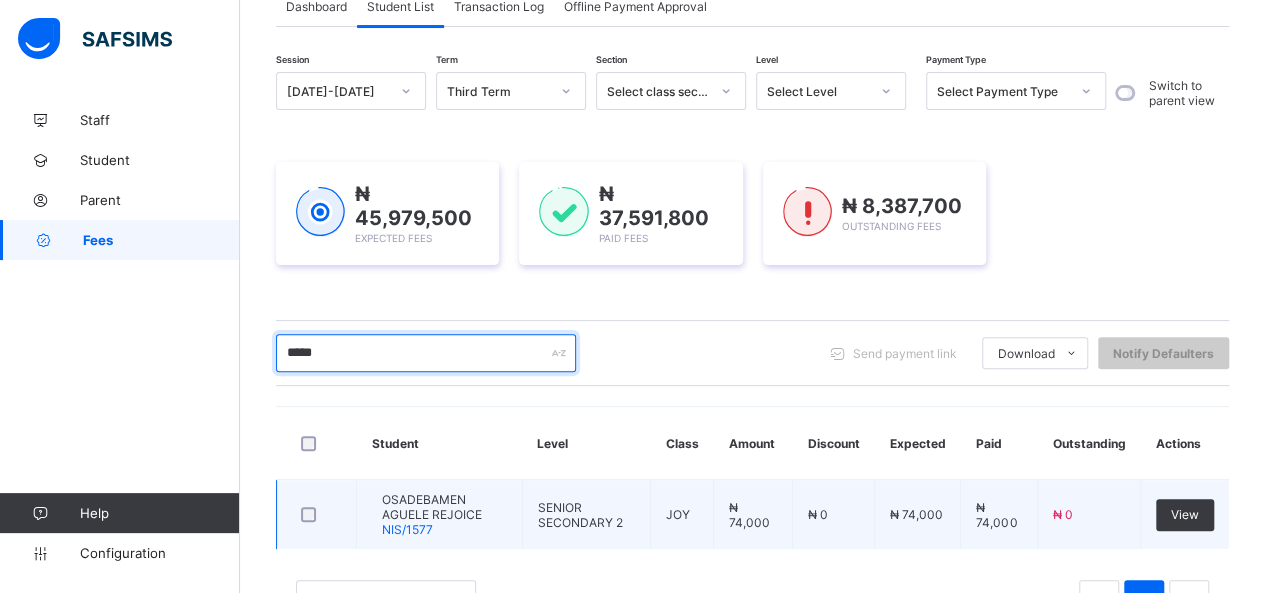 type on "*****" 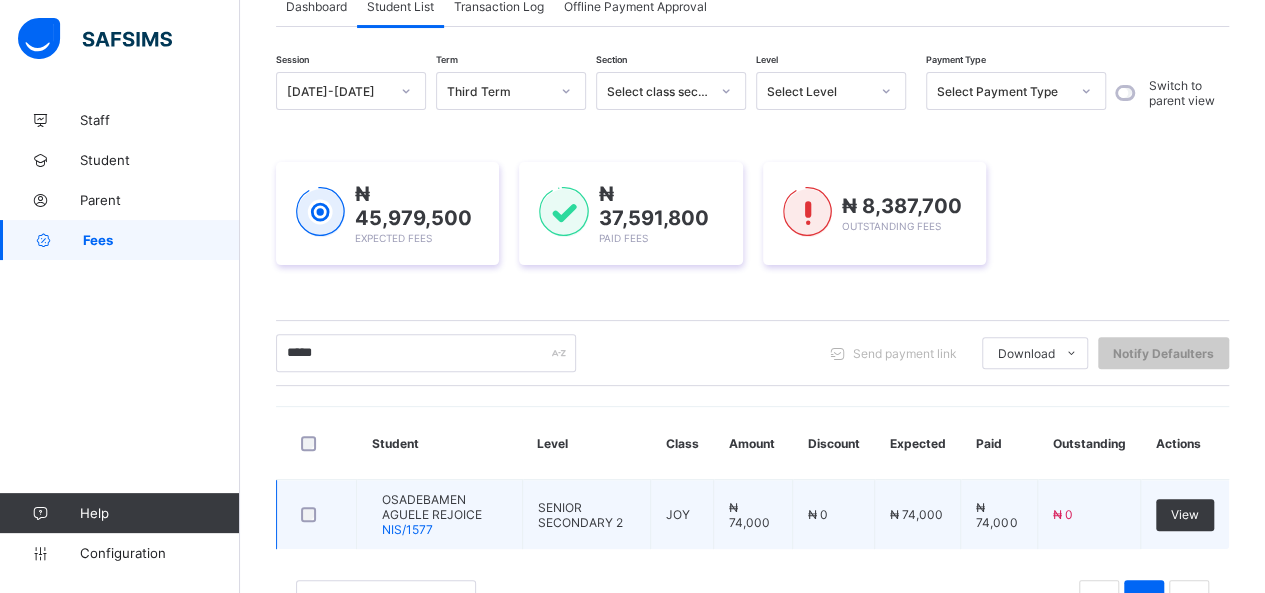 click on "₦ 0" at bounding box center (1063, 514) 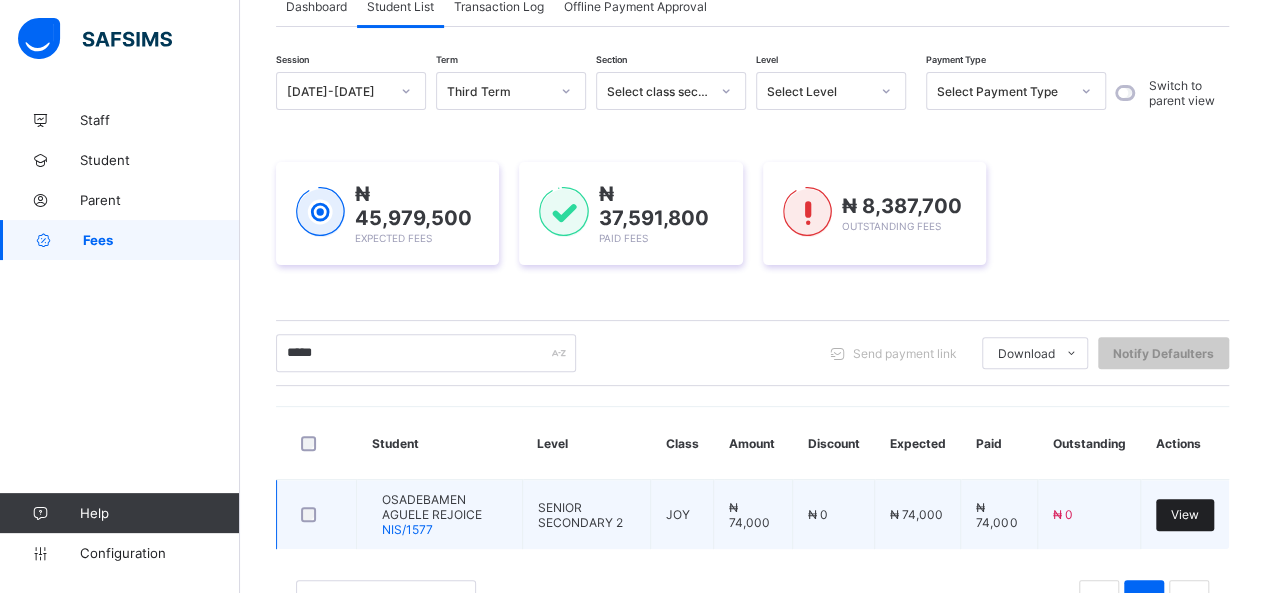 click on "View" at bounding box center [1185, 515] 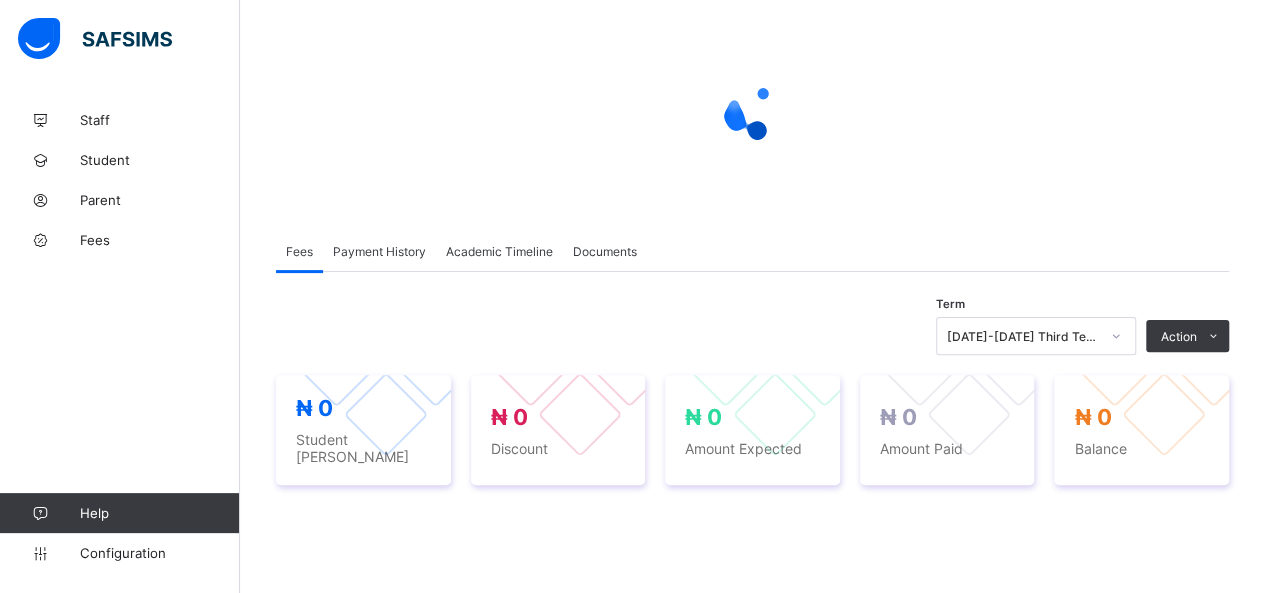click on "× Delete Document This action would delete the document with name:    from the system. Are you sure you want to carry on? Cancel Yes, Delete Document Back  / OBIAJULU PRECIOUS NOURIATOU Fees Payment History Academic Timeline Documents Fees More Options   Term [DATE]-[DATE] Third Term Action Receive Payment Manage Discount Send Email Reminder   ₦ 0   Student Bill   ₦ 0   Discount   ₦ 0   Amount Expected   ₦ 0   Amount Paid   ₦ 0   Balance × Manage Discount Discount Type All Items Single Item Discount Options Percentage Fixed Amount * Comment   Preview   Reset Item Name Item Type Item Amount Discount Type Discount Amount Comment Grauation Fee COMPULSORY   ₦ 10,000 FIXED * tuition fees COMPULSORY   ₦ 74,000 FIXED ***** ********* Cancel Save × Receive Payment Payment Method Cash Bank POS Bank Select bank Reference No Payment Date Amount to pay Cancel Save × Send Outstanding Bill Reminder This action would send a  reminder  to the parent for his/her outstanding bill. Email Cancel Yes, Send Reminder" at bounding box center [752, 455] 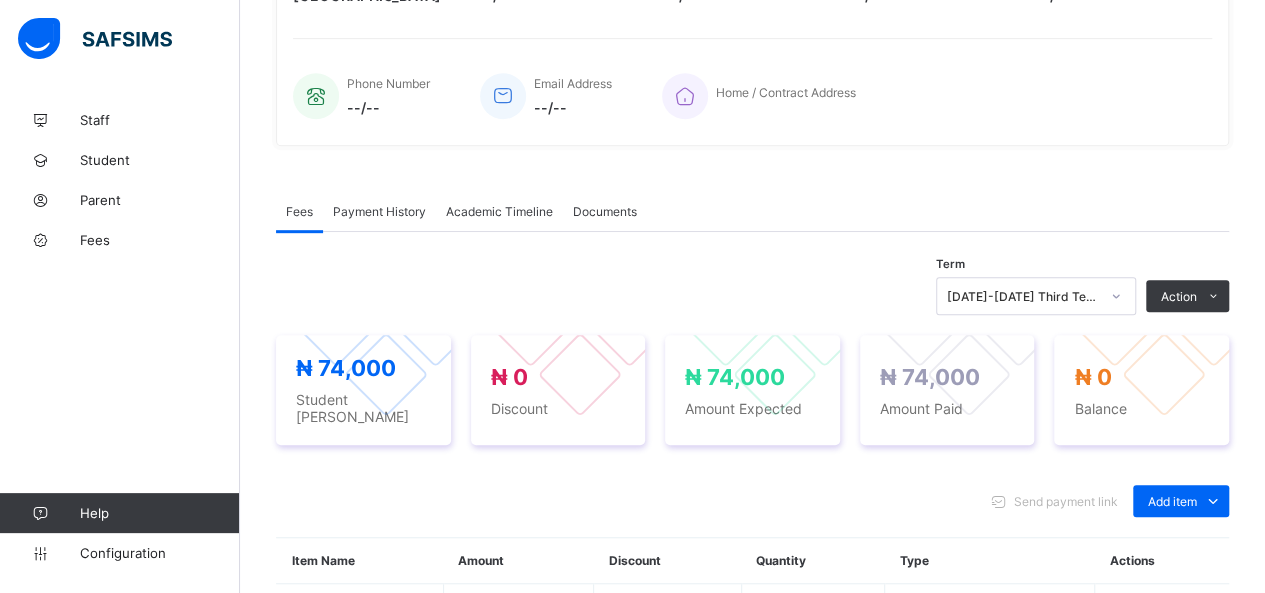 scroll, scrollTop: 444, scrollLeft: 0, axis: vertical 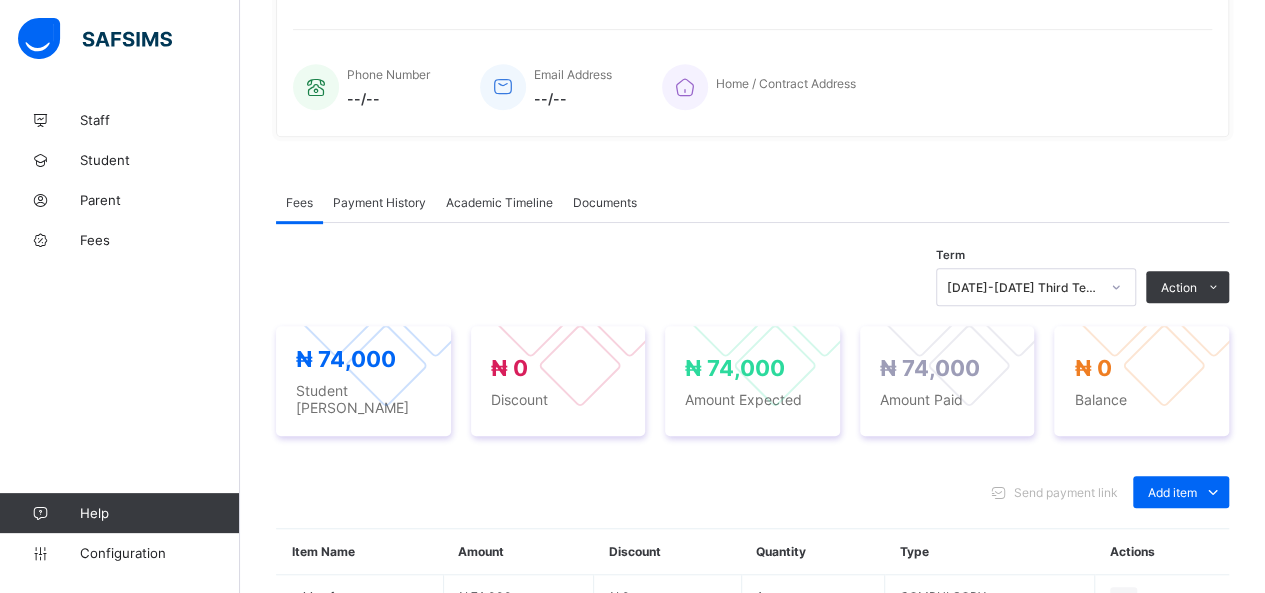 click on "Payment History" at bounding box center [379, 202] 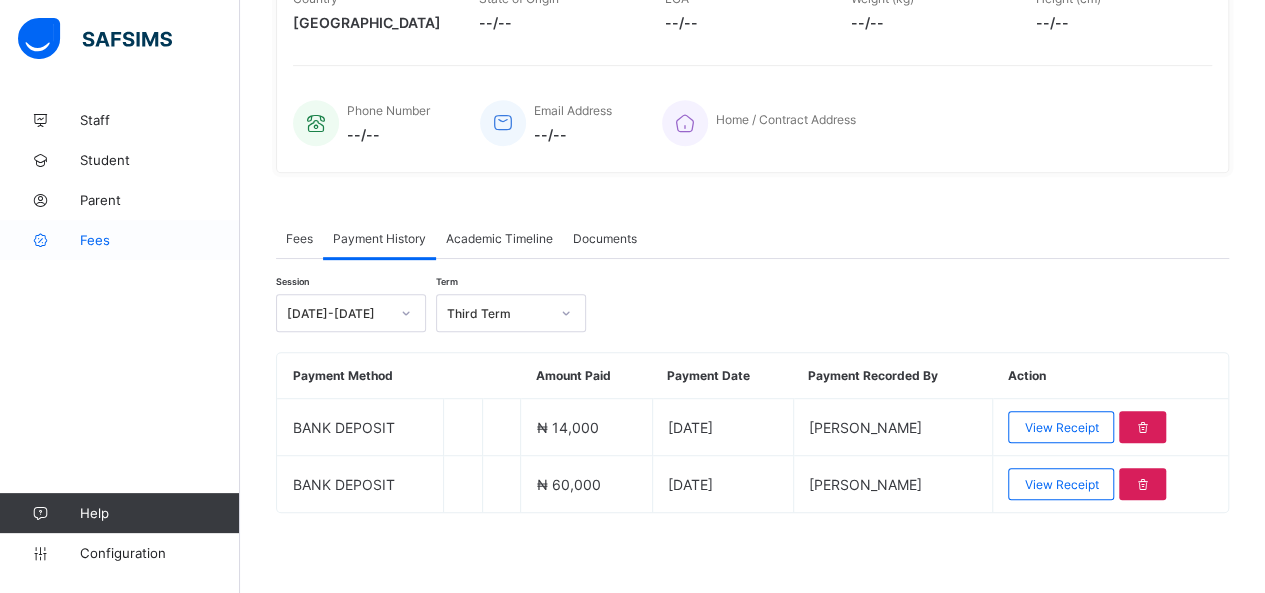 click on "Fees" at bounding box center [160, 240] 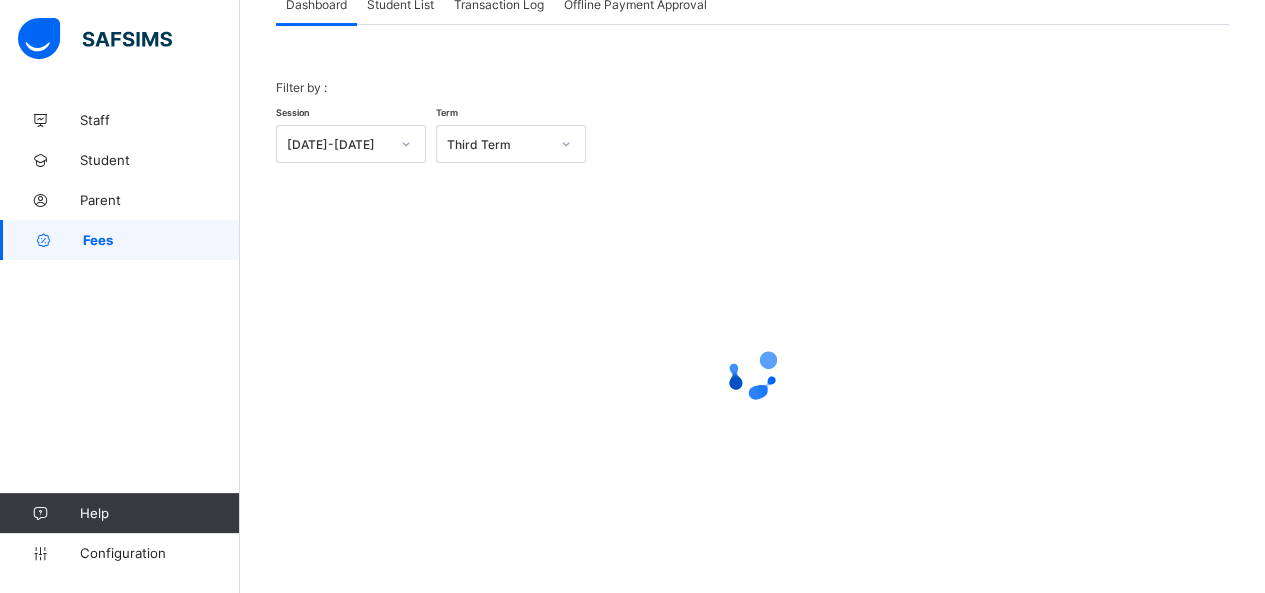 scroll, scrollTop: 144, scrollLeft: 0, axis: vertical 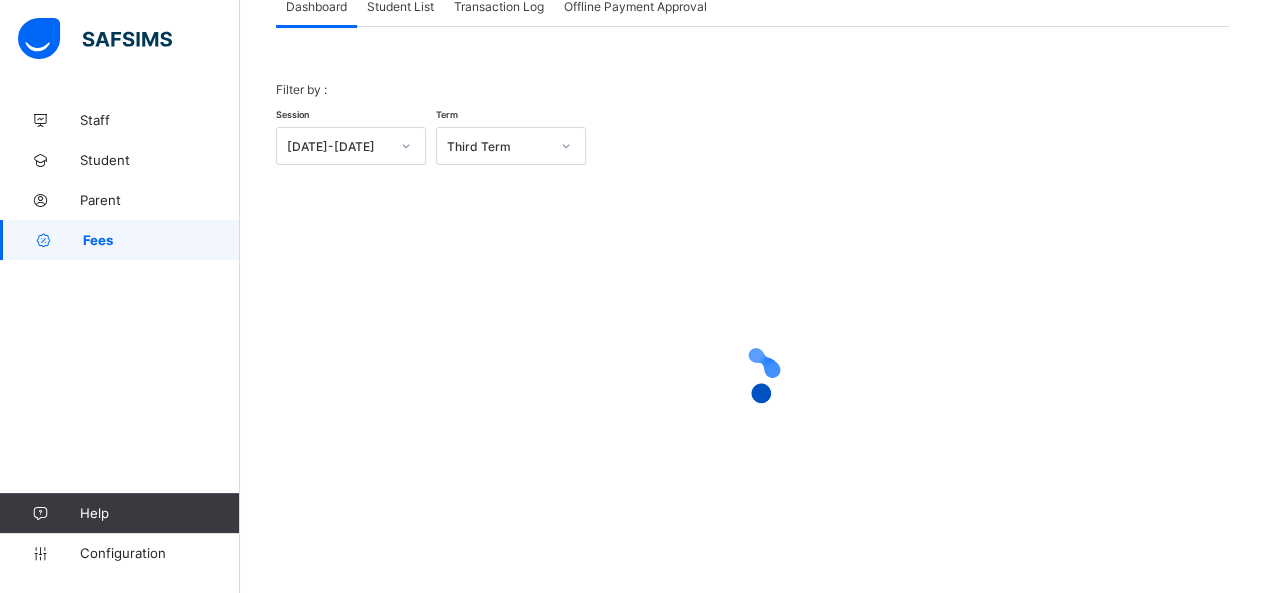 click on "Student List" at bounding box center [400, 6] 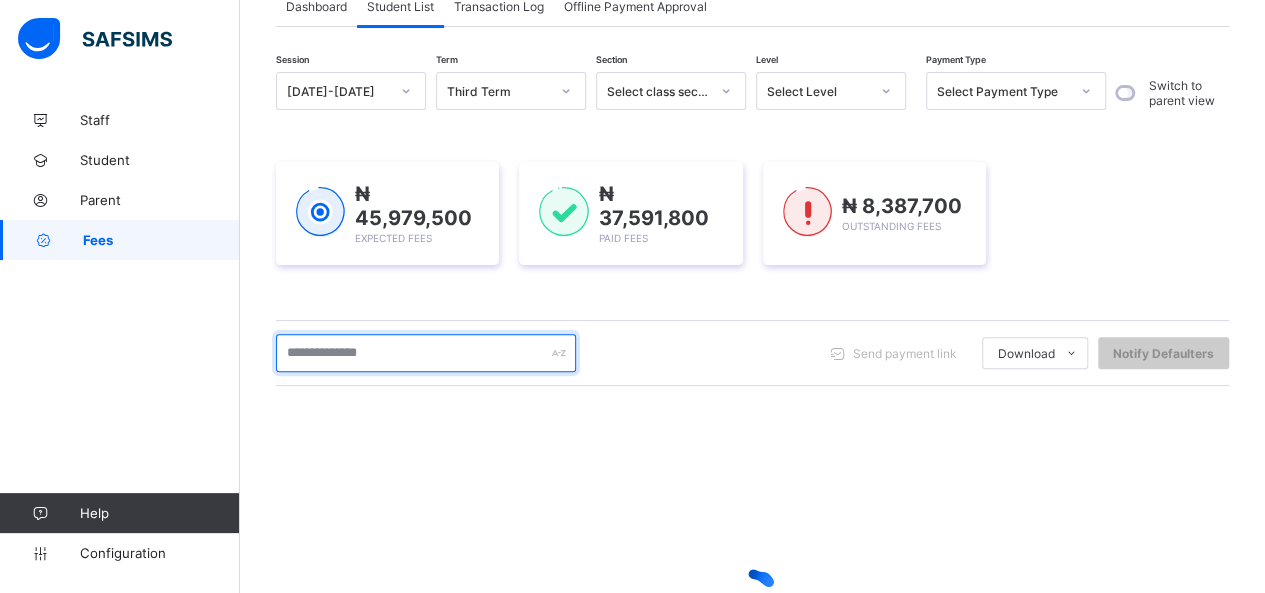 click at bounding box center [426, 353] 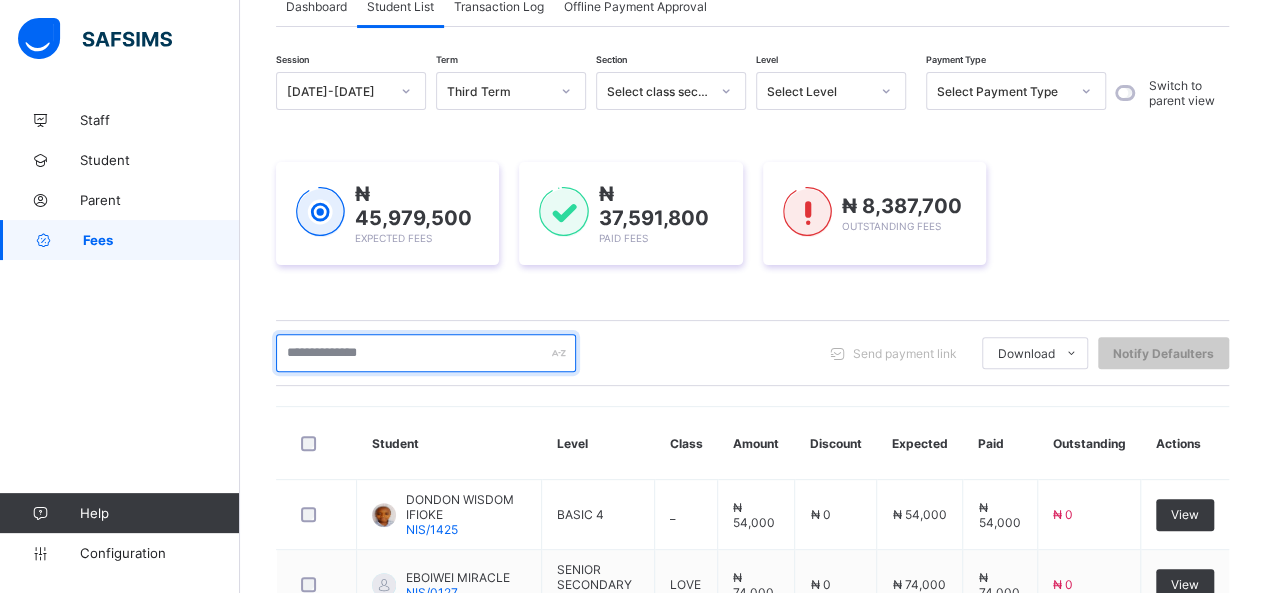 type on "******" 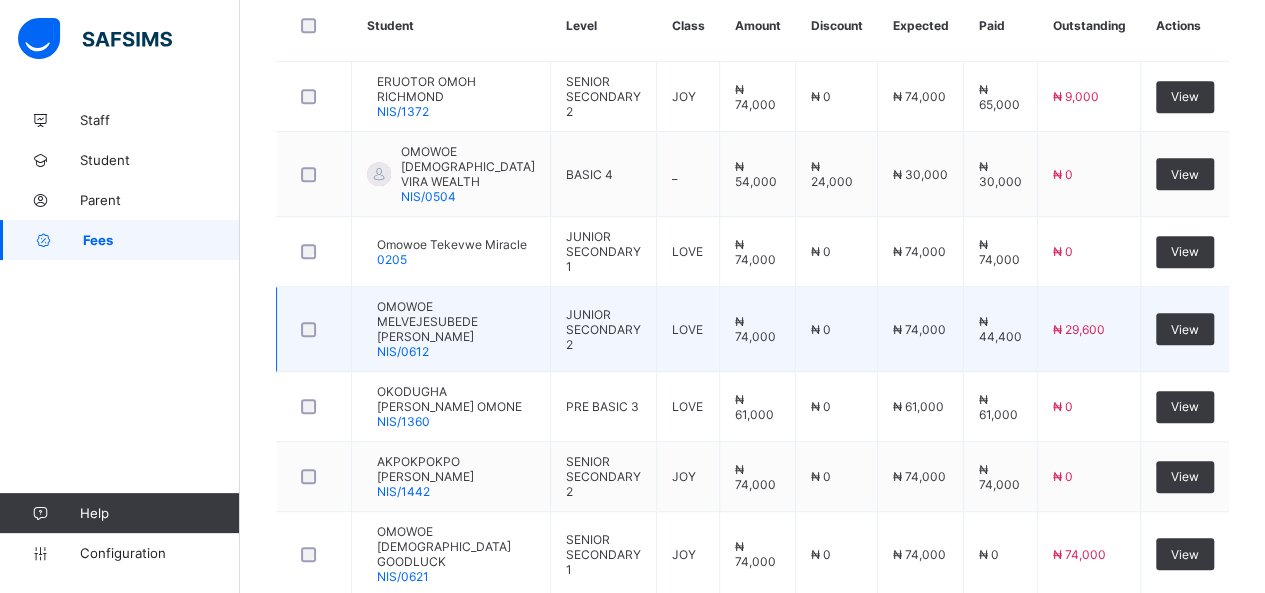 scroll, scrollTop: 462, scrollLeft: 0, axis: vertical 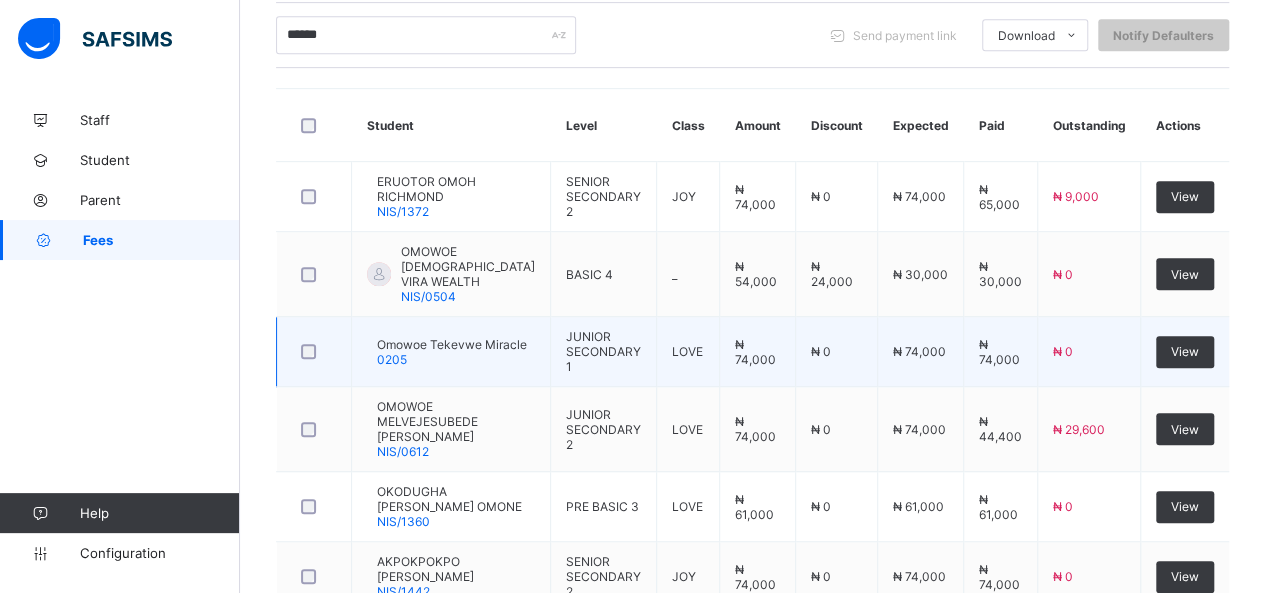 click on "₦ 0" at bounding box center (1089, 352) 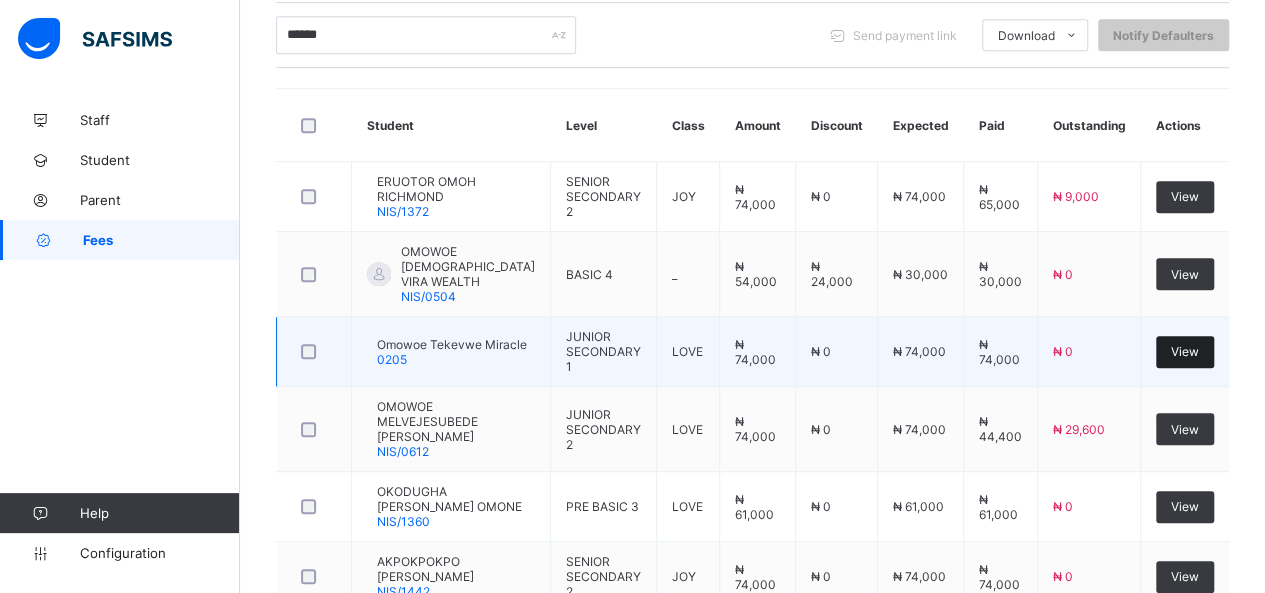 click on "View" at bounding box center (1185, 352) 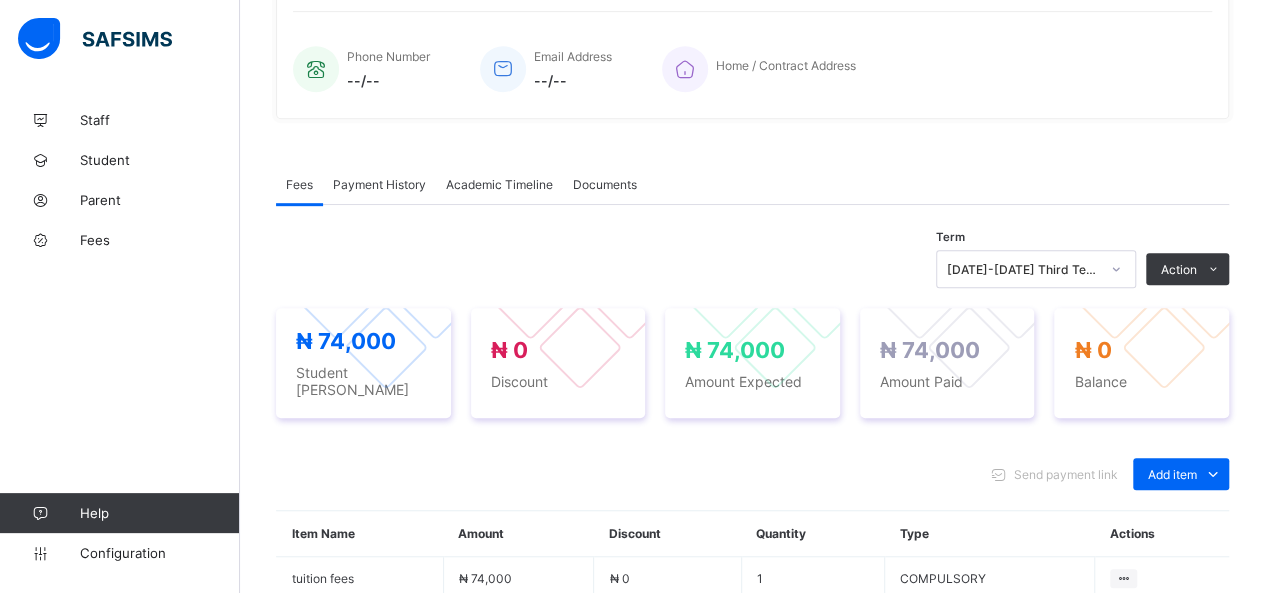 scroll, scrollTop: 362, scrollLeft: 0, axis: vertical 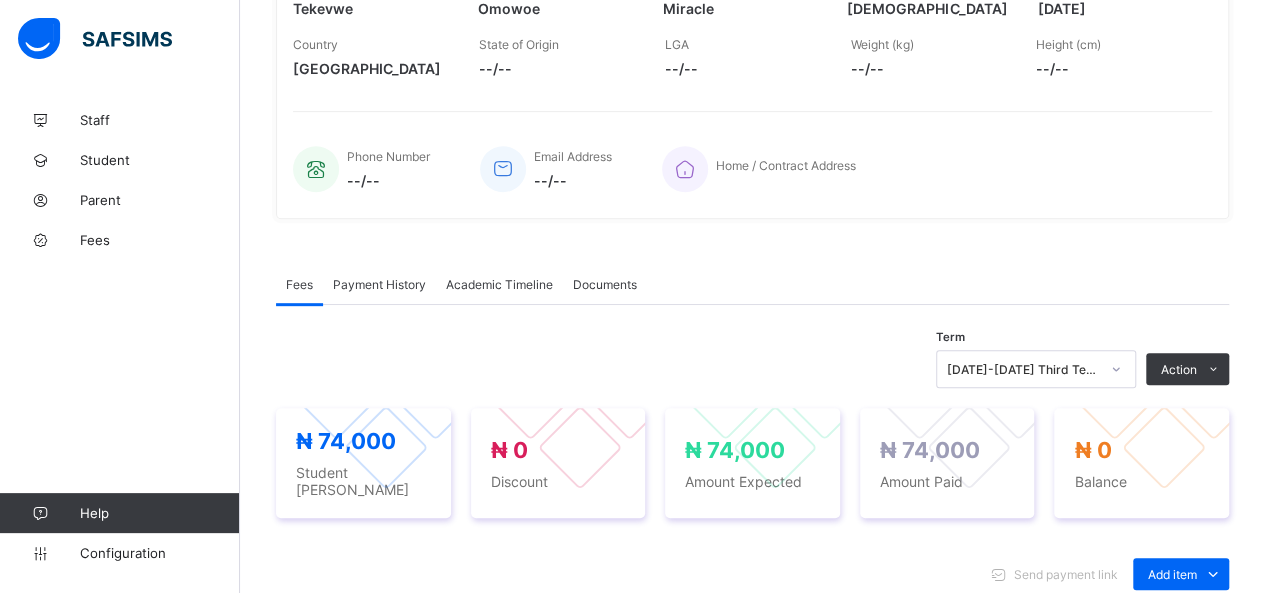 click on "Payment History" at bounding box center (379, 284) 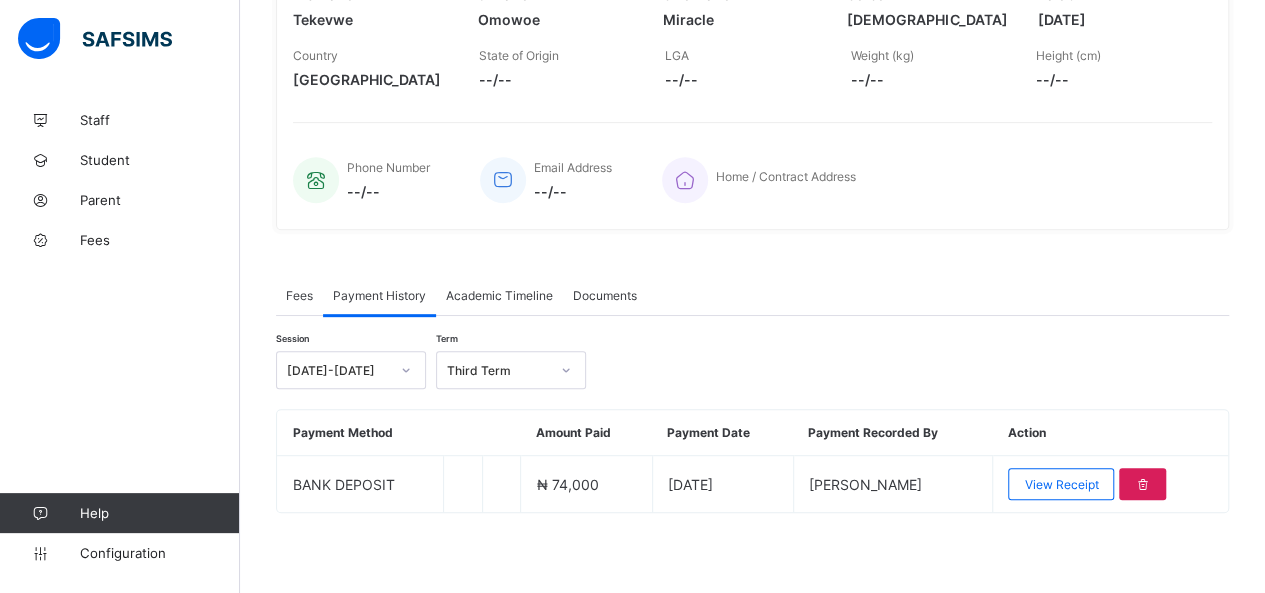 scroll, scrollTop: 351, scrollLeft: 0, axis: vertical 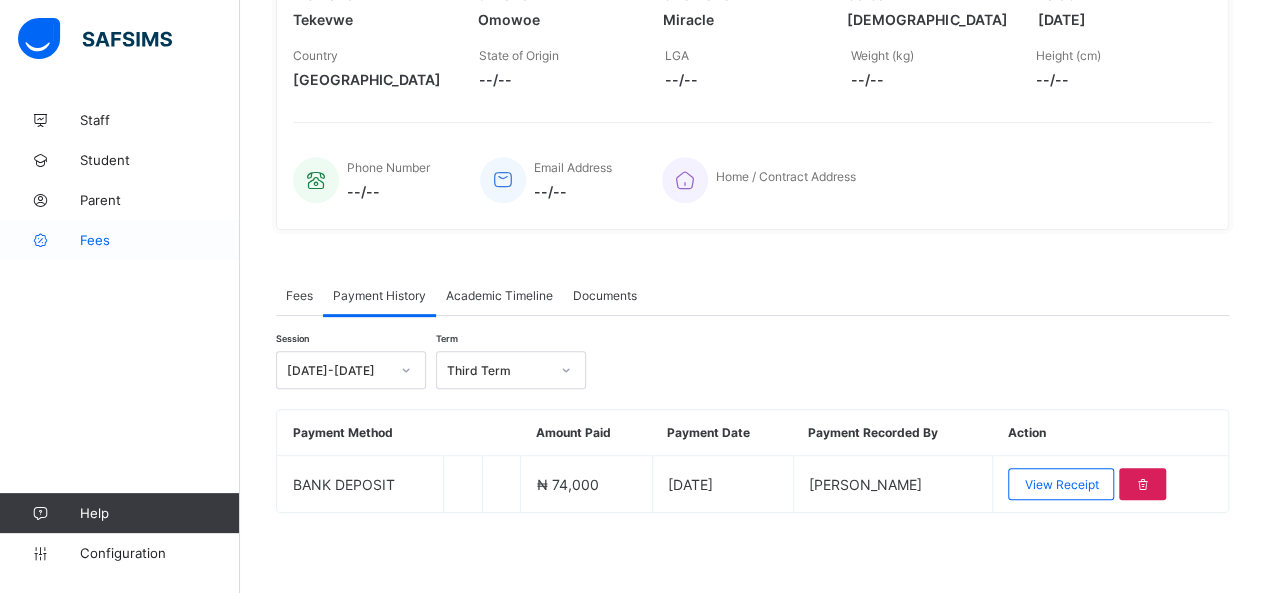 click on "Fees" at bounding box center [160, 240] 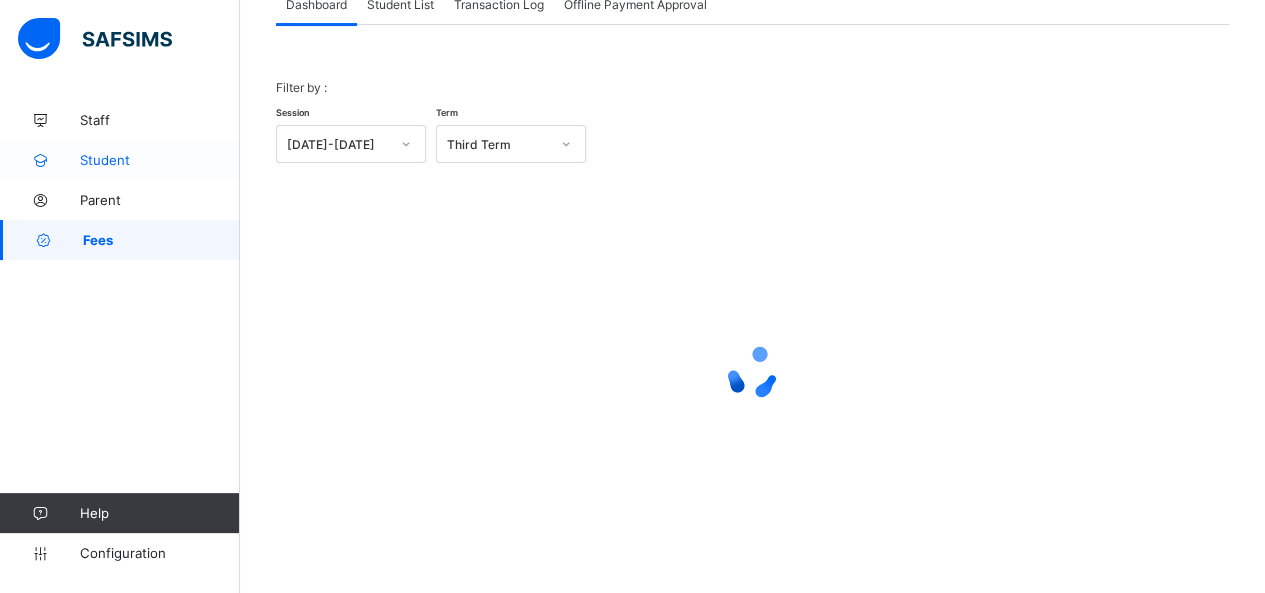 scroll, scrollTop: 144, scrollLeft: 0, axis: vertical 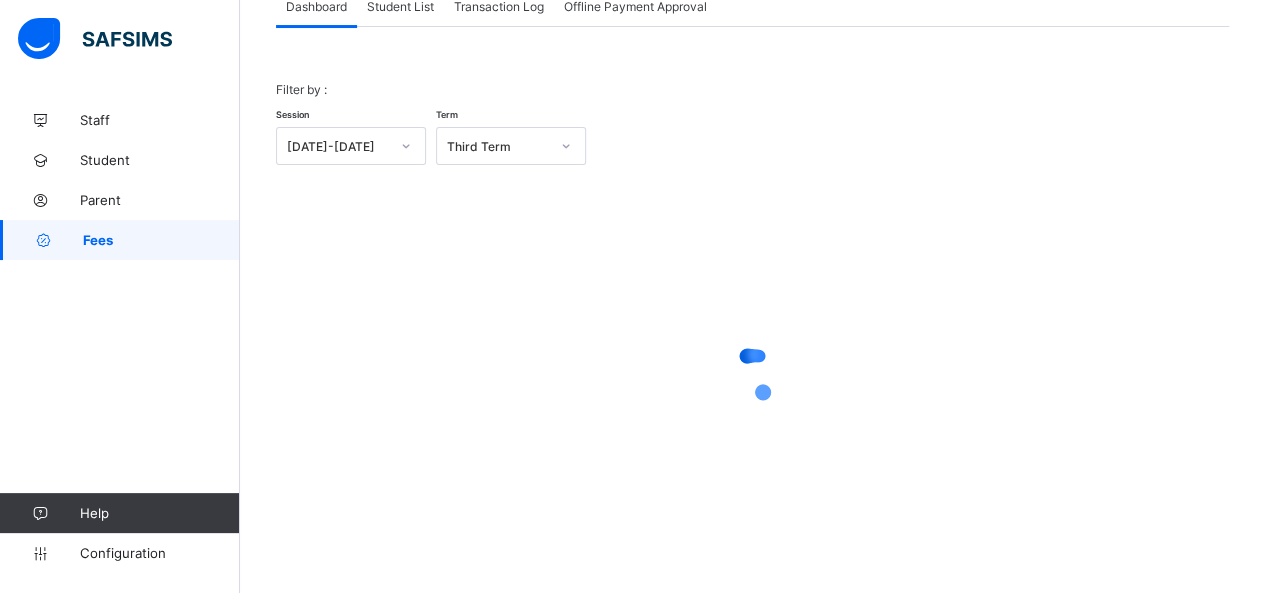 drag, startPoint x: 410, startPoint y: 0, endPoint x: 401, endPoint y: 240, distance: 240.16869 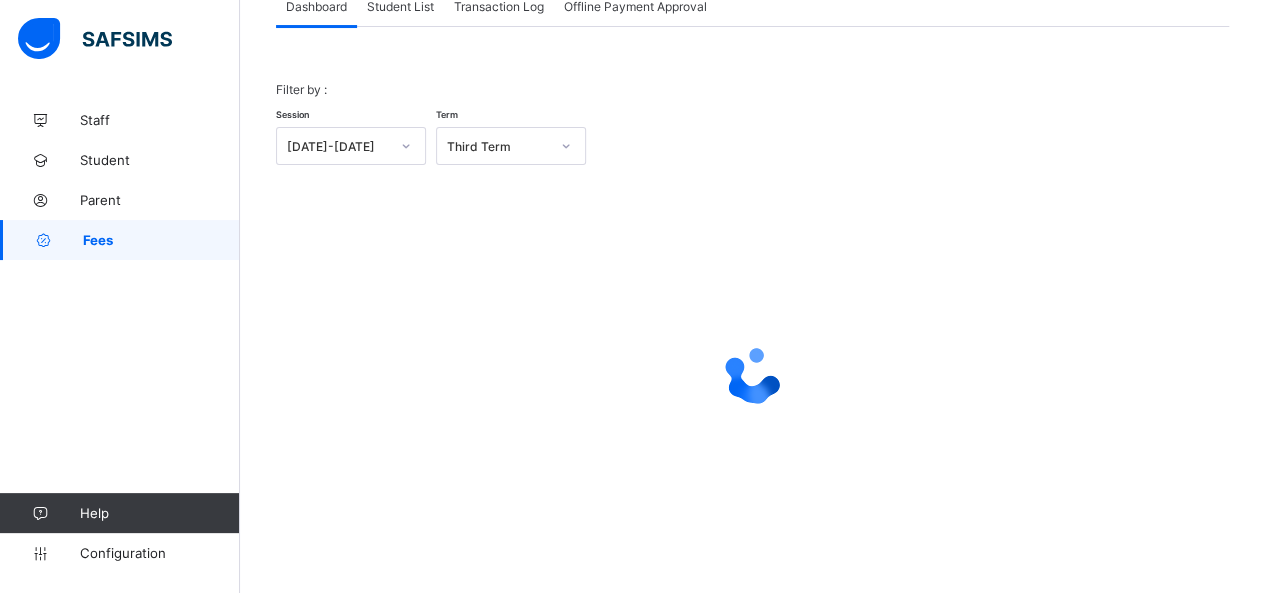 click on "Dashboard Student List Transaction Log Offline Payment Approval Dashboard More Options    Filter by :  Session [DATE]-[DATE] Term Third Term  ×  Fees Configuration Status Below are the list of class levels and their configuration status Cancel Finish Configuration Session [DATE]-[DATE] Term Third Term Section Select class section Level Select Level Payment Type Select Payment Type Switch to parent view   ₦ 0   Expected Fees   ₦ 0 Paid Fees   ₦ 0 Outstanding Fees   Send payment link Download  Students Payment Students Payment Status Student Items Report Student Discount Report   Notify Defaulters   Please click on the download button to save the payment fees report.   loading....   Close × Send Outstanding Bill Reminder Find Student Use the input below to search for students to alert their parents about their outstanding bill. Search Student Add to list Recipients Below are the list of students whose parents will receive the outstanding [PERSON_NAME]. Messaging Method Email Cancel Yes, Send Reminder End date /" at bounding box center (752, 275) 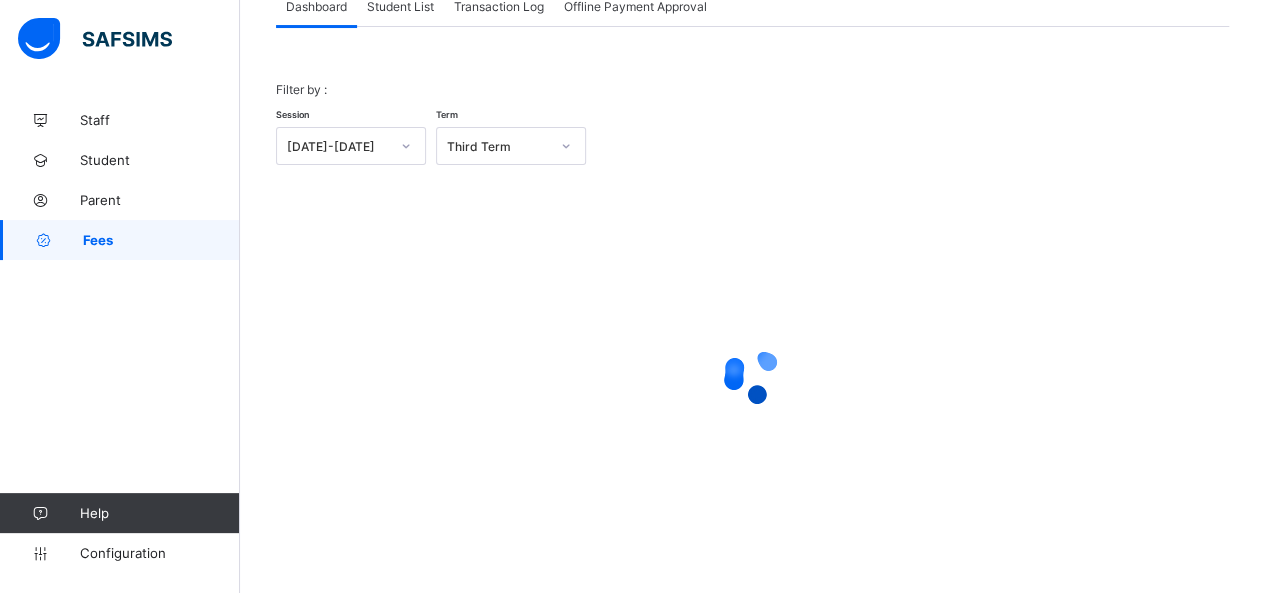 click at bounding box center (752, 375) 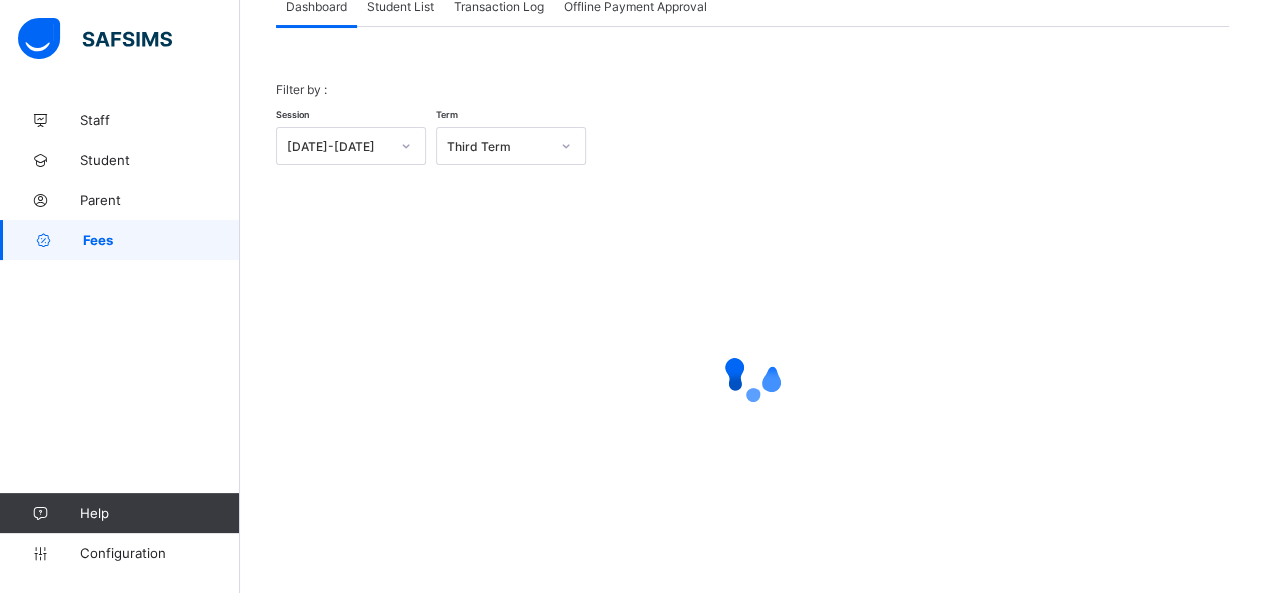 click on "Student List" at bounding box center [400, 6] 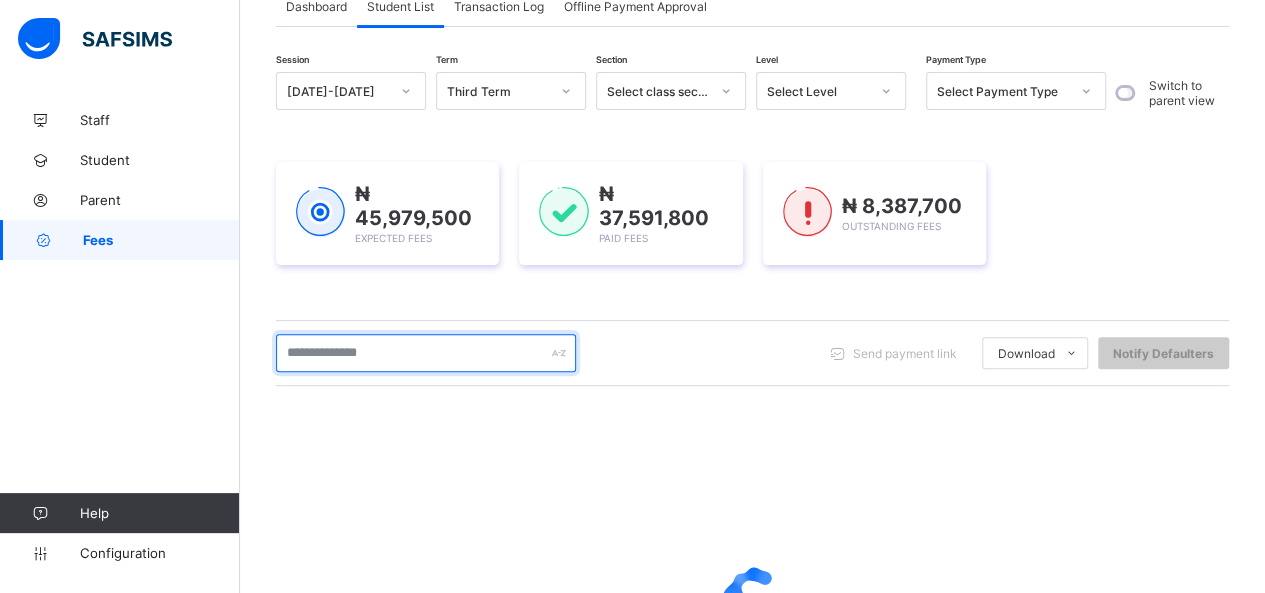 click at bounding box center (426, 353) 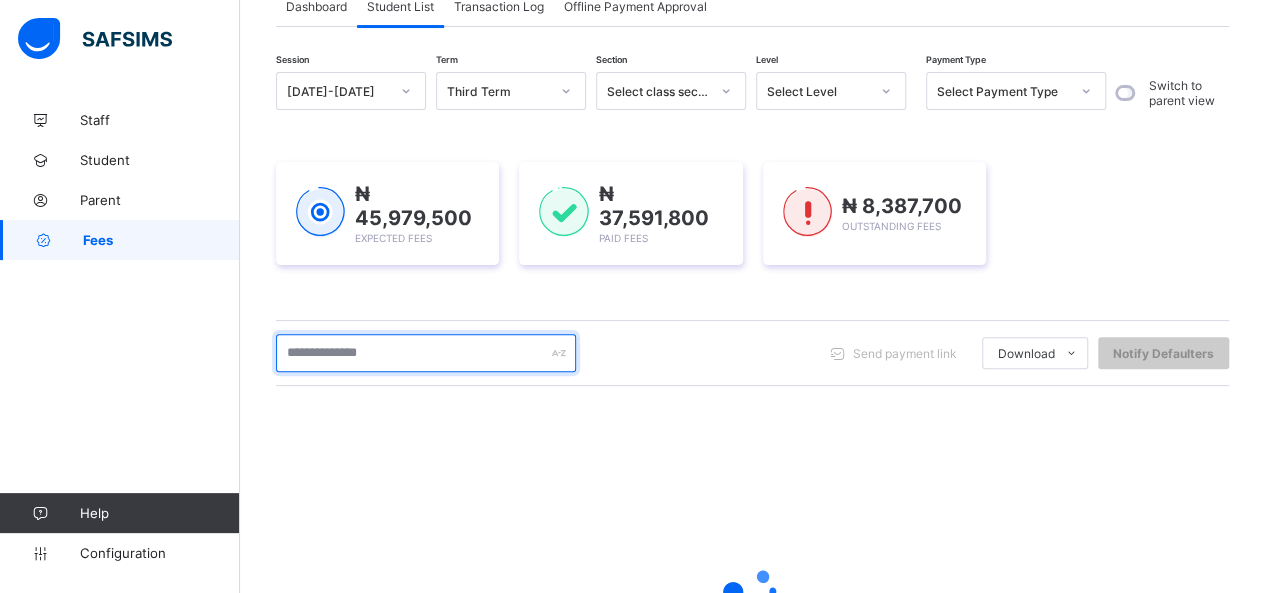 type on "******" 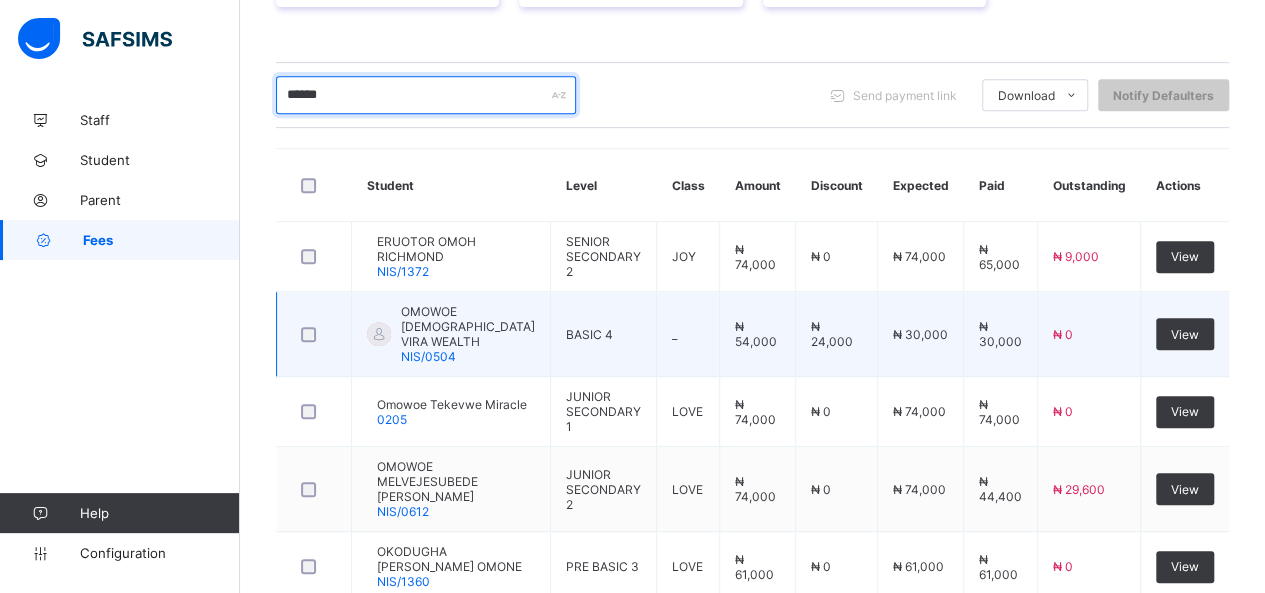 scroll, scrollTop: 444, scrollLeft: 0, axis: vertical 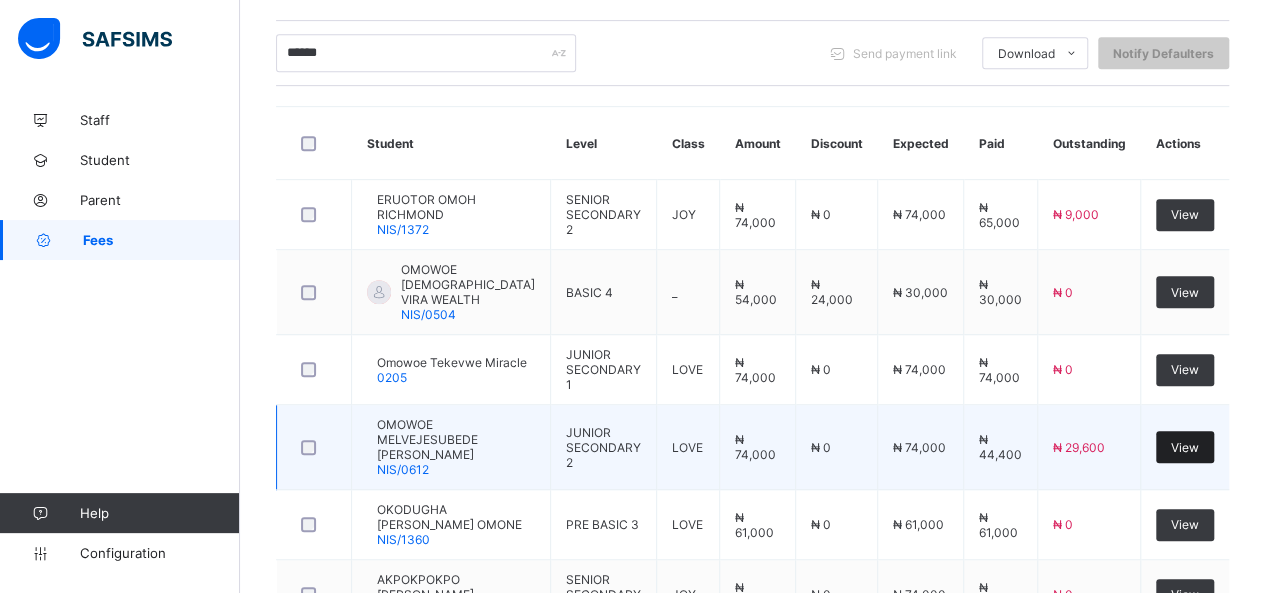 click on "View" at bounding box center [1185, 447] 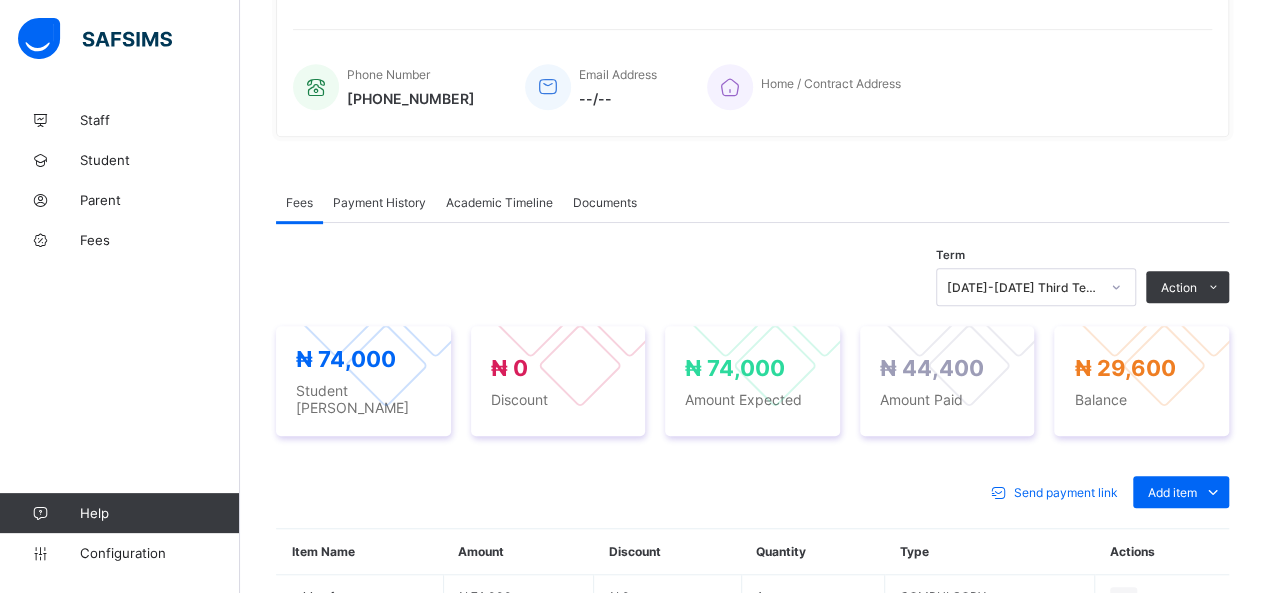 click on "Payment History" at bounding box center [379, 202] 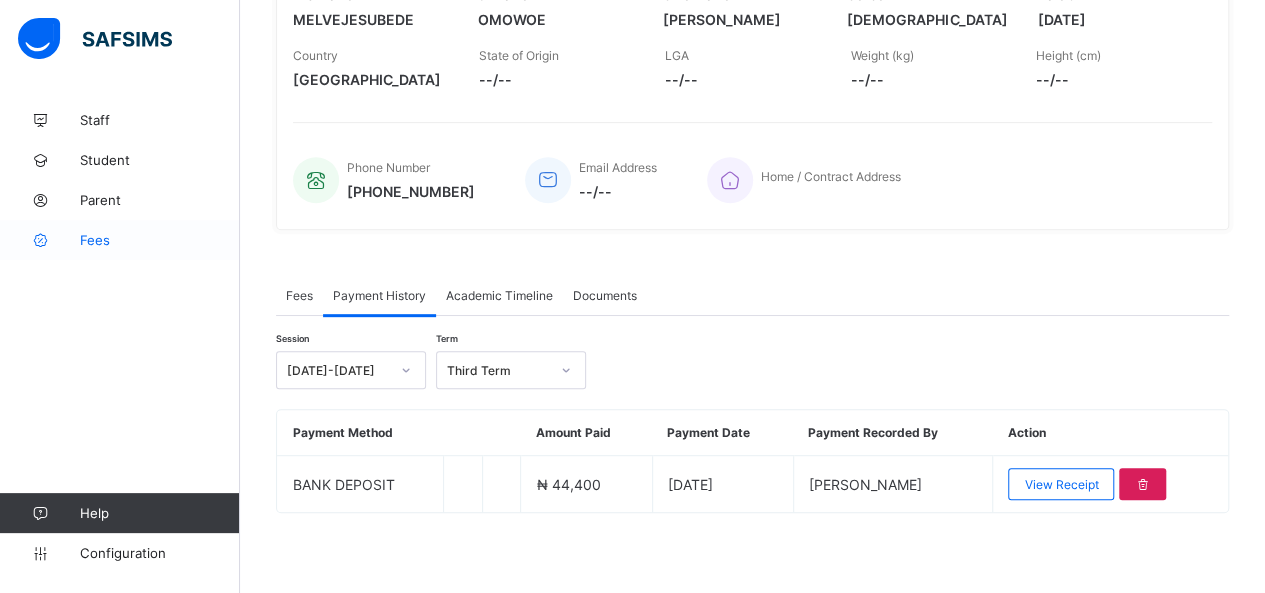 click on "Fees" at bounding box center (160, 240) 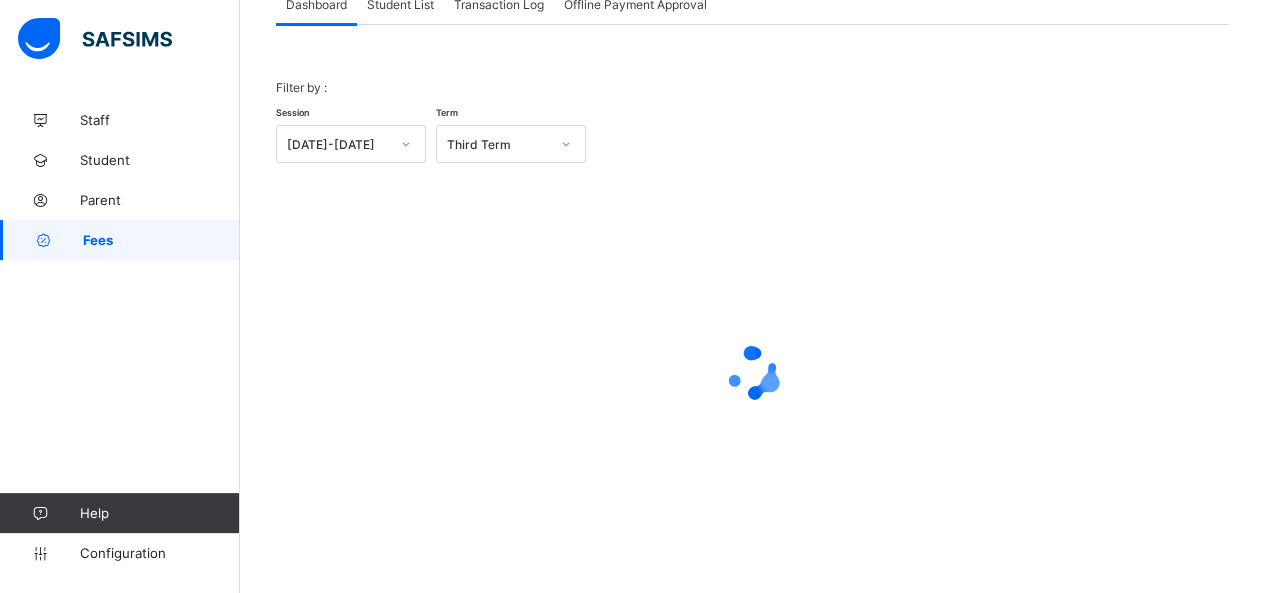 scroll, scrollTop: 144, scrollLeft: 0, axis: vertical 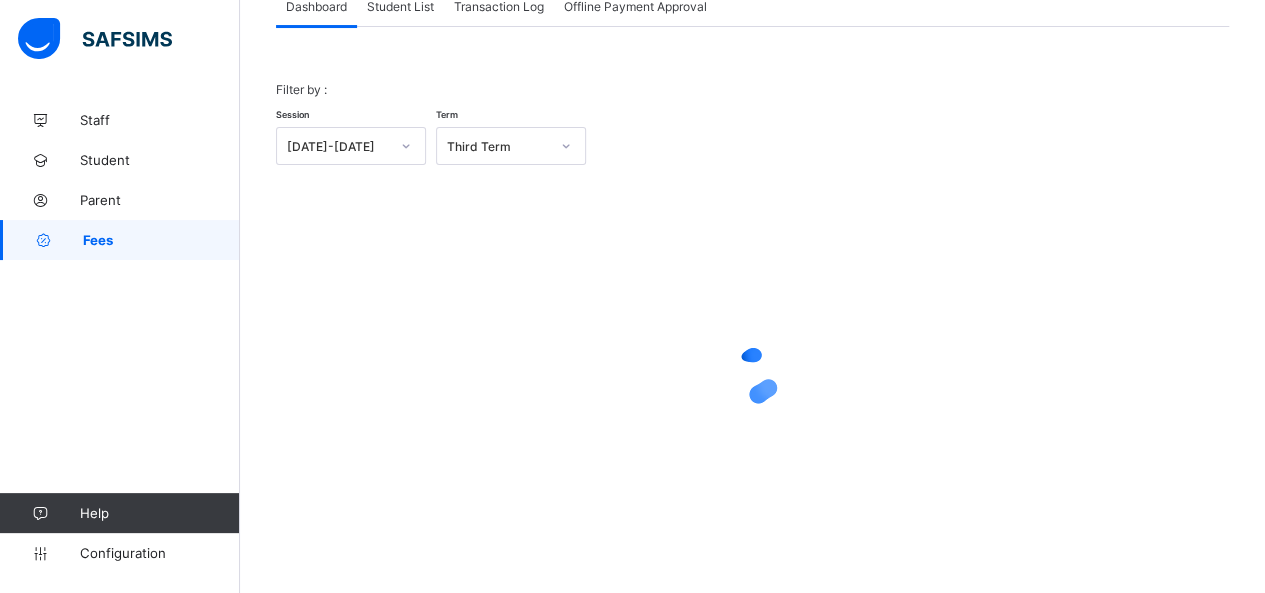click on "Student List" at bounding box center [400, 6] 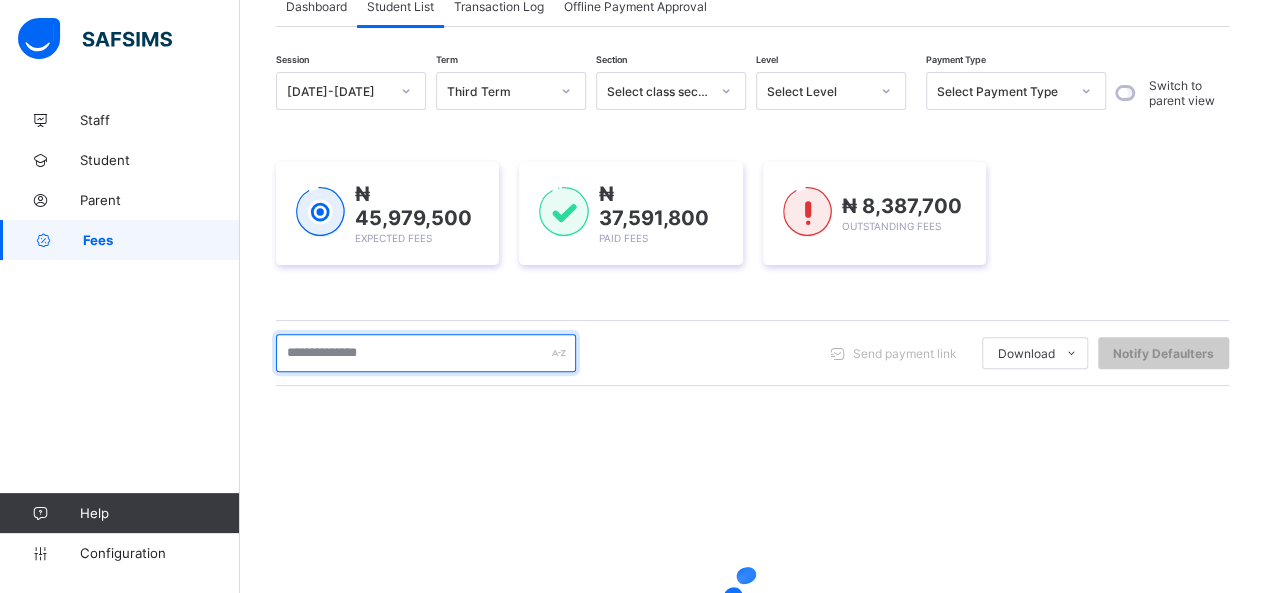 drag, startPoint x: 400, startPoint y: 355, endPoint x: 394, endPoint y: 346, distance: 10.816654 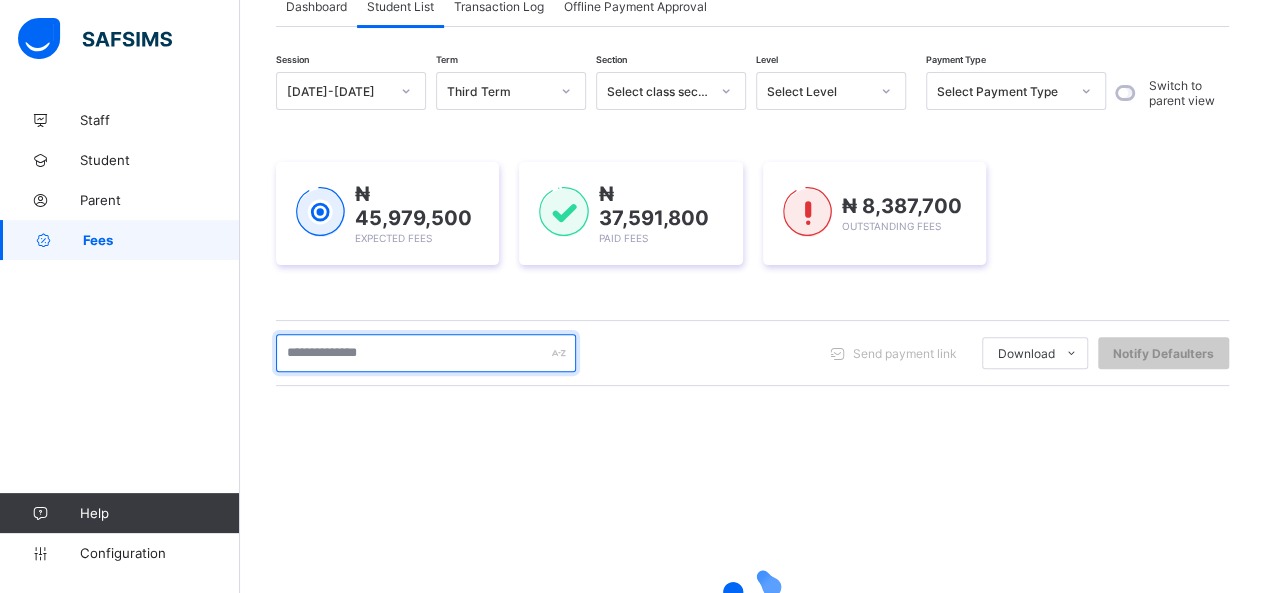 click at bounding box center (426, 353) 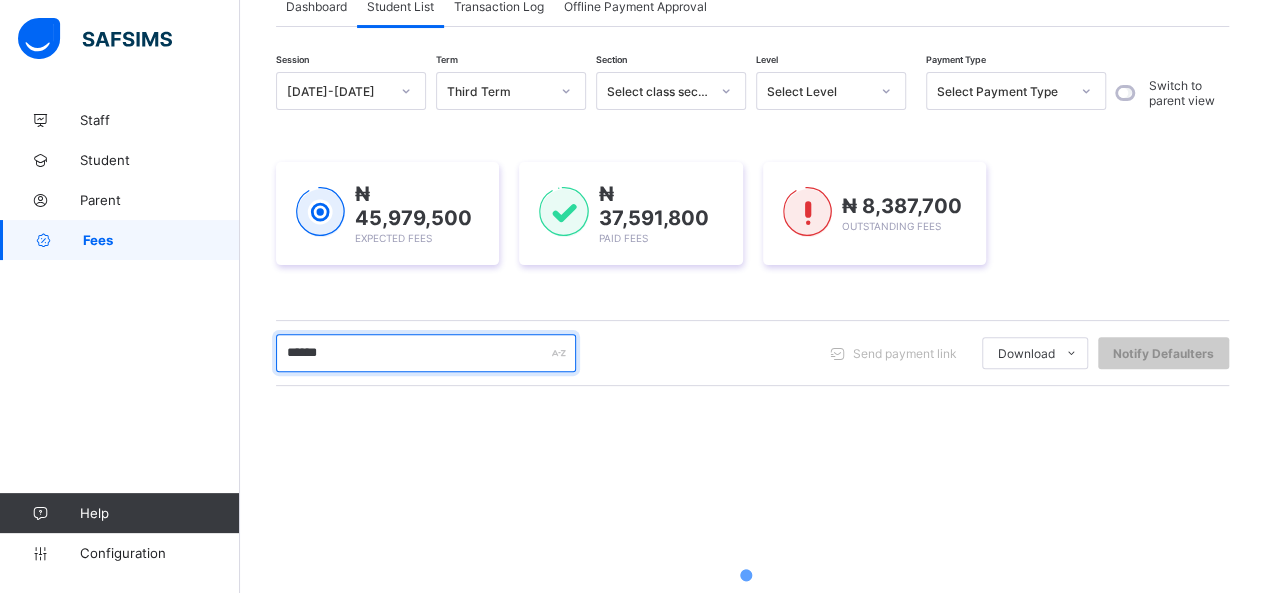 scroll, scrollTop: 348, scrollLeft: 0, axis: vertical 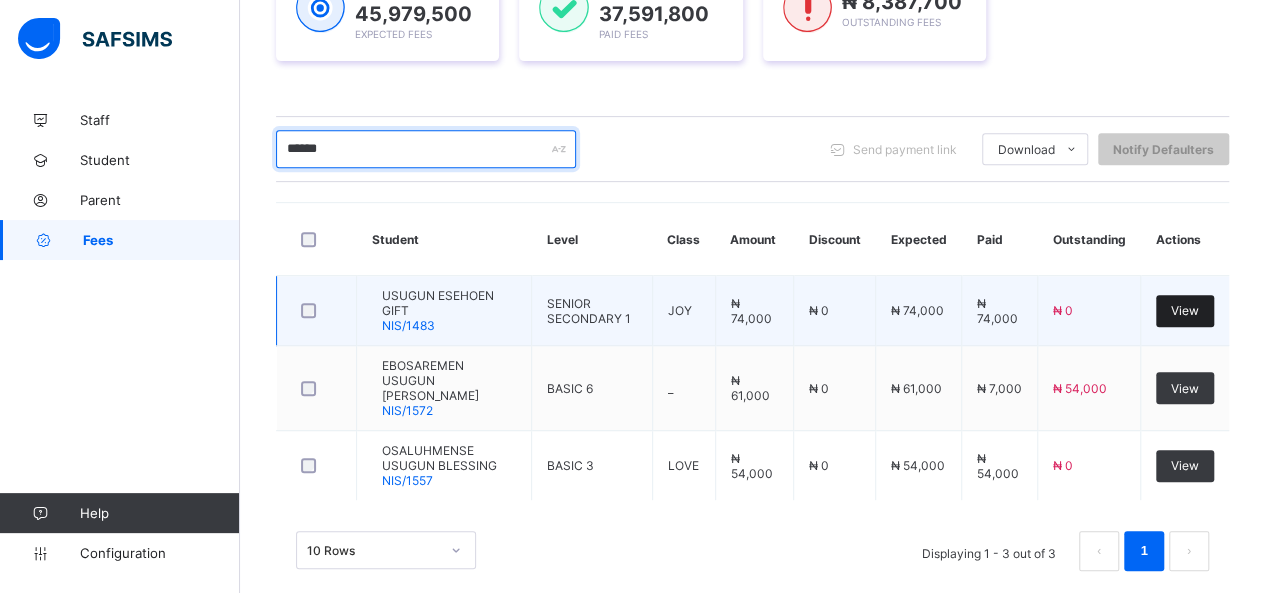 type on "******" 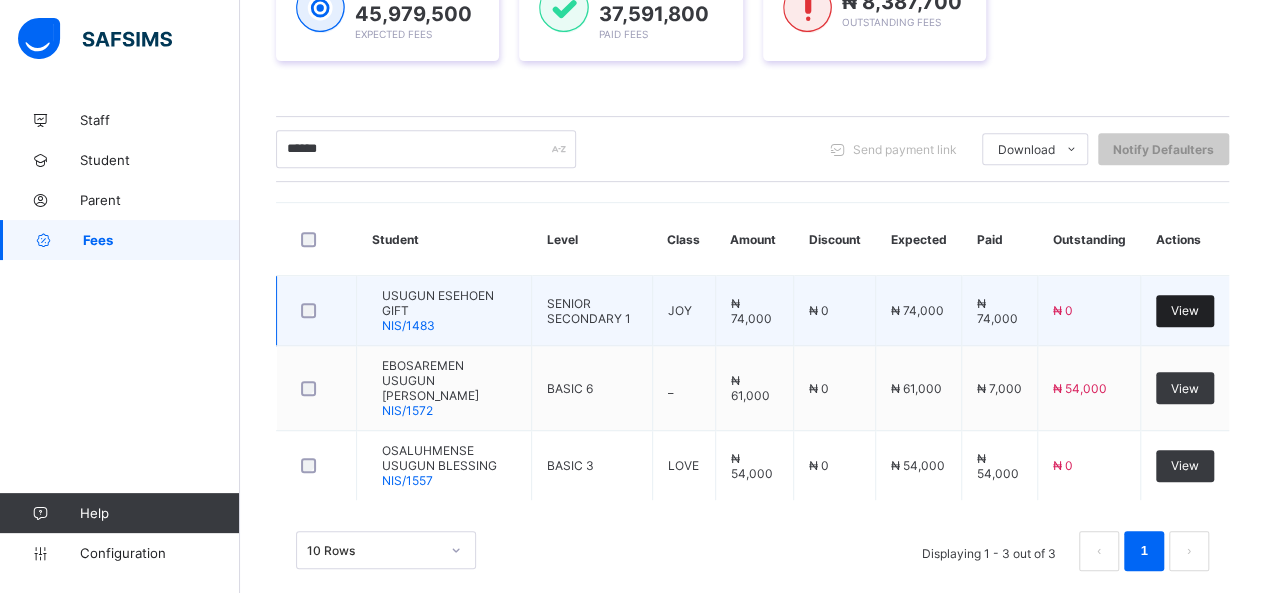 click on "View" at bounding box center (1185, 310) 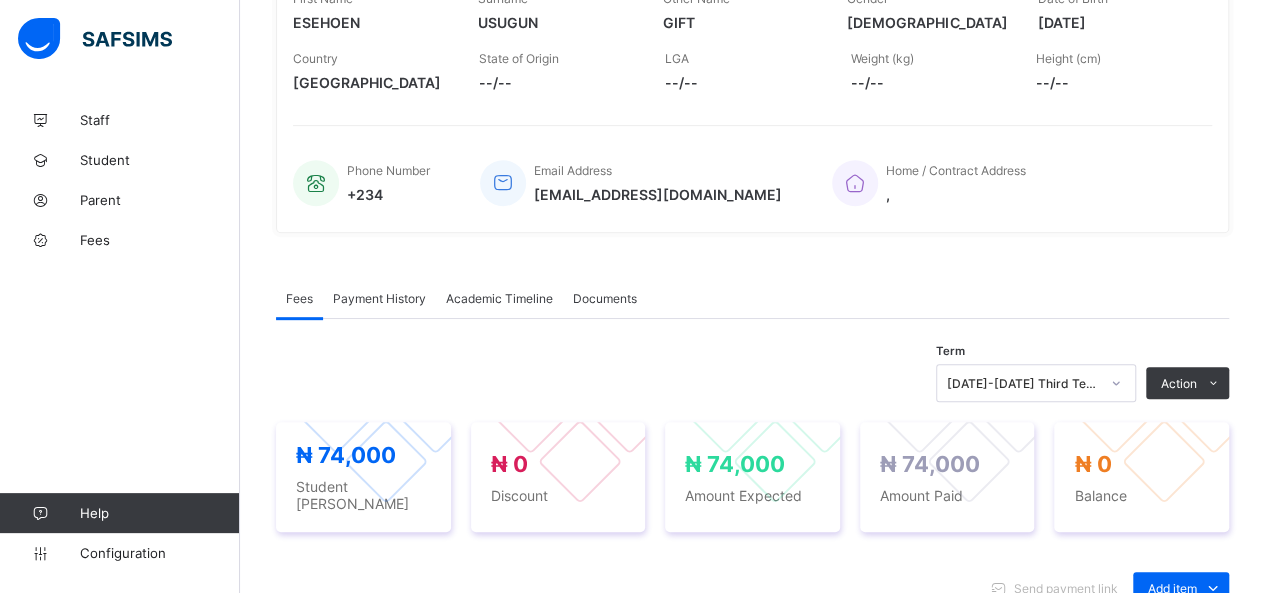 click on "Payment History" at bounding box center (379, 298) 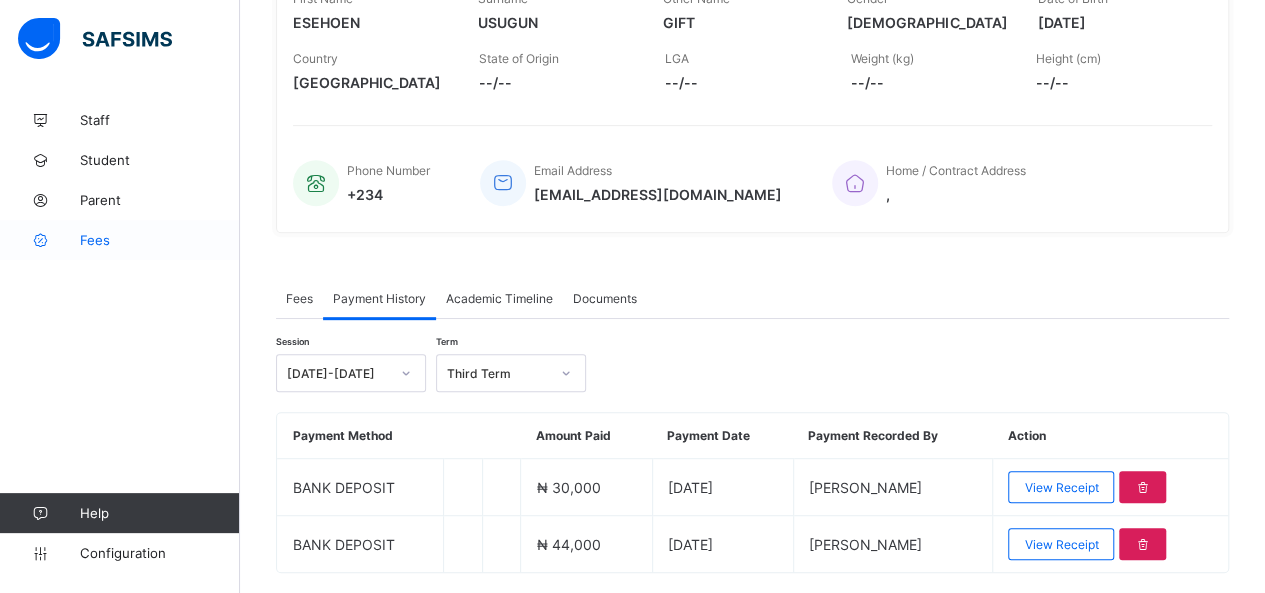click on "Fees" at bounding box center (160, 240) 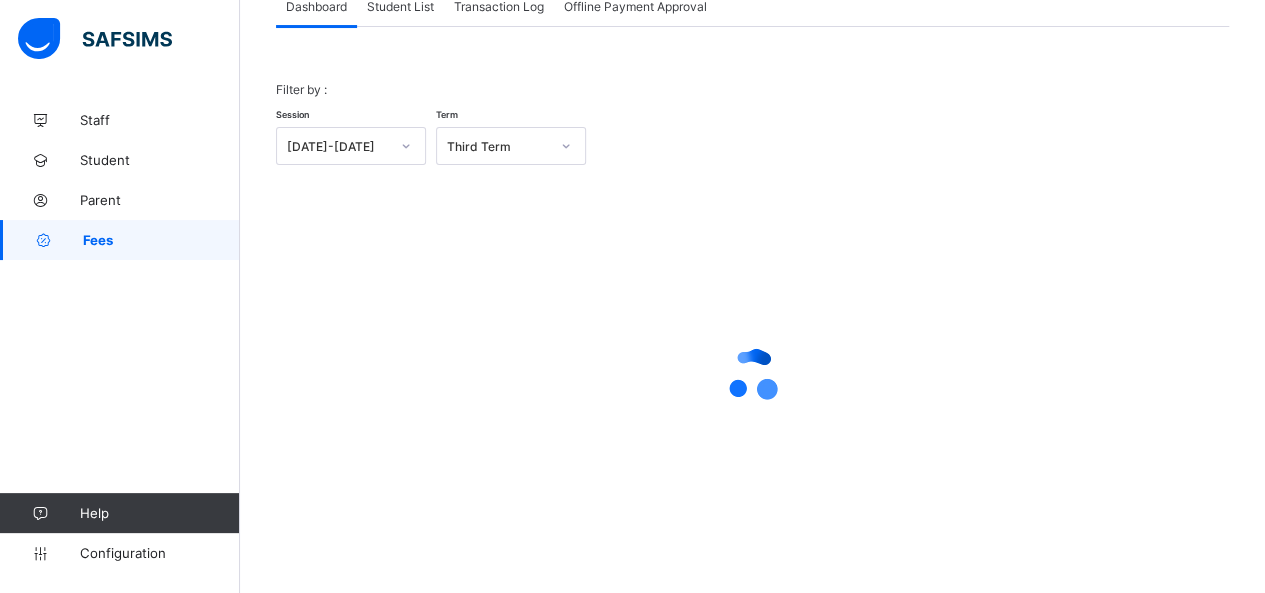 click on "Student List" at bounding box center (400, 6) 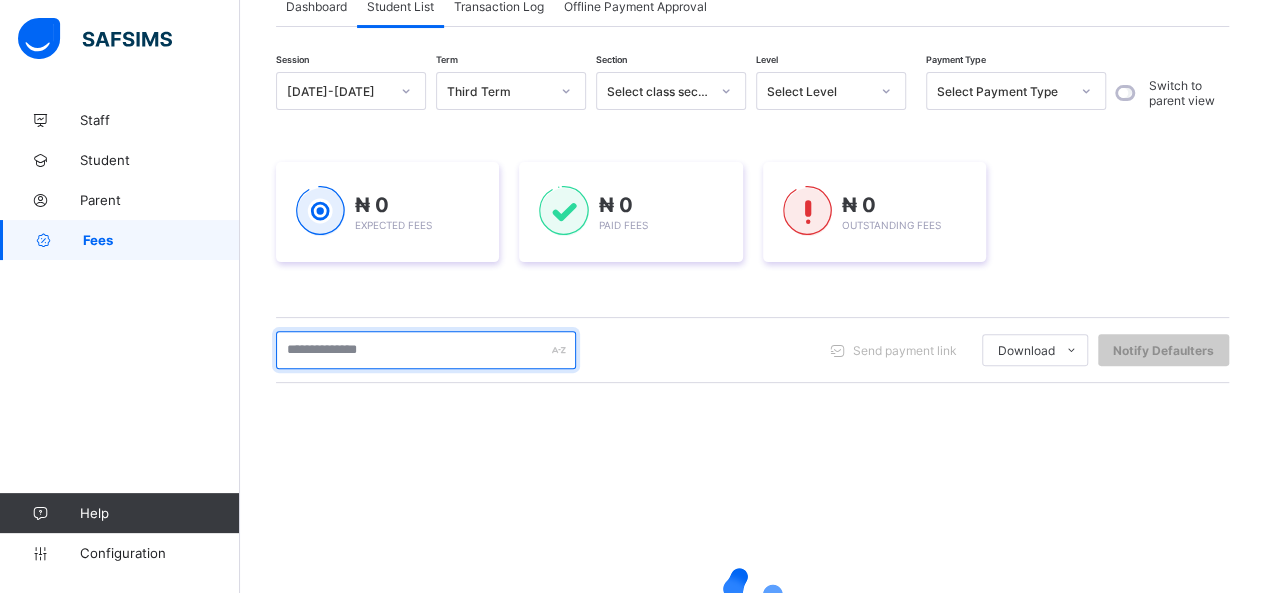 click at bounding box center [426, 350] 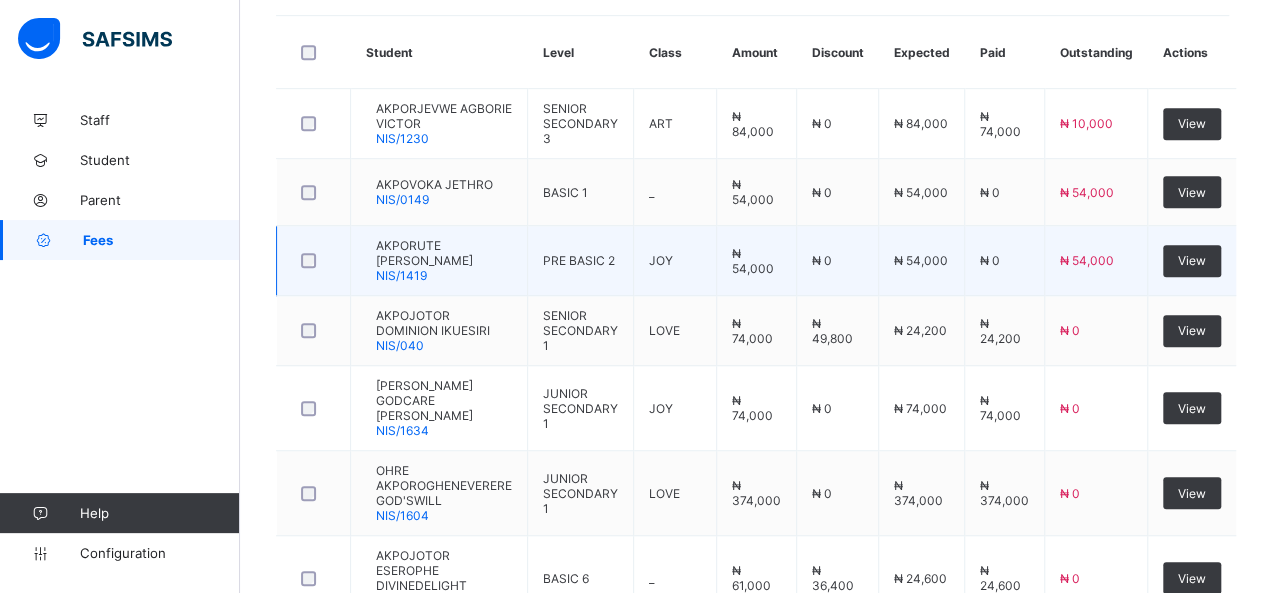 scroll, scrollTop: 544, scrollLeft: 0, axis: vertical 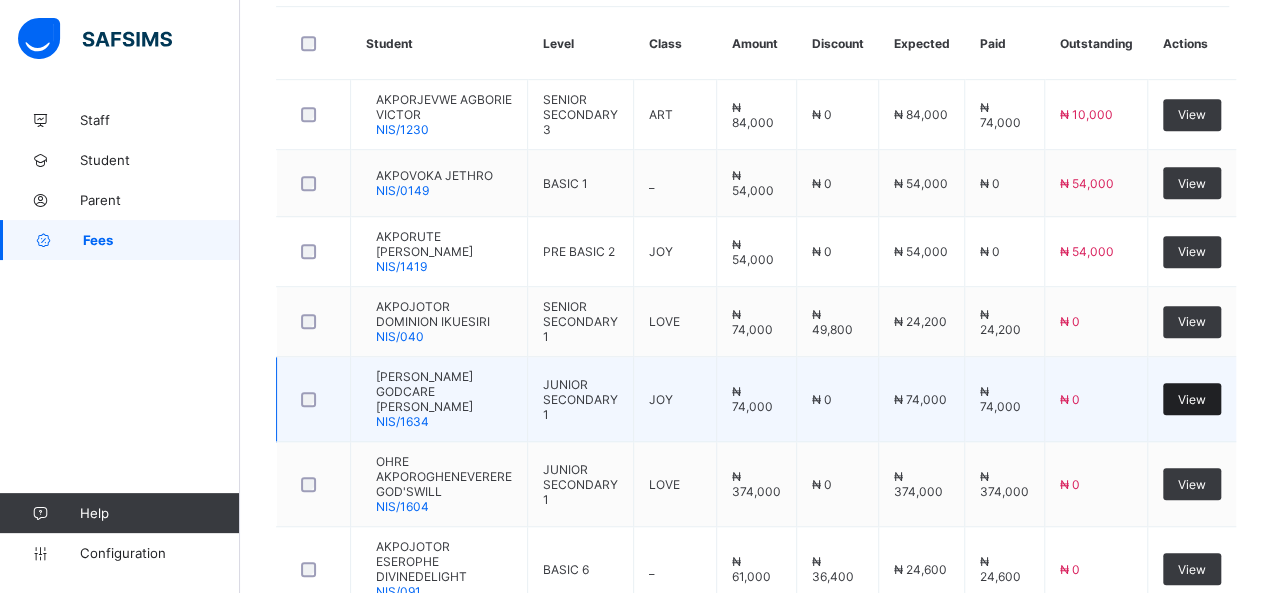 type on "******" 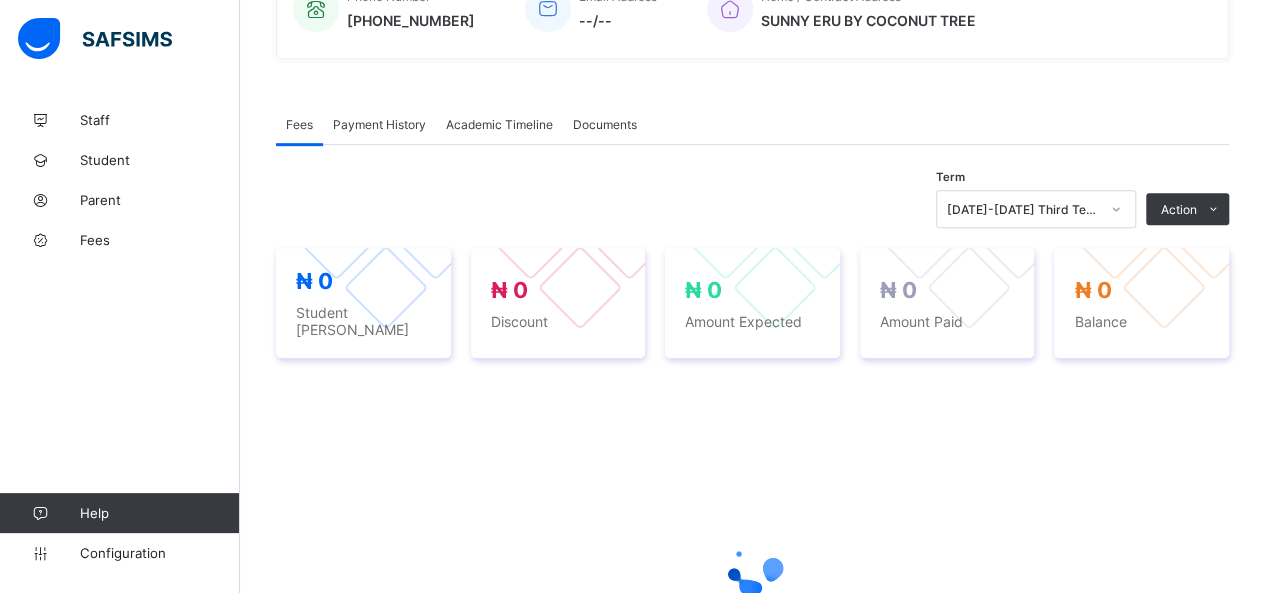 scroll, scrollTop: 544, scrollLeft: 0, axis: vertical 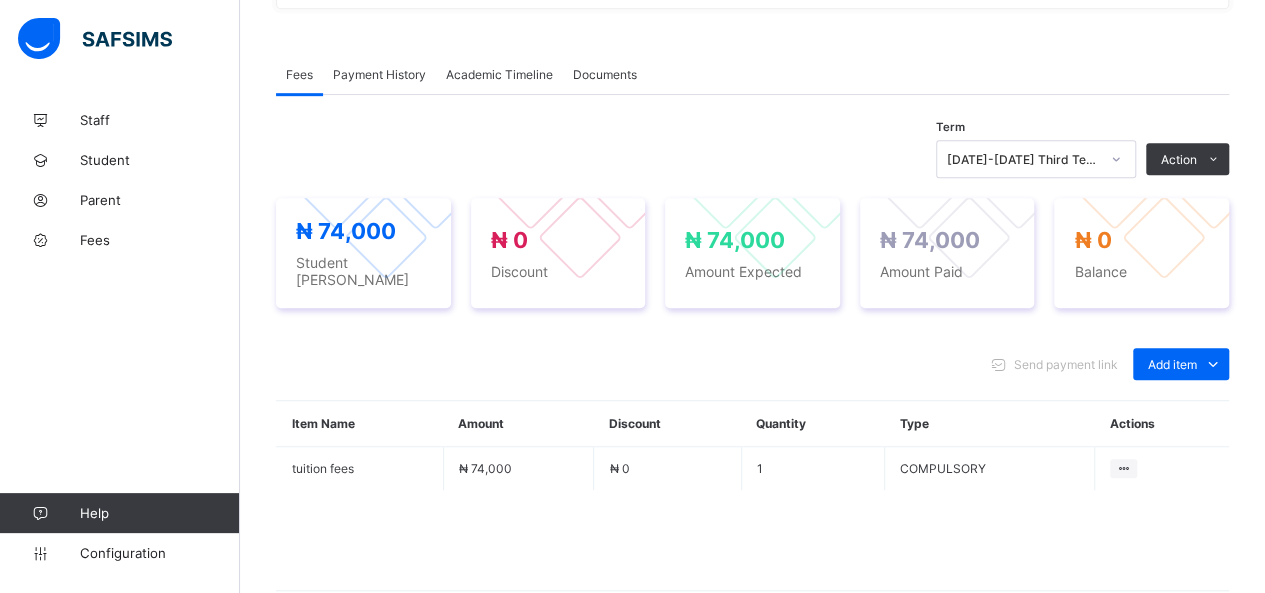 click on "Payment History" at bounding box center [379, 74] 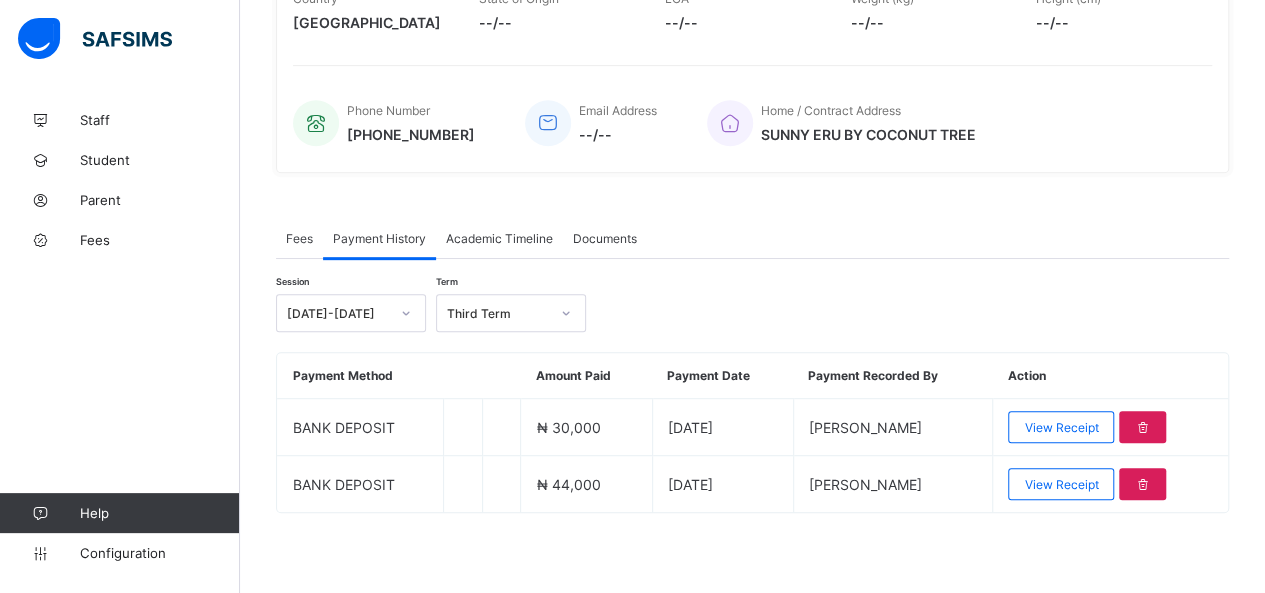 scroll, scrollTop: 408, scrollLeft: 0, axis: vertical 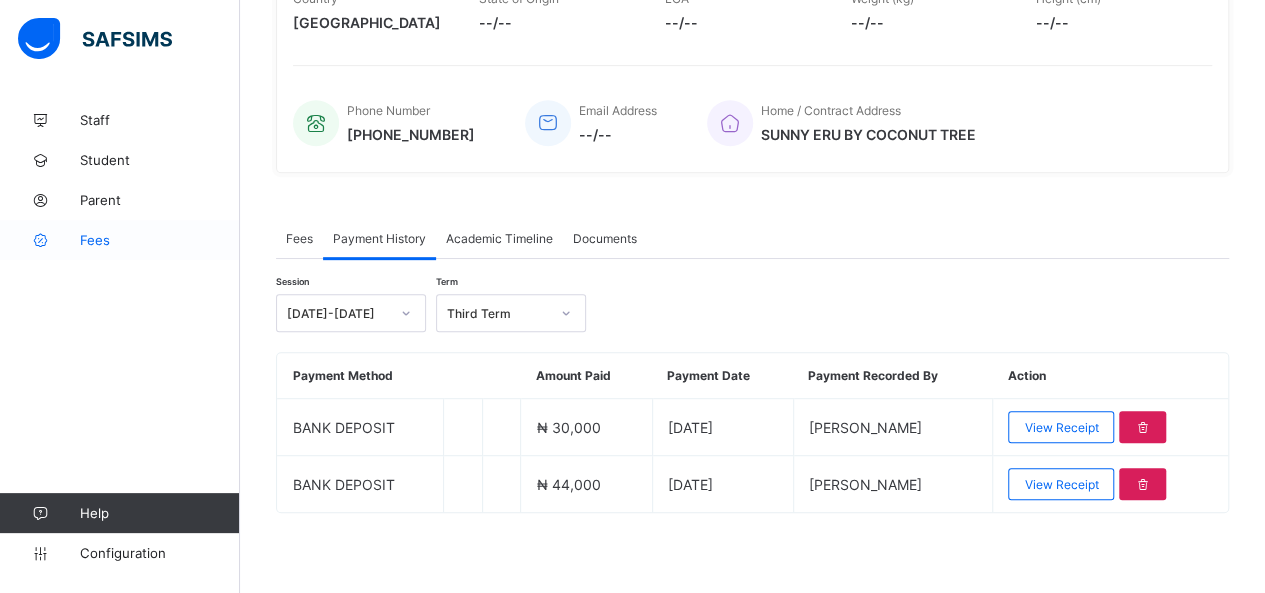click on "Fees" at bounding box center (160, 240) 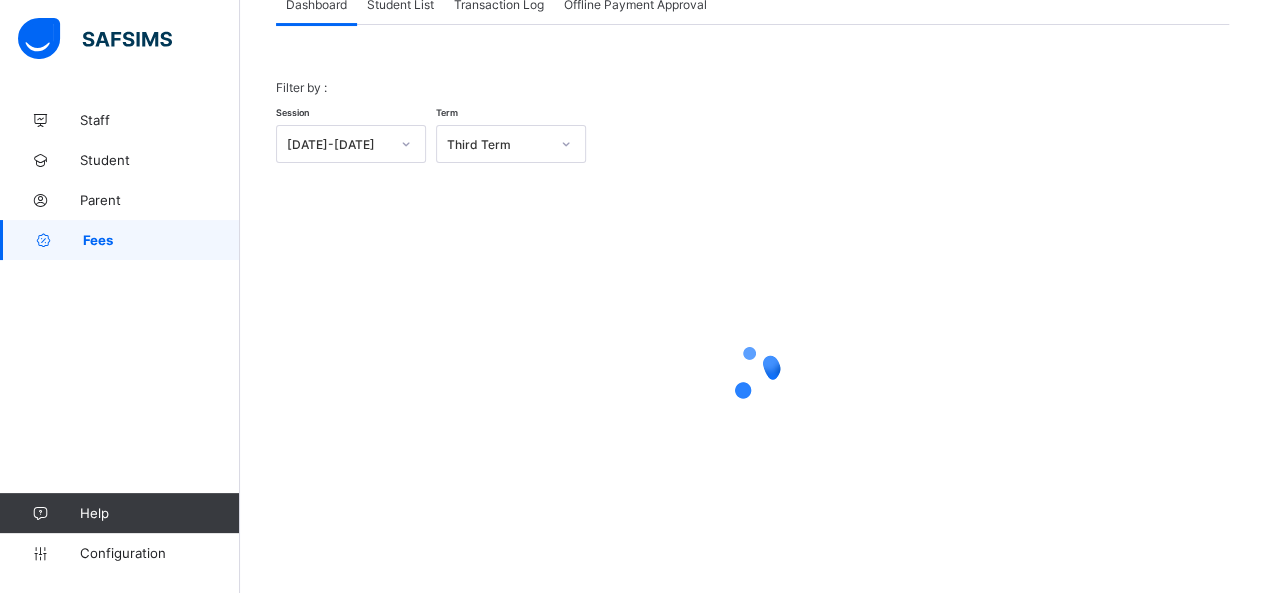 scroll, scrollTop: 144, scrollLeft: 0, axis: vertical 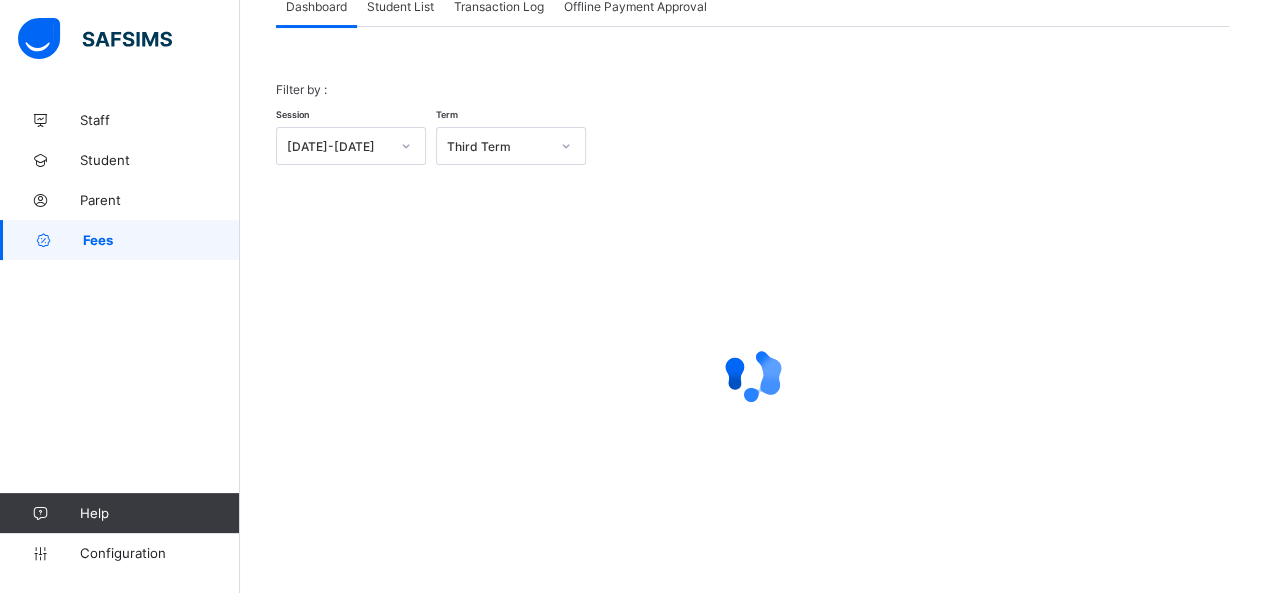 click on "Student List" at bounding box center (400, 6) 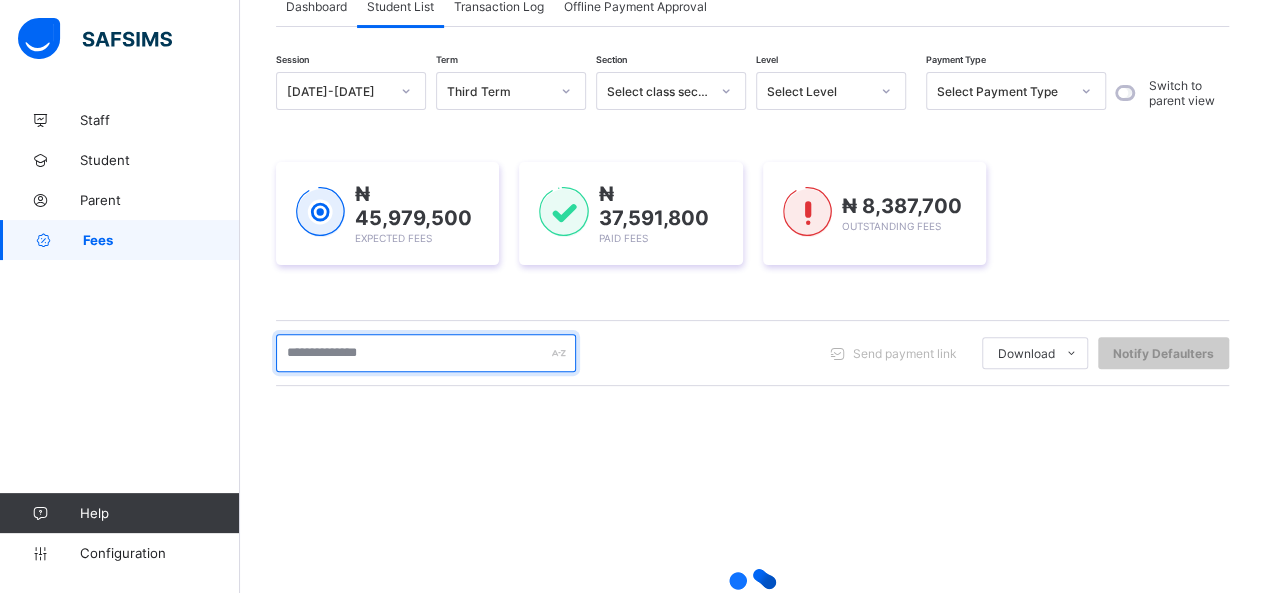click at bounding box center [426, 353] 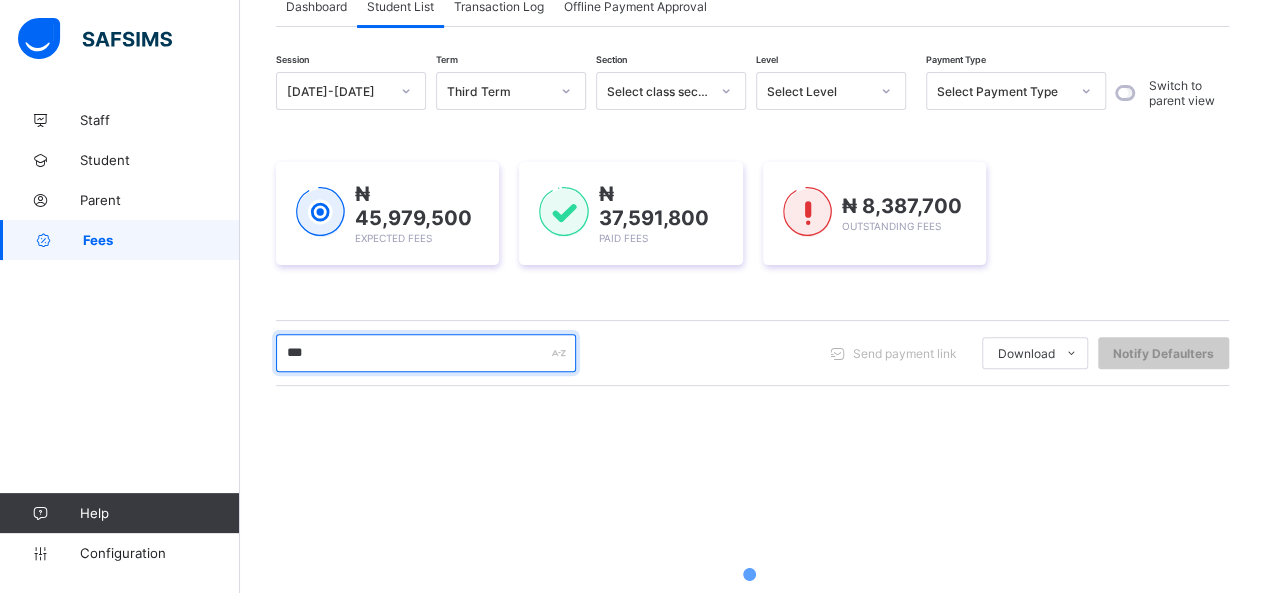 type on "****" 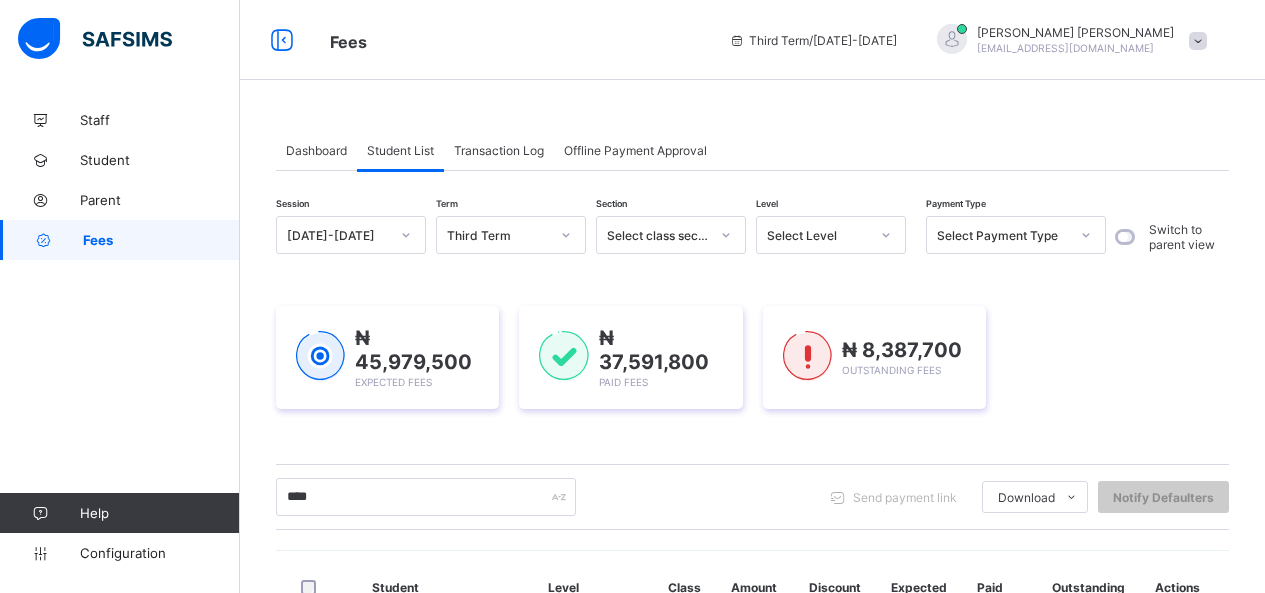 scroll, scrollTop: 144, scrollLeft: 0, axis: vertical 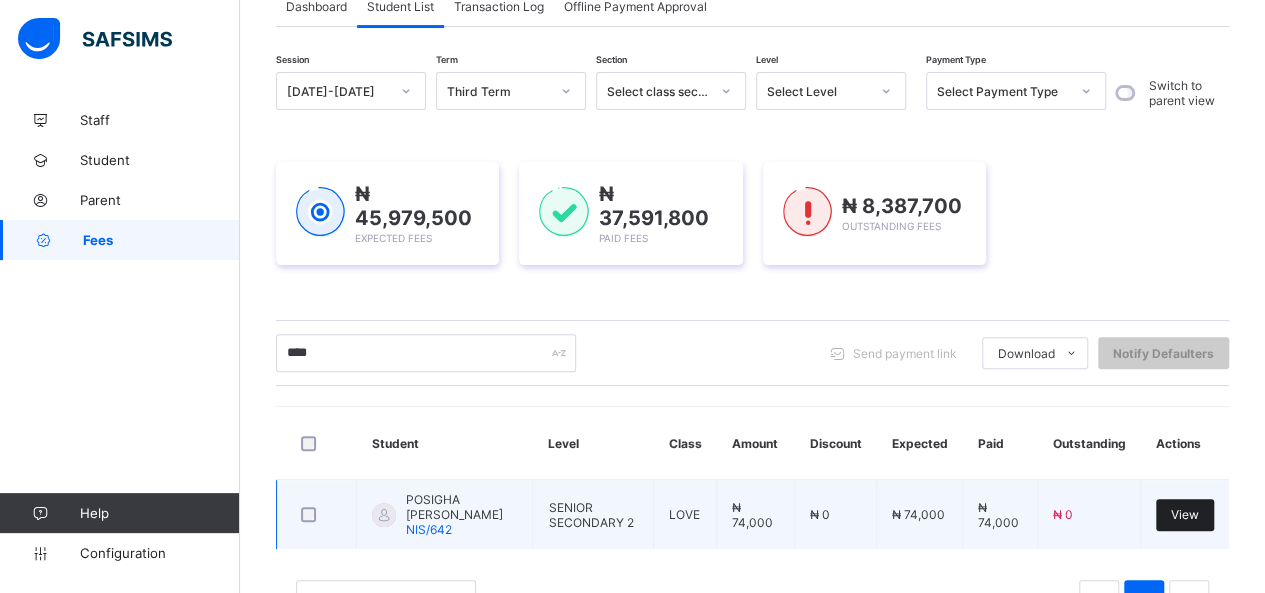 type on "****" 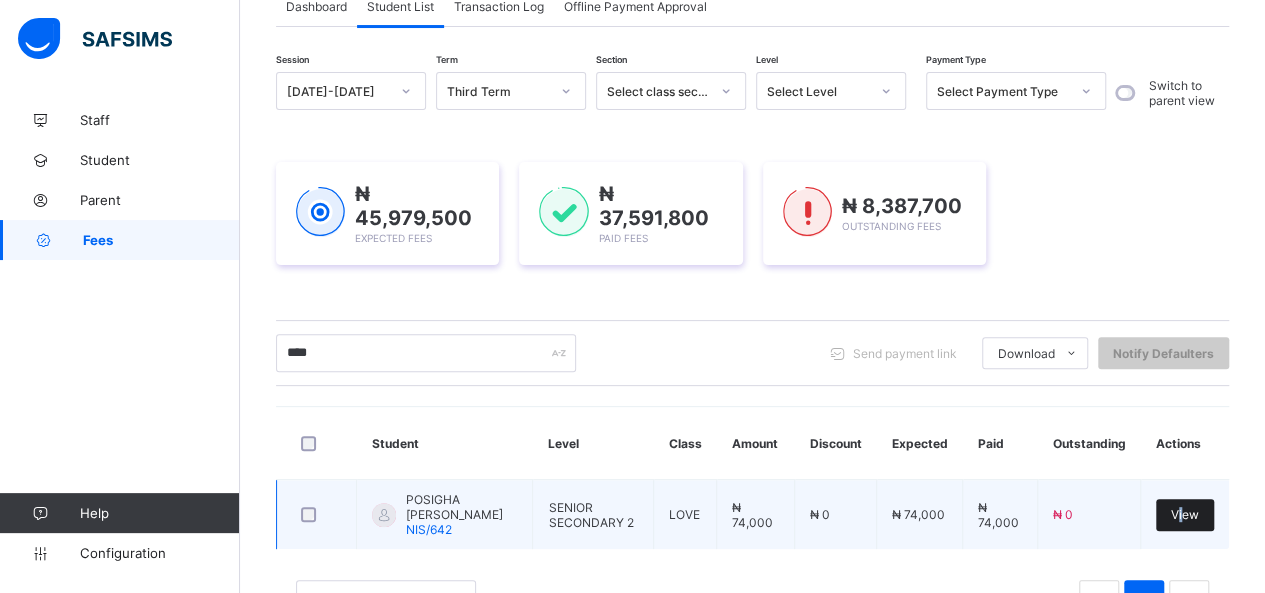 click on "View" at bounding box center (1185, 514) 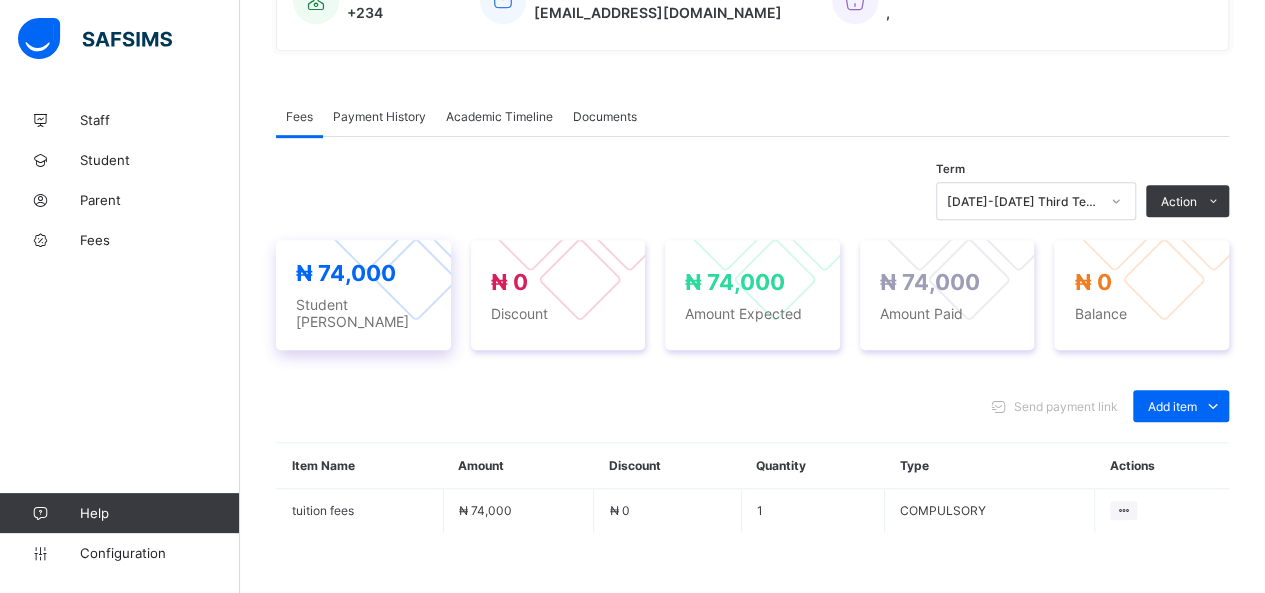 scroll, scrollTop: 544, scrollLeft: 0, axis: vertical 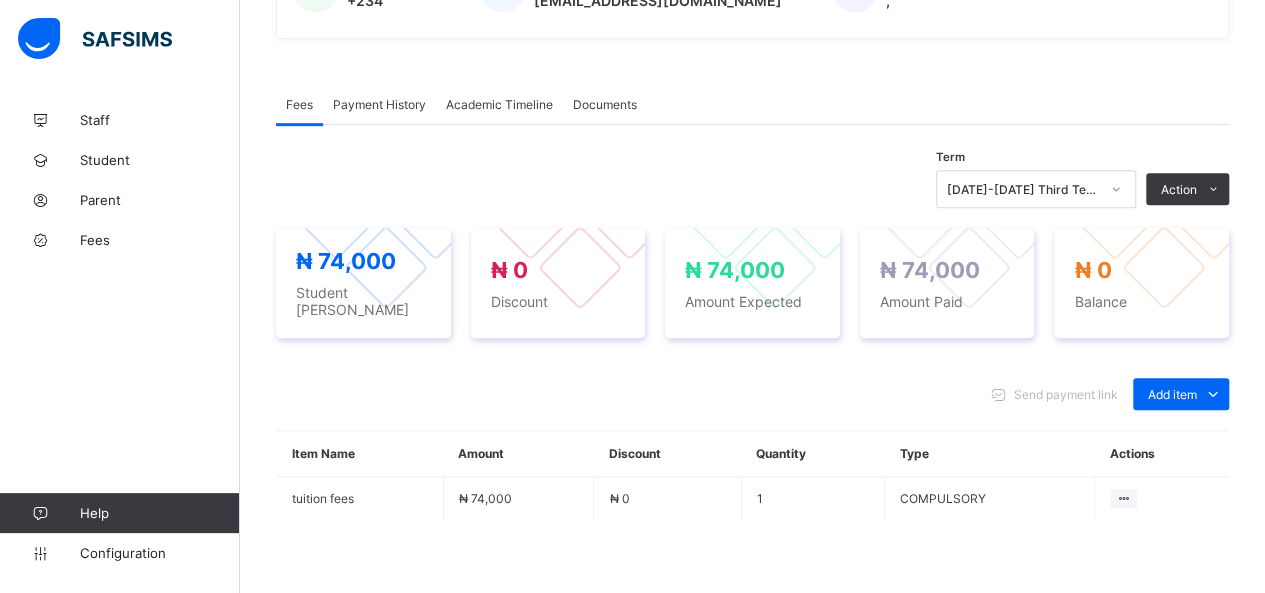 click on "Payment History" at bounding box center (379, 104) 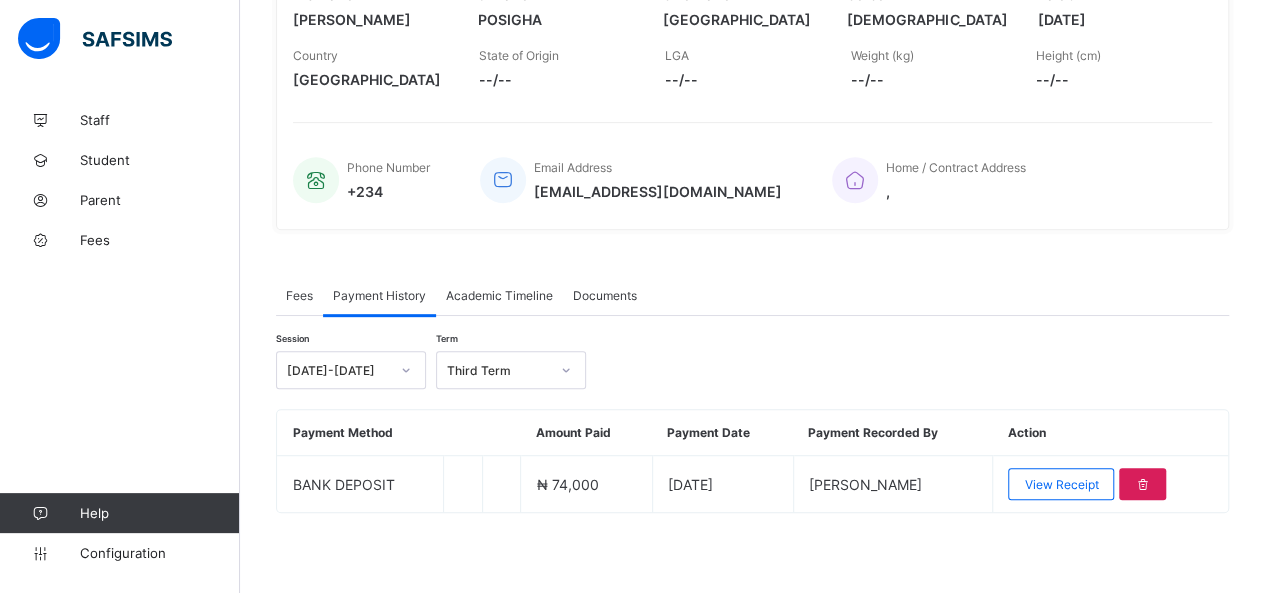 scroll, scrollTop: 351, scrollLeft: 0, axis: vertical 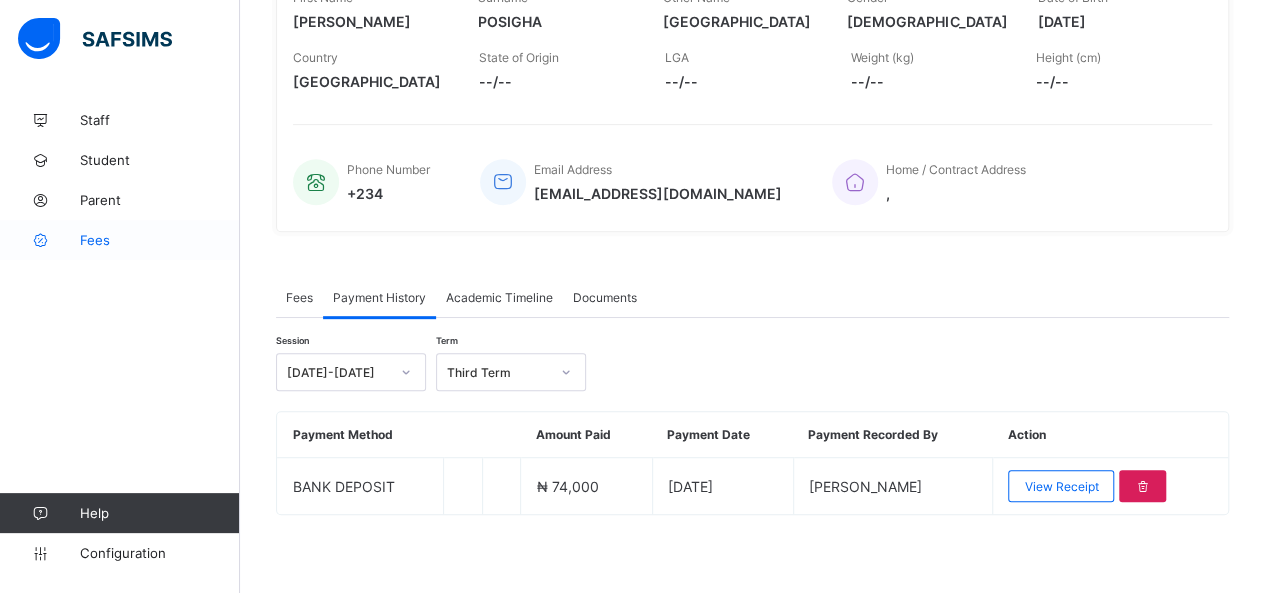 click on "Fees" at bounding box center [160, 240] 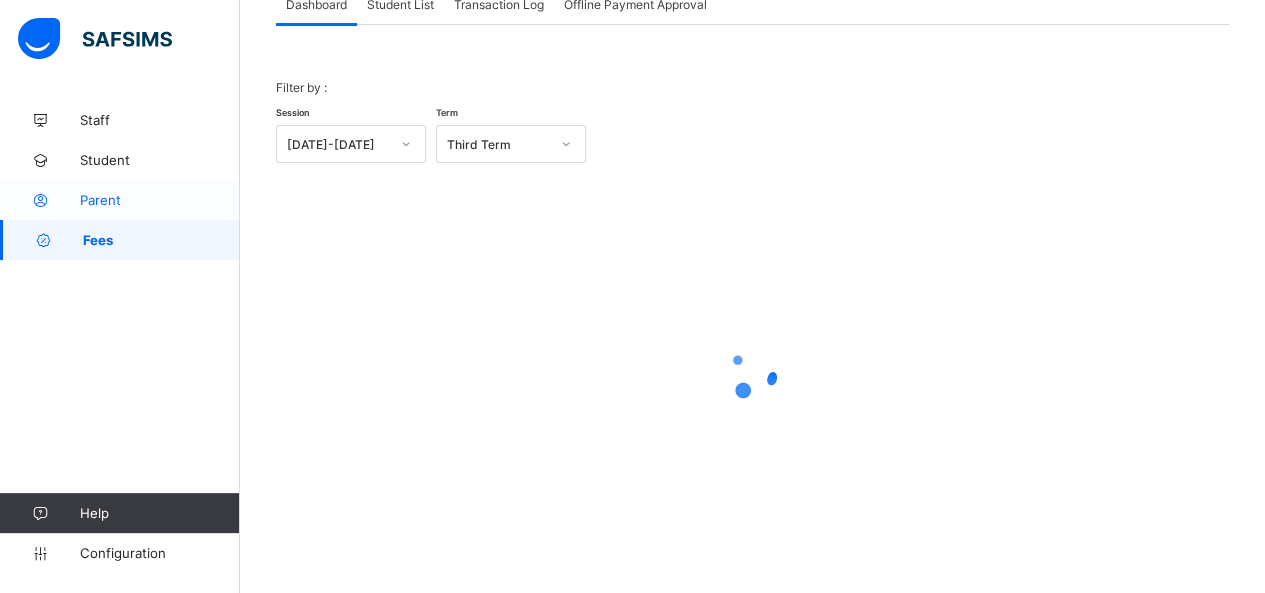 scroll, scrollTop: 144, scrollLeft: 0, axis: vertical 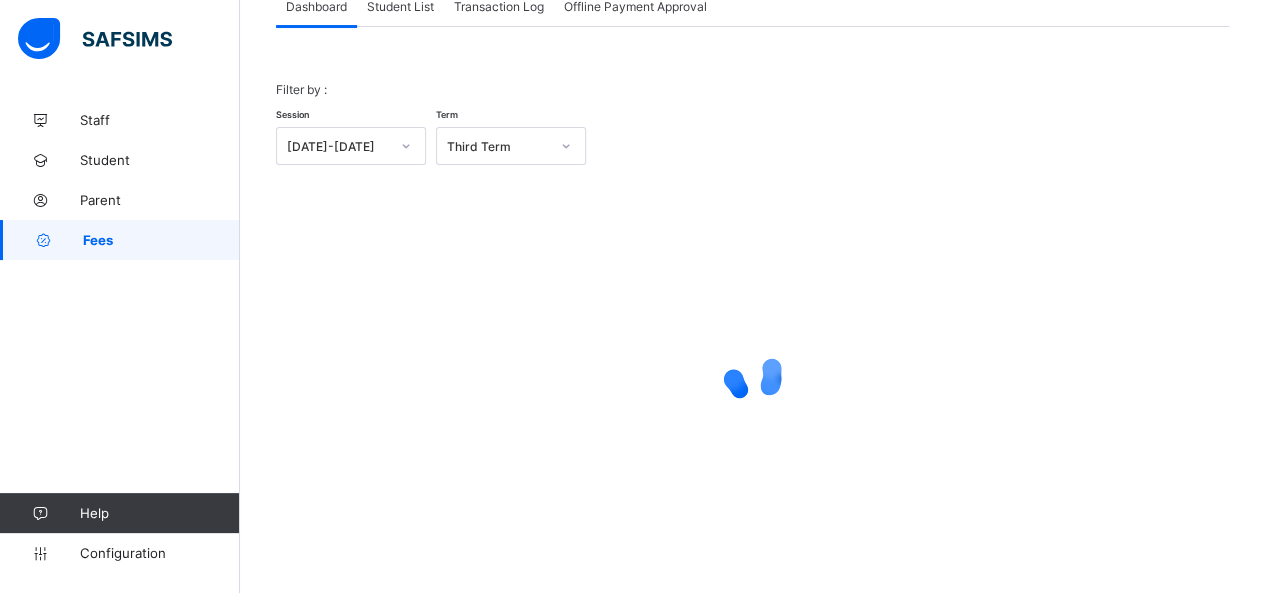 click on "Student List" at bounding box center (400, 6) 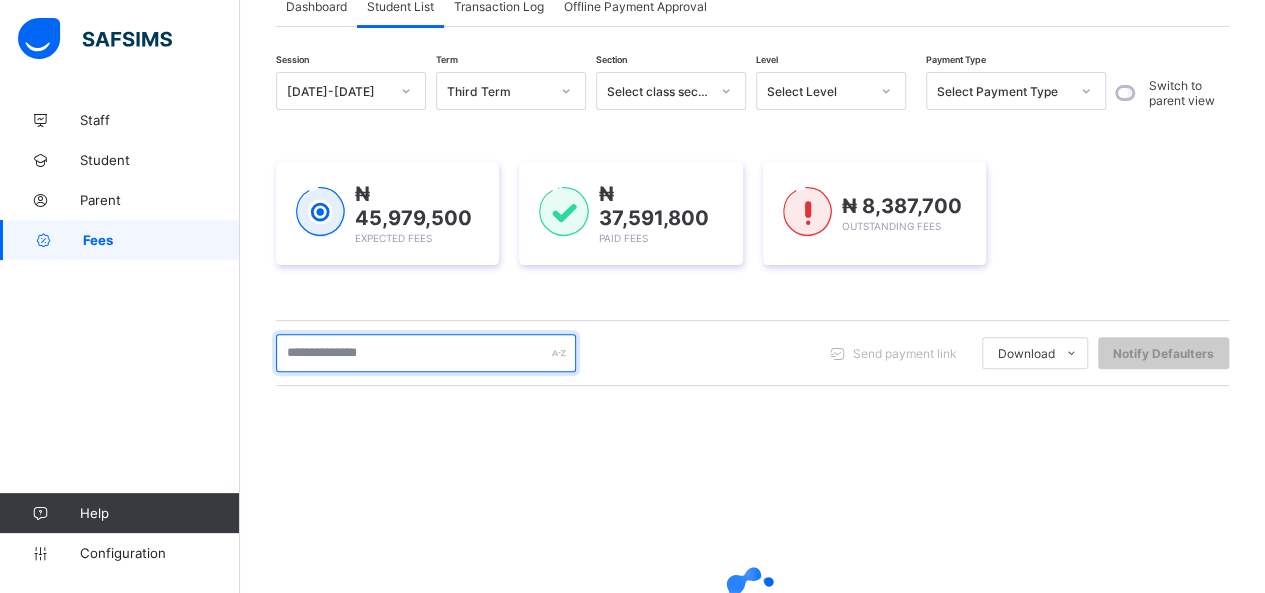 click at bounding box center [426, 353] 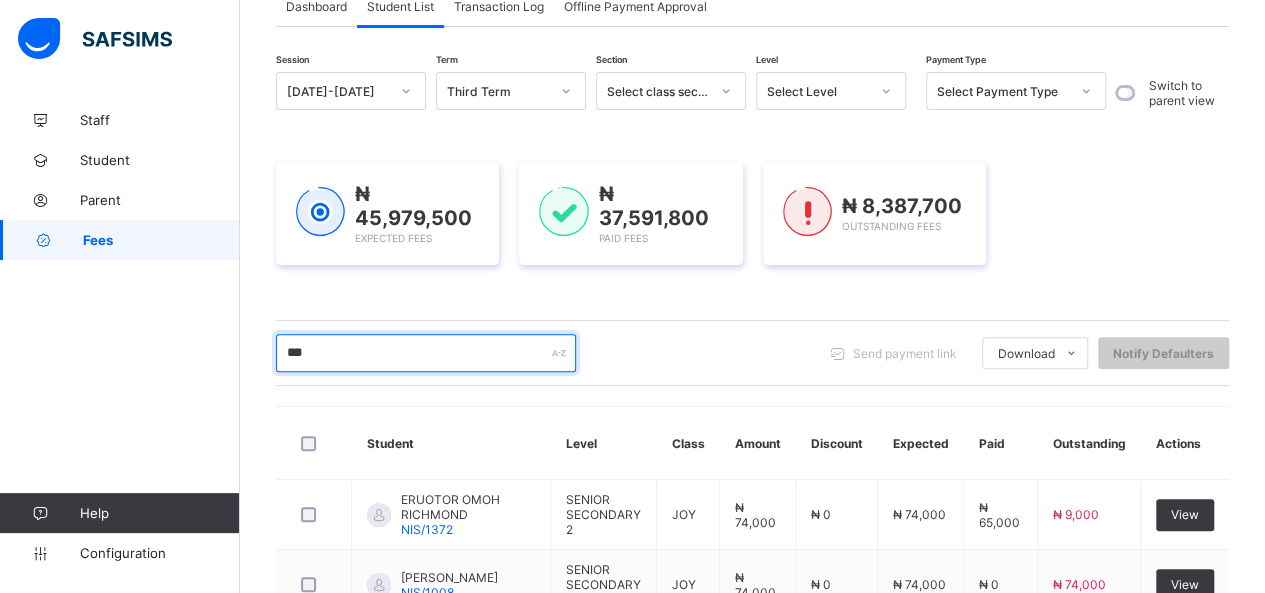 type on "********" 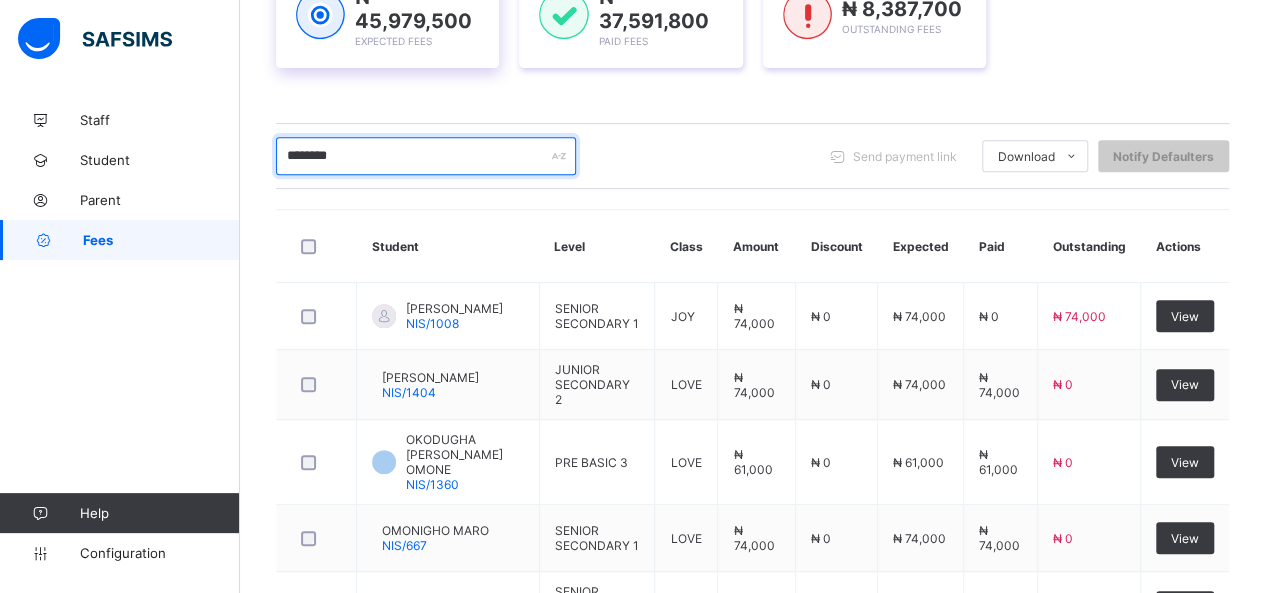scroll, scrollTop: 344, scrollLeft: 0, axis: vertical 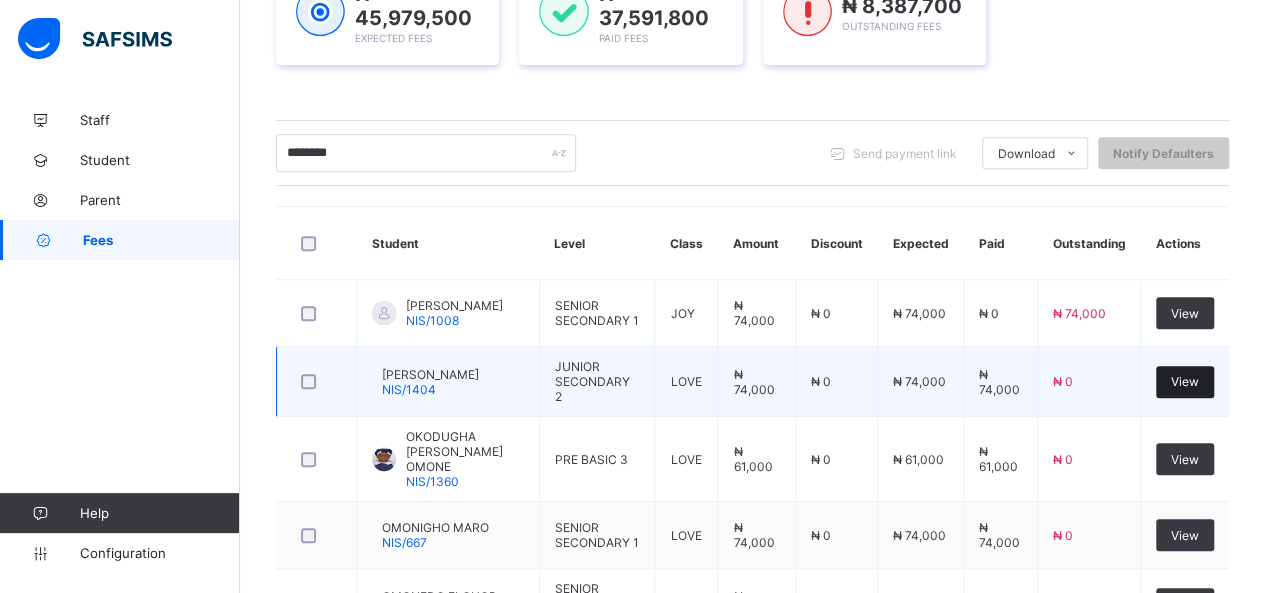 click on "View" at bounding box center (1185, 381) 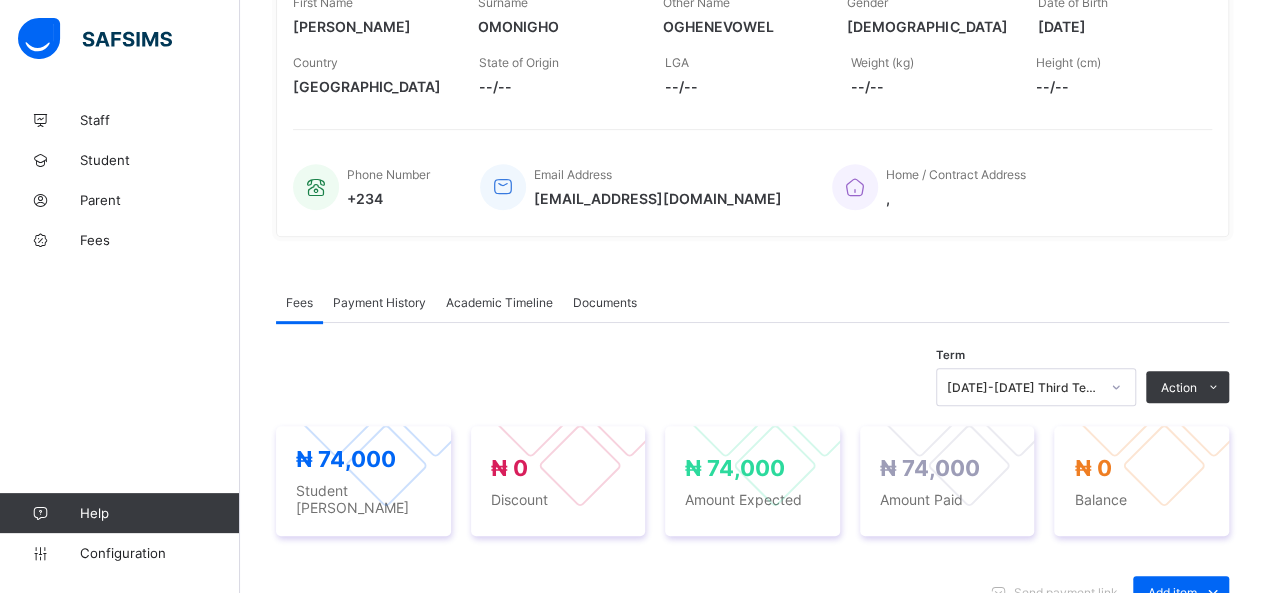 click on "Payment History" at bounding box center [379, 302] 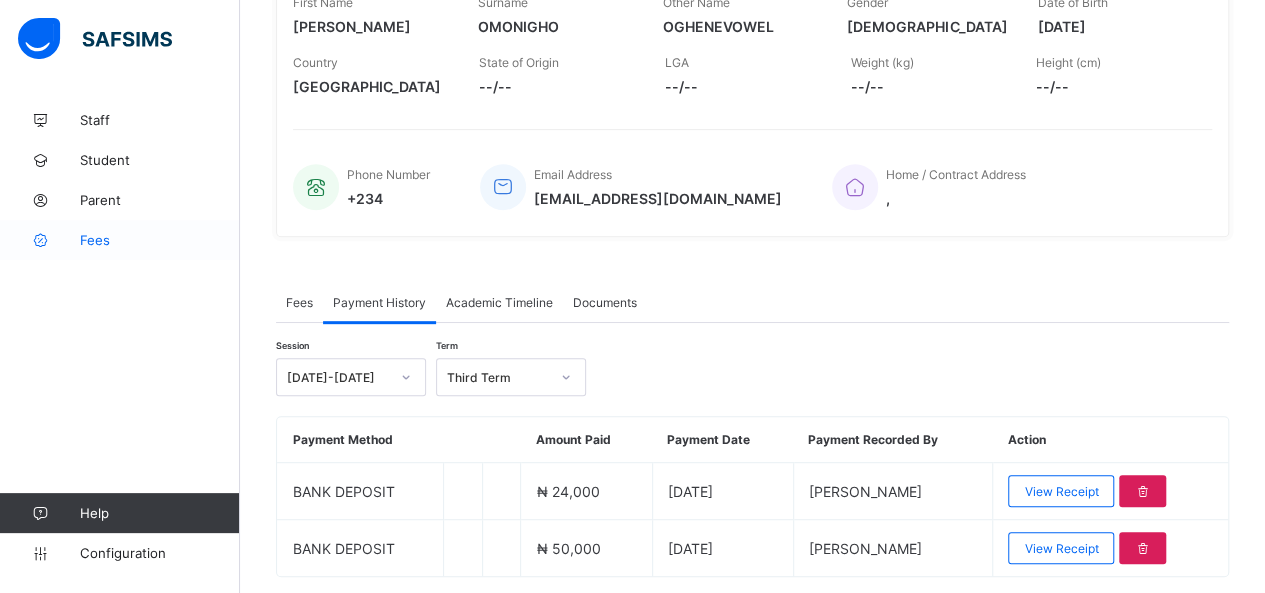 click on "Fees" at bounding box center (160, 240) 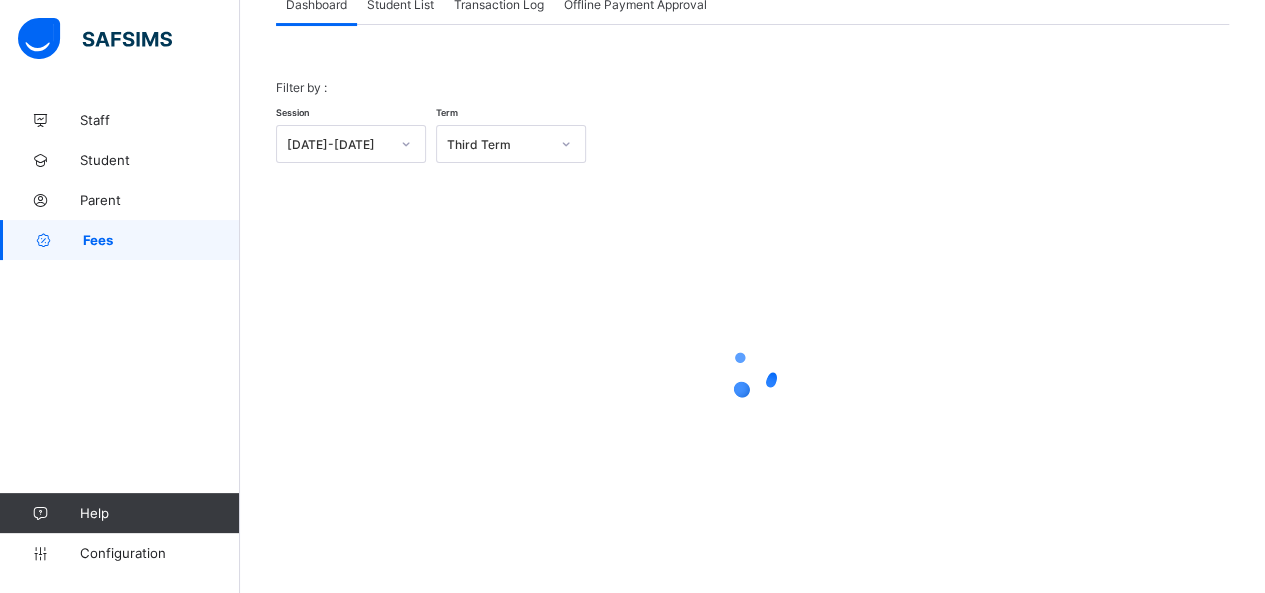 scroll, scrollTop: 144, scrollLeft: 0, axis: vertical 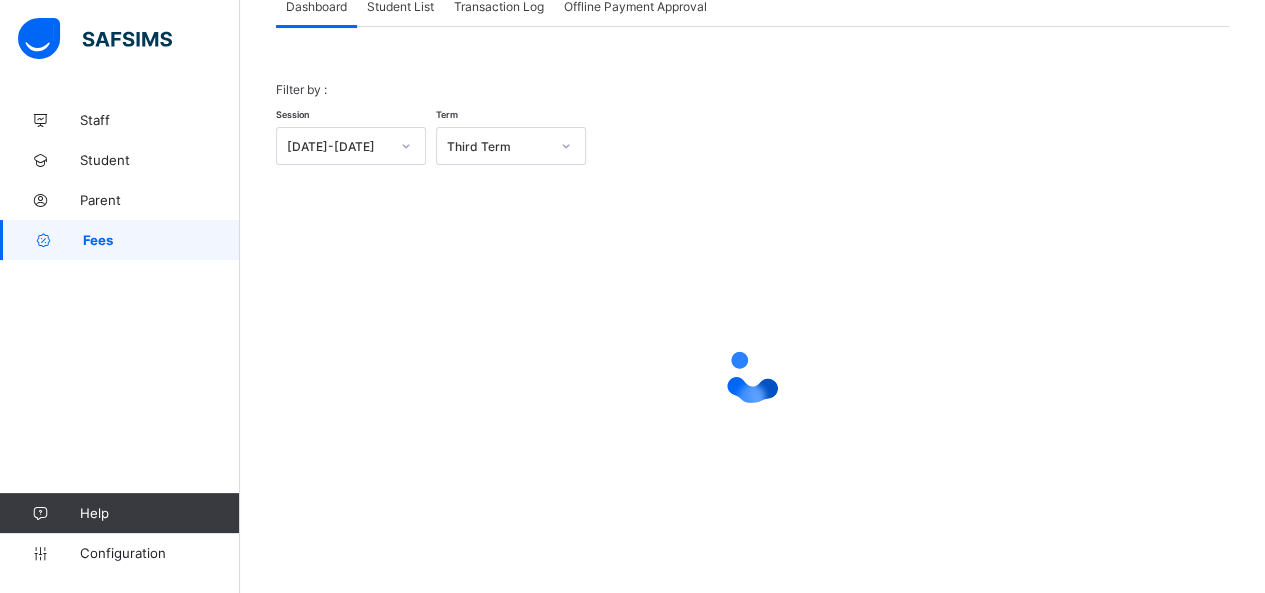 click on "Student List" at bounding box center (400, 6) 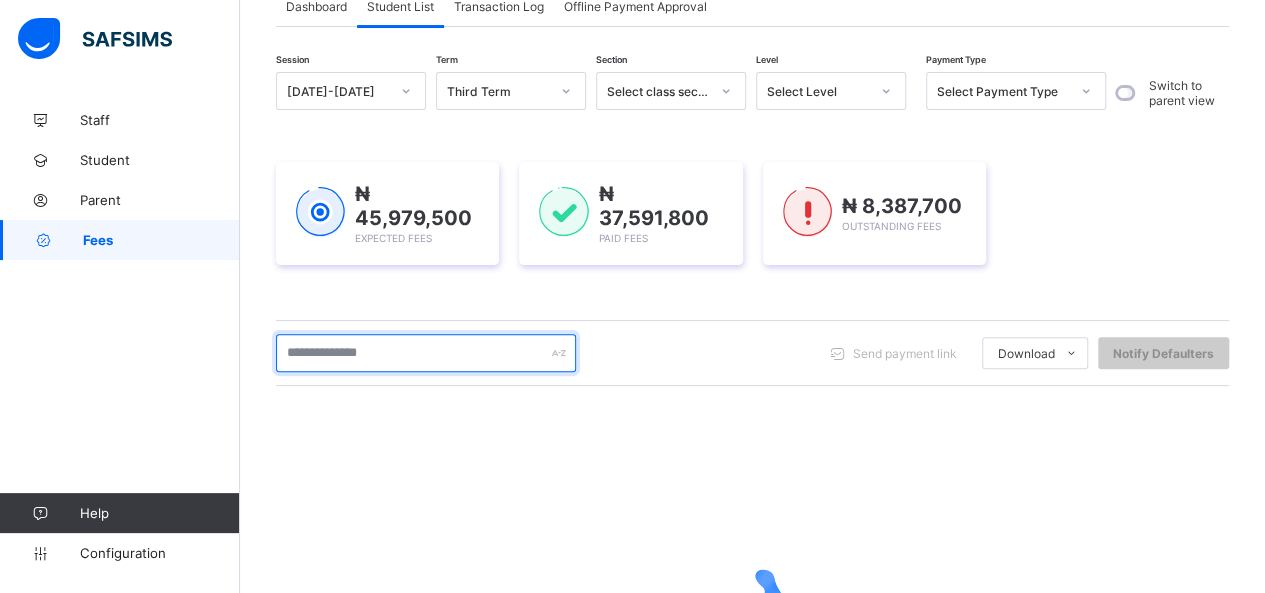 click at bounding box center [426, 353] 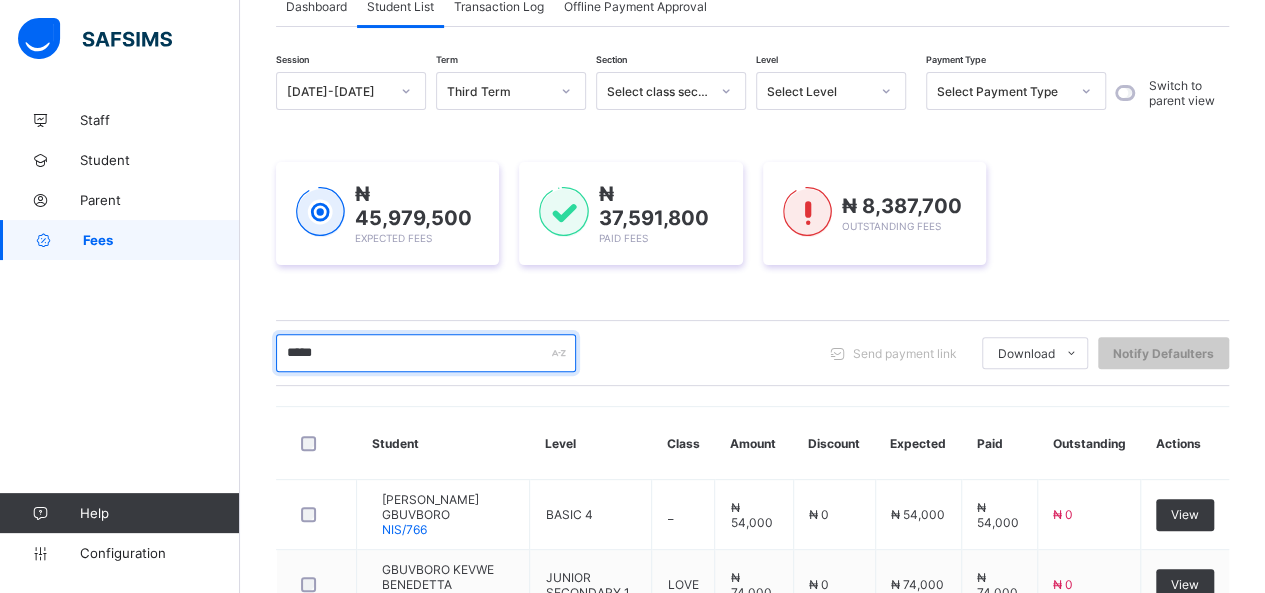 type on "********" 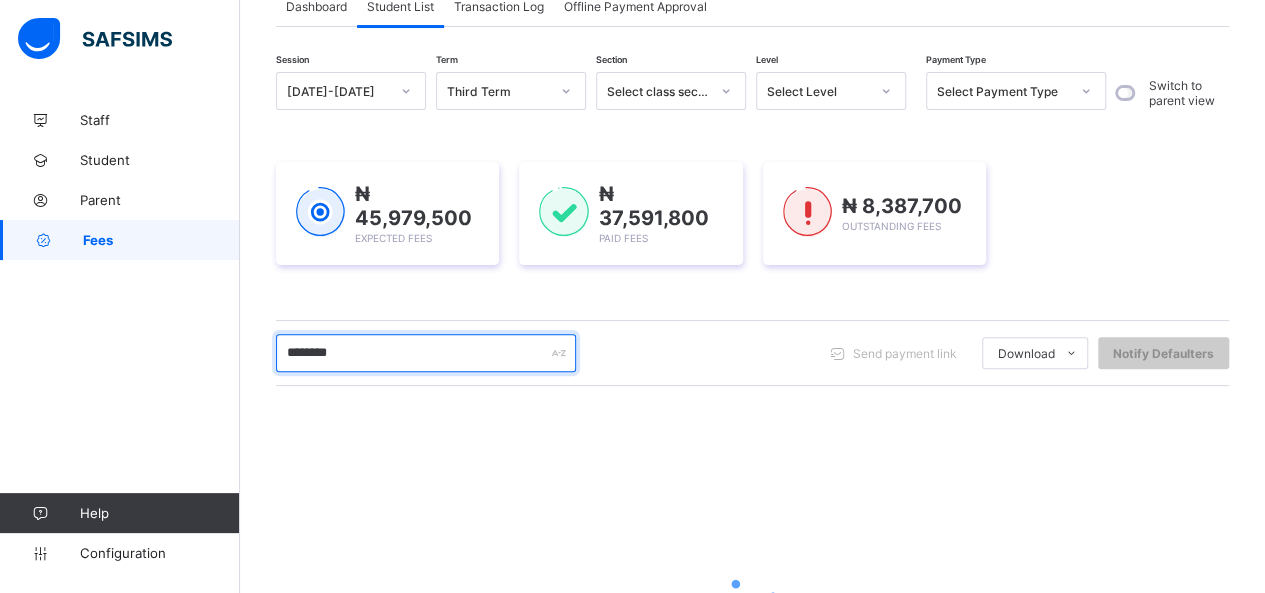 scroll, scrollTop: 344, scrollLeft: 0, axis: vertical 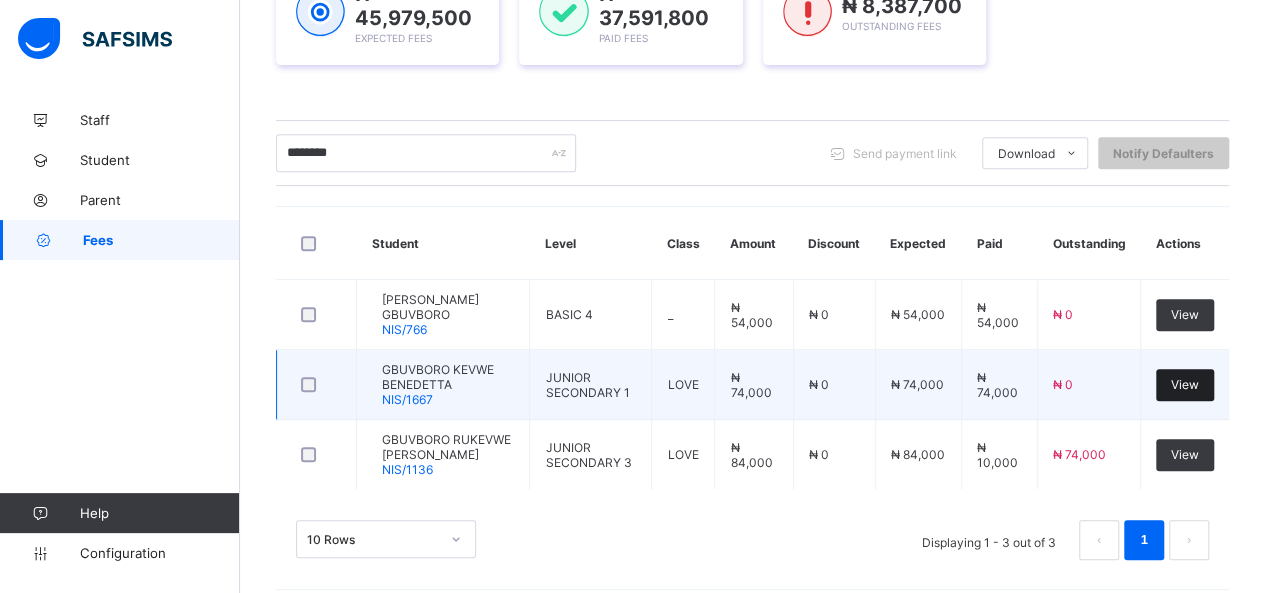 click on "View" at bounding box center [1185, 384] 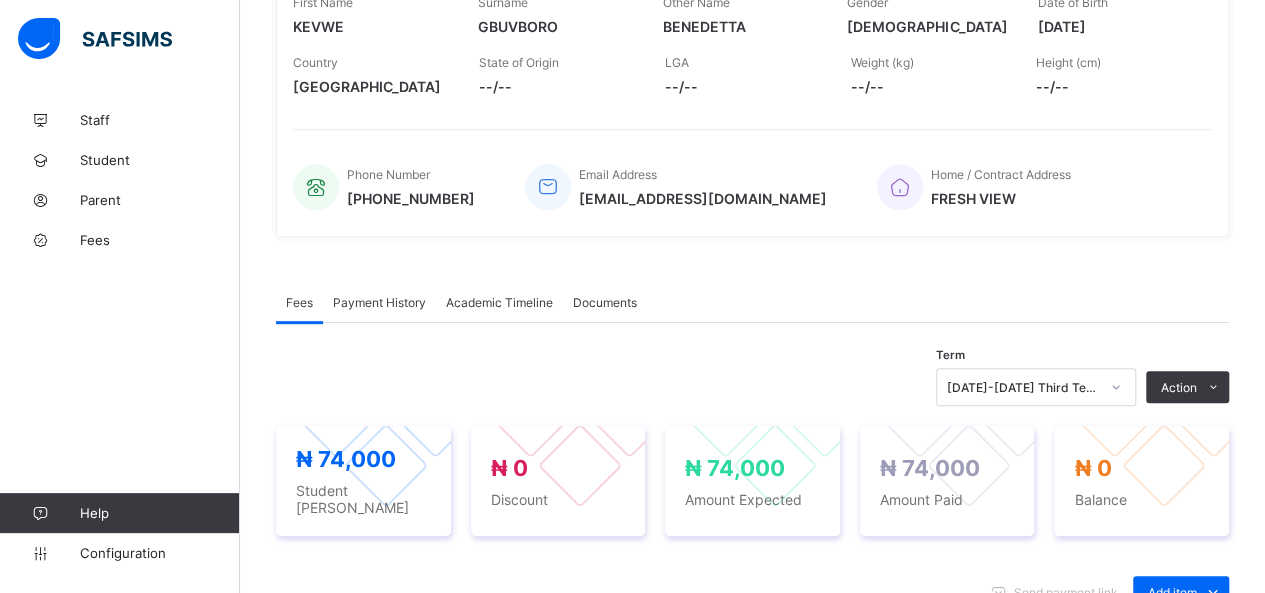 click on "Payment History" at bounding box center (379, 302) 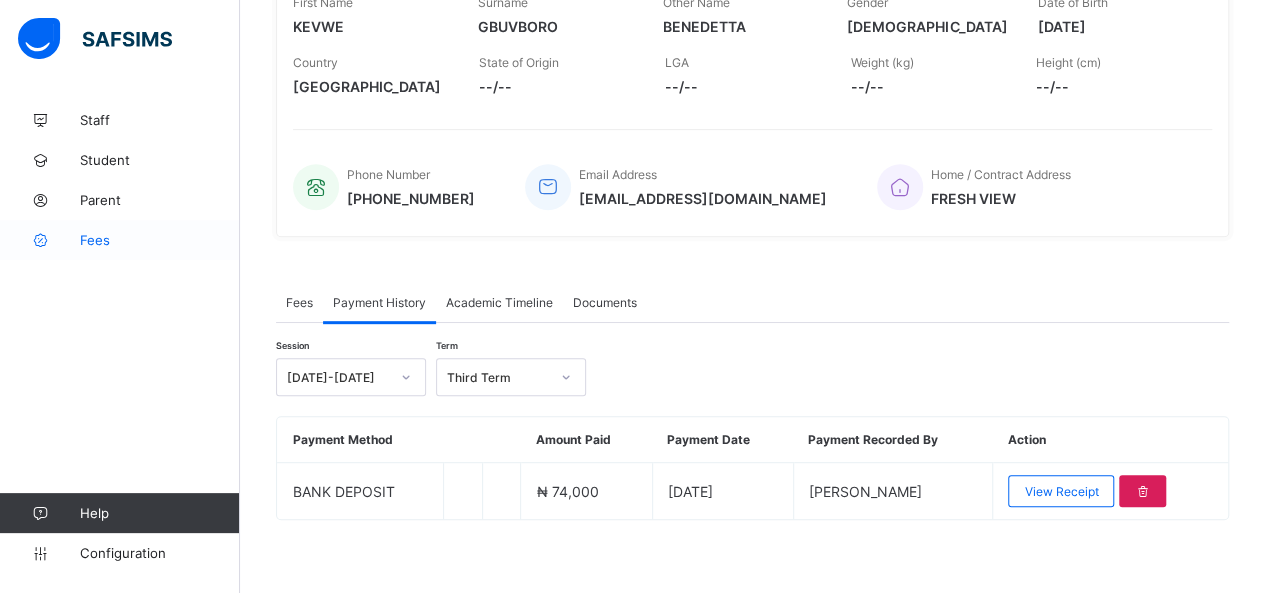 click on "Fees" at bounding box center [160, 240] 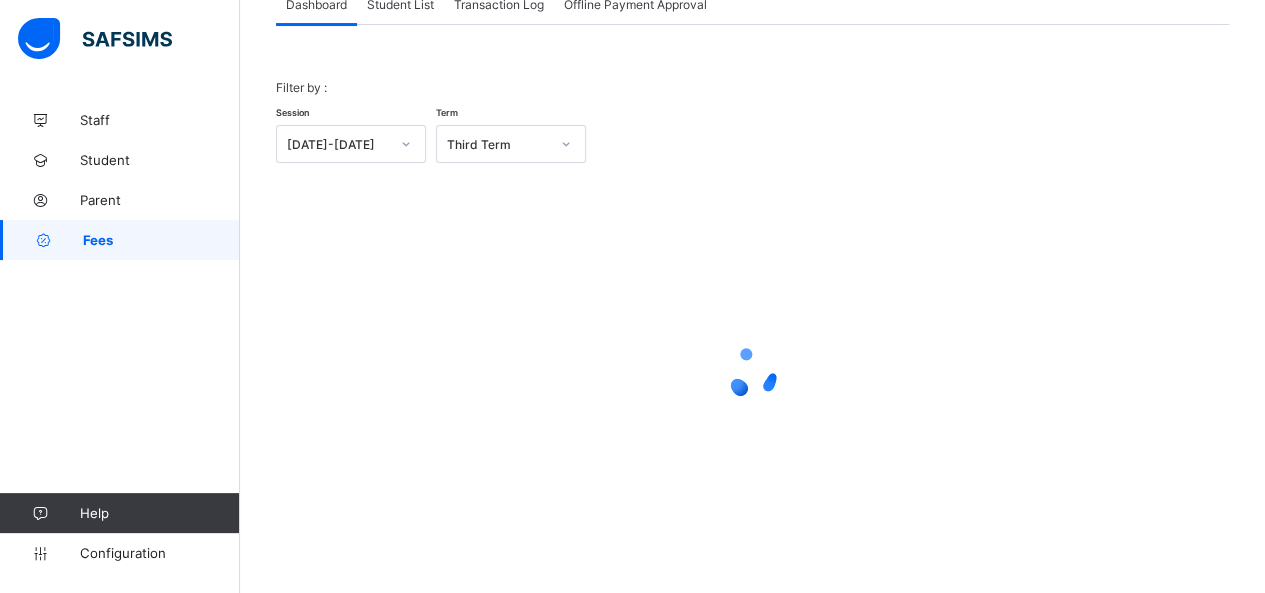 scroll, scrollTop: 144, scrollLeft: 0, axis: vertical 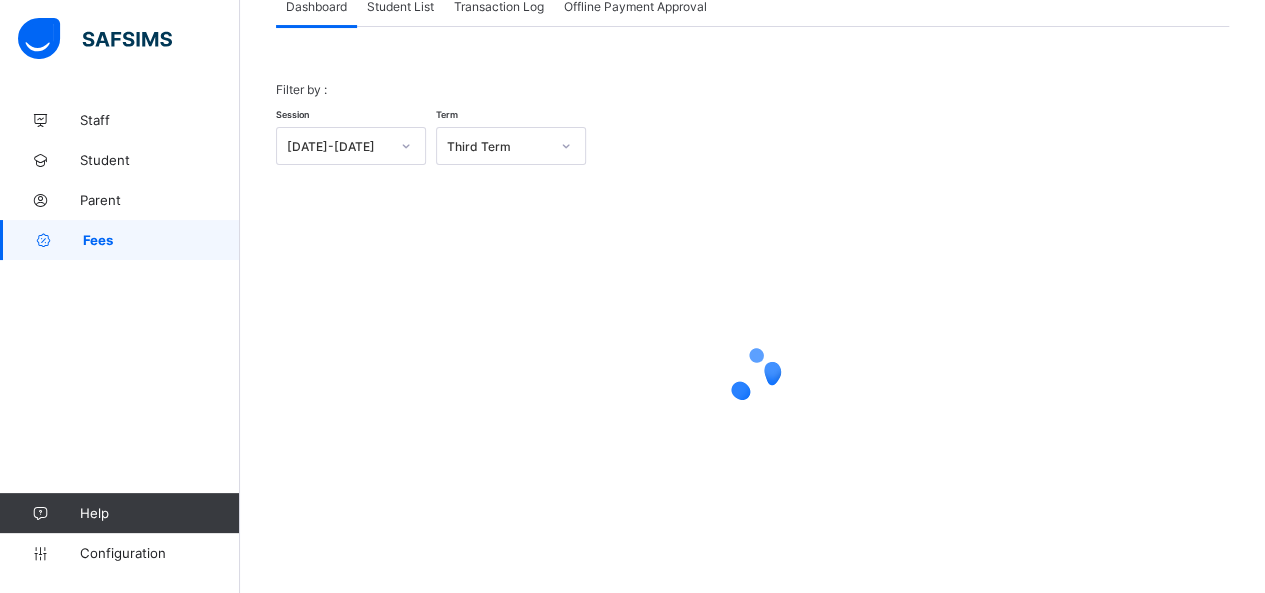 click on "Student List" at bounding box center (400, 6) 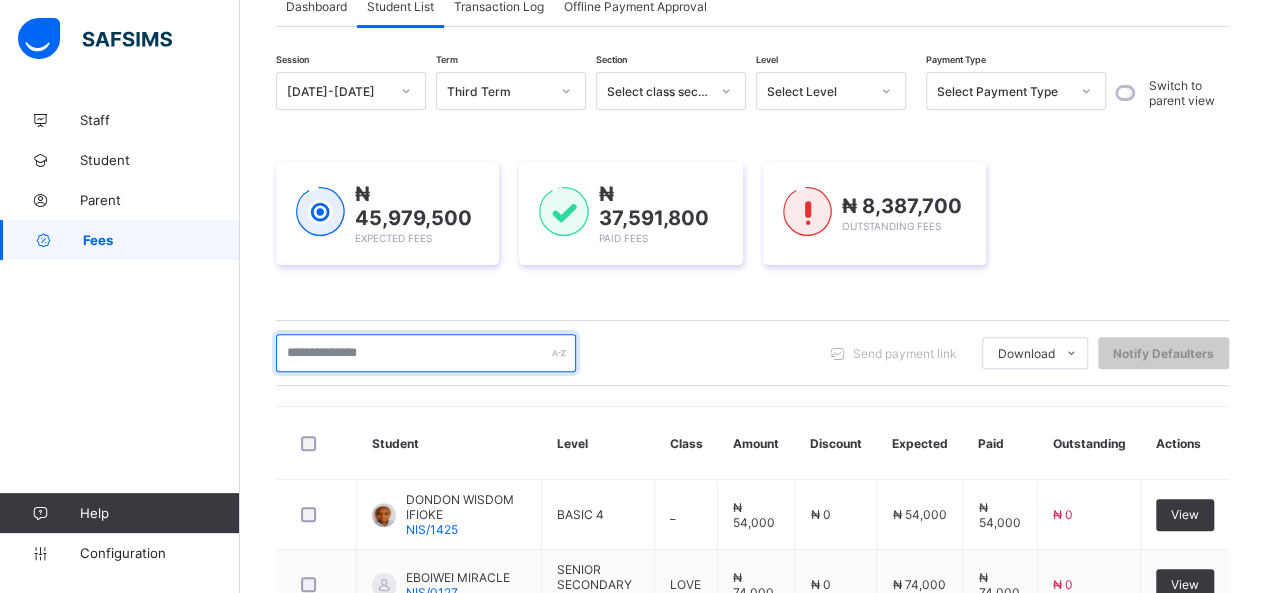 click at bounding box center [426, 353] 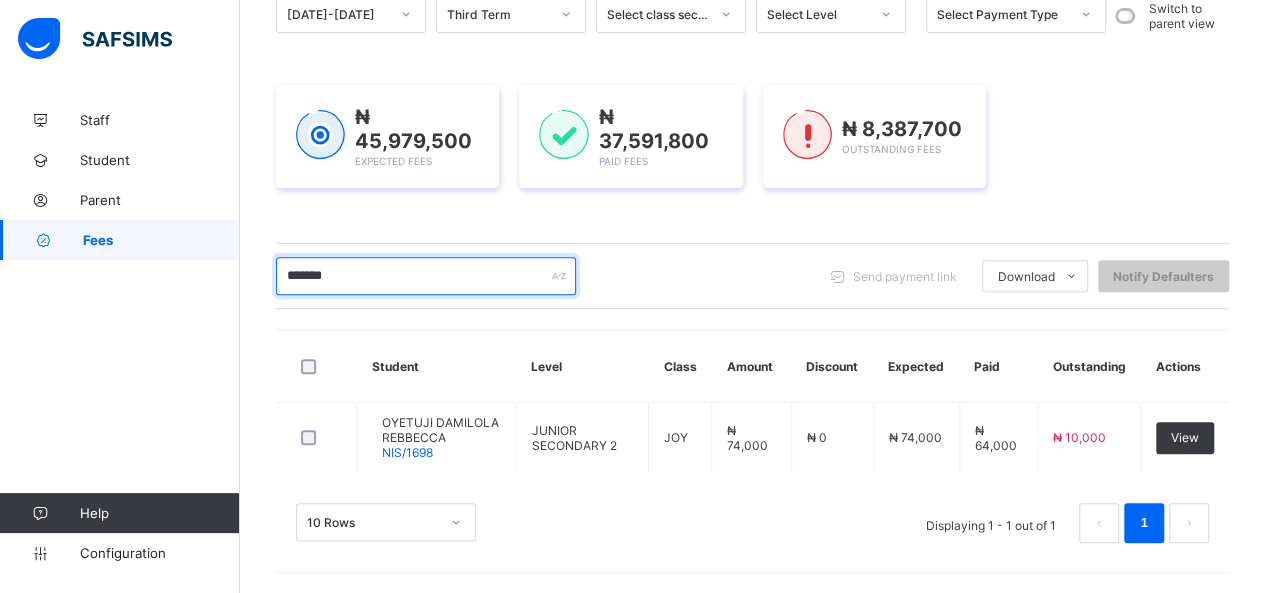 scroll, scrollTop: 214, scrollLeft: 0, axis: vertical 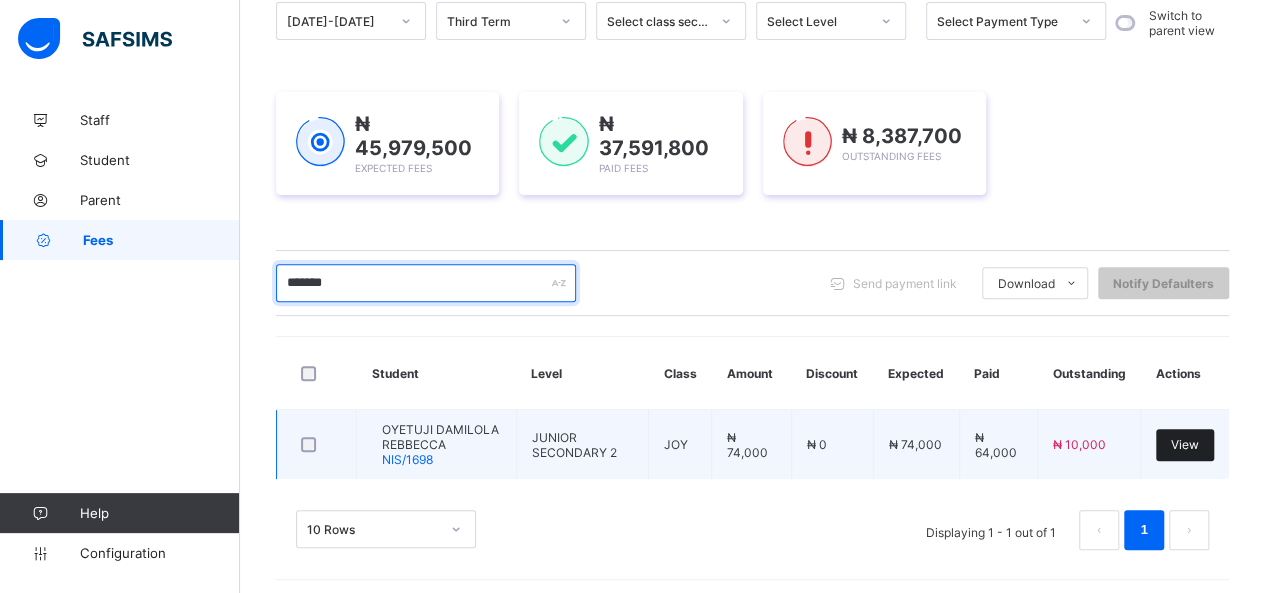 type on "*******" 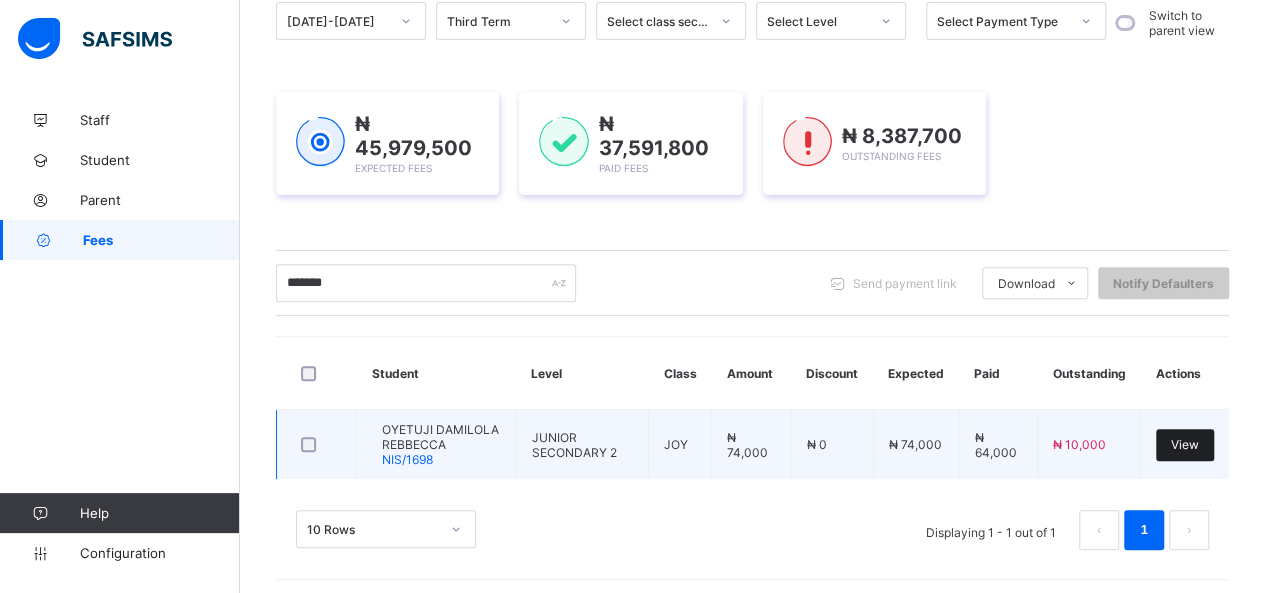 click on "View" at bounding box center [1185, 445] 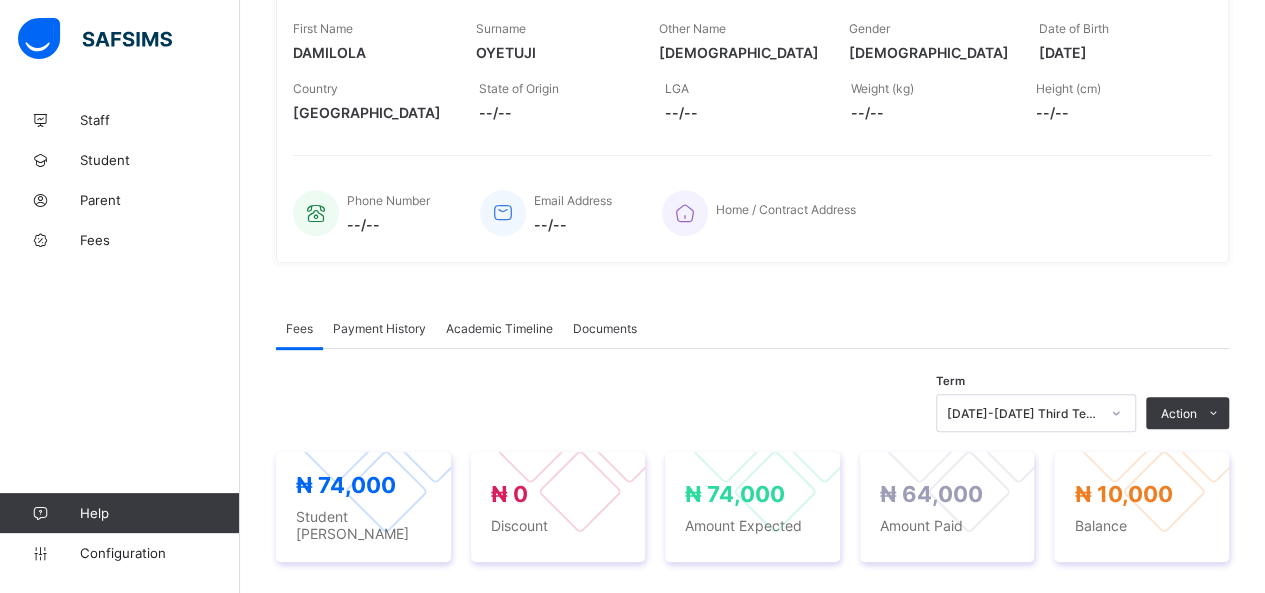 scroll, scrollTop: 514, scrollLeft: 0, axis: vertical 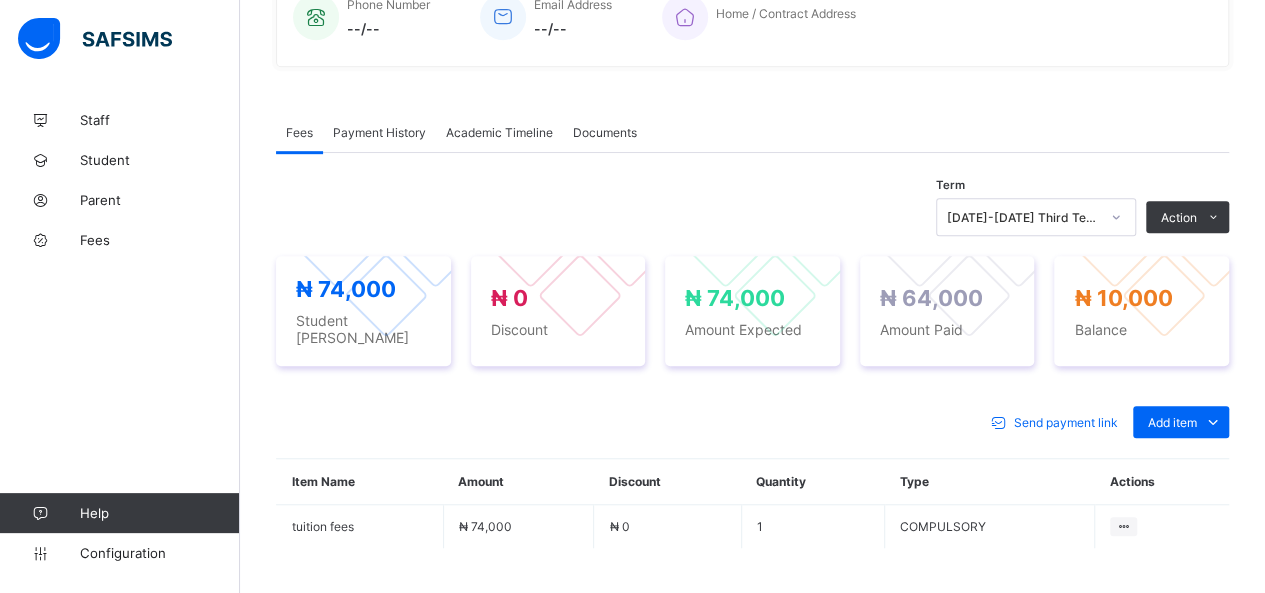 click on "Payment History" at bounding box center [379, 132] 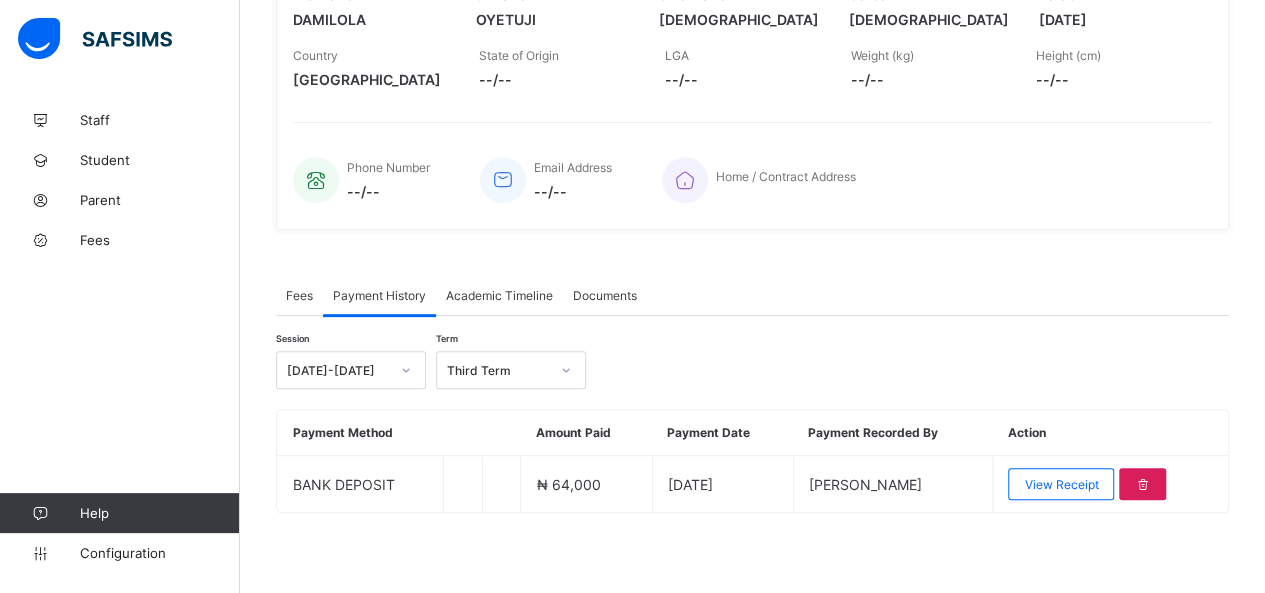 scroll, scrollTop: 351, scrollLeft: 0, axis: vertical 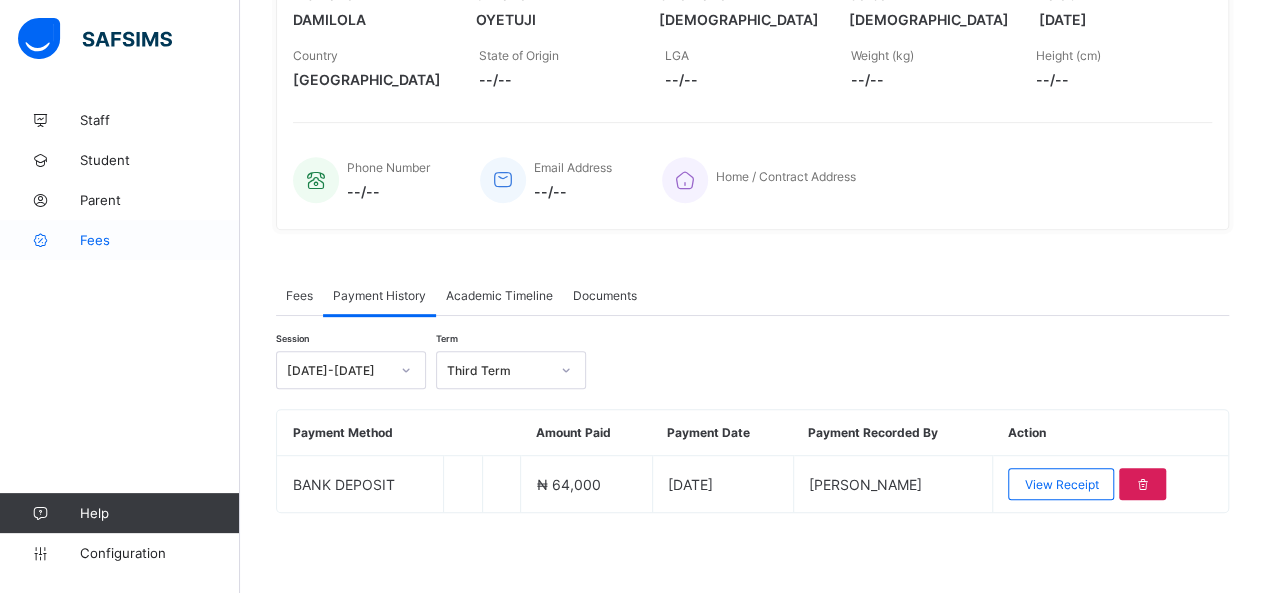 click on "Fees" at bounding box center [160, 240] 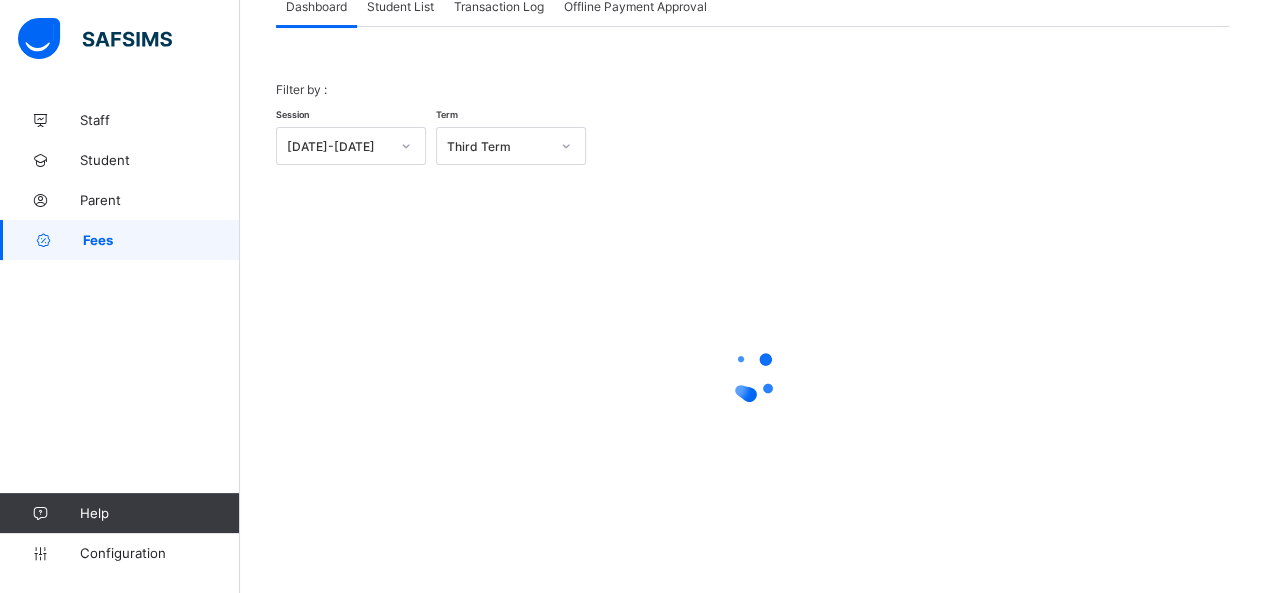 click on "Student List" at bounding box center (400, 6) 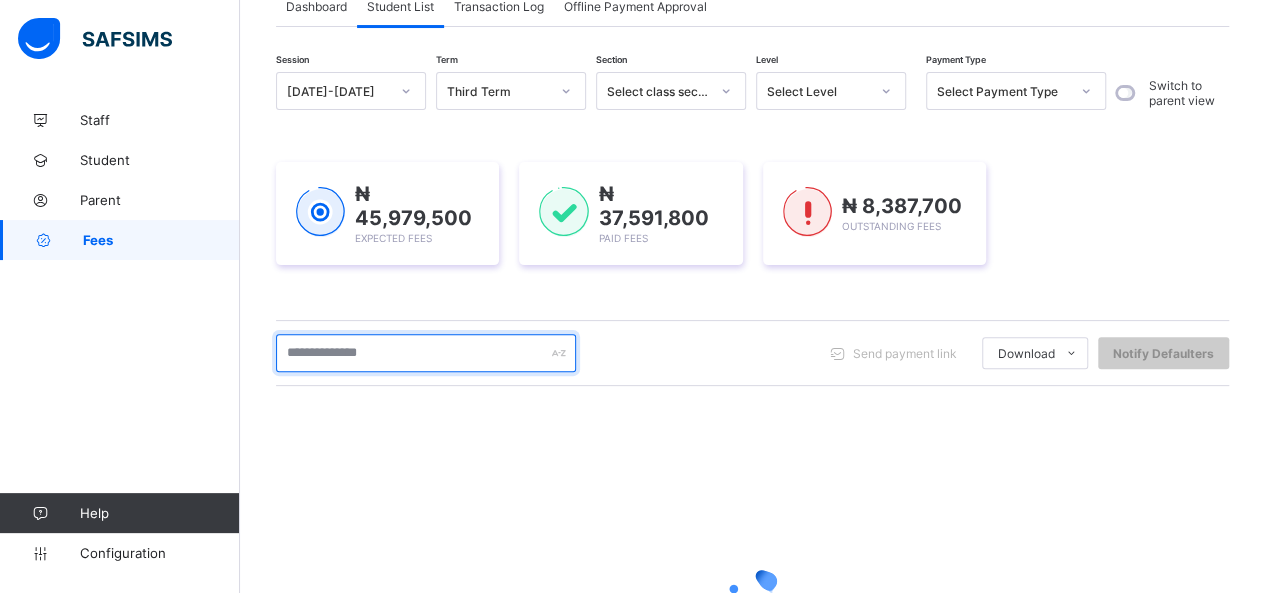click at bounding box center [426, 353] 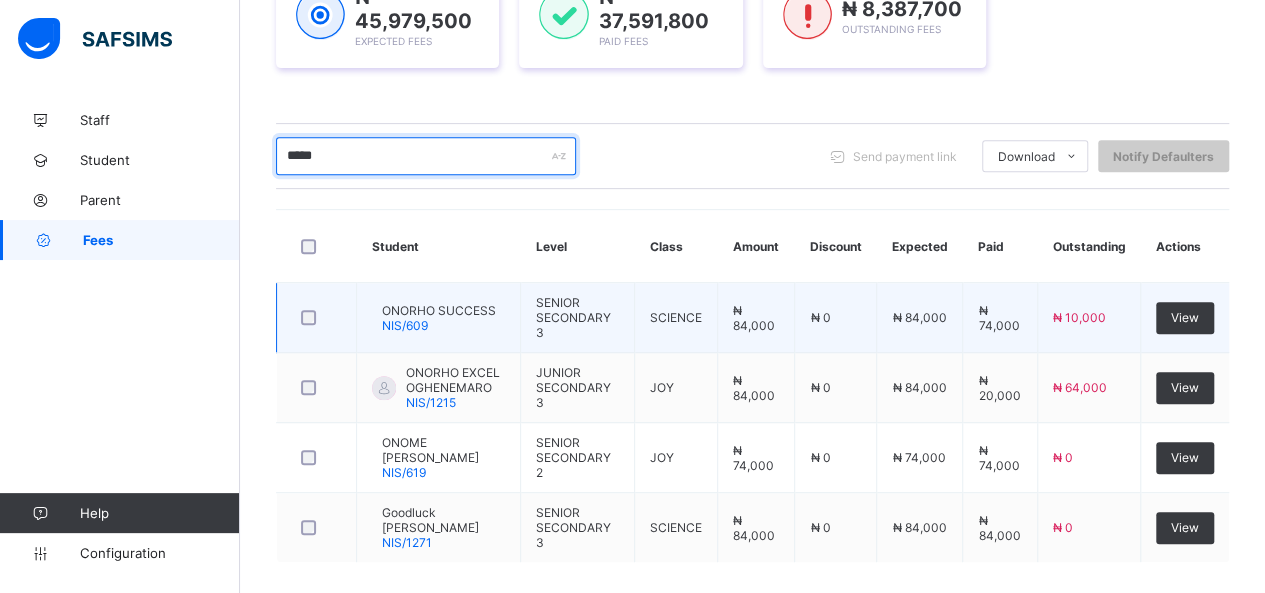 scroll, scrollTop: 344, scrollLeft: 0, axis: vertical 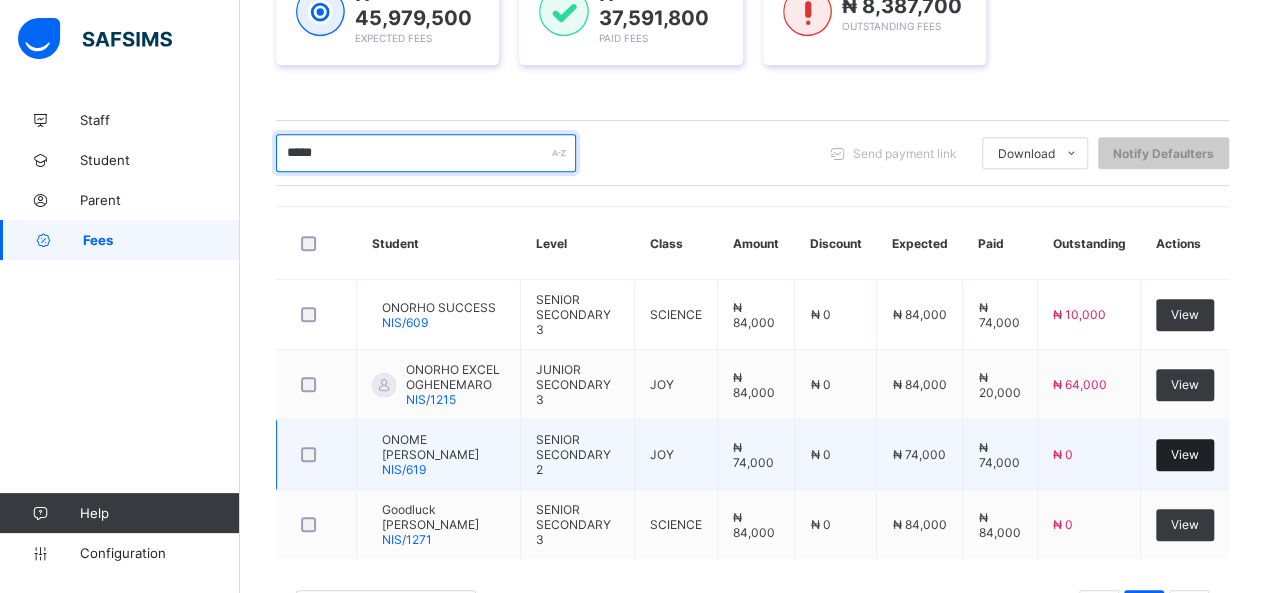 type on "*****" 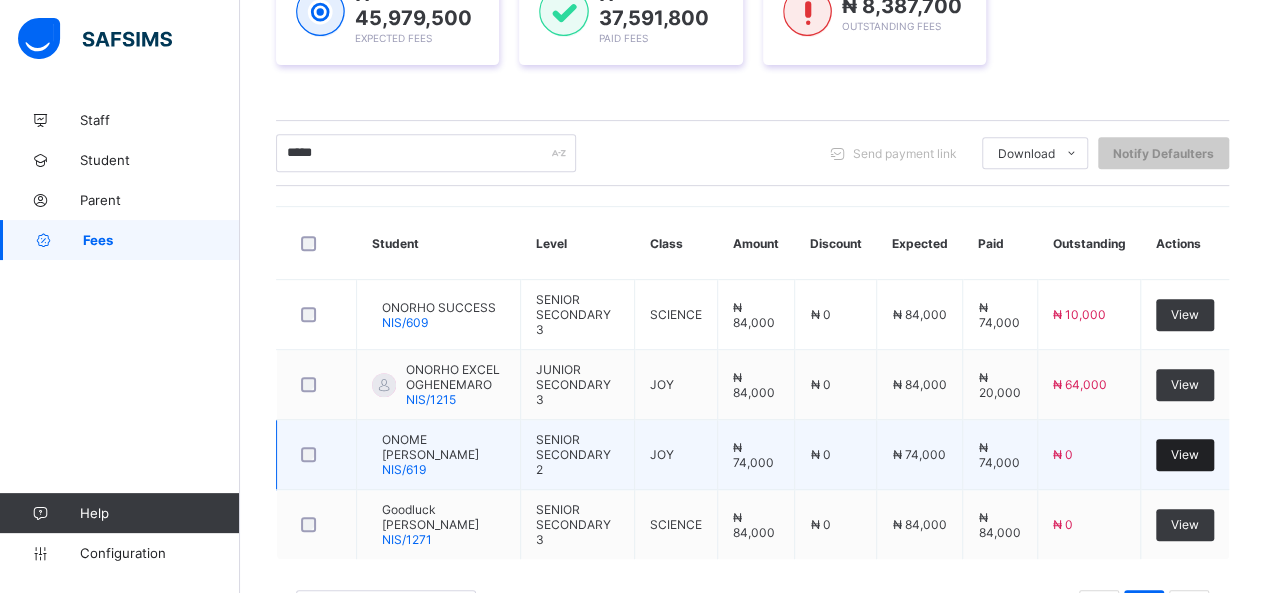 click on "View" at bounding box center [1185, 454] 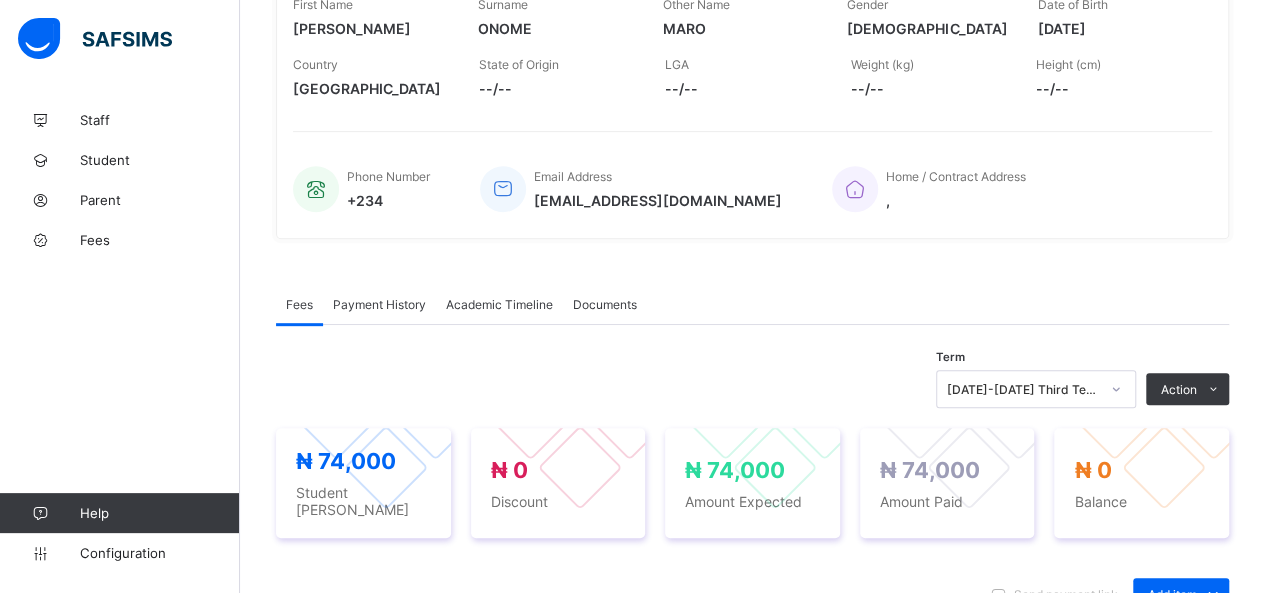 click on "Payment History" at bounding box center (379, 304) 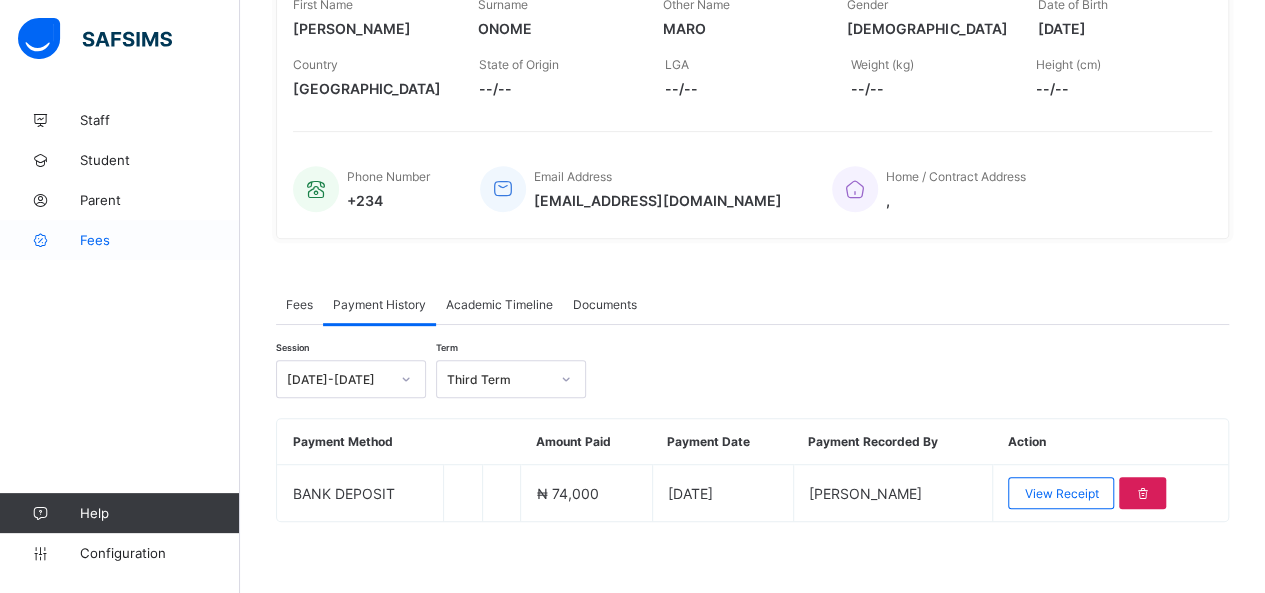 click on "Fees" at bounding box center (160, 240) 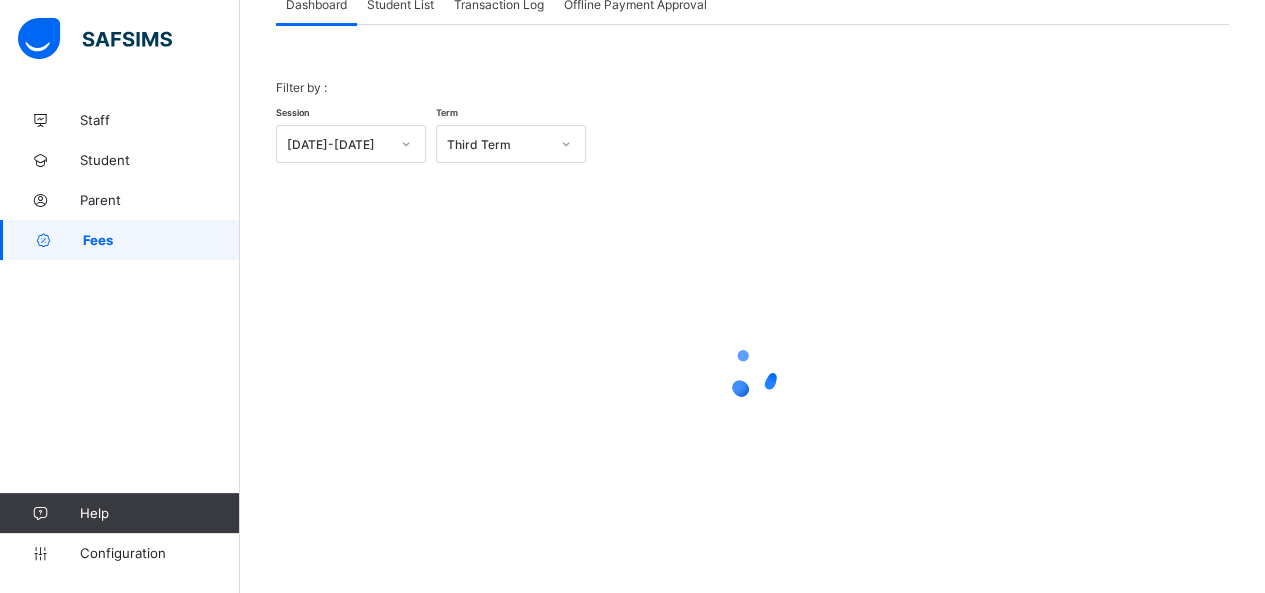 scroll, scrollTop: 144, scrollLeft: 0, axis: vertical 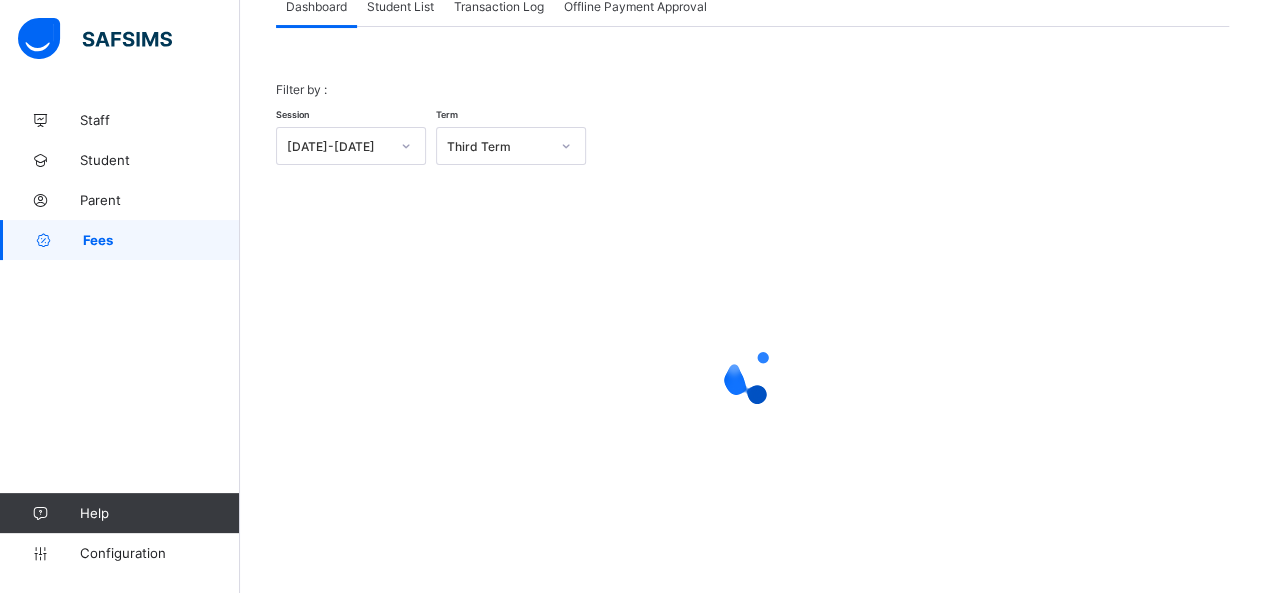 click on "Student List" at bounding box center [400, 6] 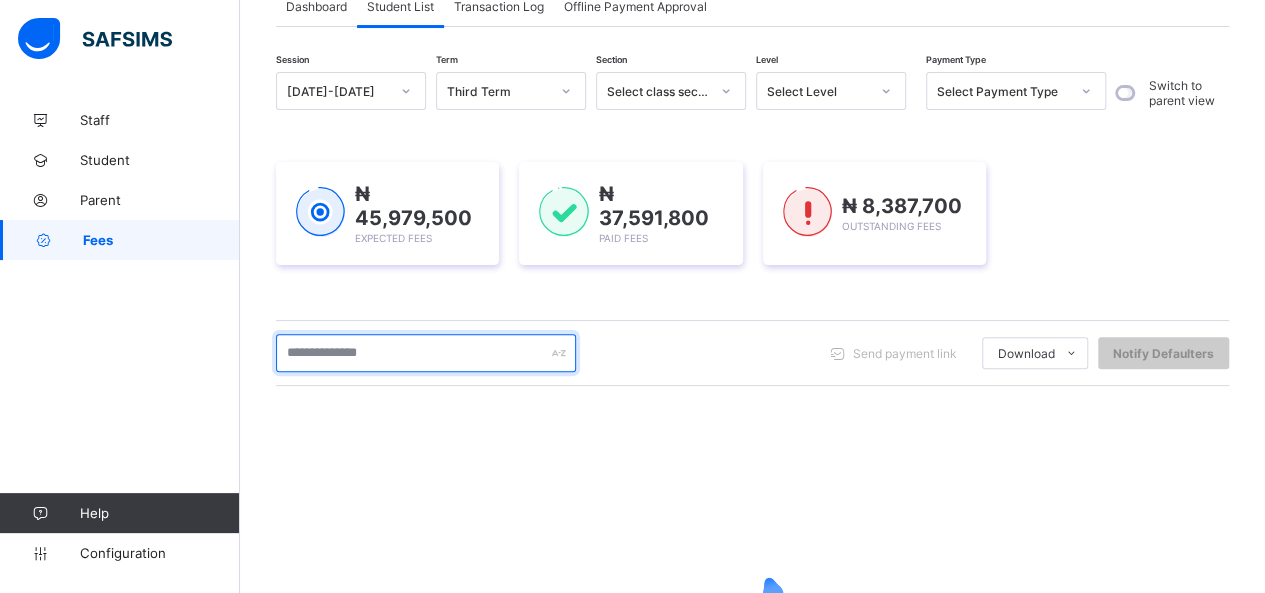 click at bounding box center (426, 353) 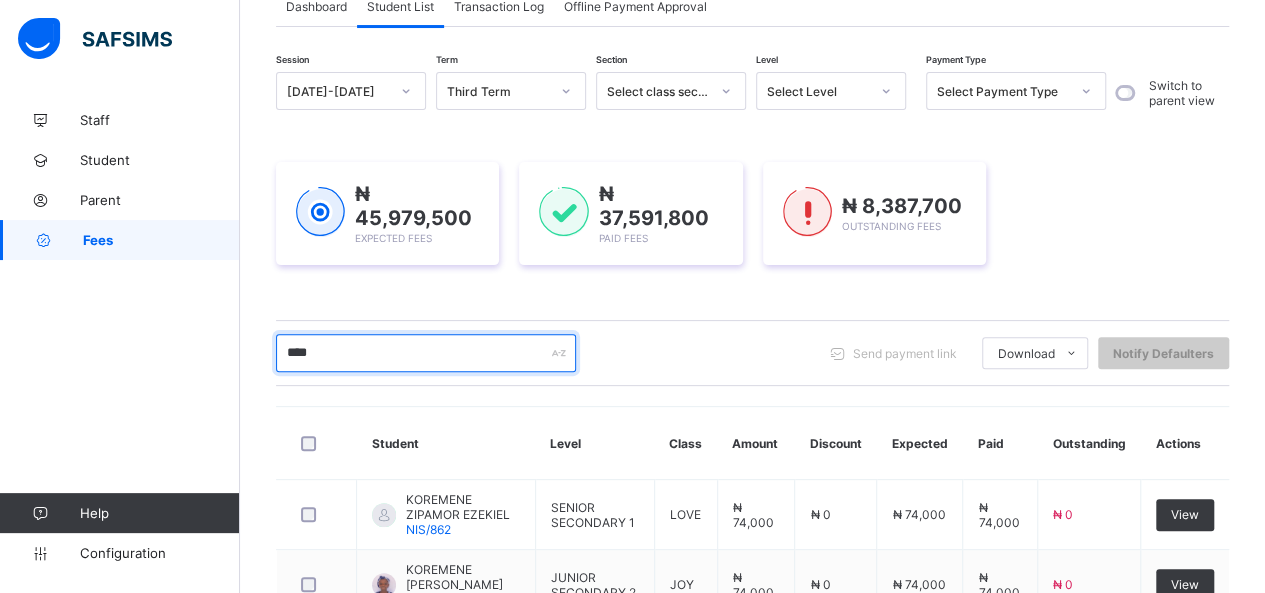 type on "********" 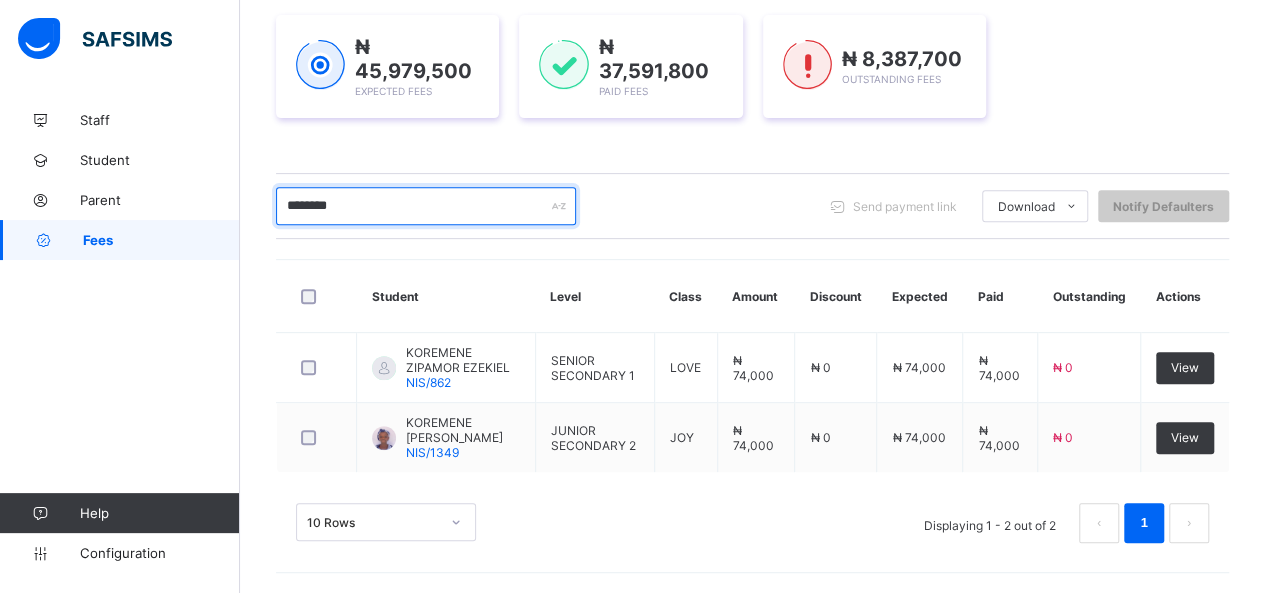scroll, scrollTop: 295, scrollLeft: 0, axis: vertical 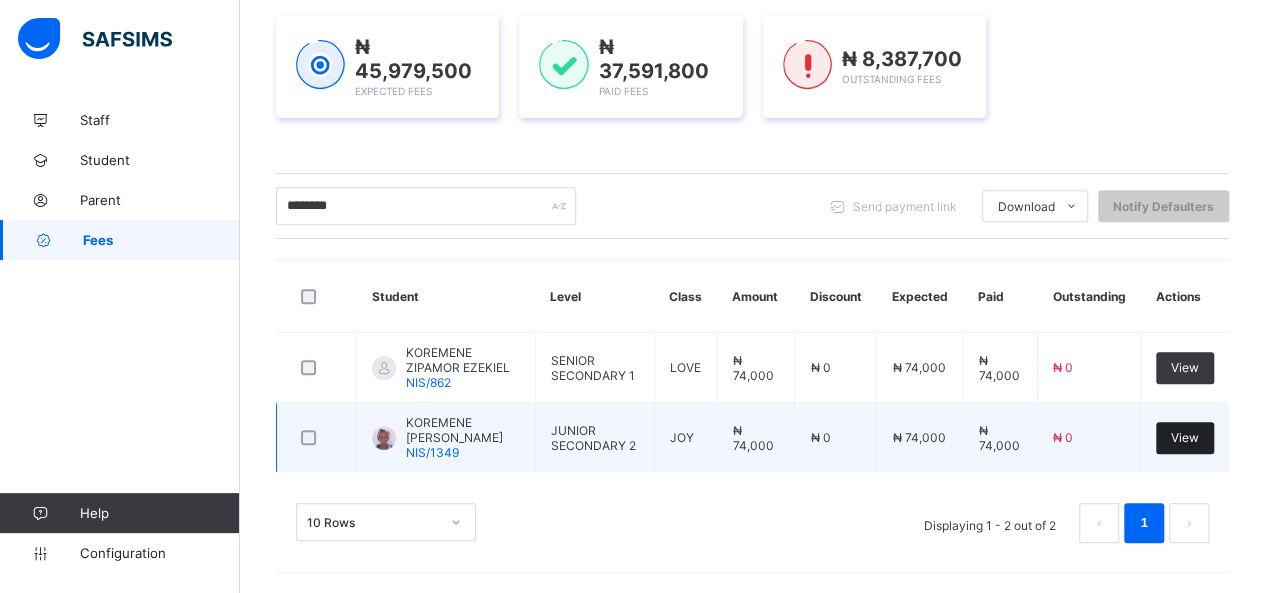 click on "View" at bounding box center [1185, 437] 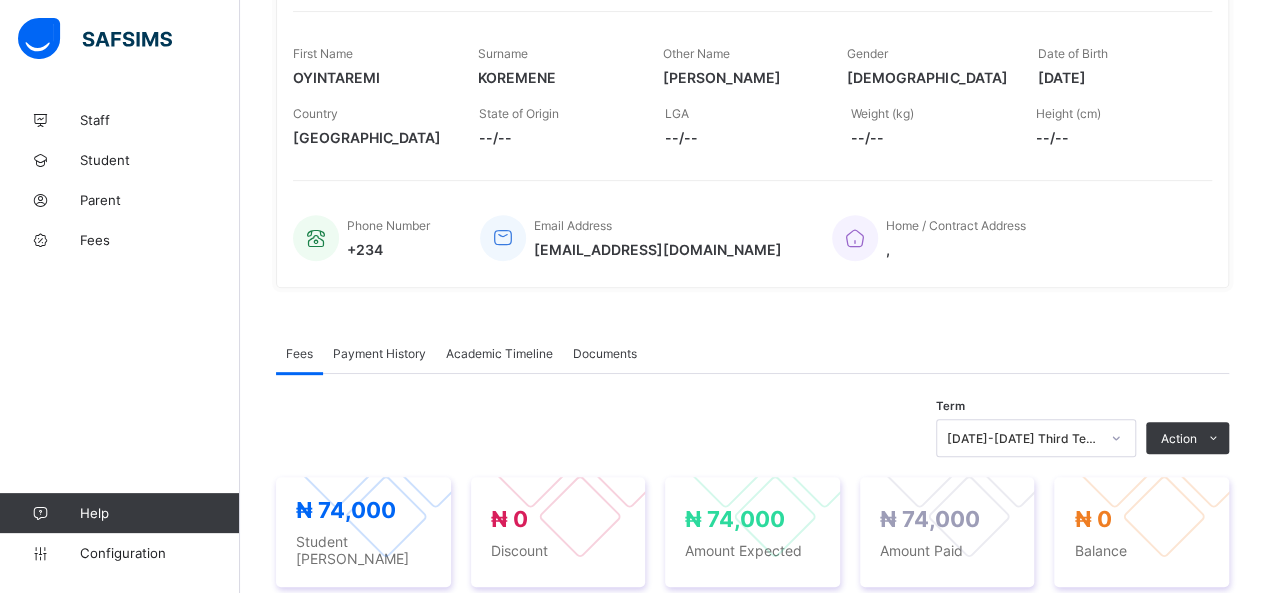 click on "Payment History" at bounding box center (379, 353) 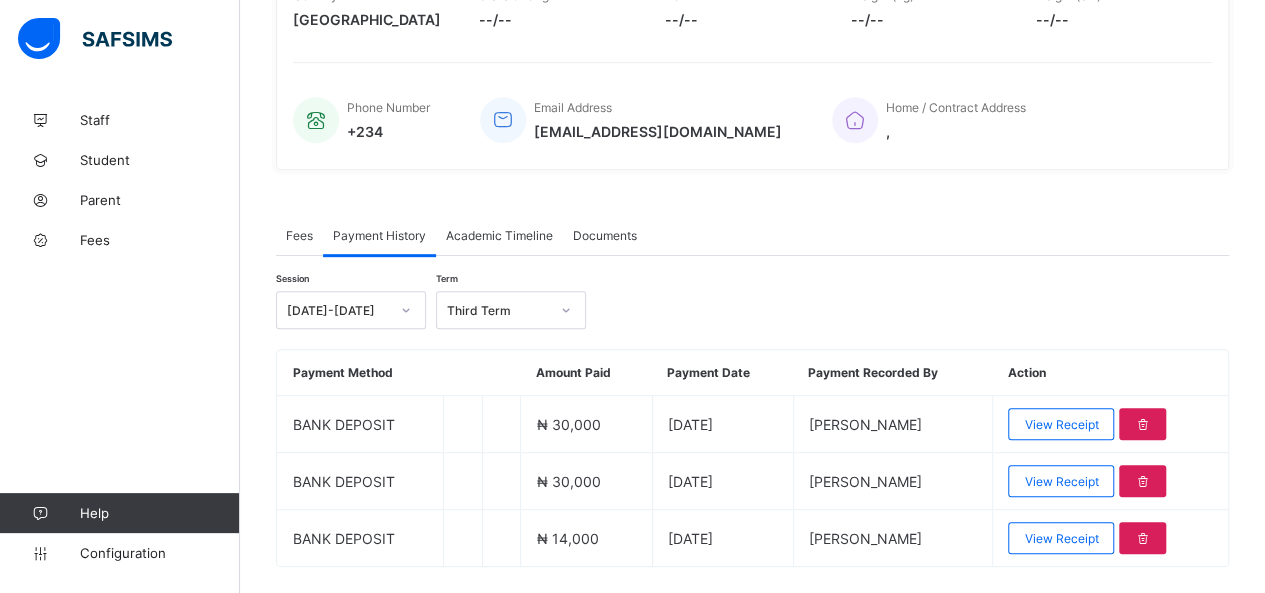 scroll, scrollTop: 464, scrollLeft: 0, axis: vertical 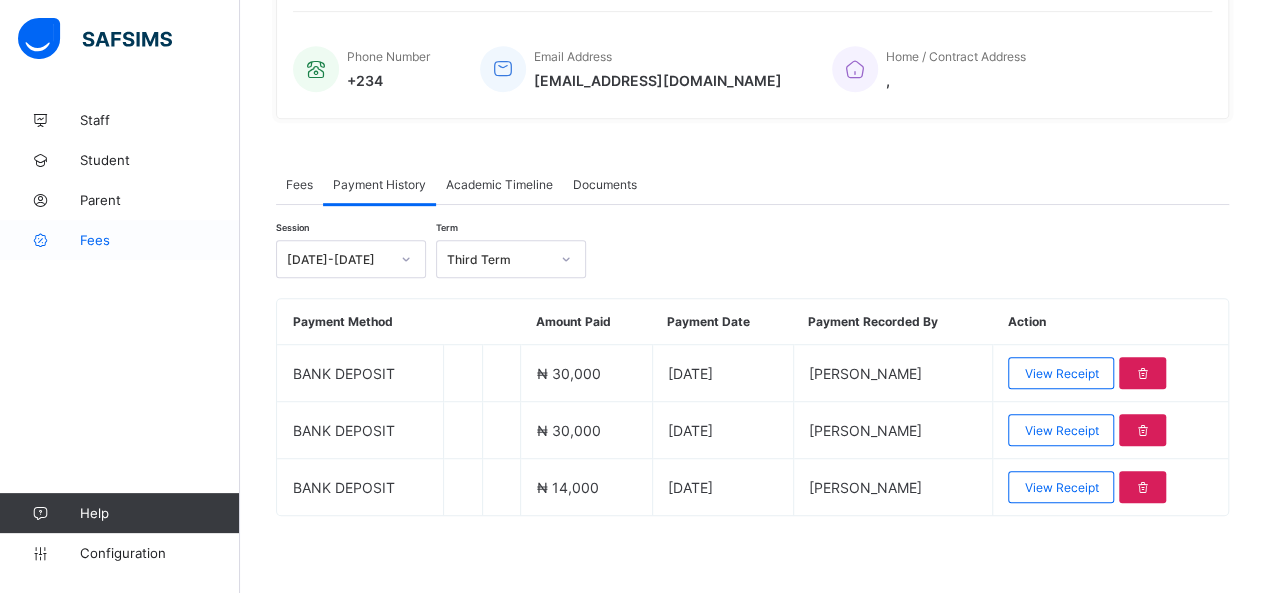 click on "Fees" at bounding box center (160, 240) 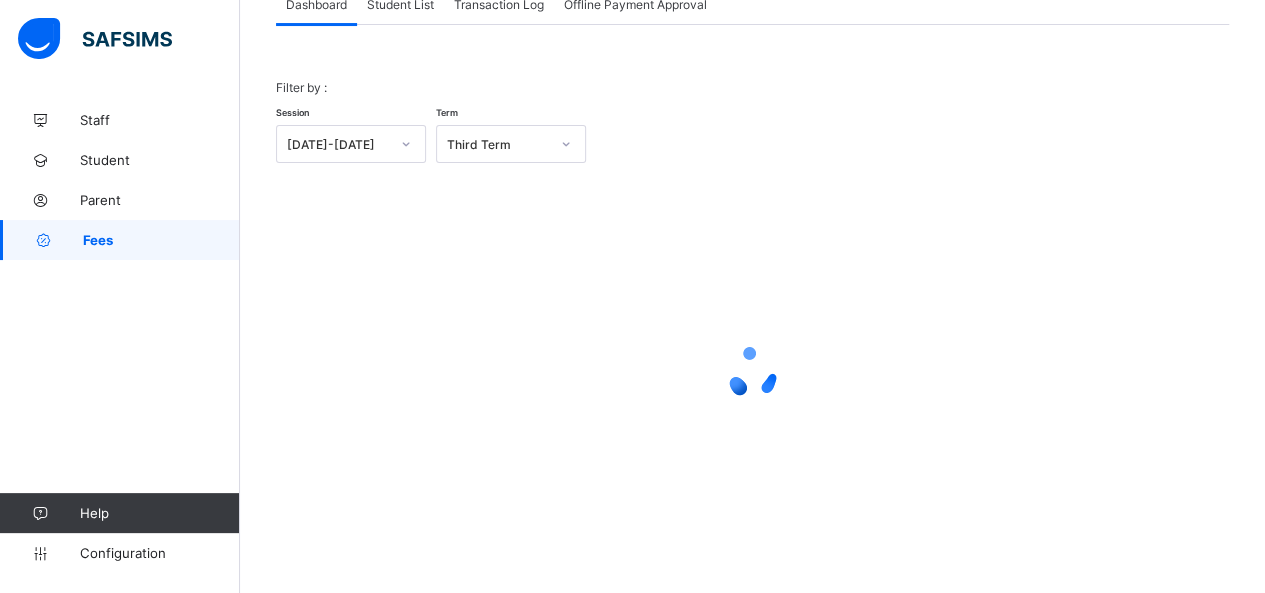 scroll, scrollTop: 144, scrollLeft: 0, axis: vertical 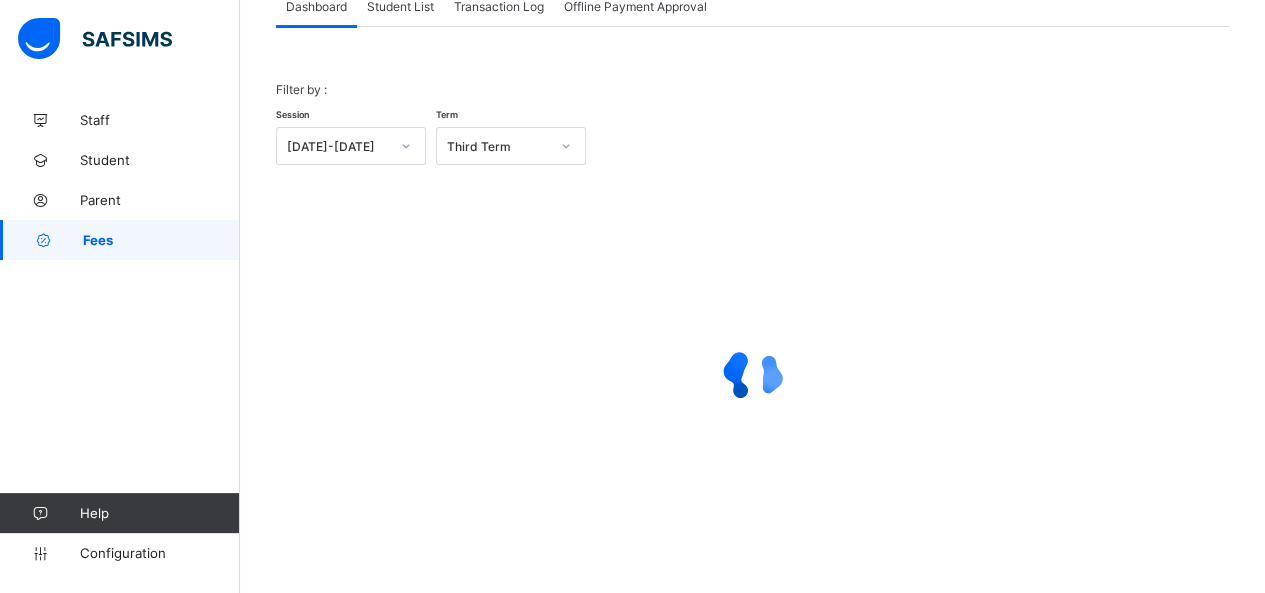 click on "Student List" at bounding box center [400, 6] 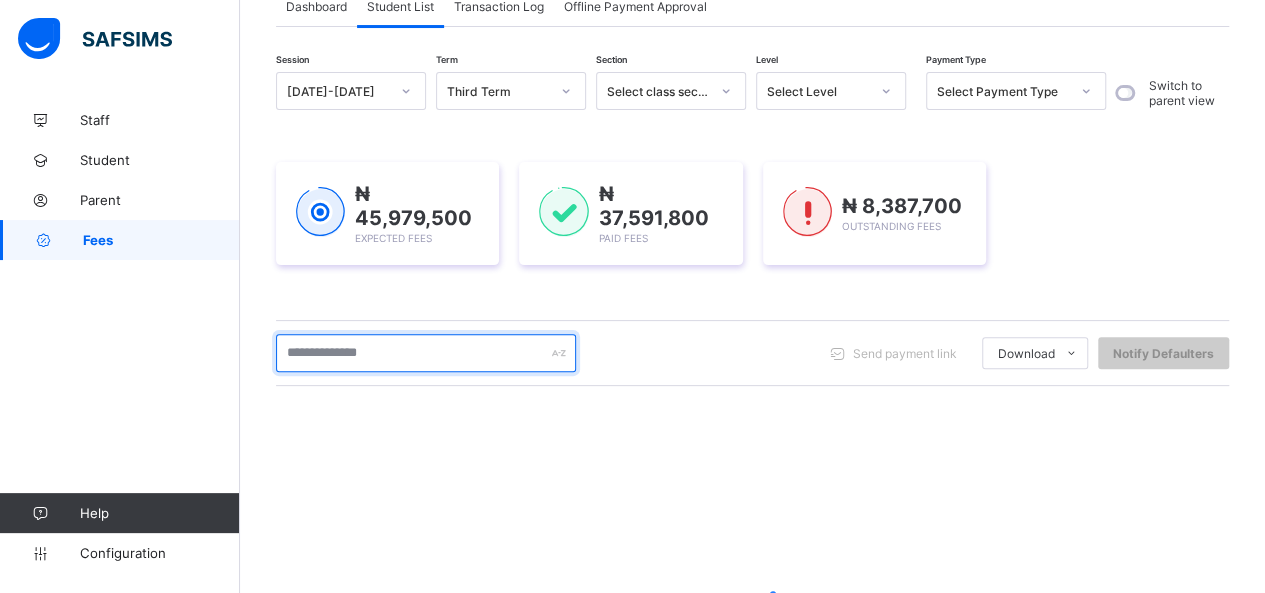 click at bounding box center [426, 353] 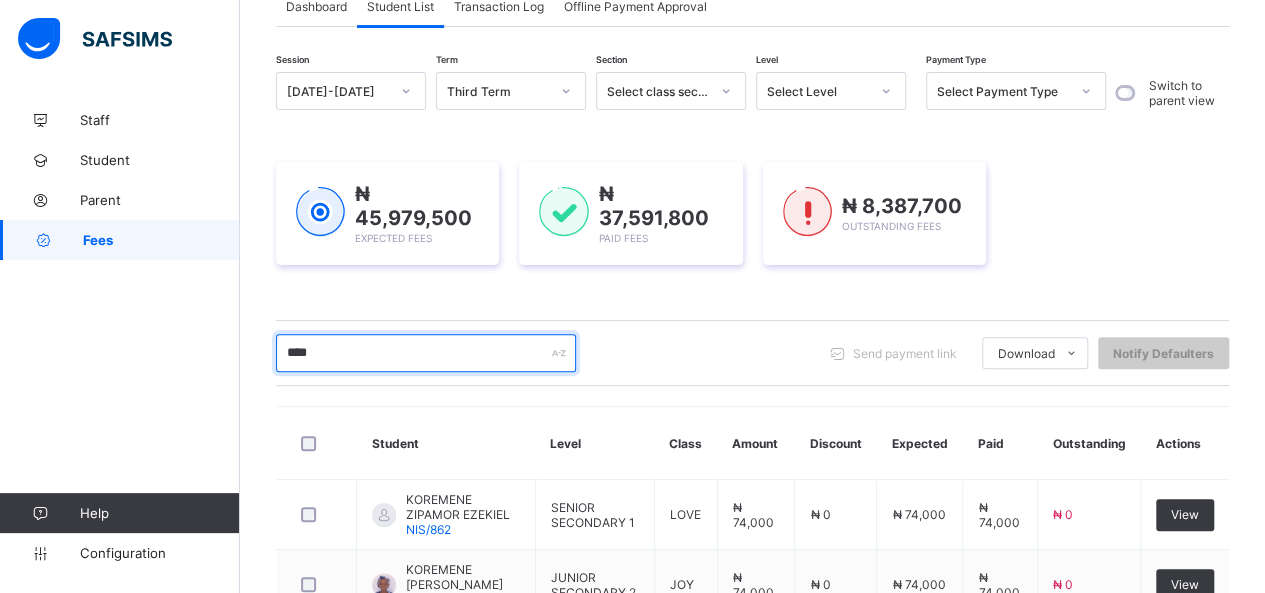 type on "********" 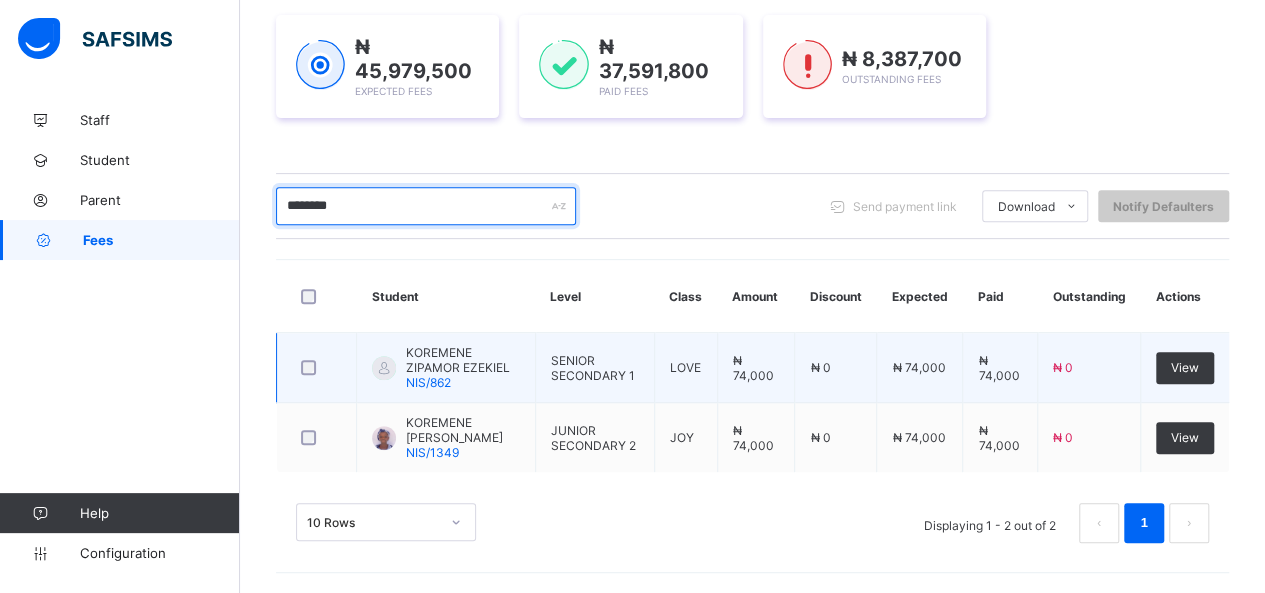scroll, scrollTop: 295, scrollLeft: 0, axis: vertical 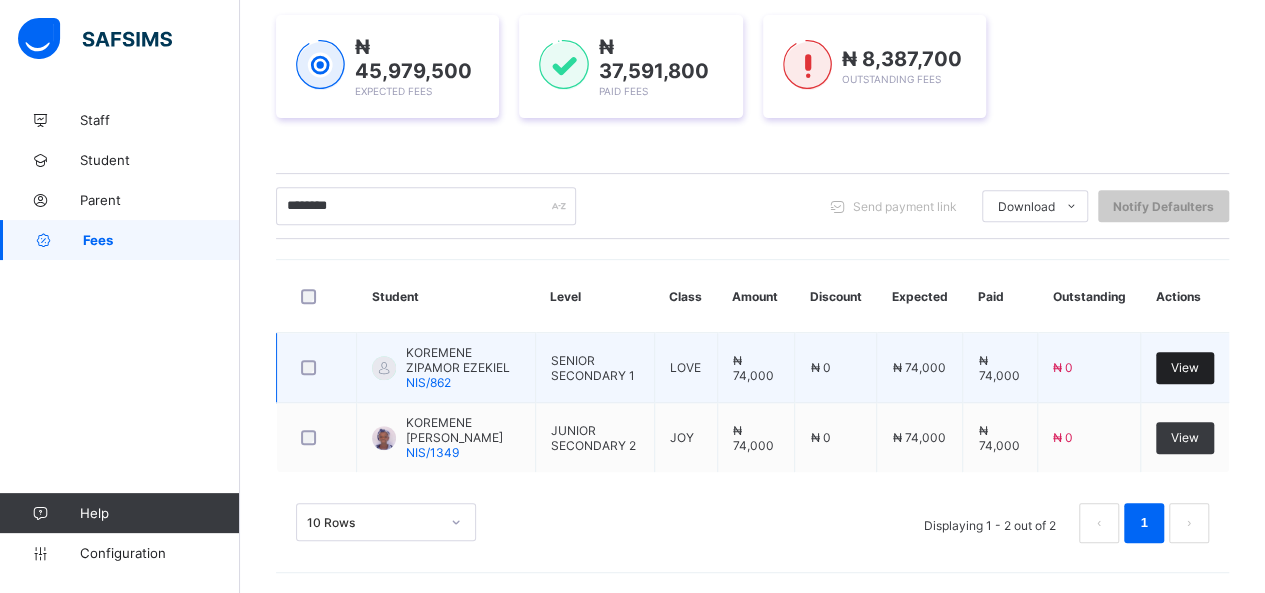 click on "View" at bounding box center (1185, 368) 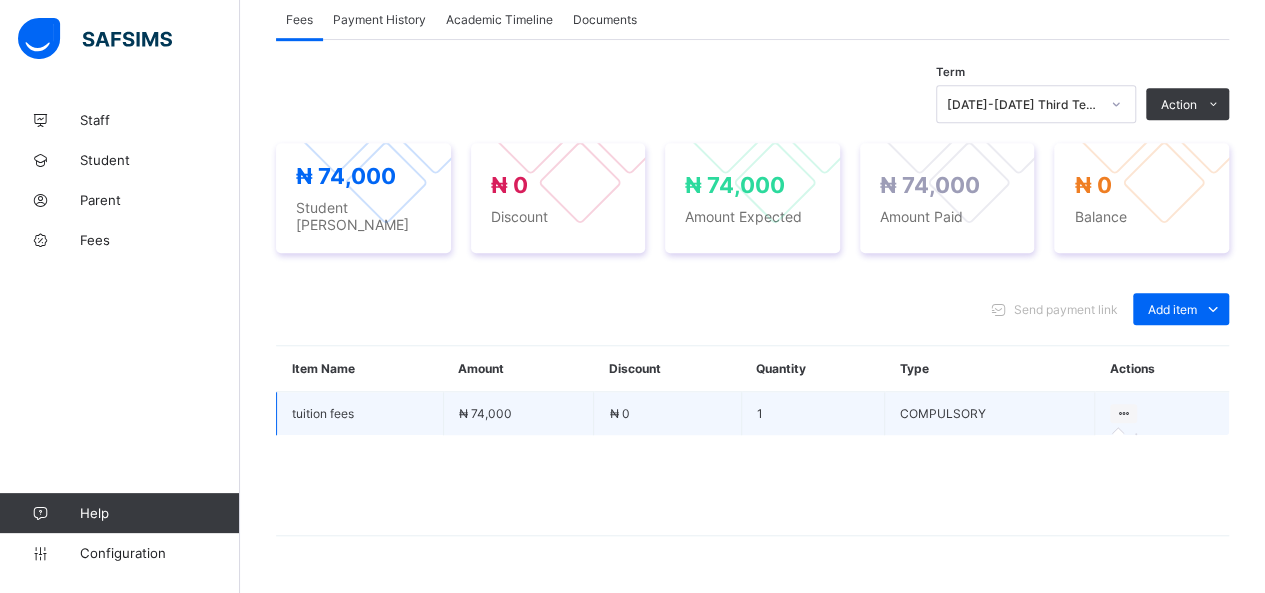 scroll, scrollTop: 469, scrollLeft: 0, axis: vertical 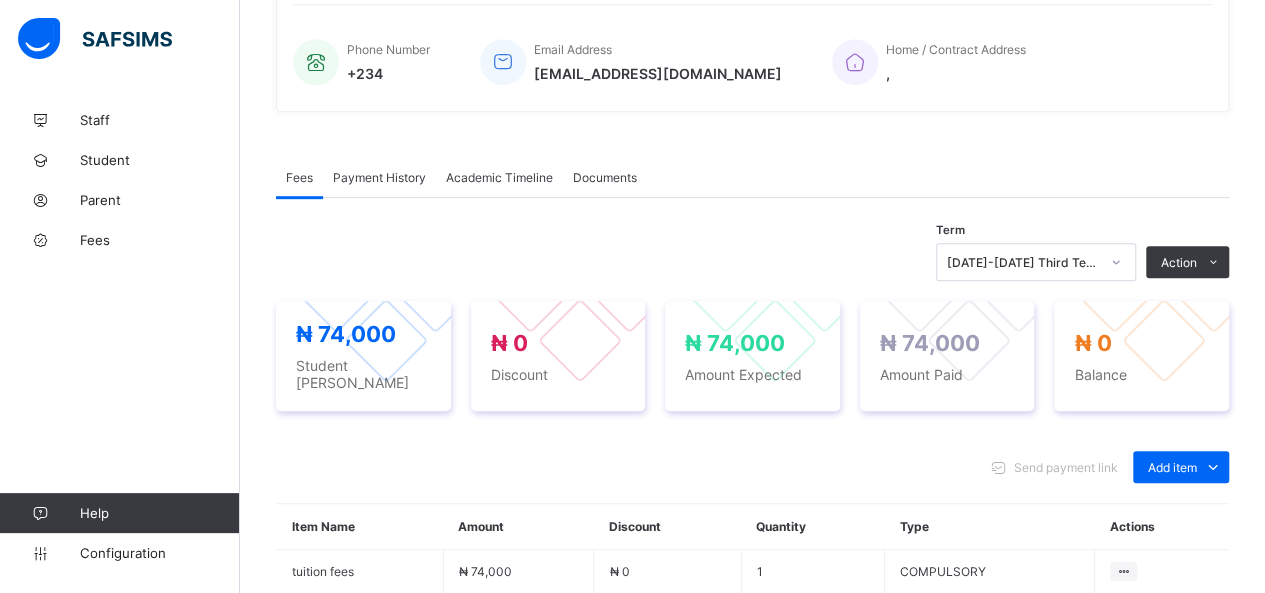 click on "Payment History" at bounding box center (379, 177) 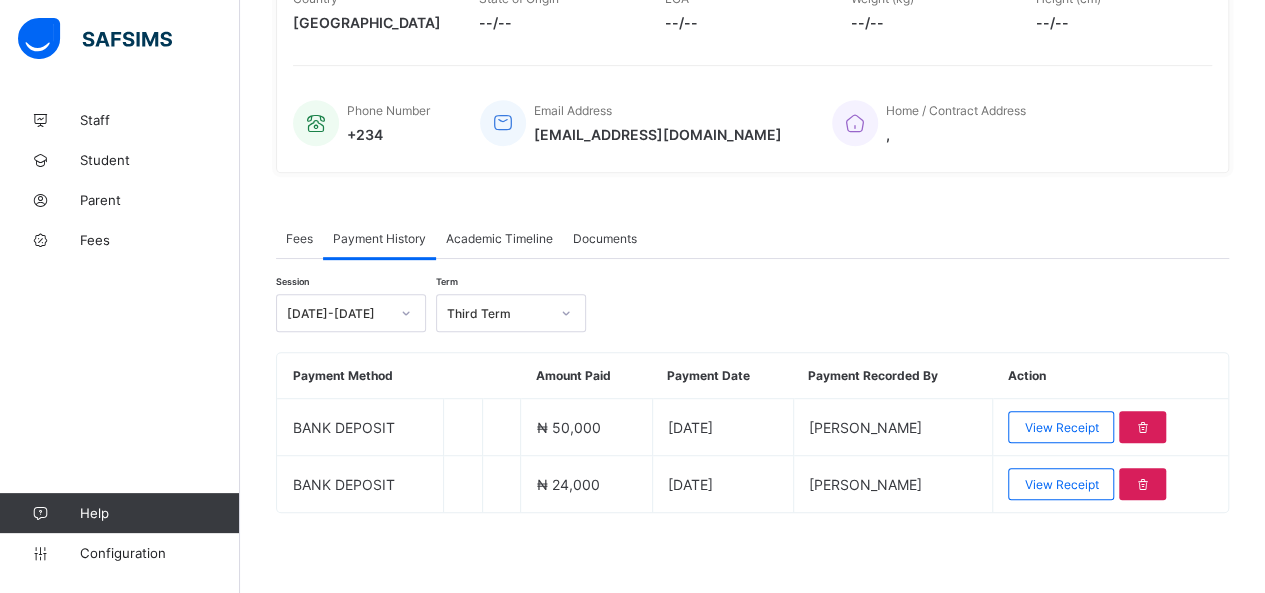scroll, scrollTop: 408, scrollLeft: 0, axis: vertical 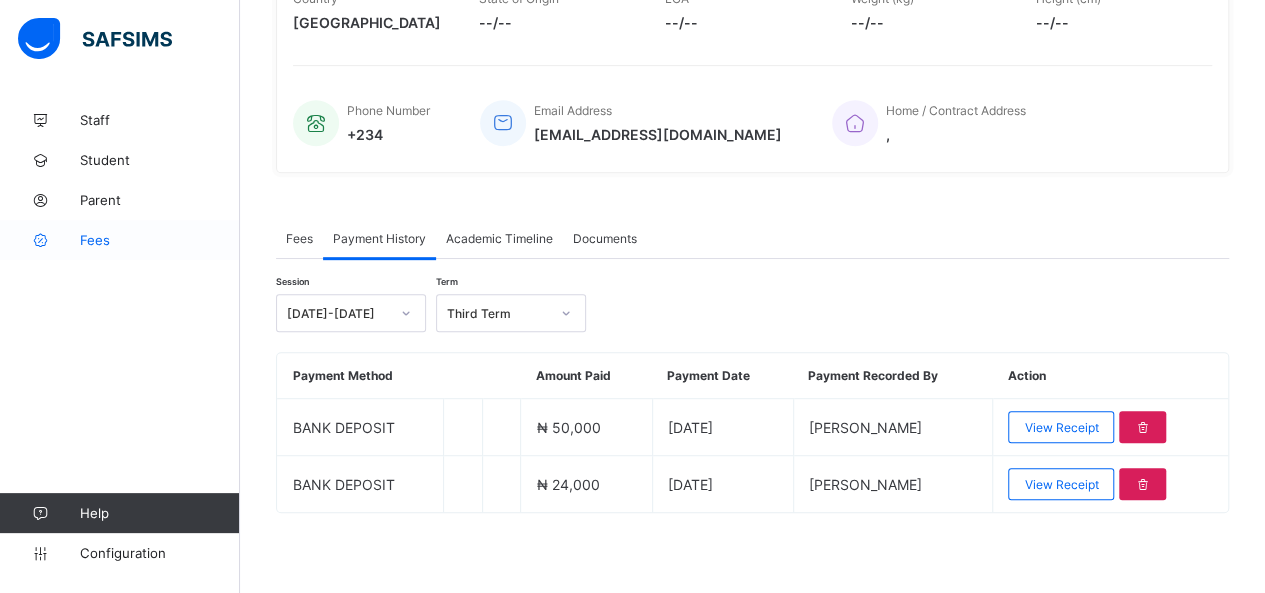click on "Fees" at bounding box center (160, 240) 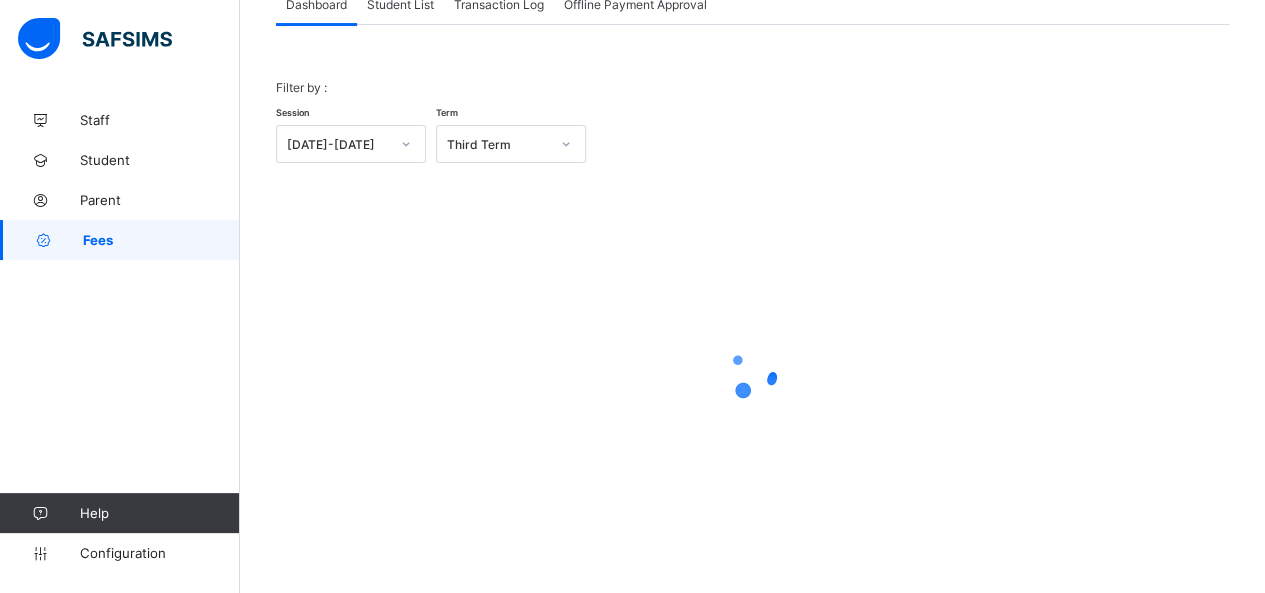 scroll, scrollTop: 144, scrollLeft: 0, axis: vertical 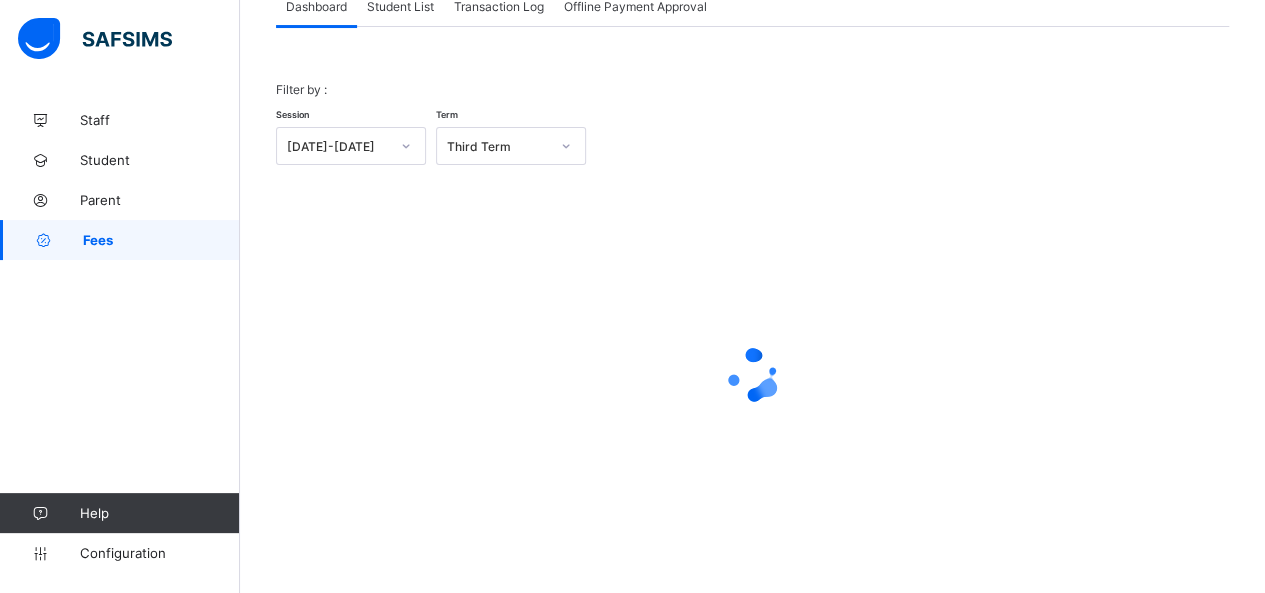 drag, startPoint x: 407, startPoint y: 3, endPoint x: 362, endPoint y: 208, distance: 209.88092 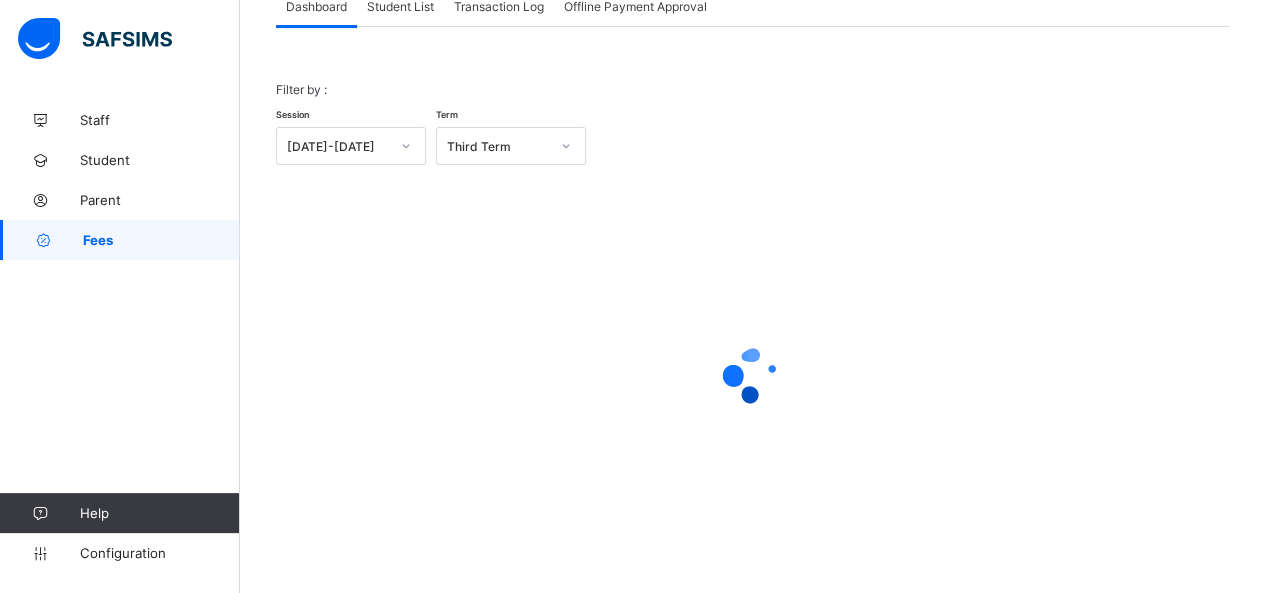 click on "Student List" at bounding box center (400, 6) 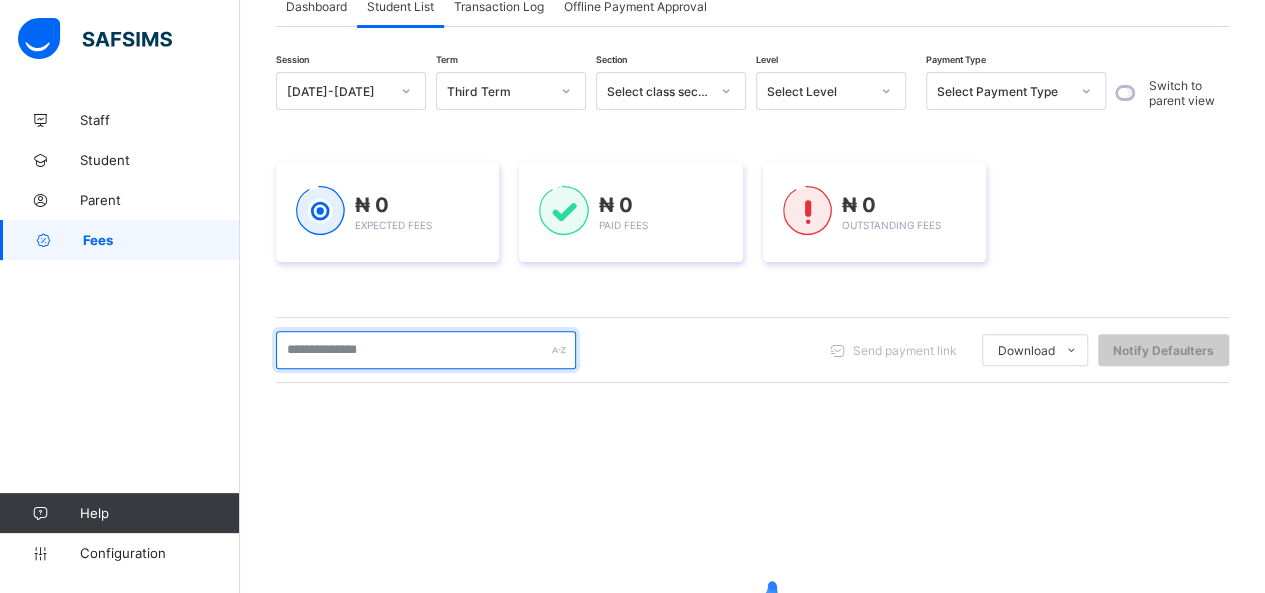 click at bounding box center (426, 350) 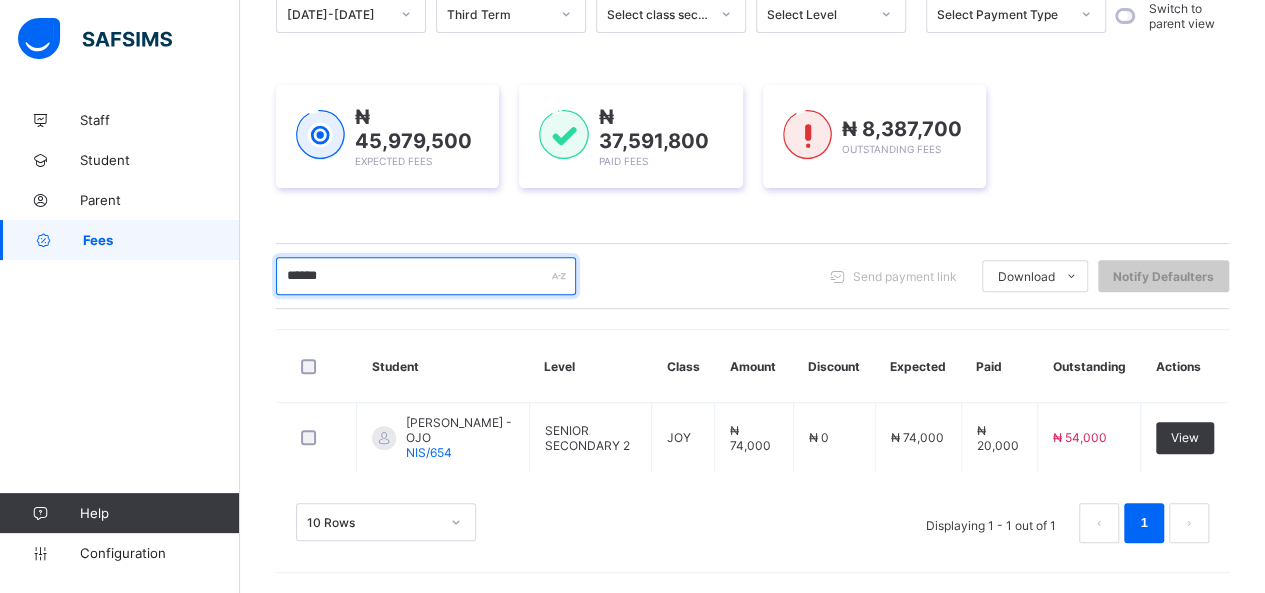 scroll, scrollTop: 214, scrollLeft: 0, axis: vertical 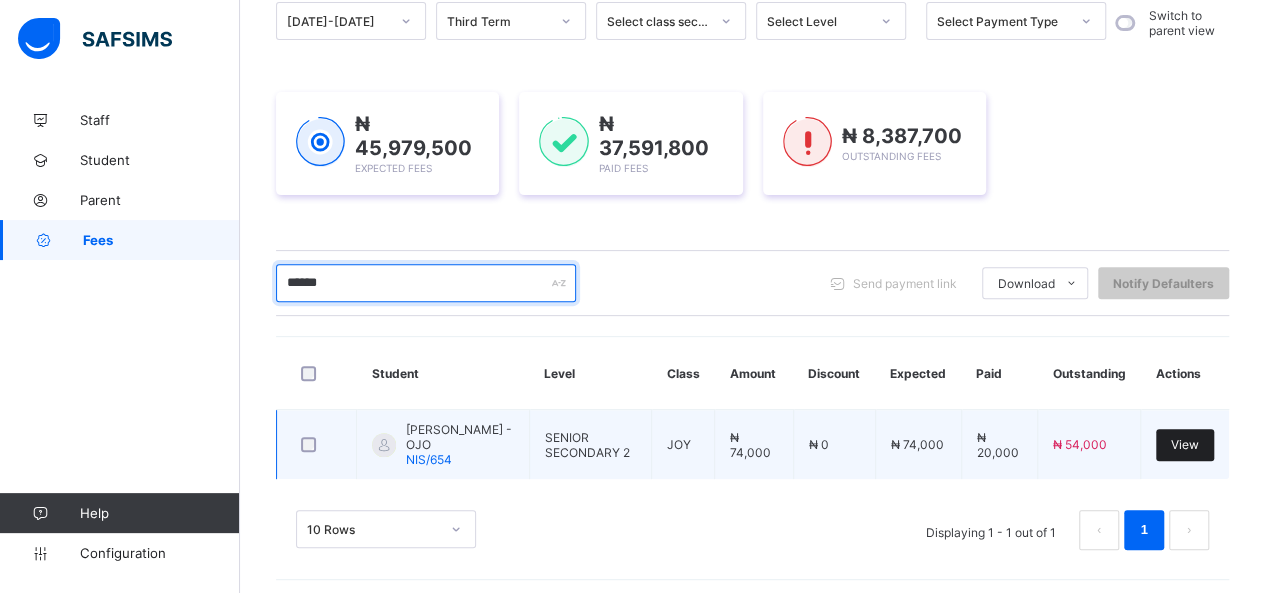 type on "******" 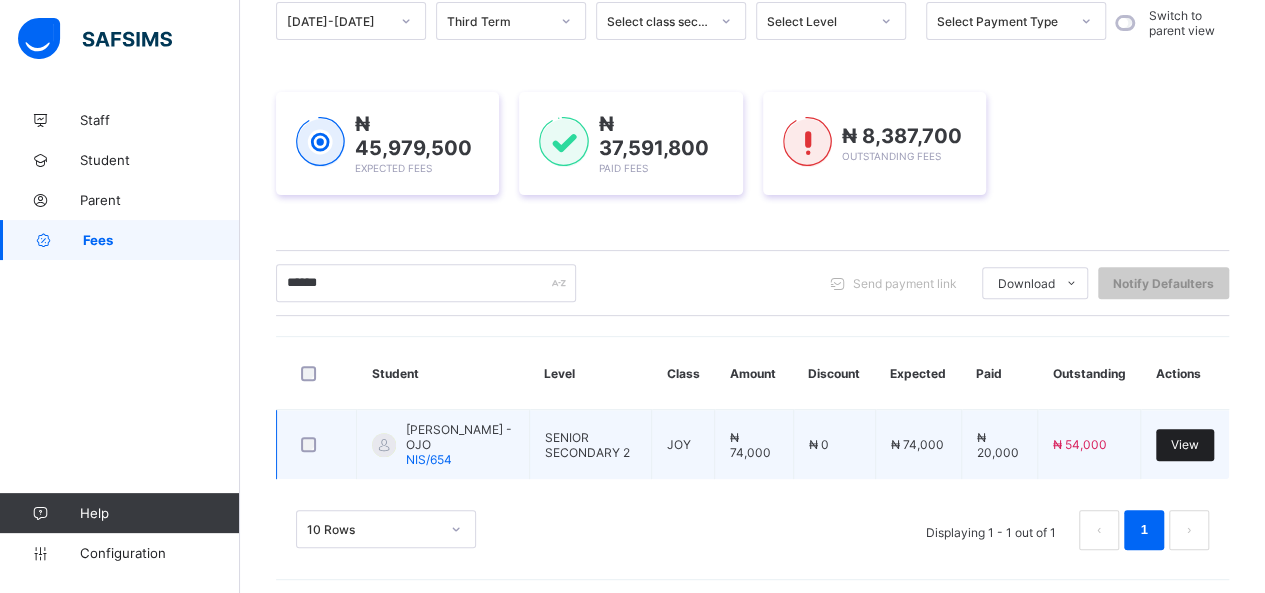 click on "View" at bounding box center (1185, 444) 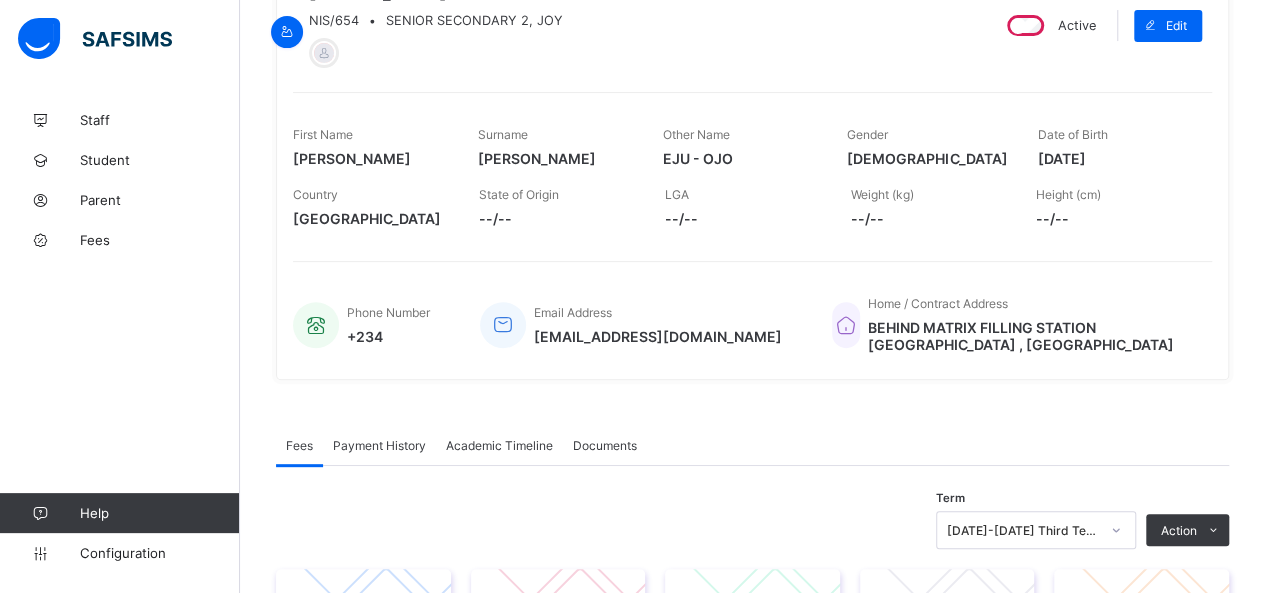 click on "Payment History" at bounding box center (379, 445) 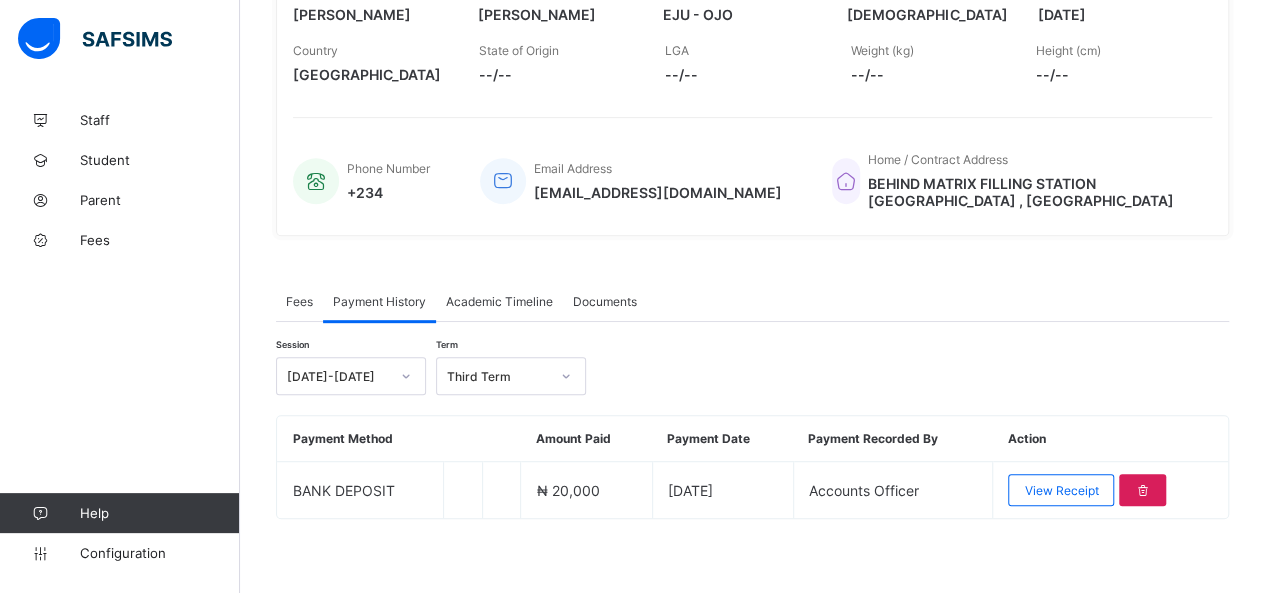 scroll, scrollTop: 360, scrollLeft: 0, axis: vertical 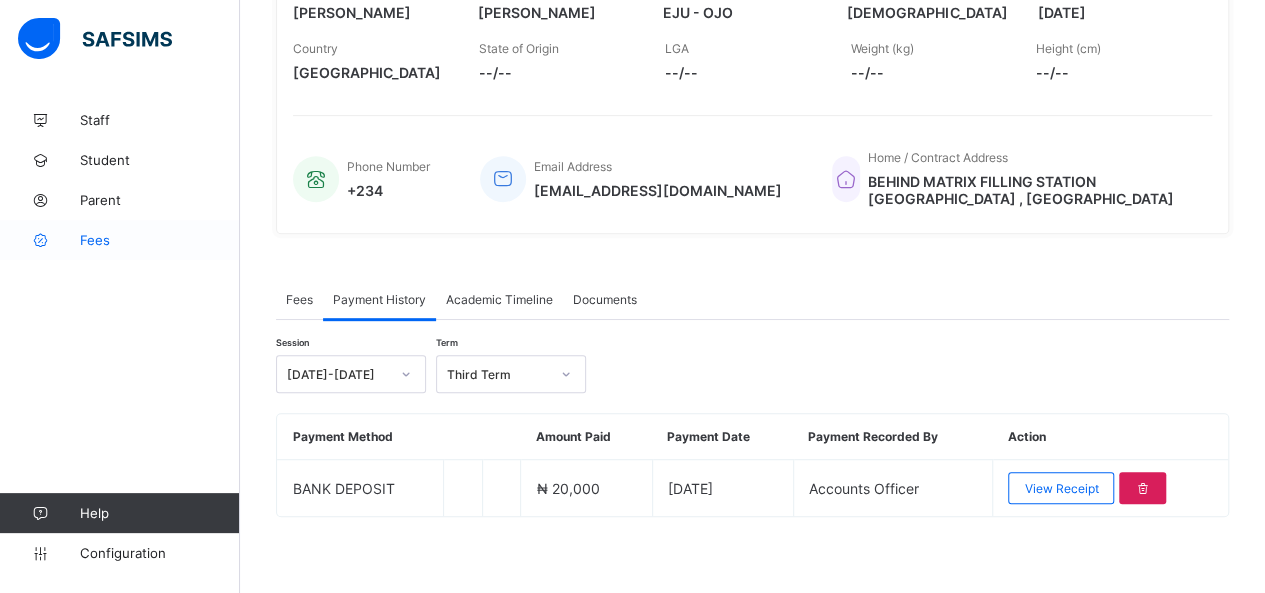 click on "Fees" at bounding box center (160, 240) 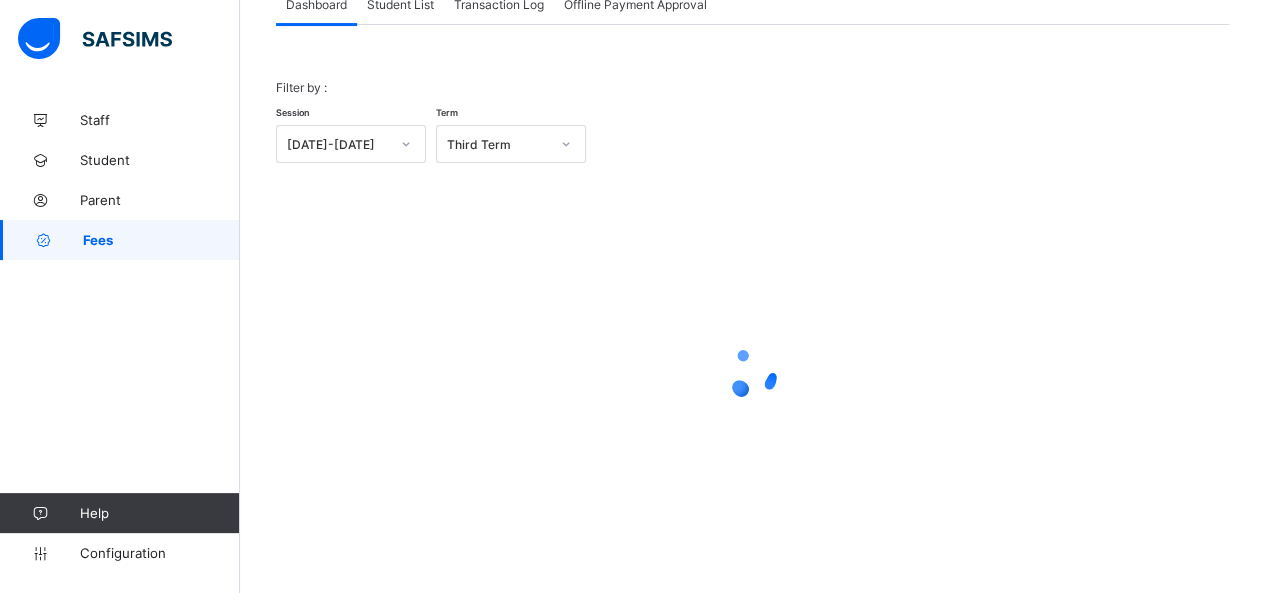 scroll, scrollTop: 144, scrollLeft: 0, axis: vertical 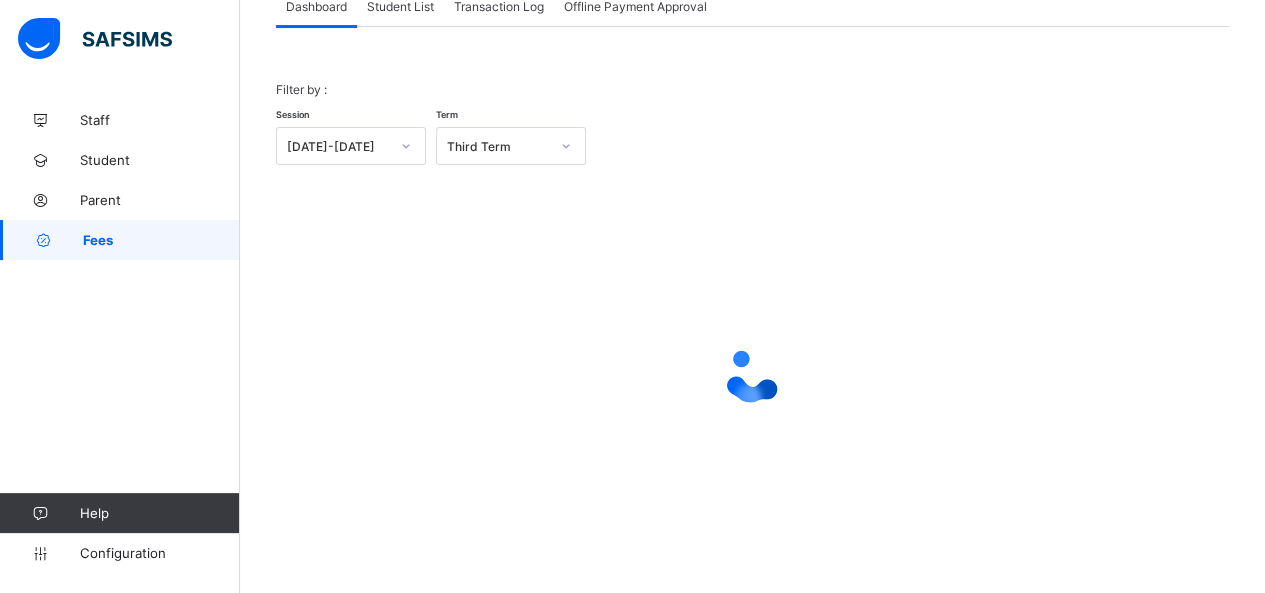 click on "Student List" at bounding box center [400, 6] 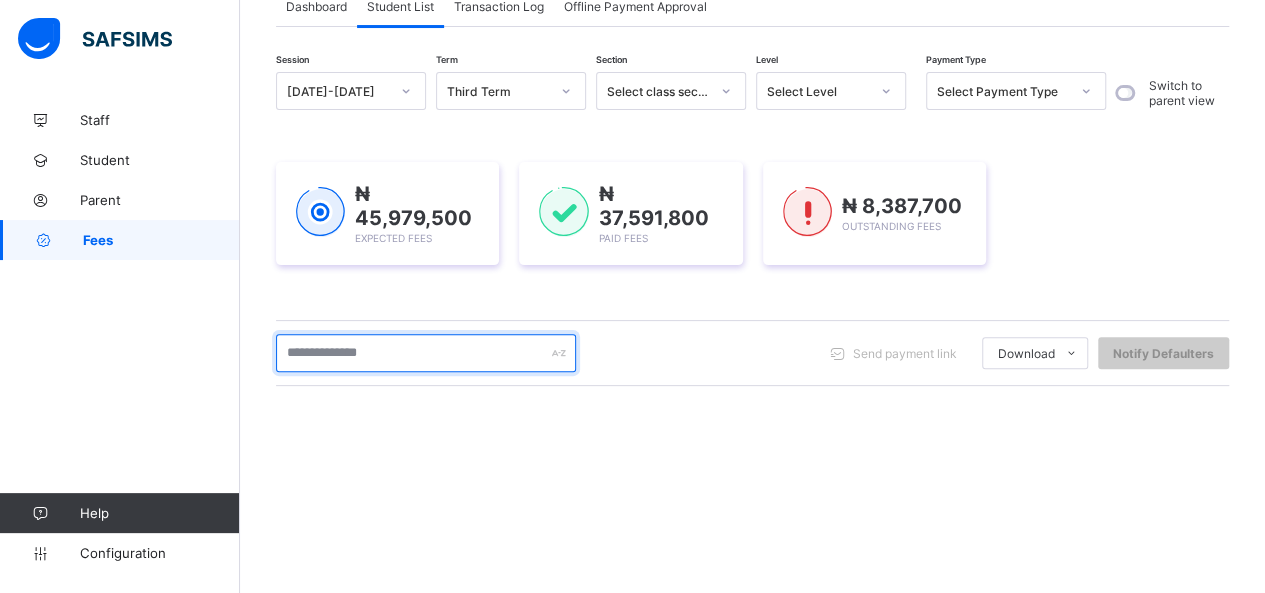 click at bounding box center [426, 353] 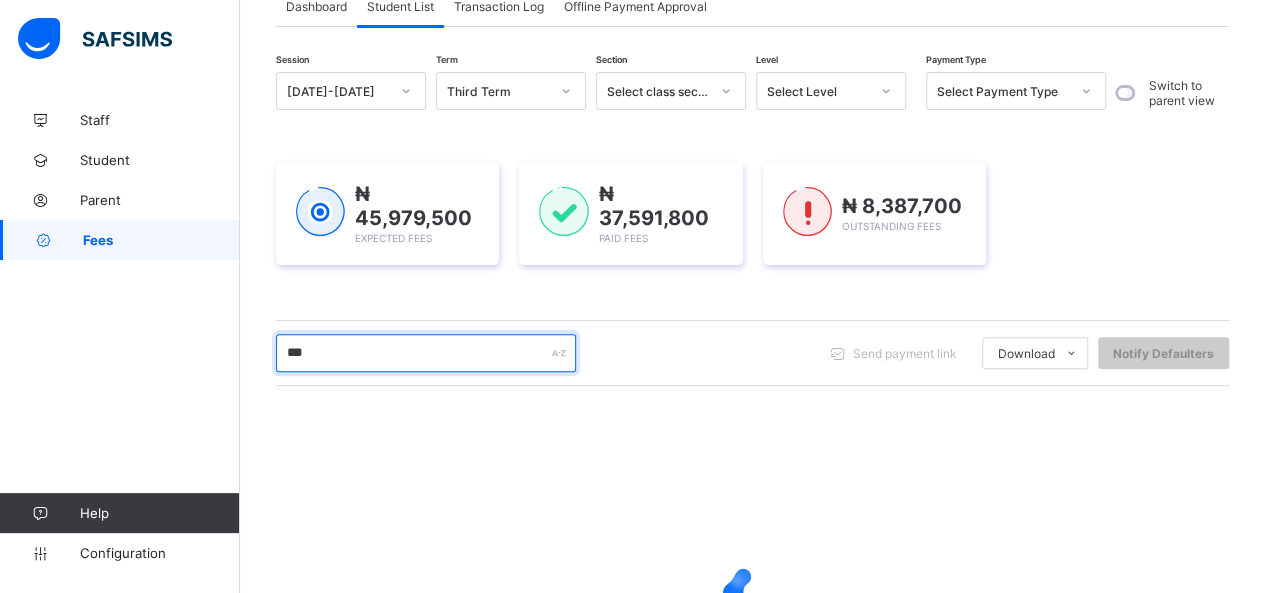 type on "*******" 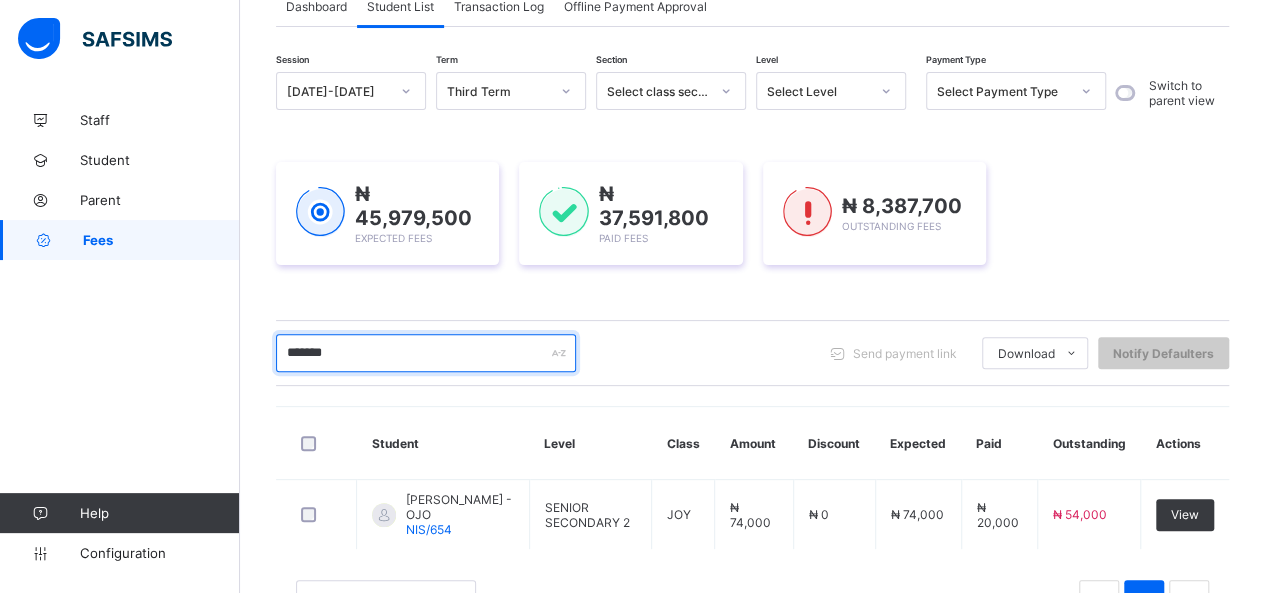 scroll, scrollTop: 214, scrollLeft: 0, axis: vertical 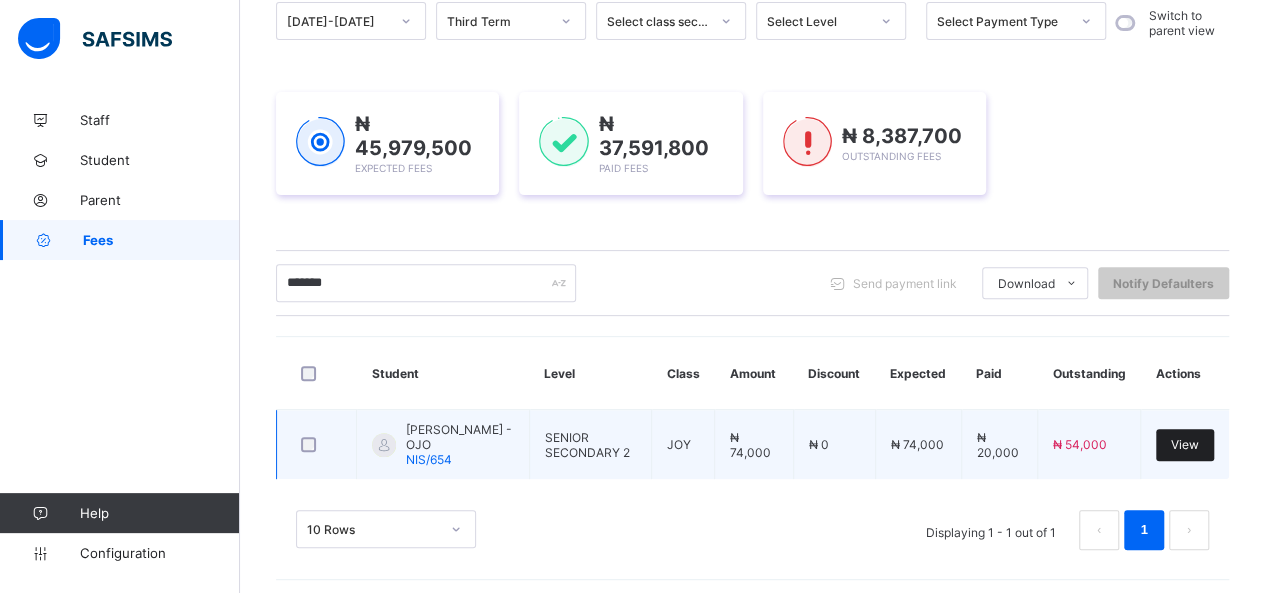 click on "View" at bounding box center (1185, 444) 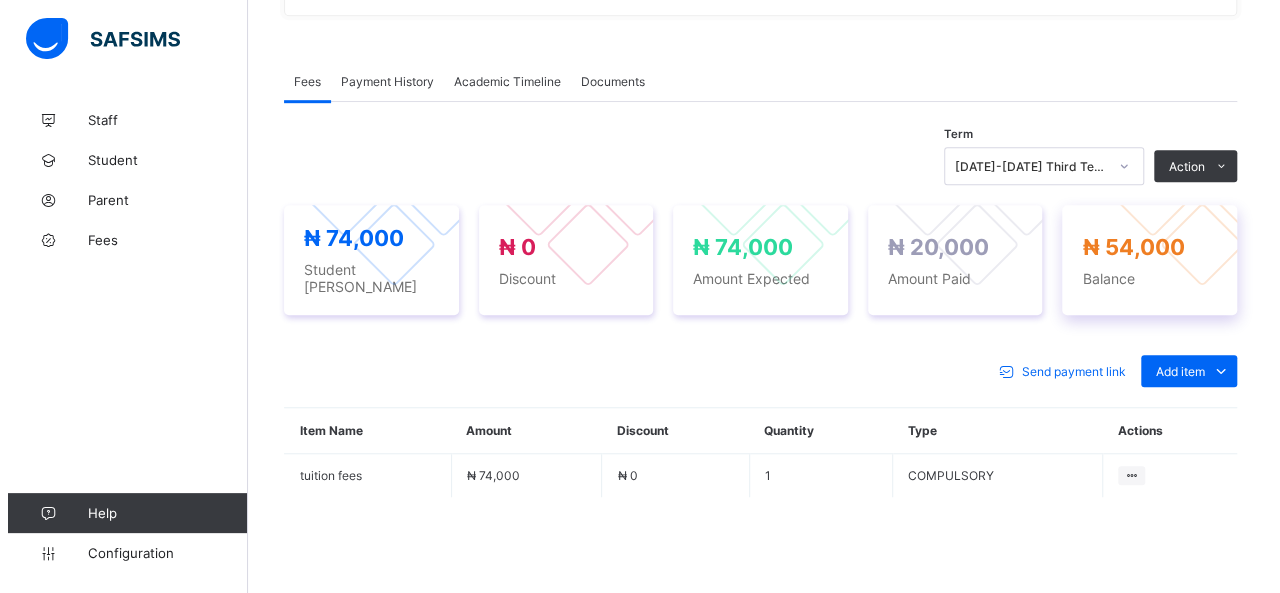 scroll, scrollTop: 614, scrollLeft: 0, axis: vertical 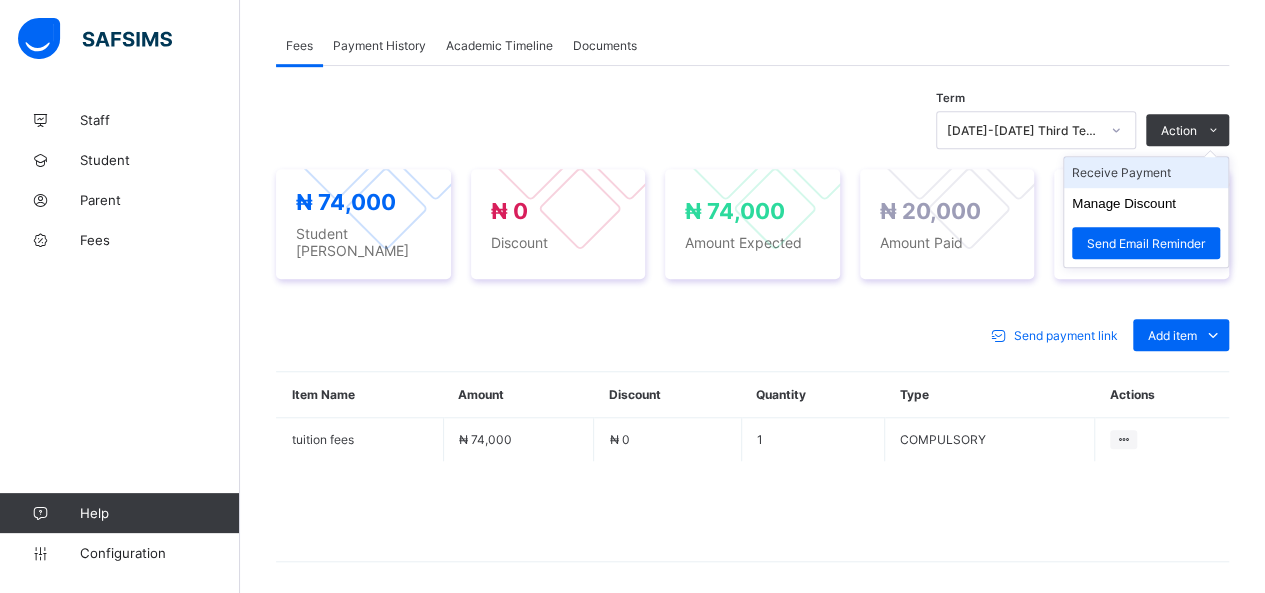 click on "Receive Payment" at bounding box center [1146, 172] 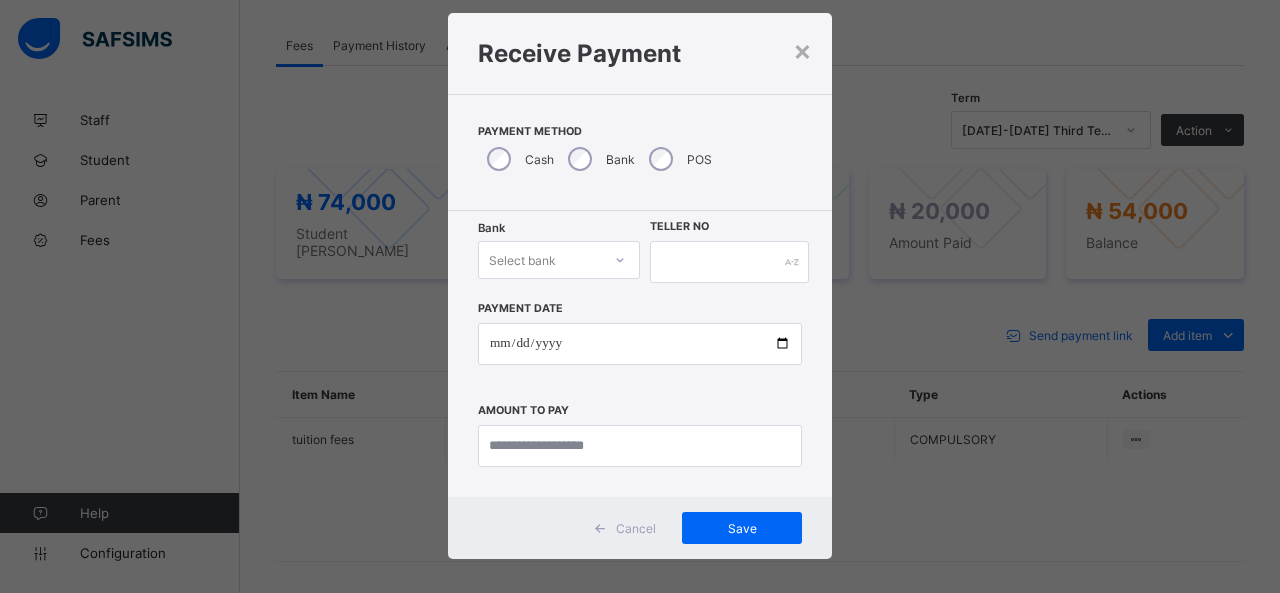 click on "Select bank" at bounding box center [559, 260] 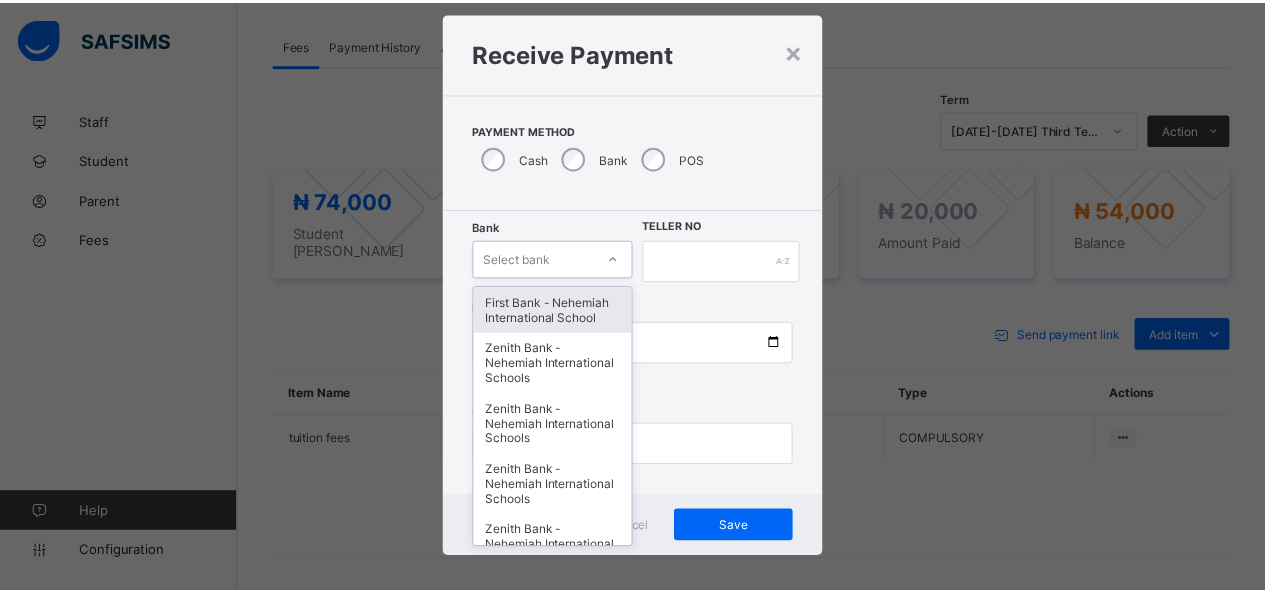 scroll, scrollTop: 40, scrollLeft: 0, axis: vertical 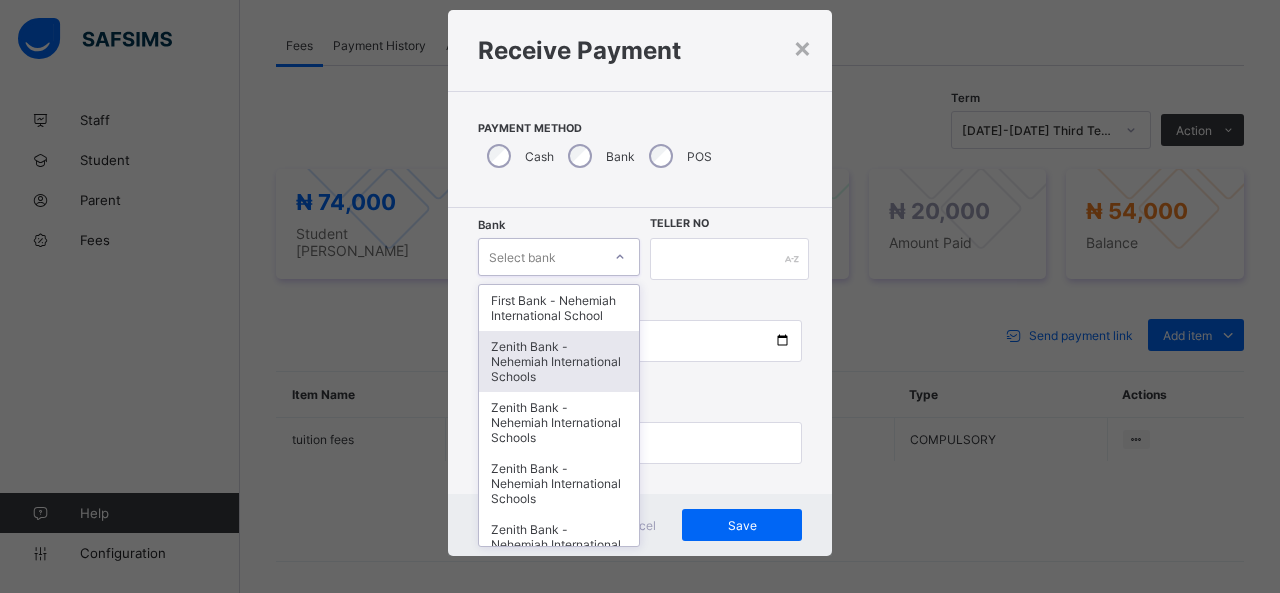 drag, startPoint x: 558, startPoint y: 379, endPoint x: 589, endPoint y: 347, distance: 44.553337 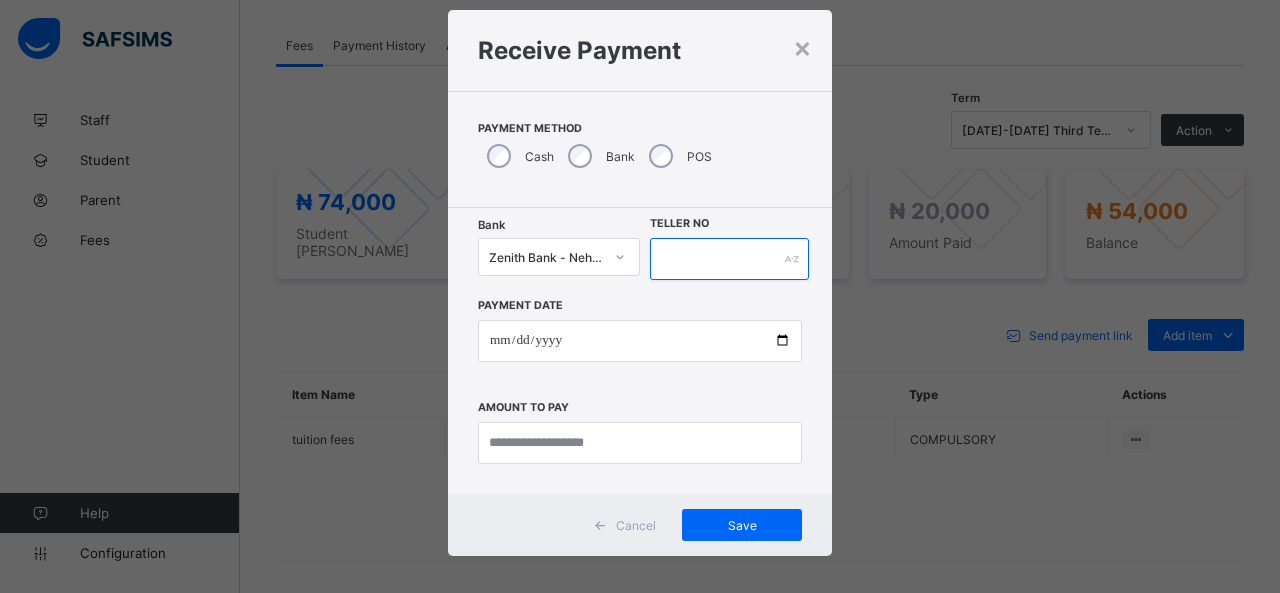 click at bounding box center [729, 259] 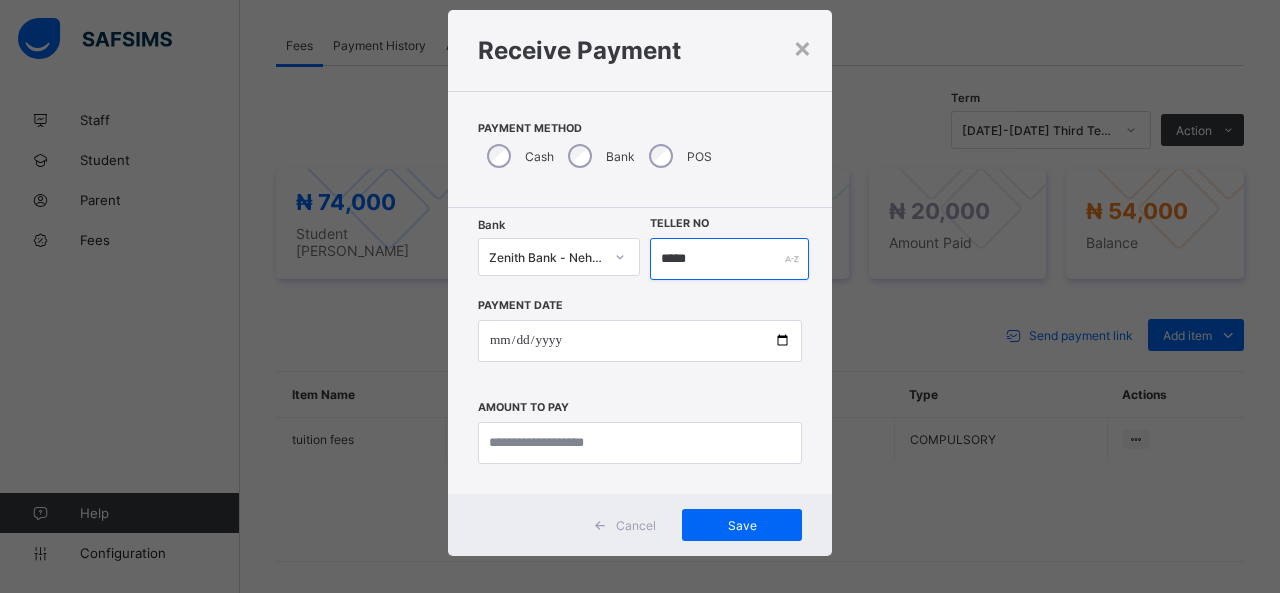 type on "*****" 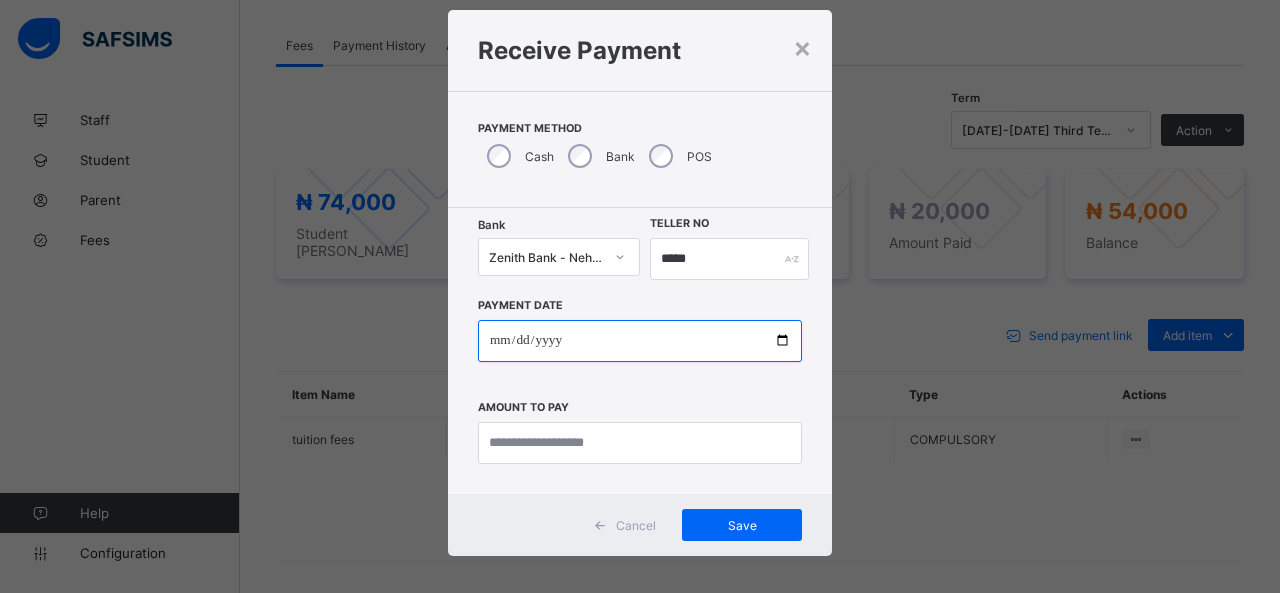 click at bounding box center [640, 341] 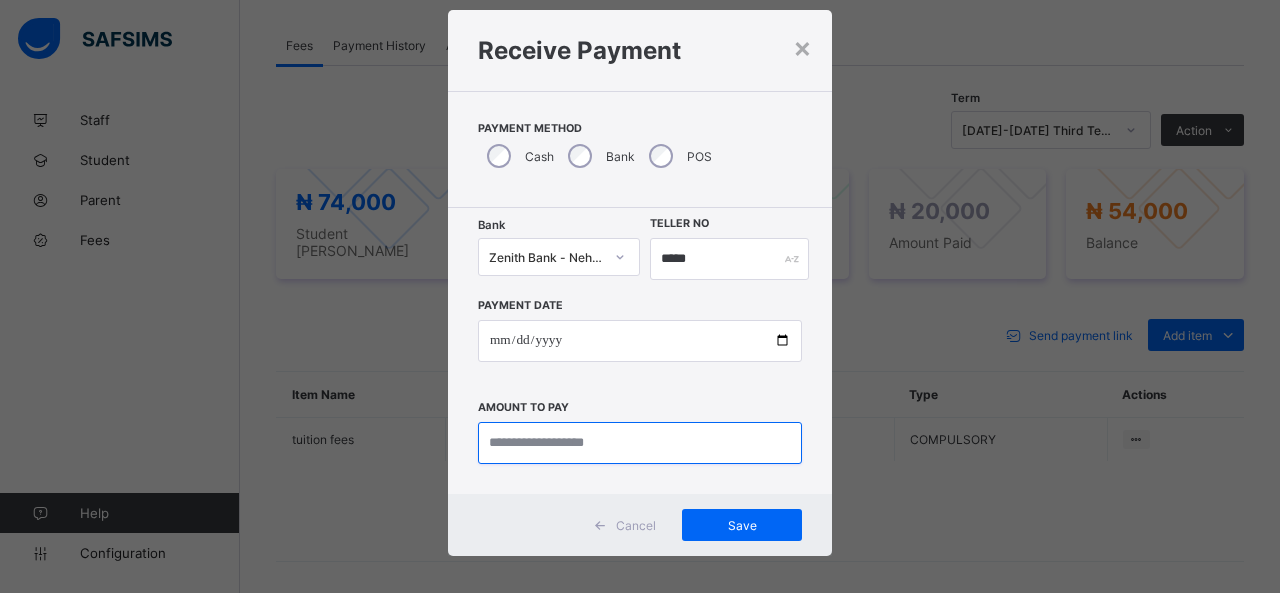 click at bounding box center (640, 443) 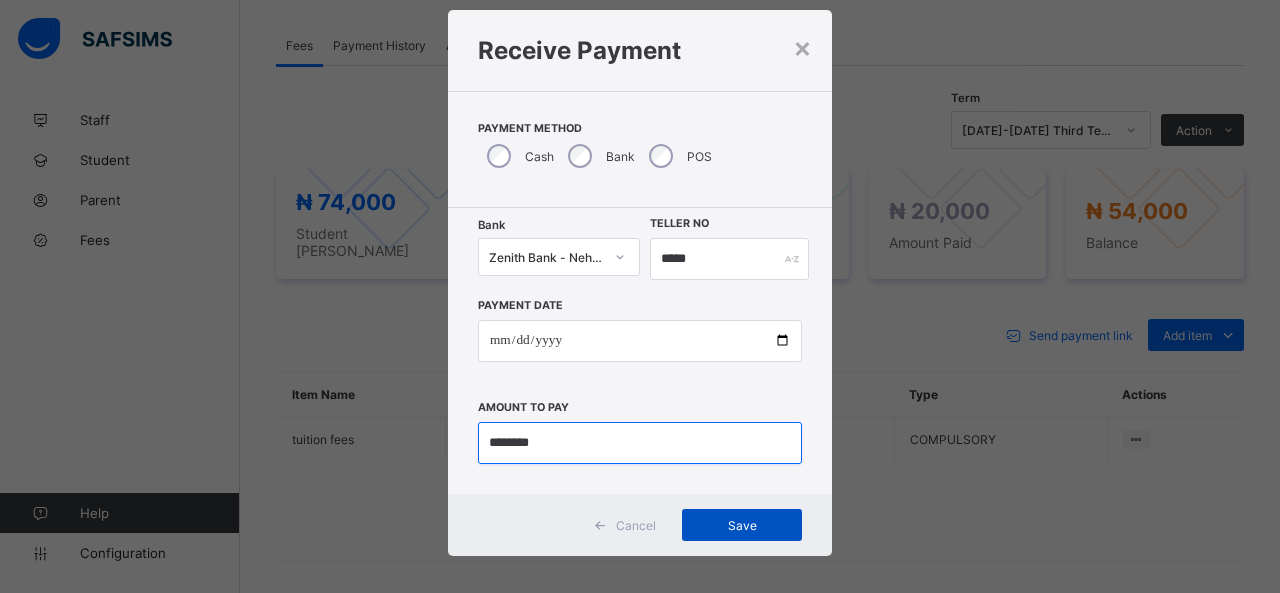 type on "********" 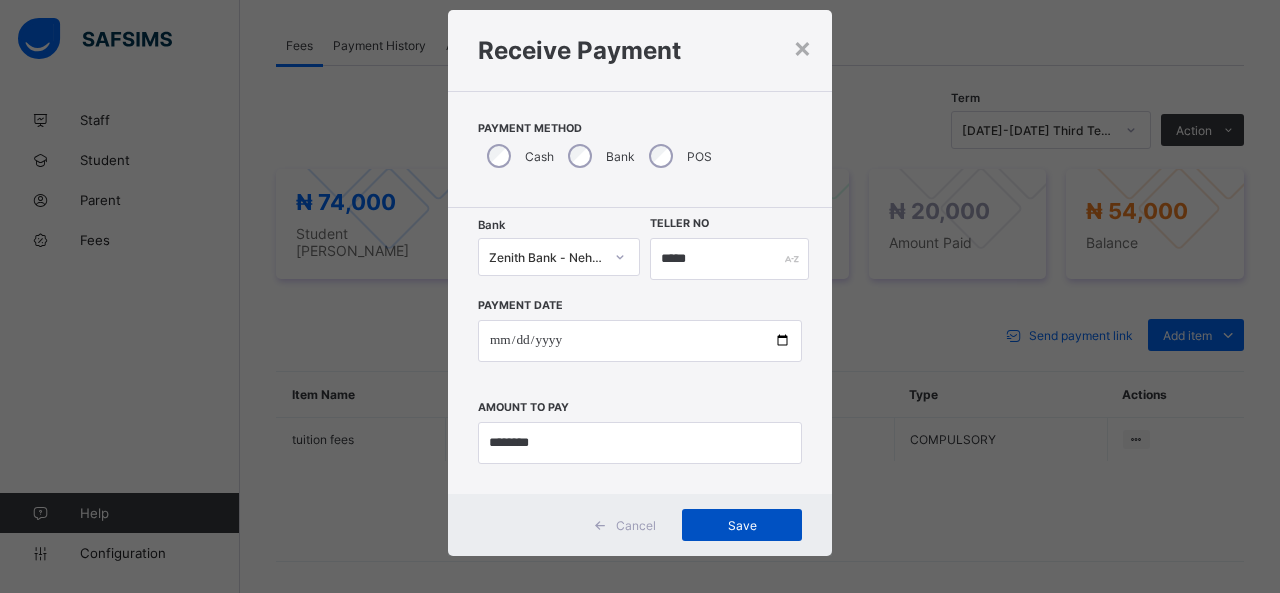 click on "Save" at bounding box center (742, 525) 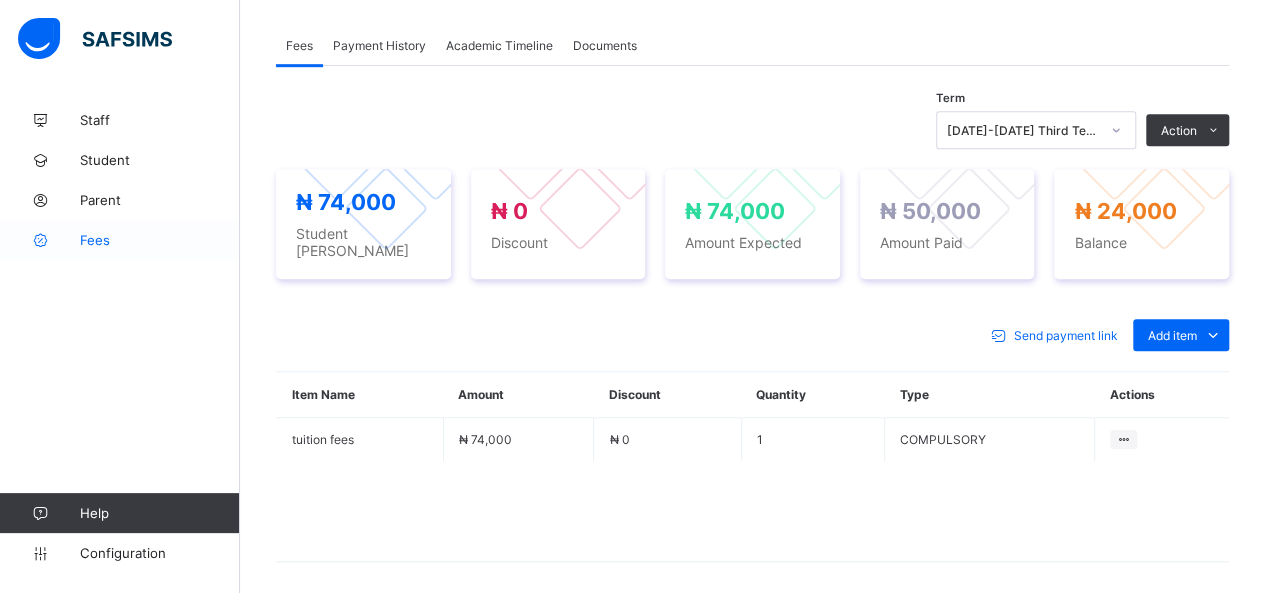 click on "Fees" at bounding box center [160, 240] 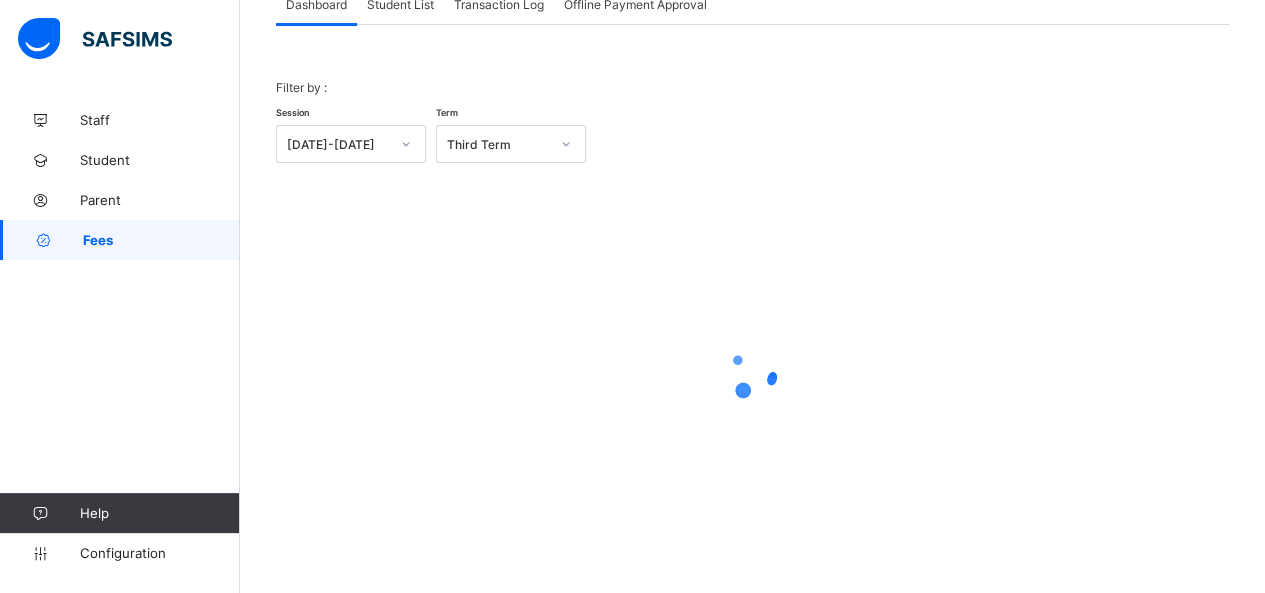 scroll, scrollTop: 144, scrollLeft: 0, axis: vertical 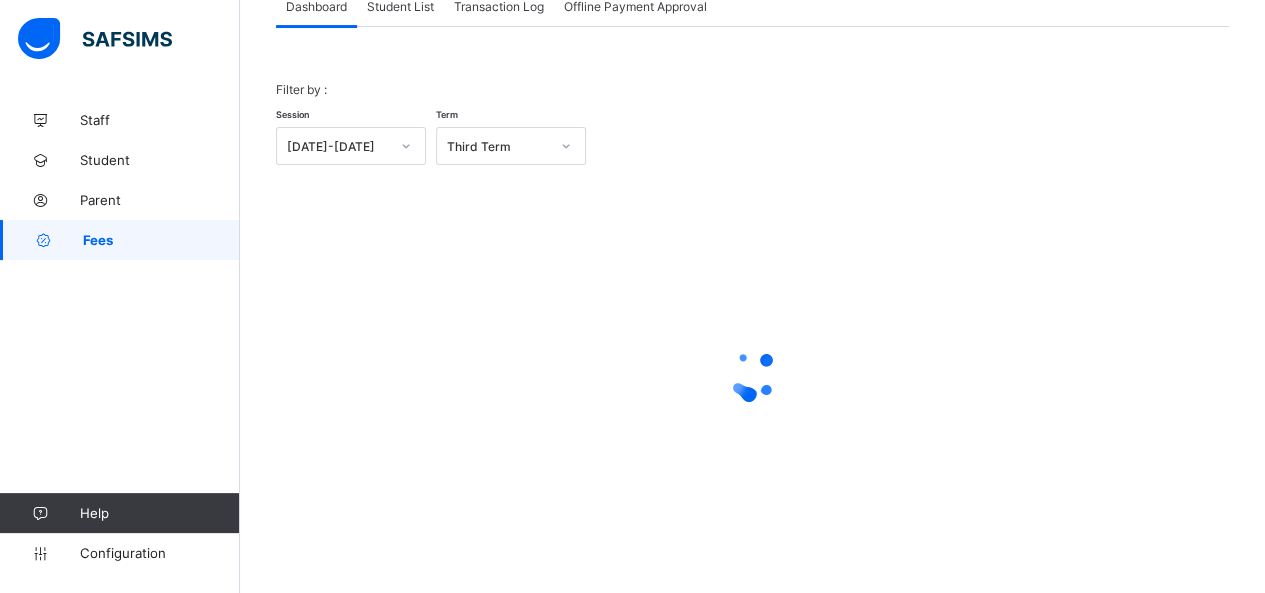 drag, startPoint x: 389, startPoint y: 3, endPoint x: 390, endPoint y: 127, distance: 124.004036 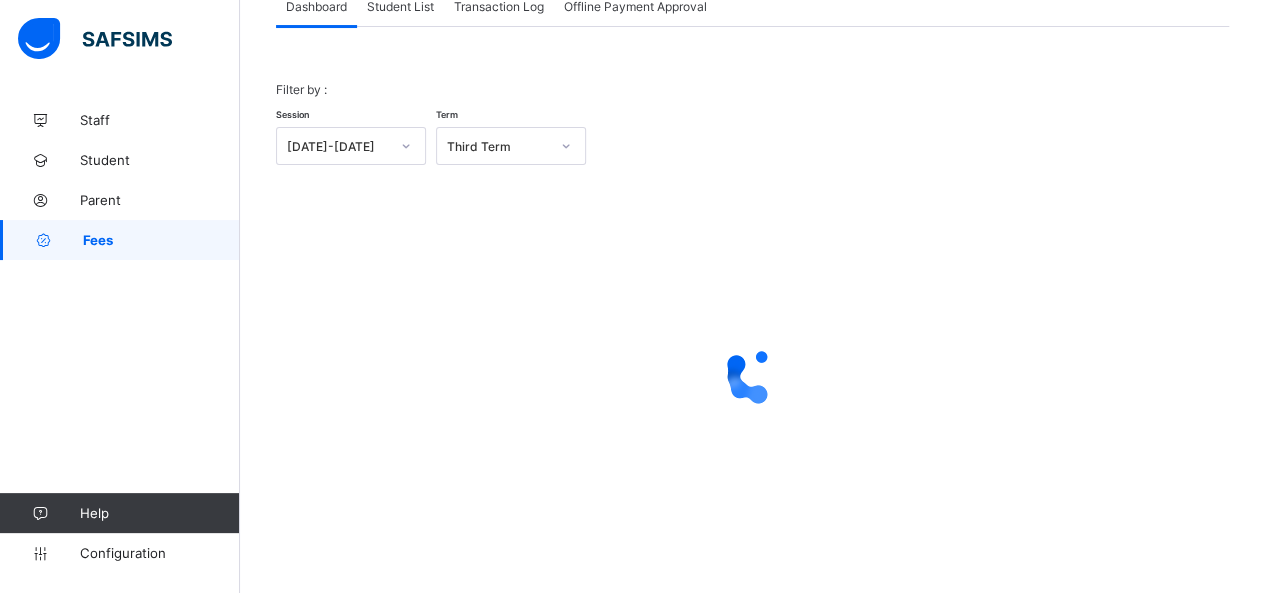 click on "Student List" at bounding box center [400, 6] 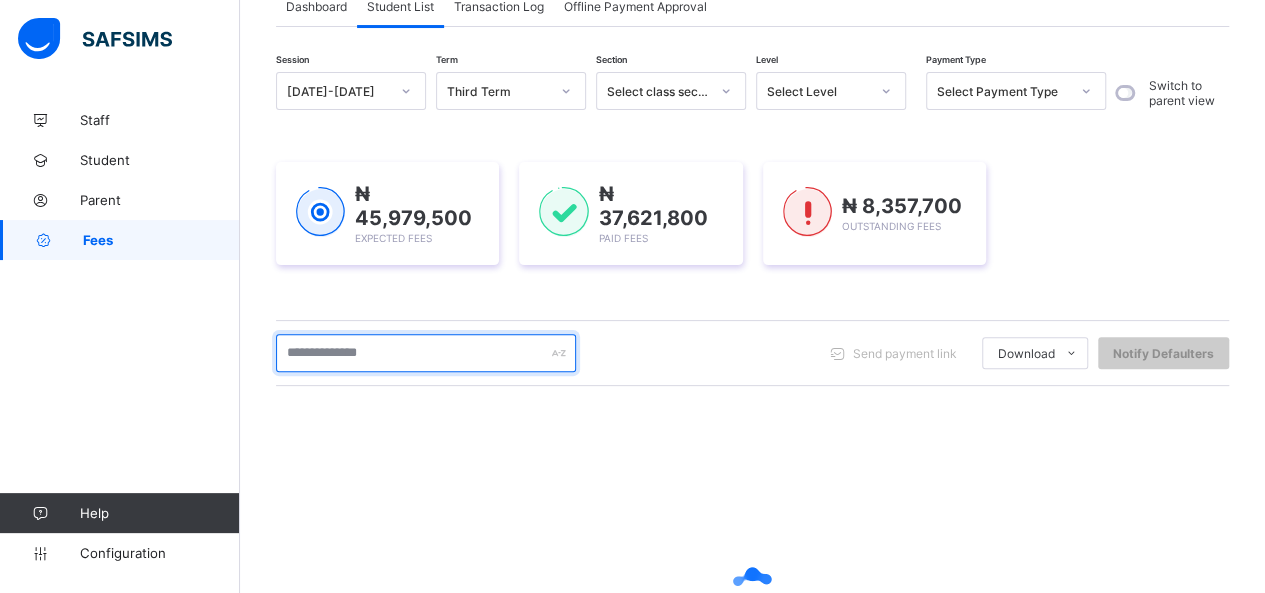 click at bounding box center [426, 353] 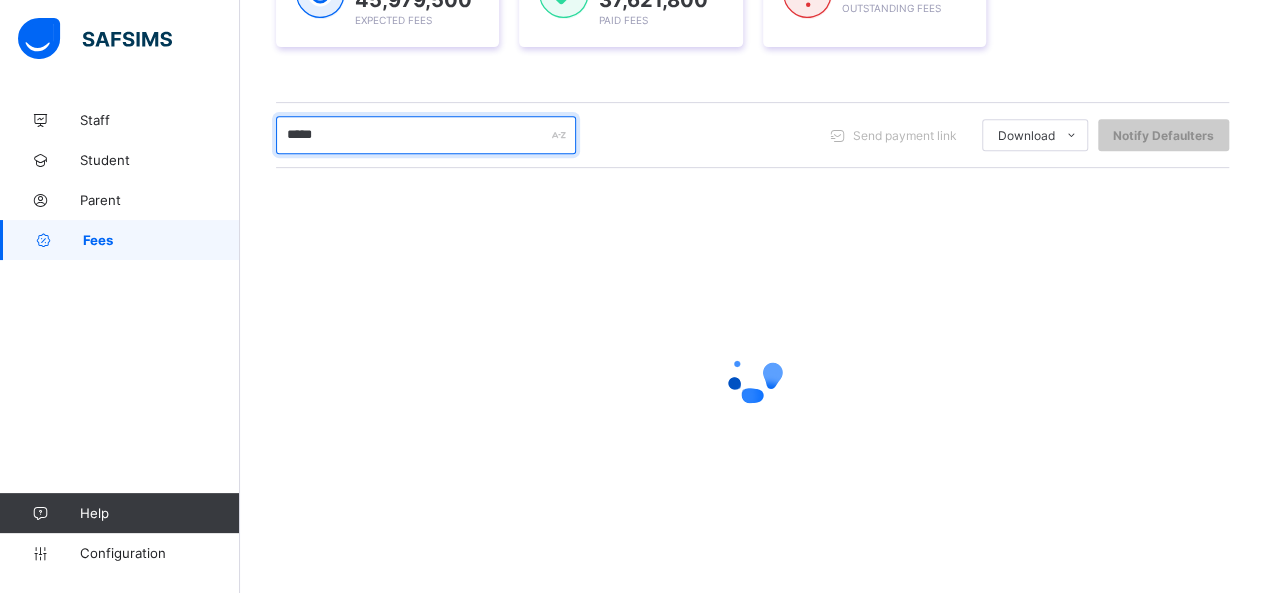 scroll, scrollTop: 281, scrollLeft: 0, axis: vertical 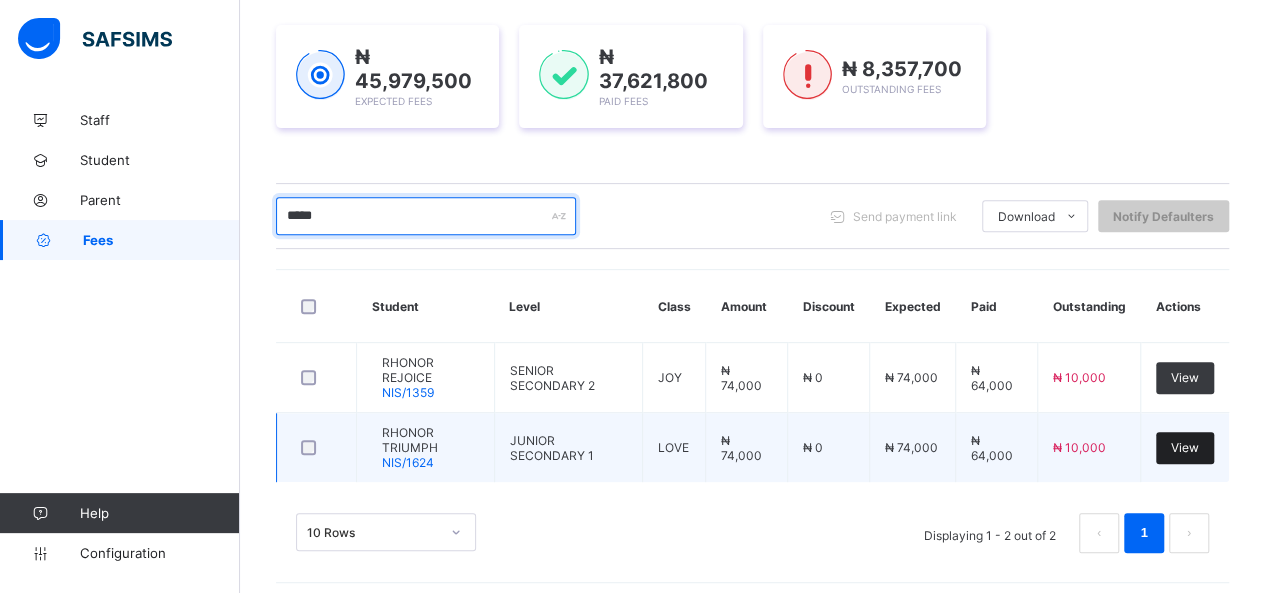 type on "*****" 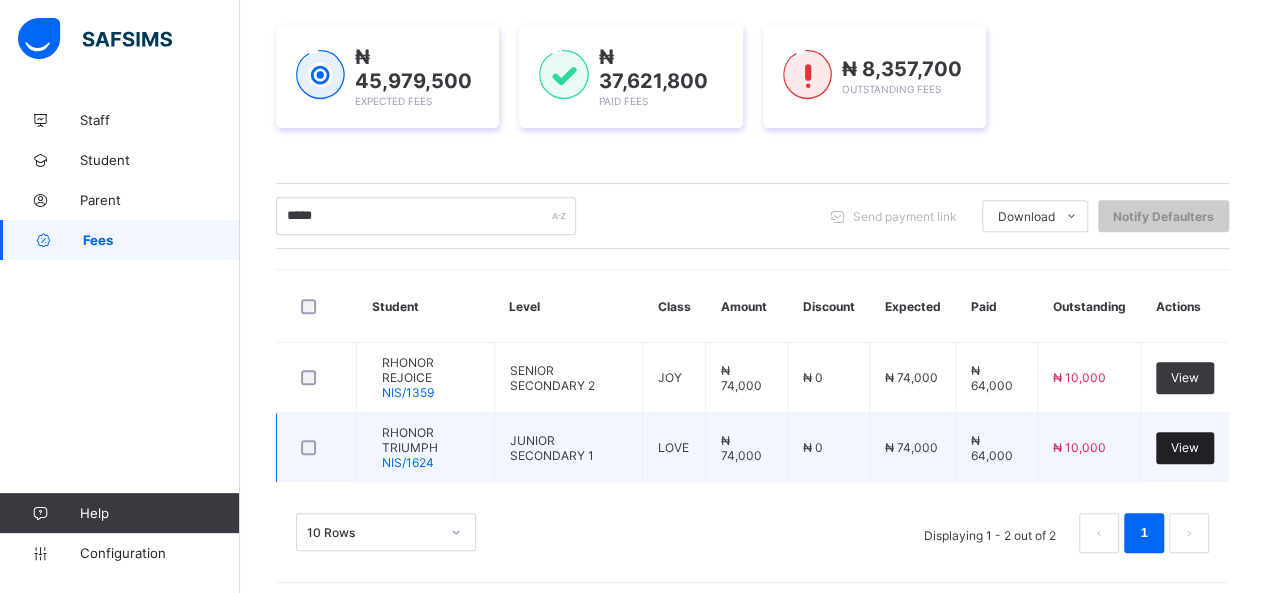click on "View" at bounding box center (1185, 447) 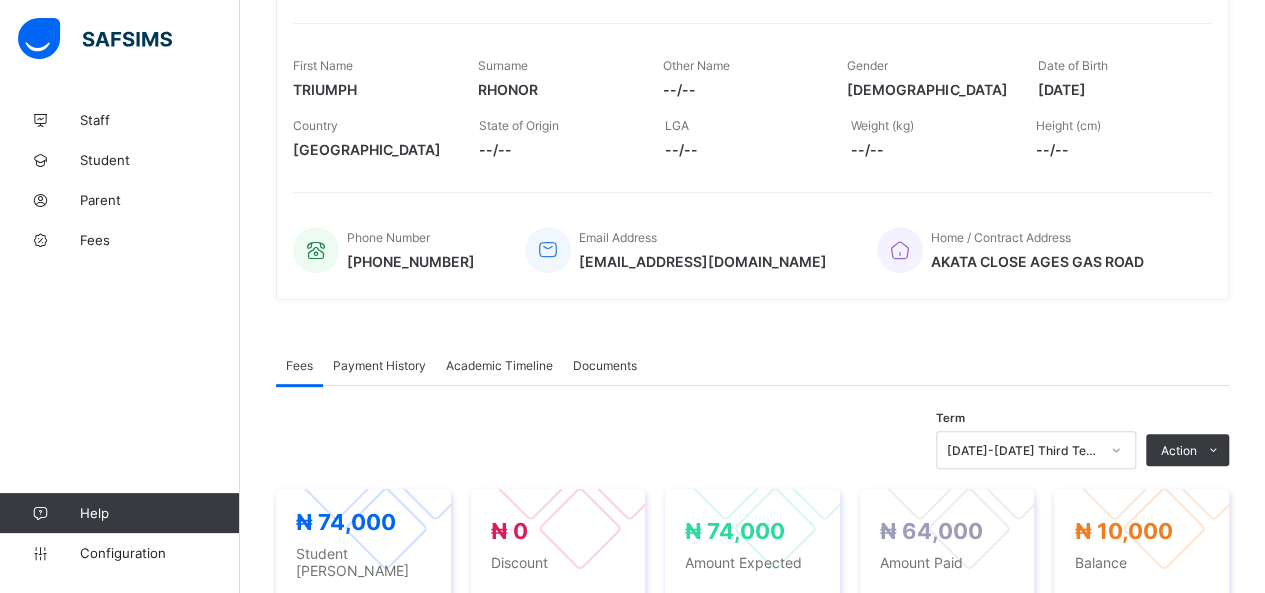 click on "Payment History" at bounding box center [379, 365] 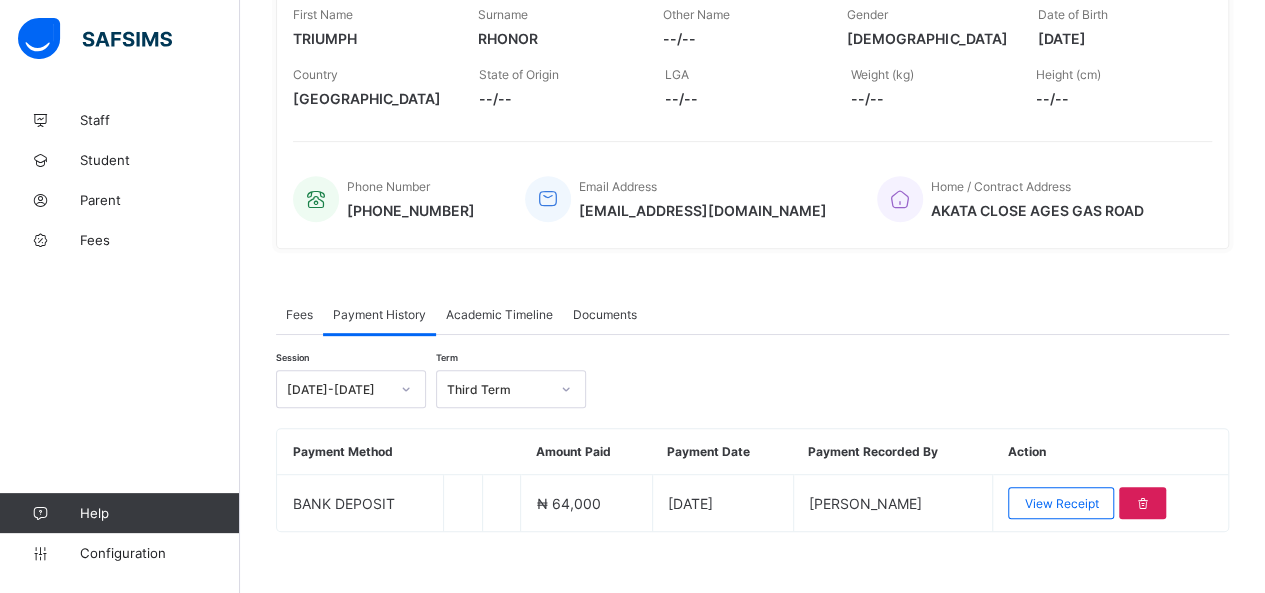 scroll, scrollTop: 351, scrollLeft: 0, axis: vertical 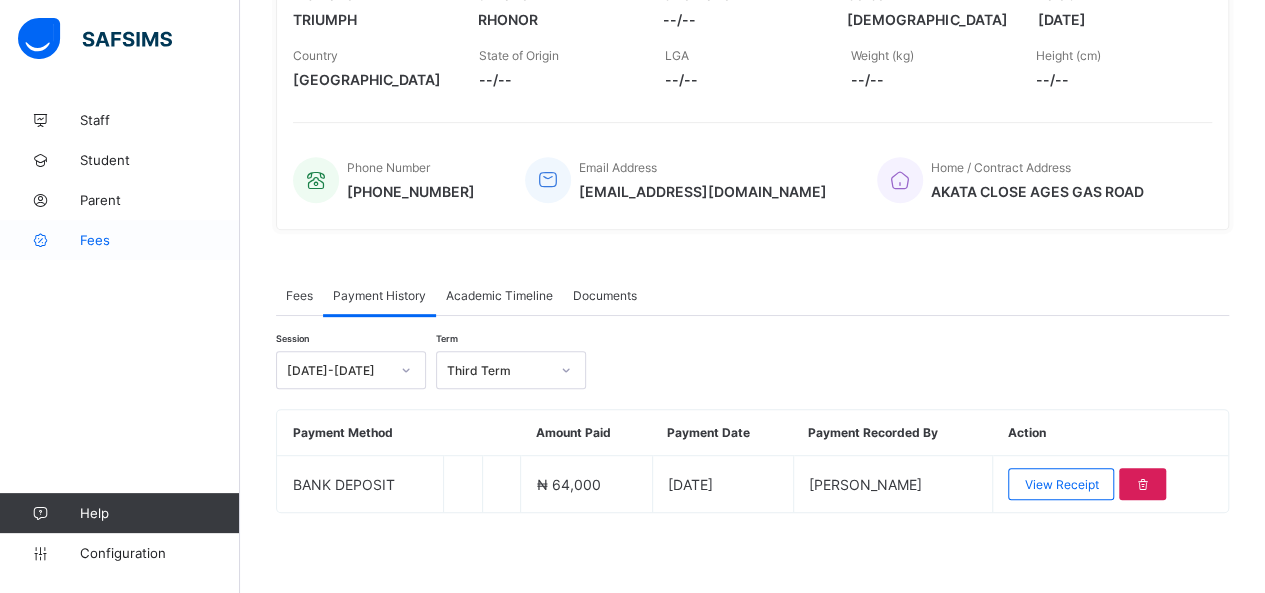 click on "Fees" at bounding box center [160, 240] 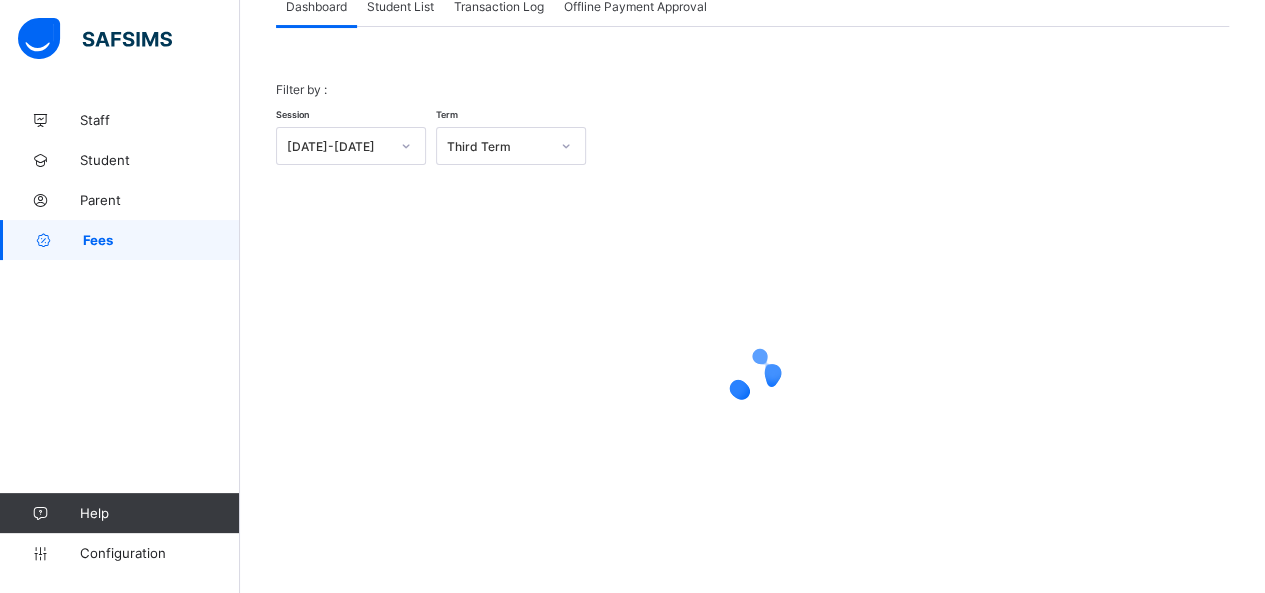 click on "Student List" at bounding box center (400, 6) 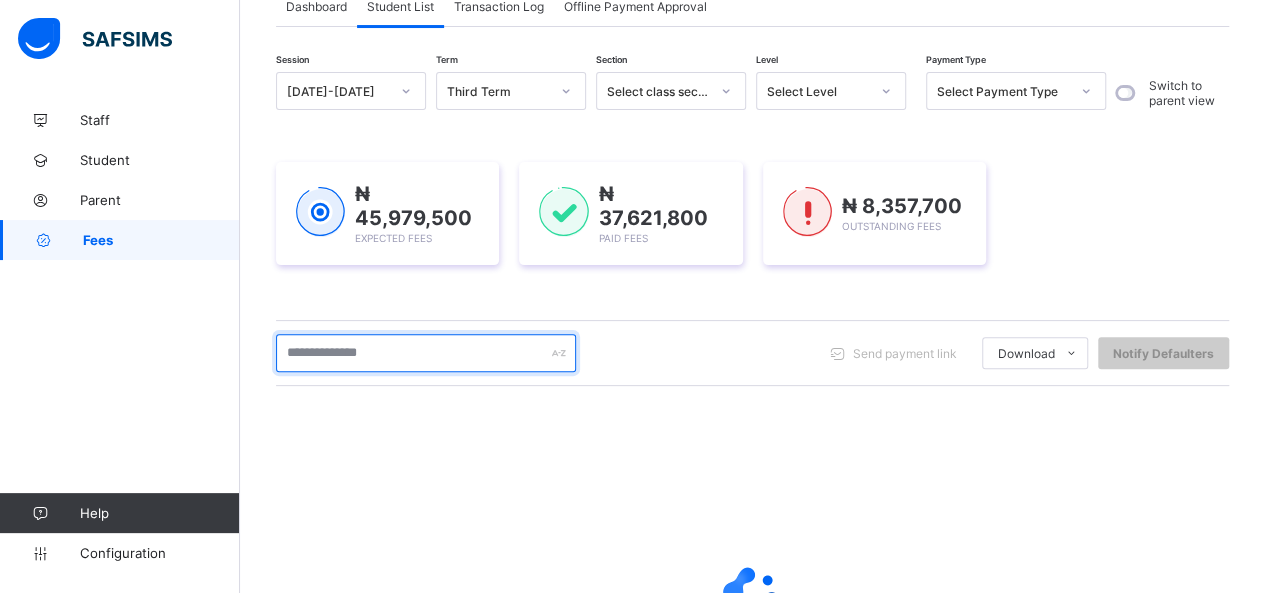 click at bounding box center (426, 353) 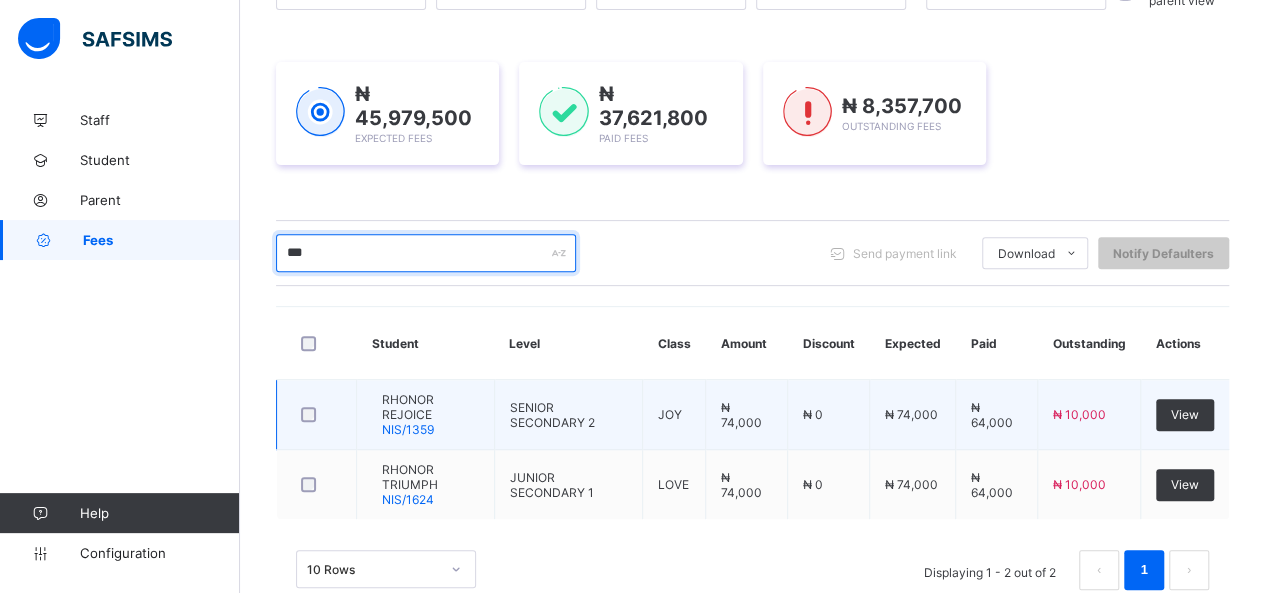 scroll, scrollTop: 281, scrollLeft: 0, axis: vertical 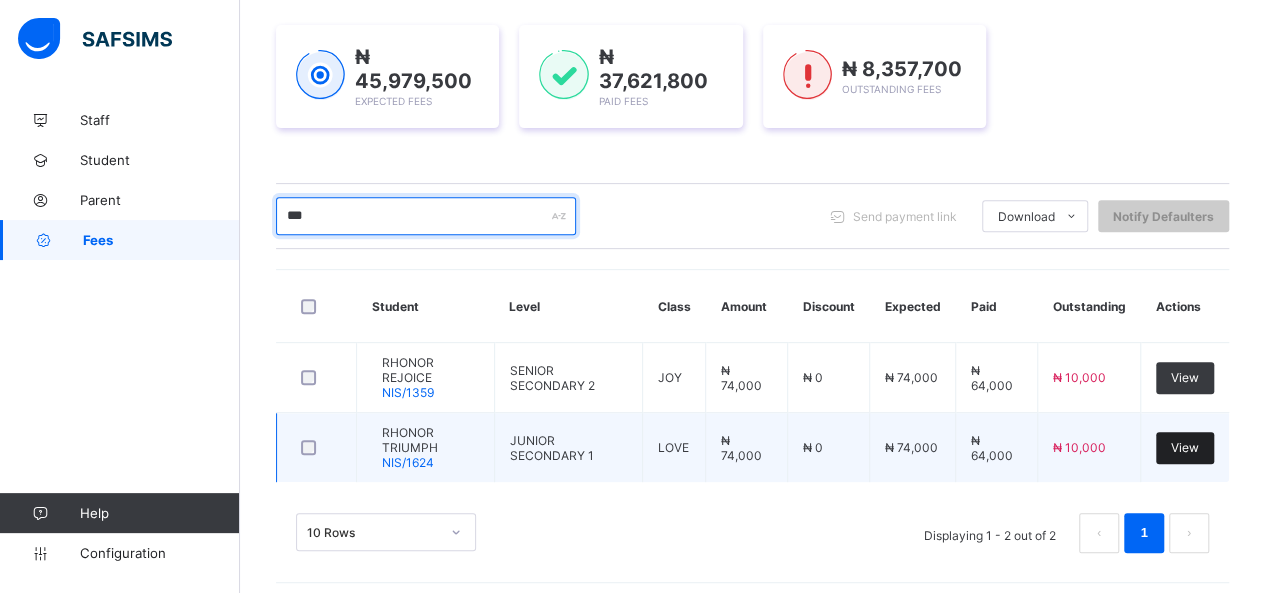 type on "***" 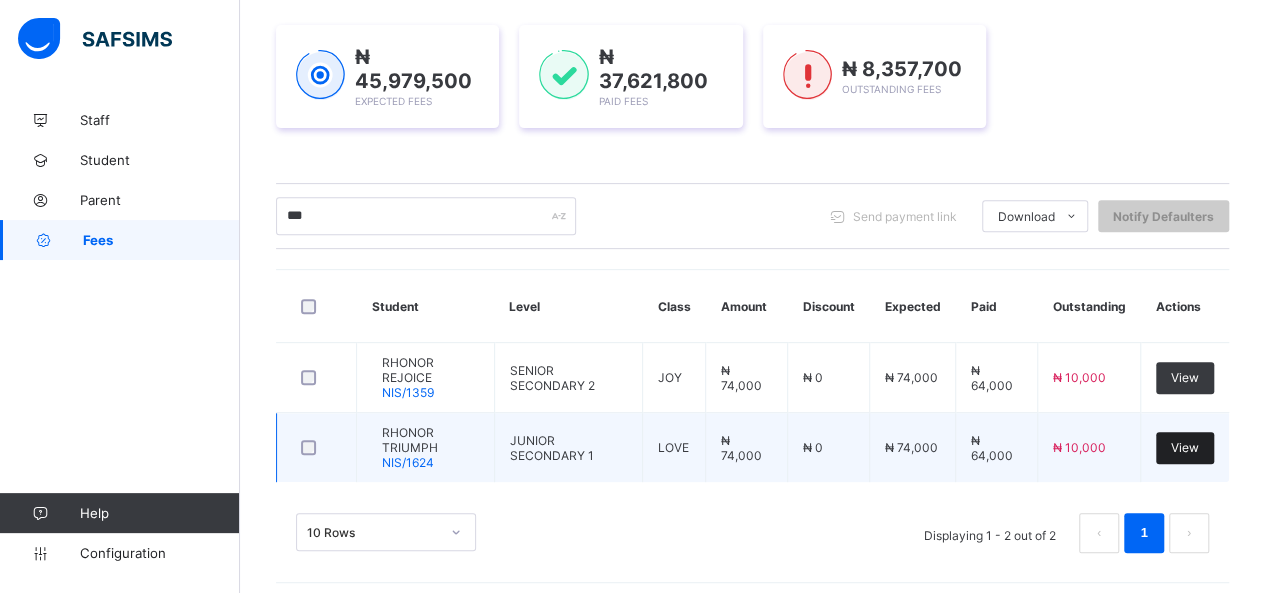 click on "View" at bounding box center (1185, 447) 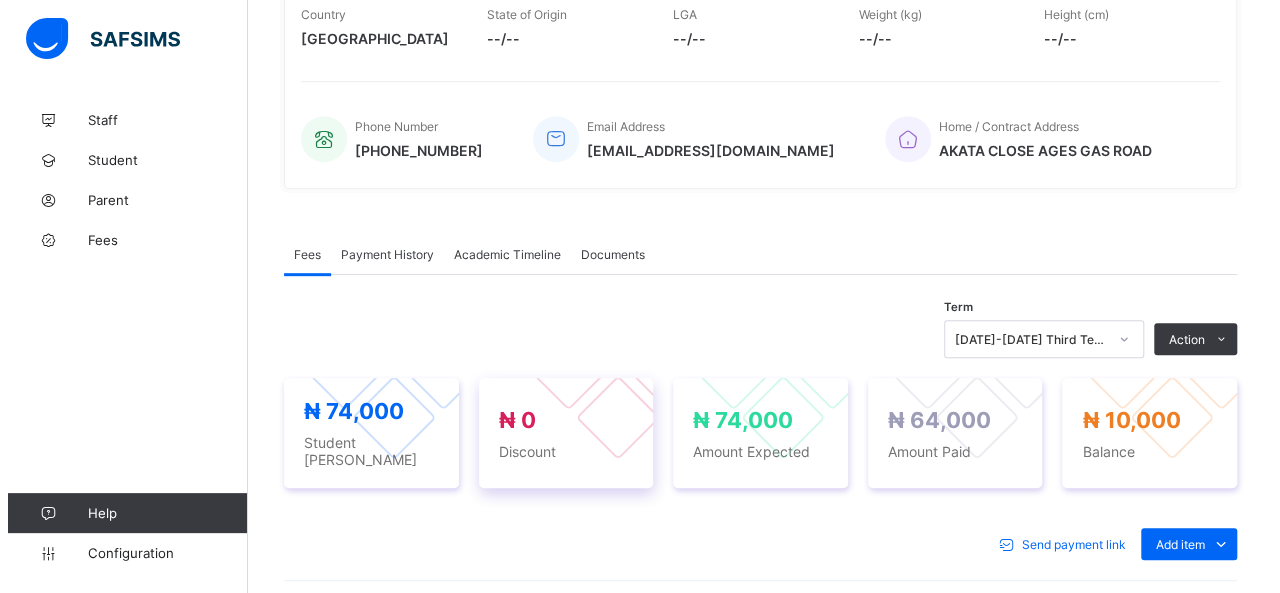 scroll, scrollTop: 481, scrollLeft: 0, axis: vertical 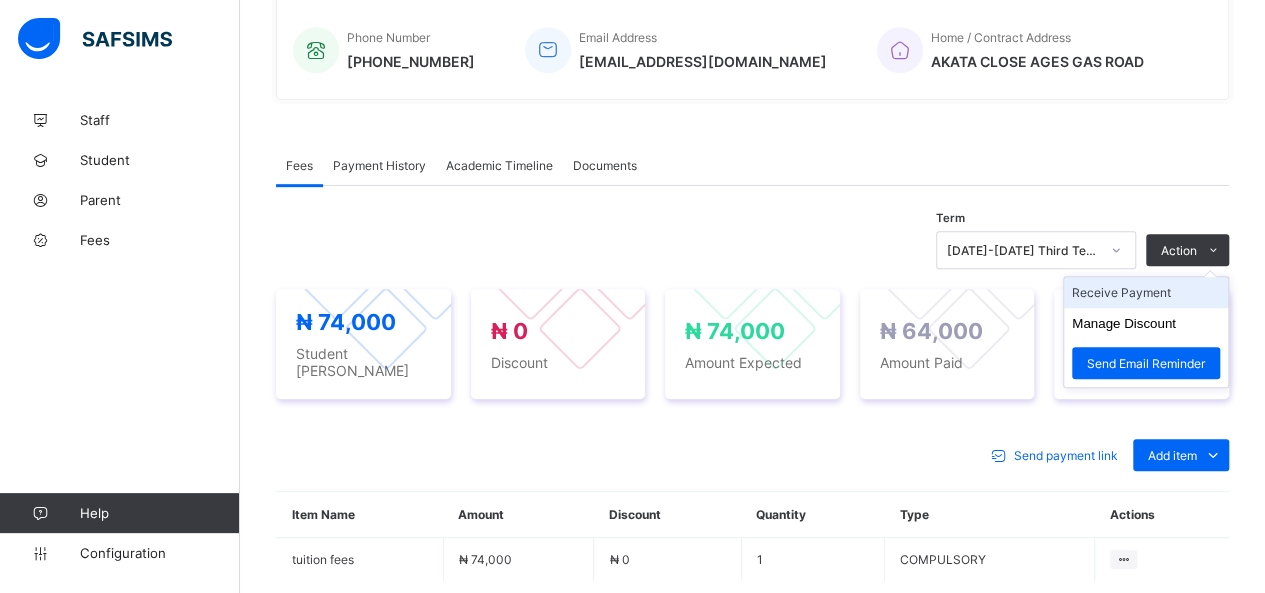 click on "Receive Payment" at bounding box center (1146, 292) 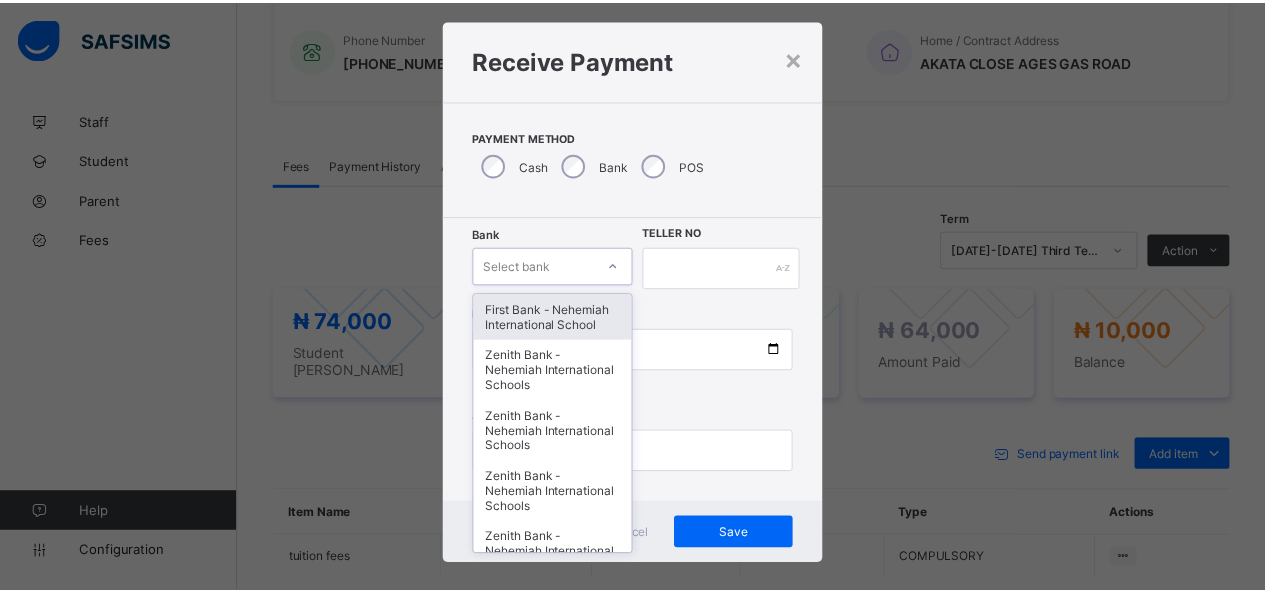 scroll, scrollTop: 40, scrollLeft: 0, axis: vertical 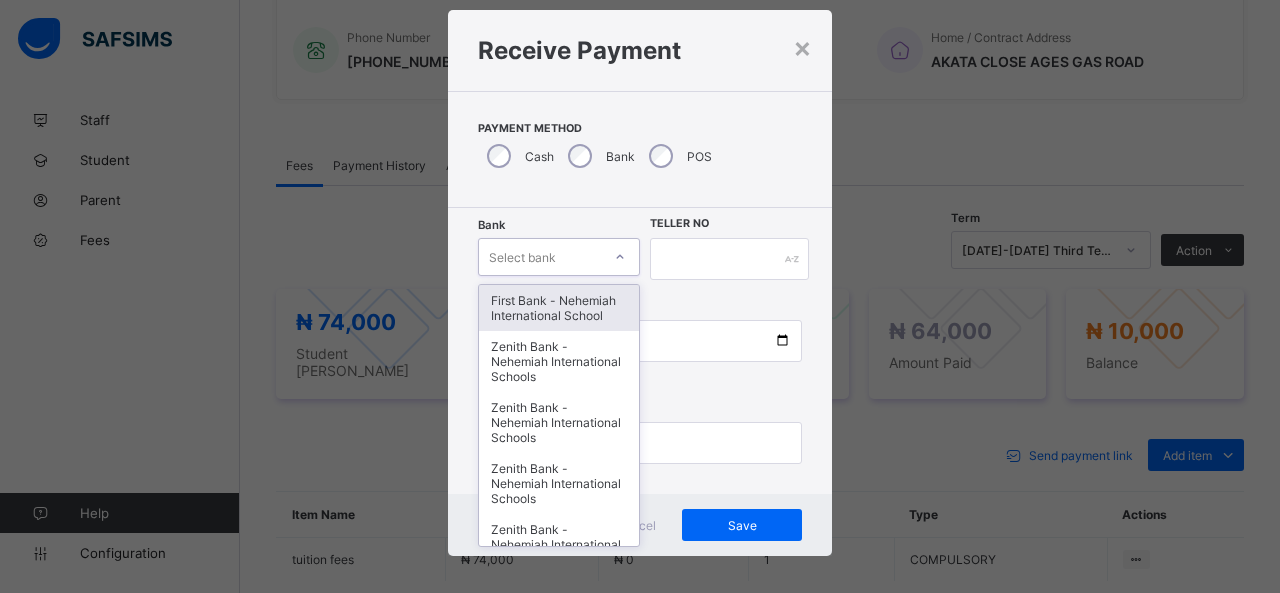 click on "option First Bank - Nehemiah International School focused, 1 of 17. 17 results available. Use Up and Down to choose options, press Enter to select the currently focused option, press Escape to exit the menu, press Tab to select the option and exit the menu. Select bank First Bank - [GEOGRAPHIC_DATA] Zenith Bank - Nehemiah International Schools Zenith Bank - Nehemiah International Schools Zenith Bank - Nehemiah International Schools Zenith Bank - Nehemiah International Schools Zenith Bank - Nehemiah International Schools Zenith Bank - Nehemiah International Schools Zenith Bank - Nehemiah International Schools Zenith Bank - Nehemiah International Schools Zenith Bank - Nehemiah International Schools Zenith Bank - Nehemiah International Schools Zenith Bank - Nehemiah International Schools Zenith Bank - Nehemiah International Schools Zenith Bank - Nehemiah International Schools Zenith Bank - Nehemiah International Schools Zenith Bank - Nehemiah International Schools" at bounding box center [559, 257] 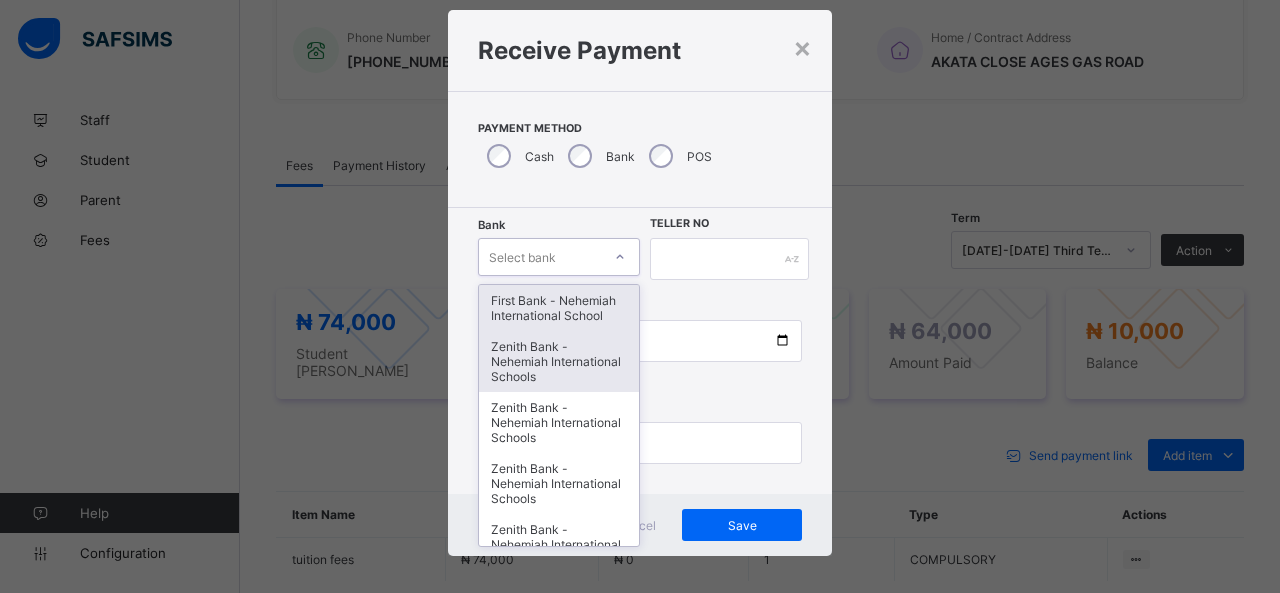 drag, startPoint x: 542, startPoint y: 369, endPoint x: 613, endPoint y: 302, distance: 97.62172 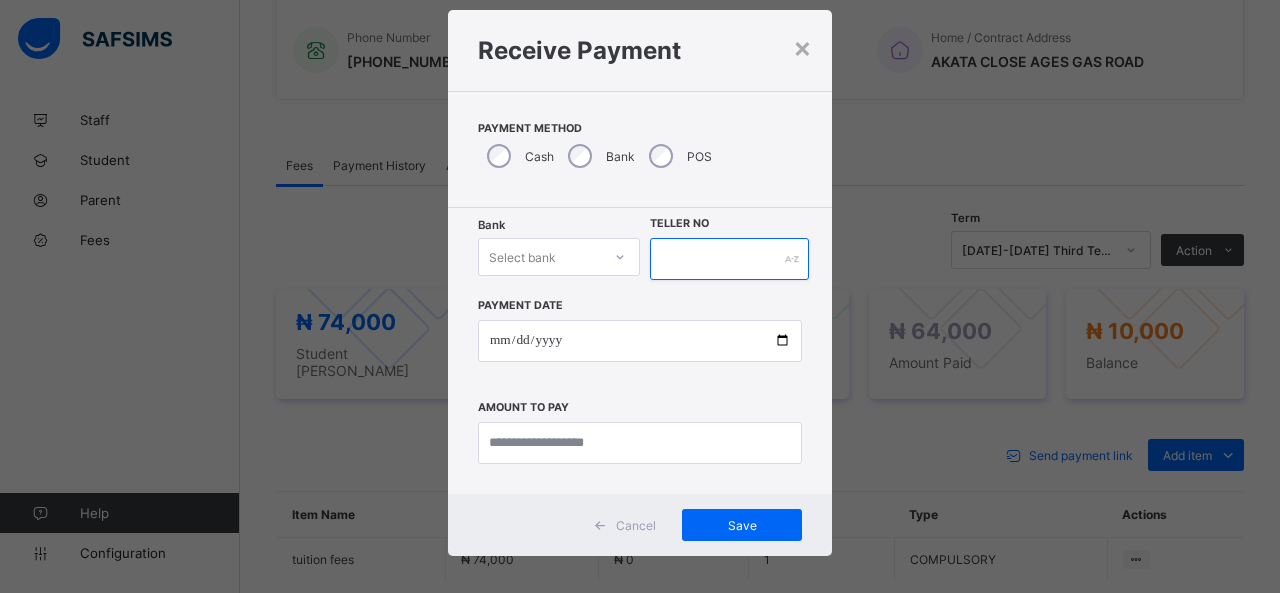 click at bounding box center [729, 259] 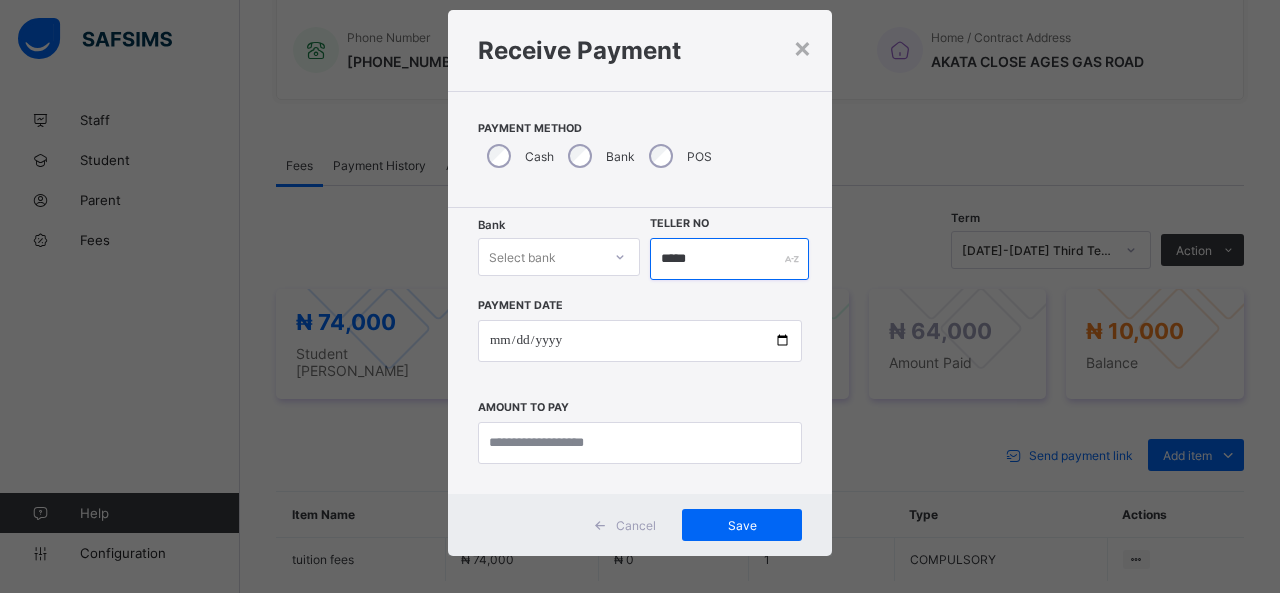 type on "*****" 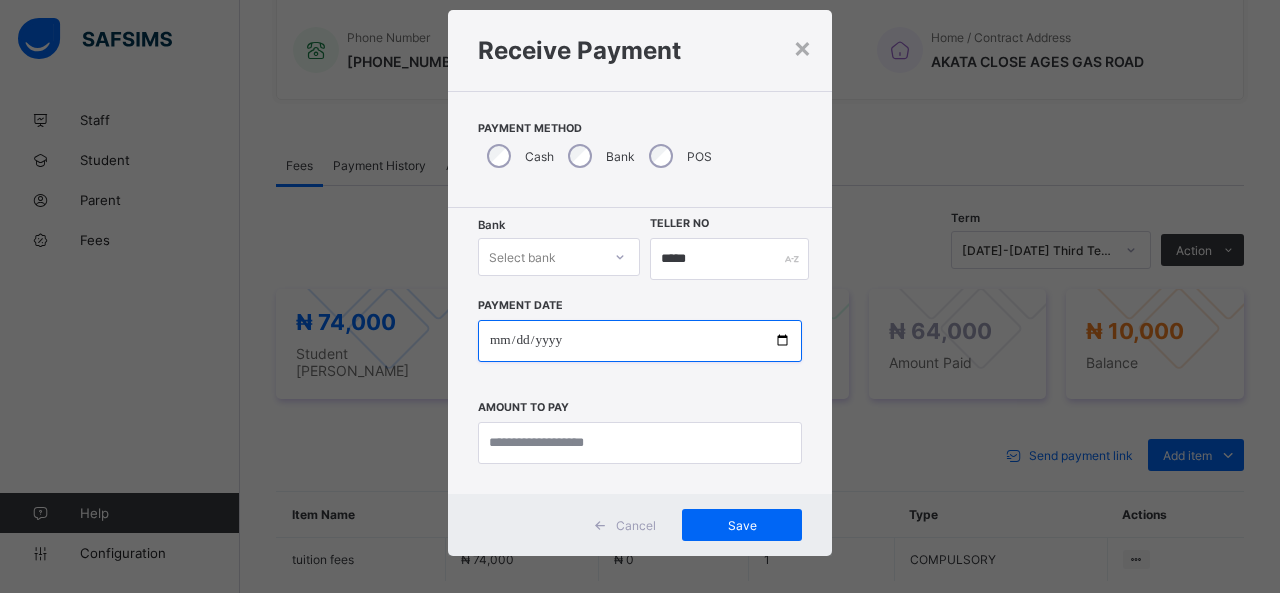 click at bounding box center (640, 341) 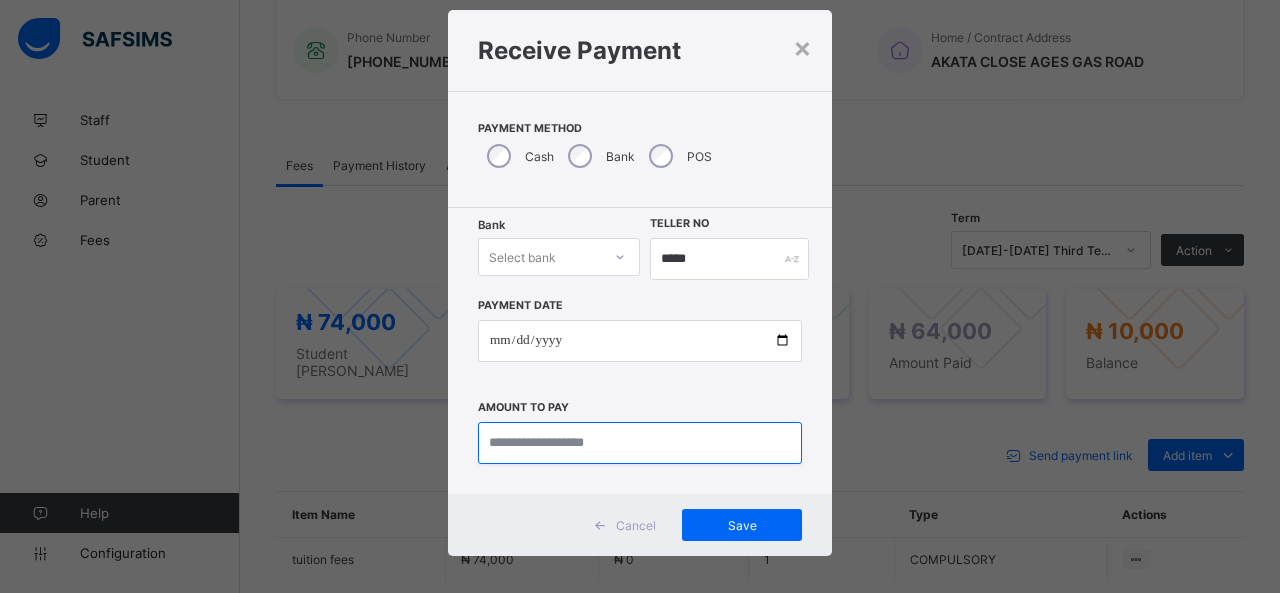 click at bounding box center [640, 443] 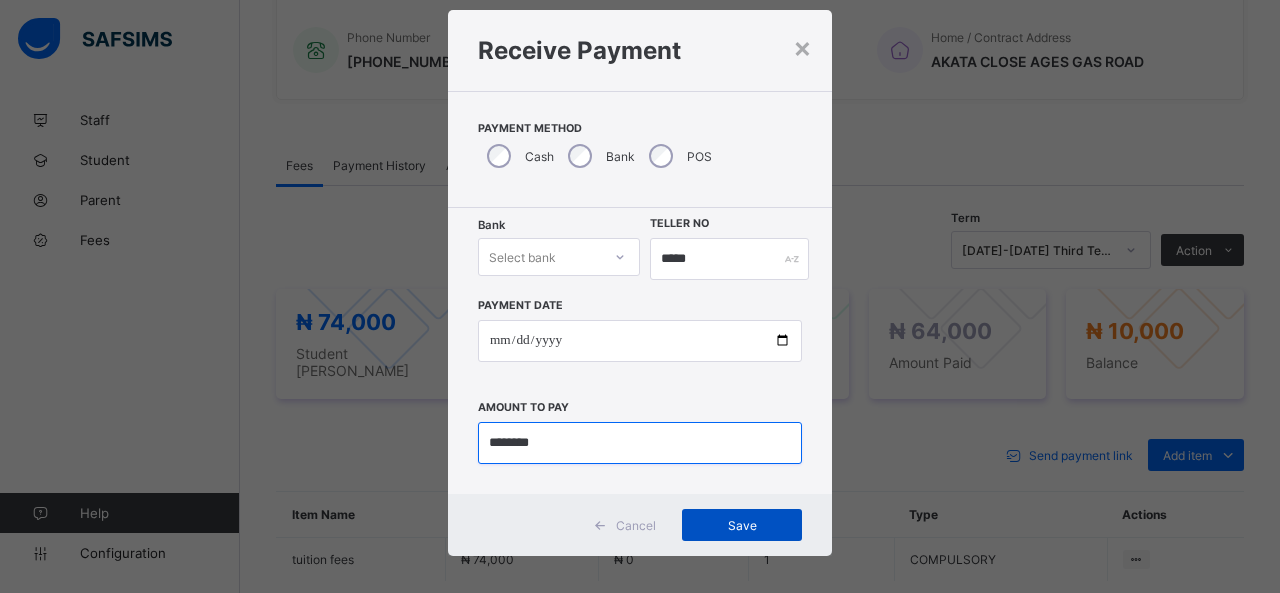 type on "********" 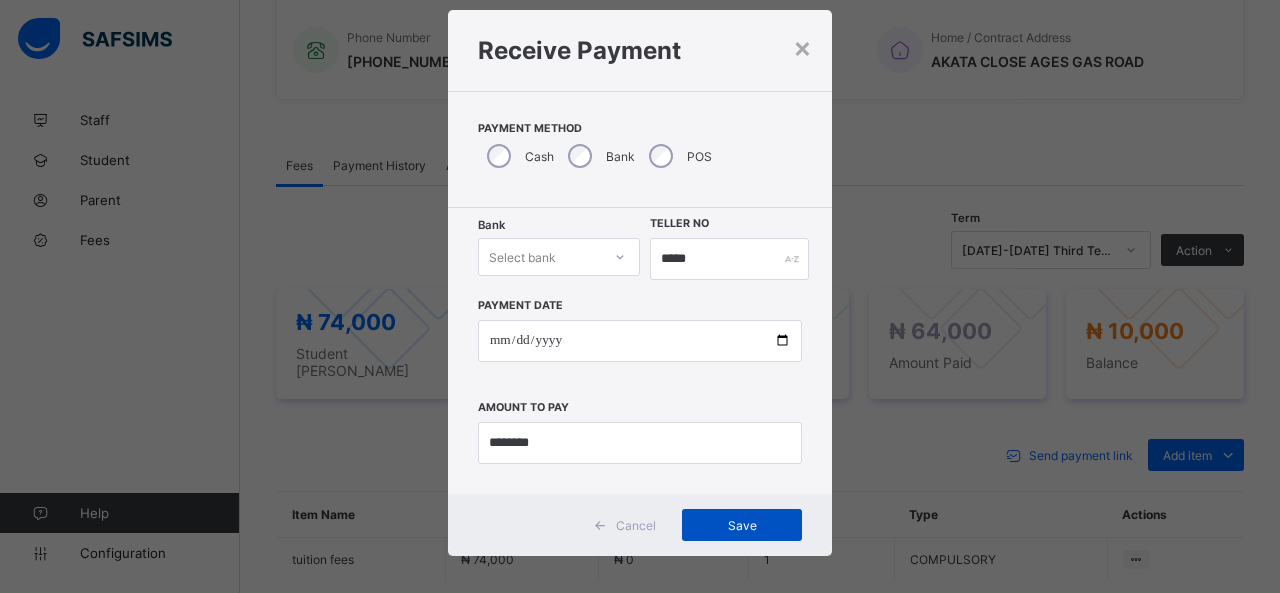 click on "Save" at bounding box center [742, 525] 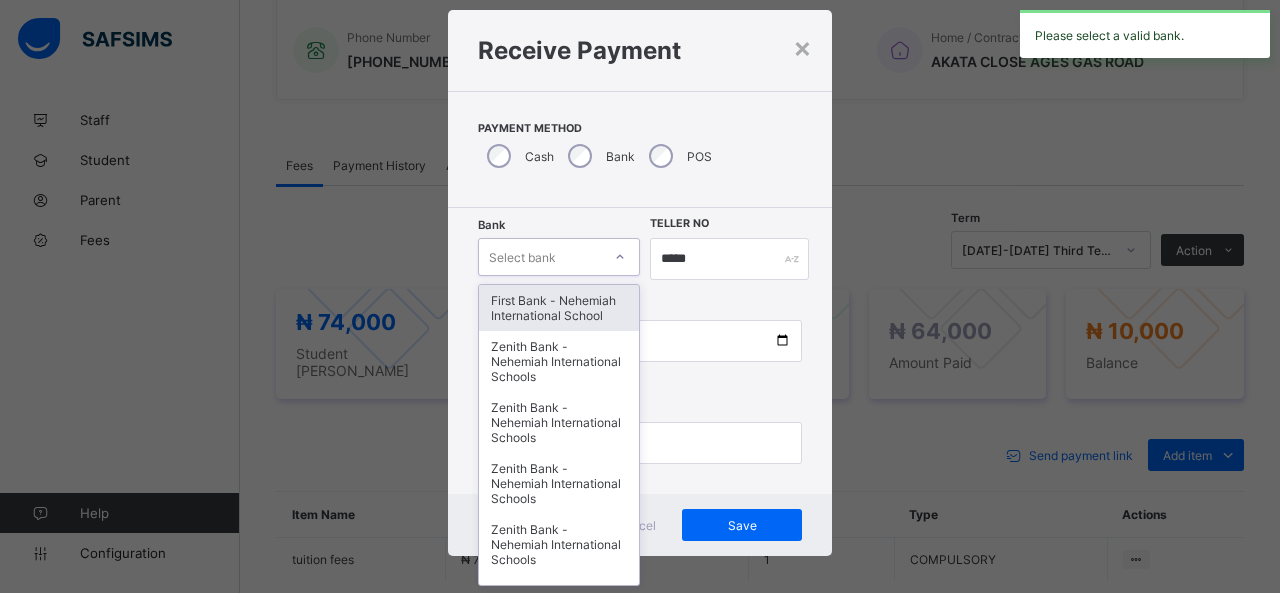 click on "Select bank" at bounding box center [559, 257] 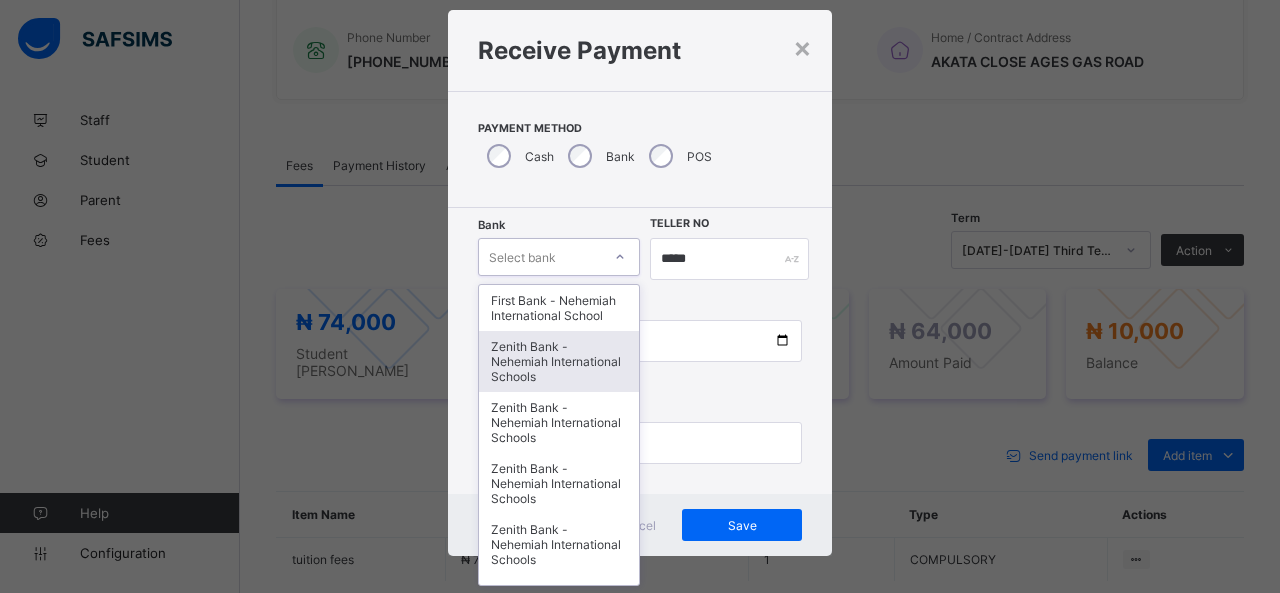 drag, startPoint x: 593, startPoint y: 371, endPoint x: 606, endPoint y: 374, distance: 13.341664 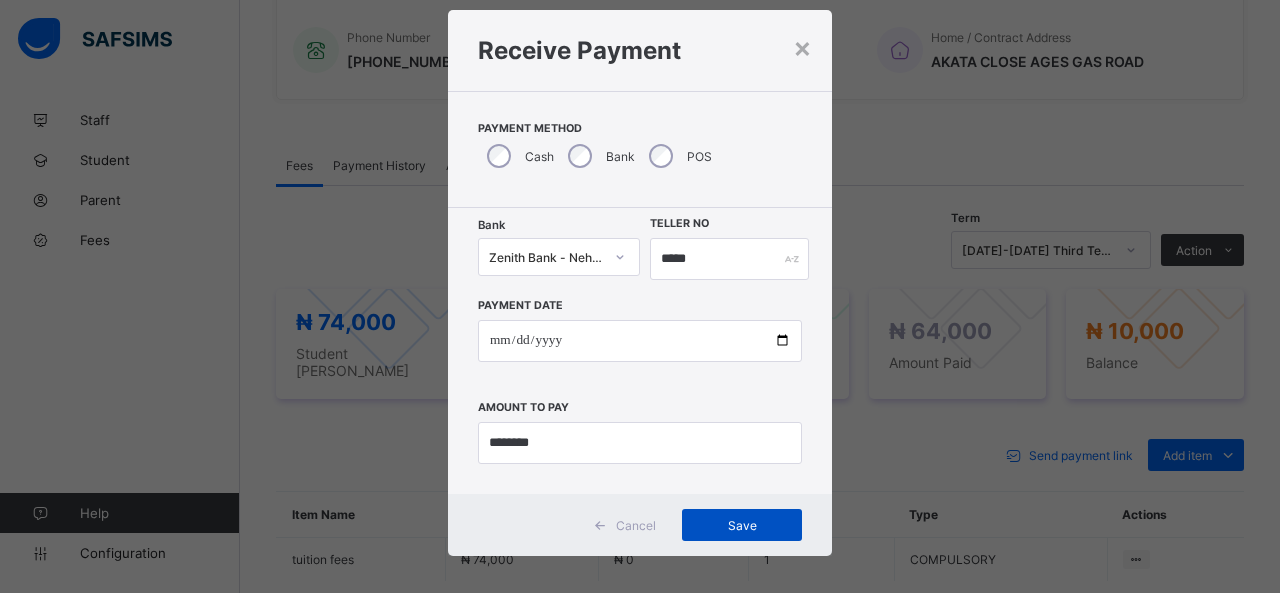 click on "Save" at bounding box center (742, 525) 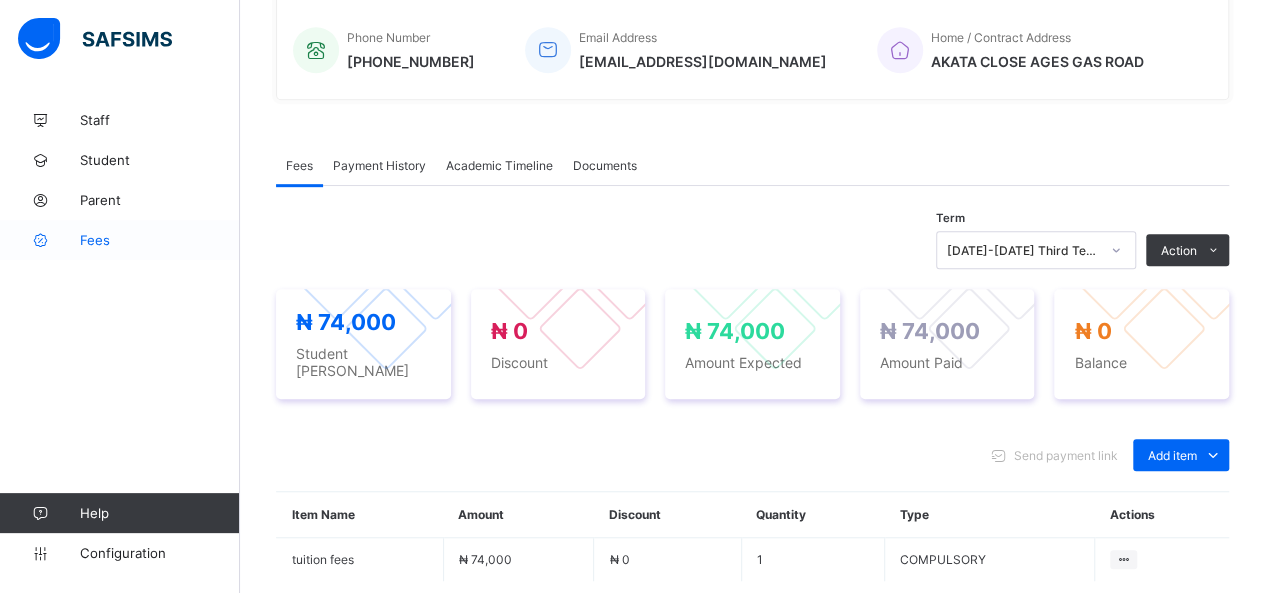 click on "Fees" at bounding box center [160, 240] 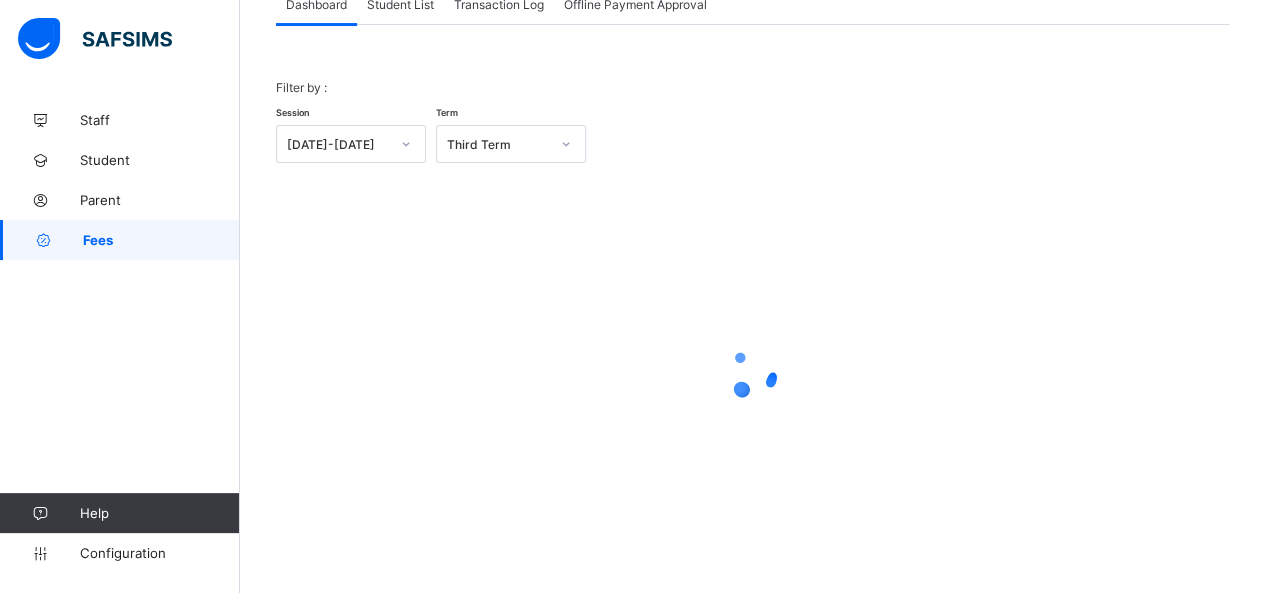 scroll, scrollTop: 144, scrollLeft: 0, axis: vertical 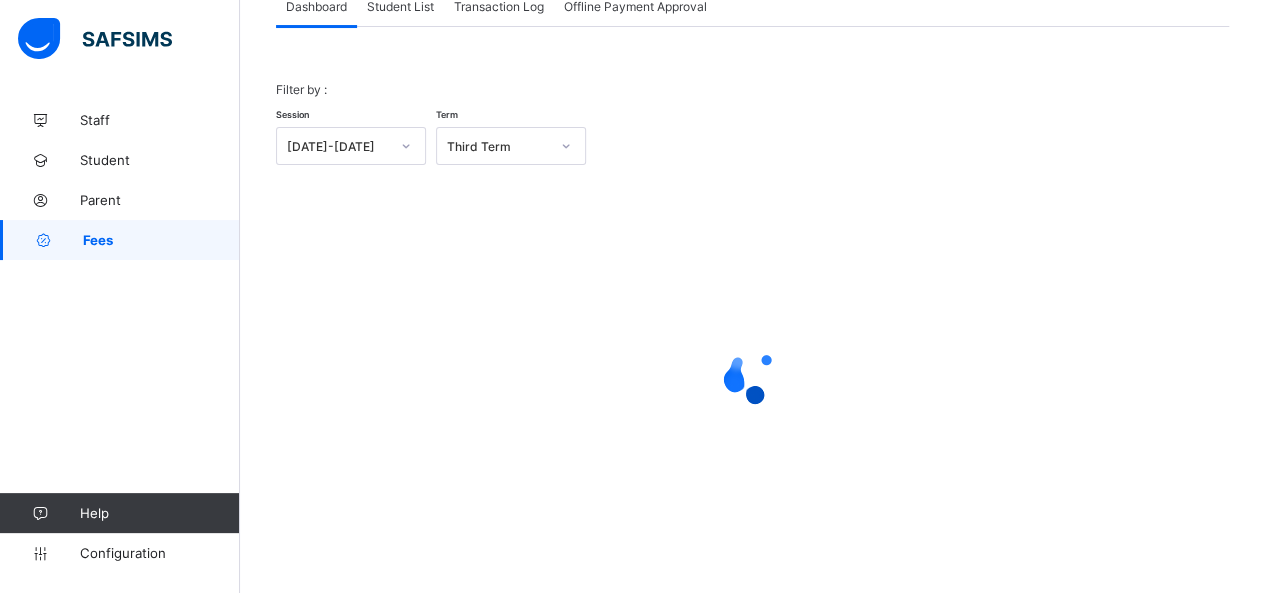click on "Student List" at bounding box center (400, 6) 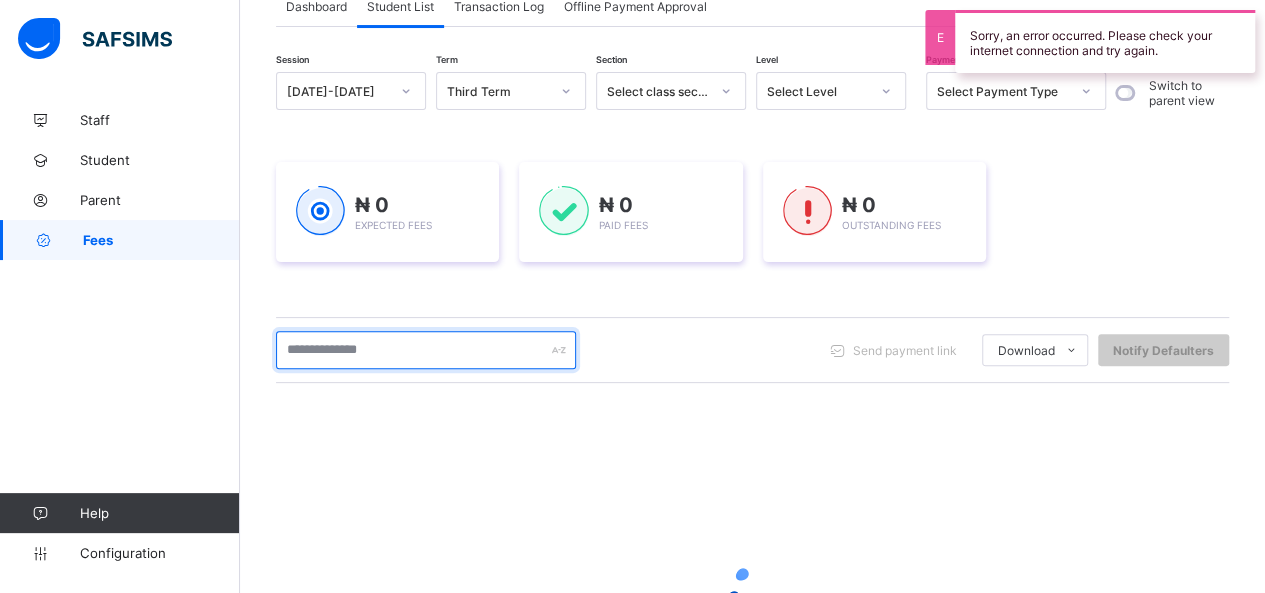 click at bounding box center (426, 350) 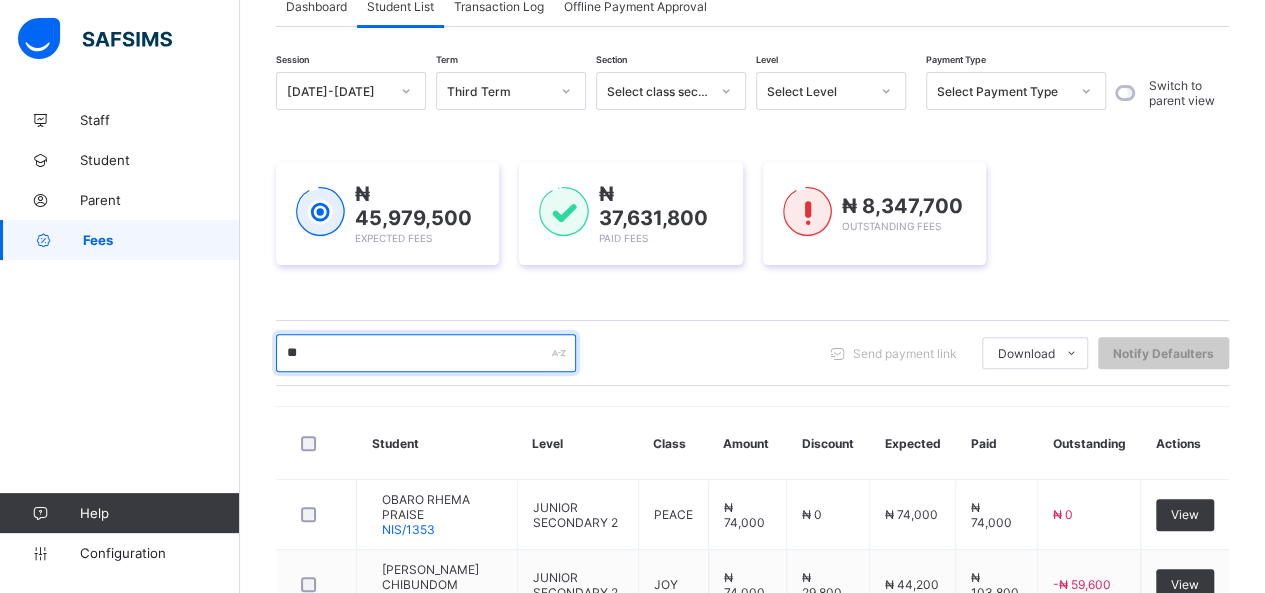 type on "******" 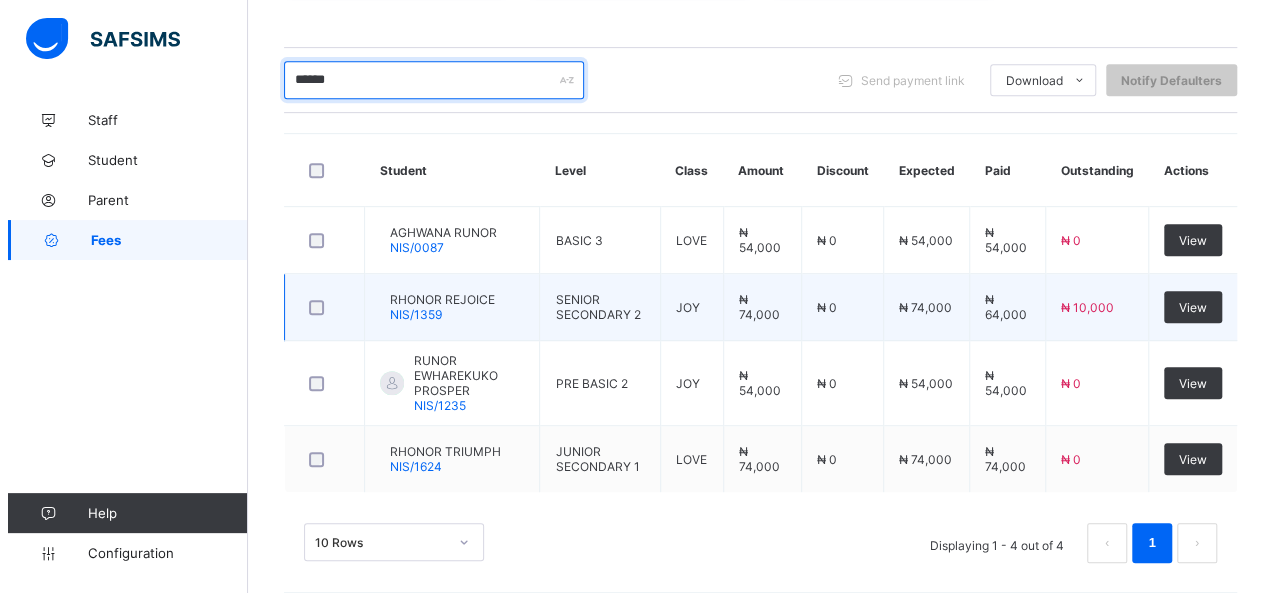 scroll, scrollTop: 428, scrollLeft: 0, axis: vertical 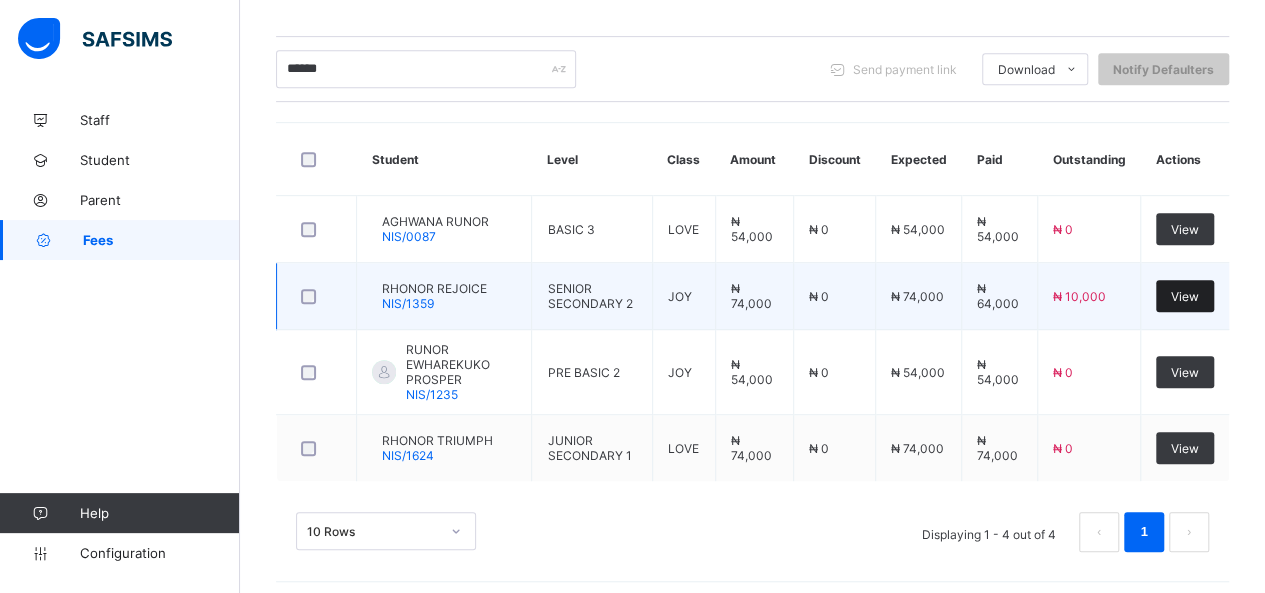 click on "View" at bounding box center [1185, 296] 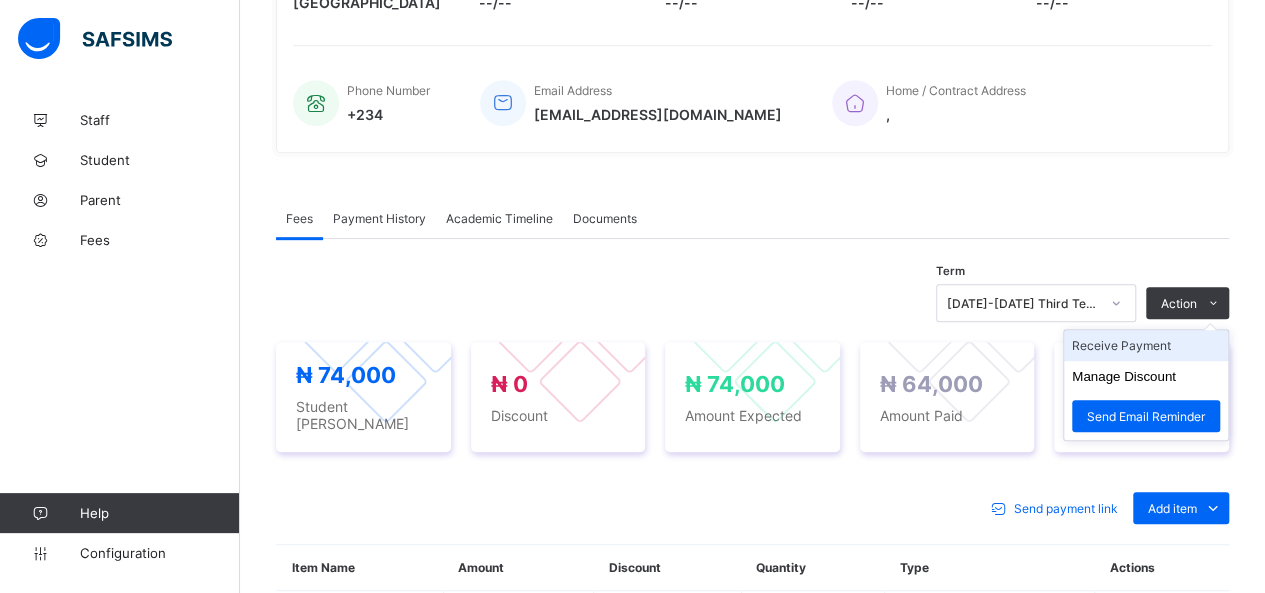 click on "Receive Payment" at bounding box center (1146, 345) 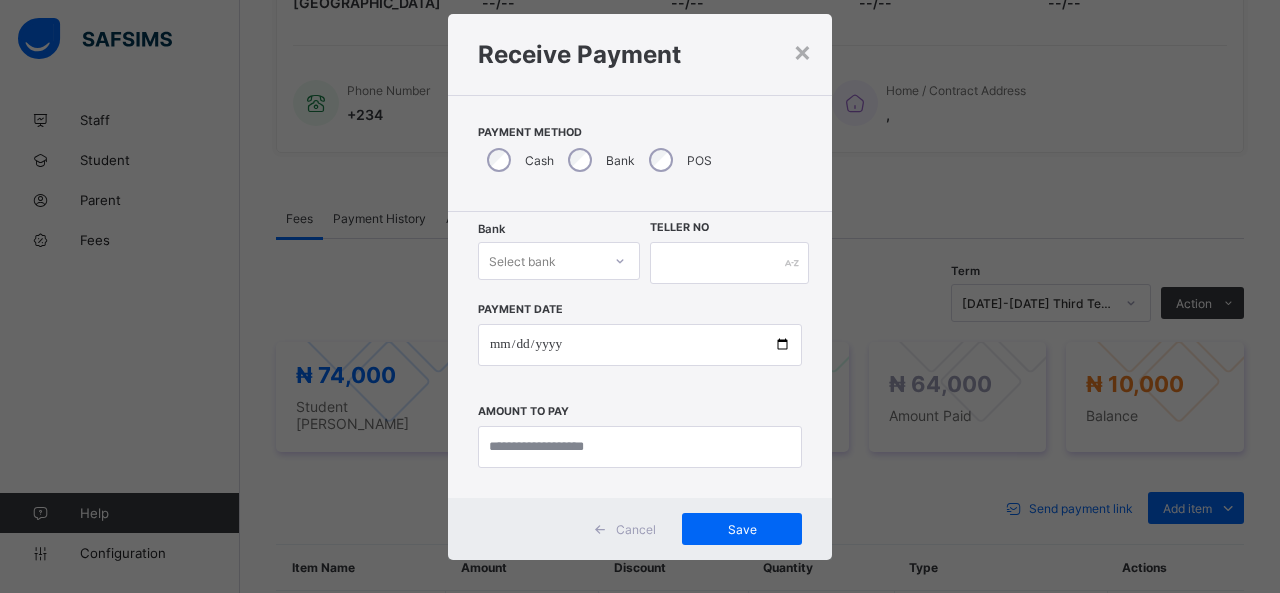 click on "Select bank" at bounding box center (559, 261) 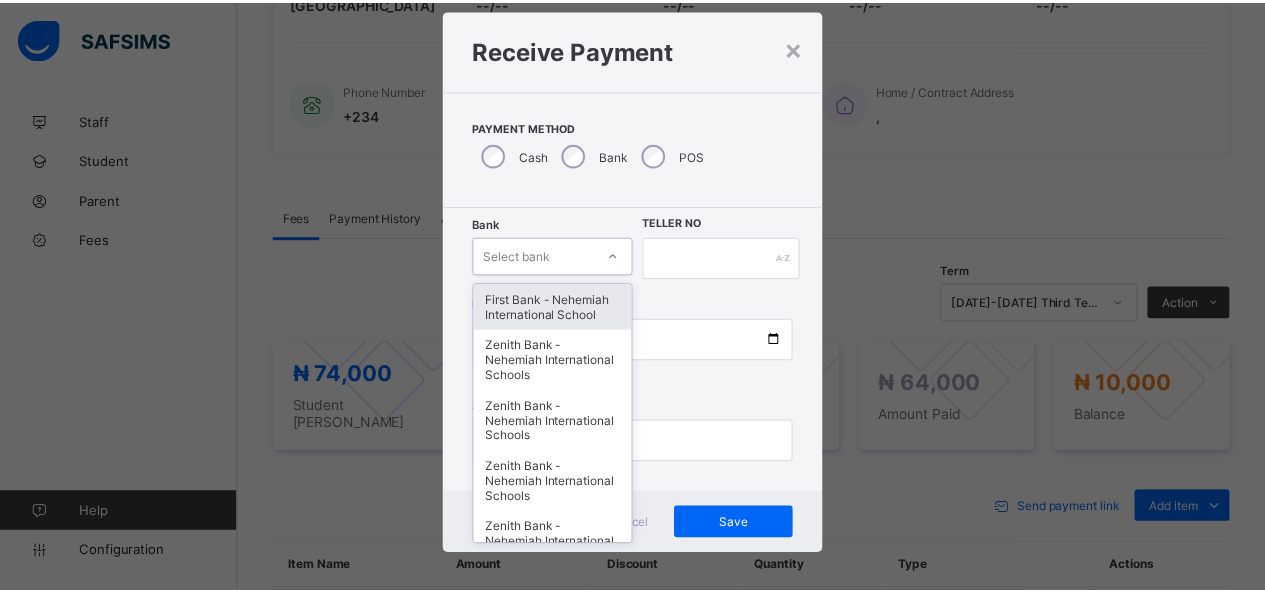 scroll, scrollTop: 40, scrollLeft: 0, axis: vertical 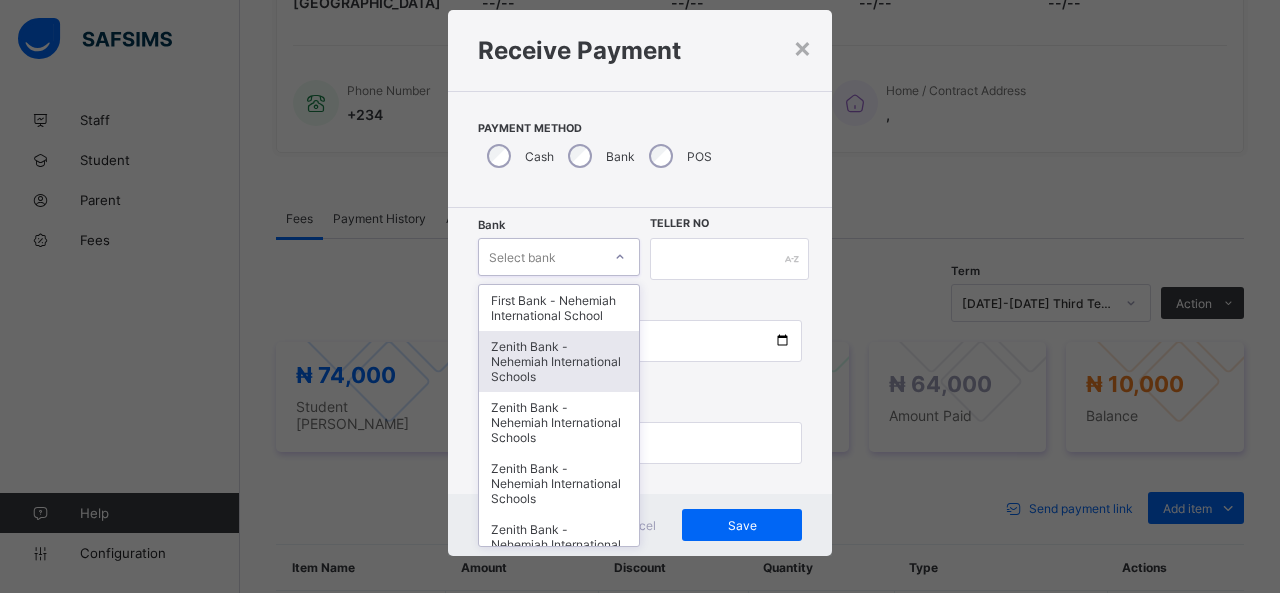 drag, startPoint x: 578, startPoint y: 362, endPoint x: 664, endPoint y: 294, distance: 109.63576 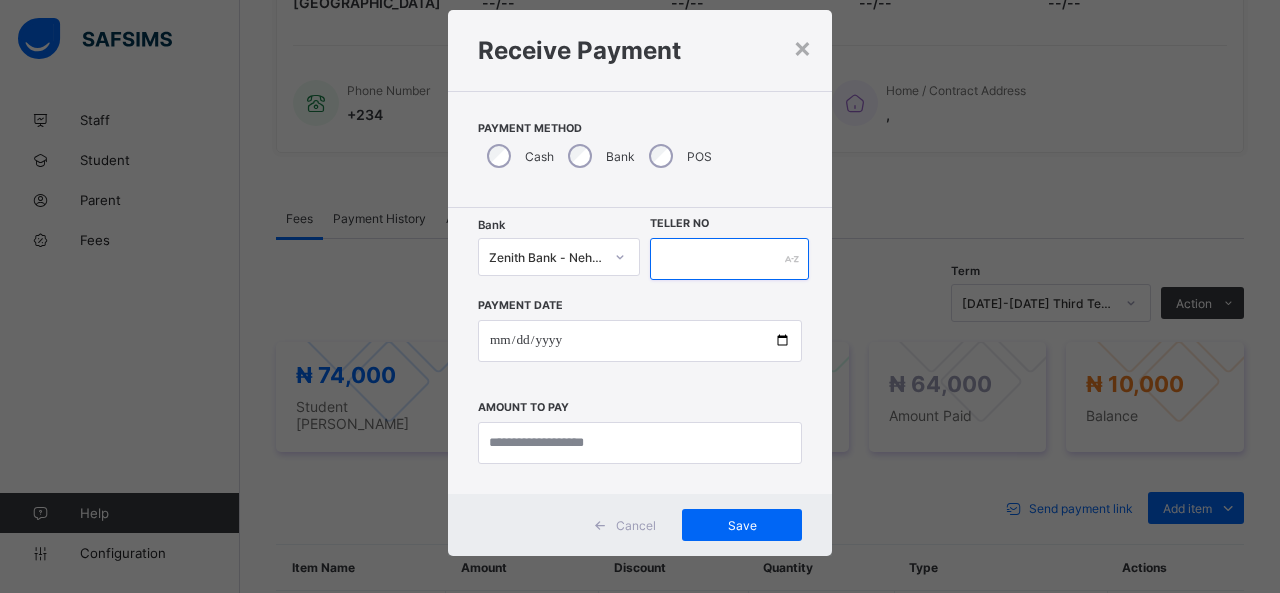 click at bounding box center (729, 259) 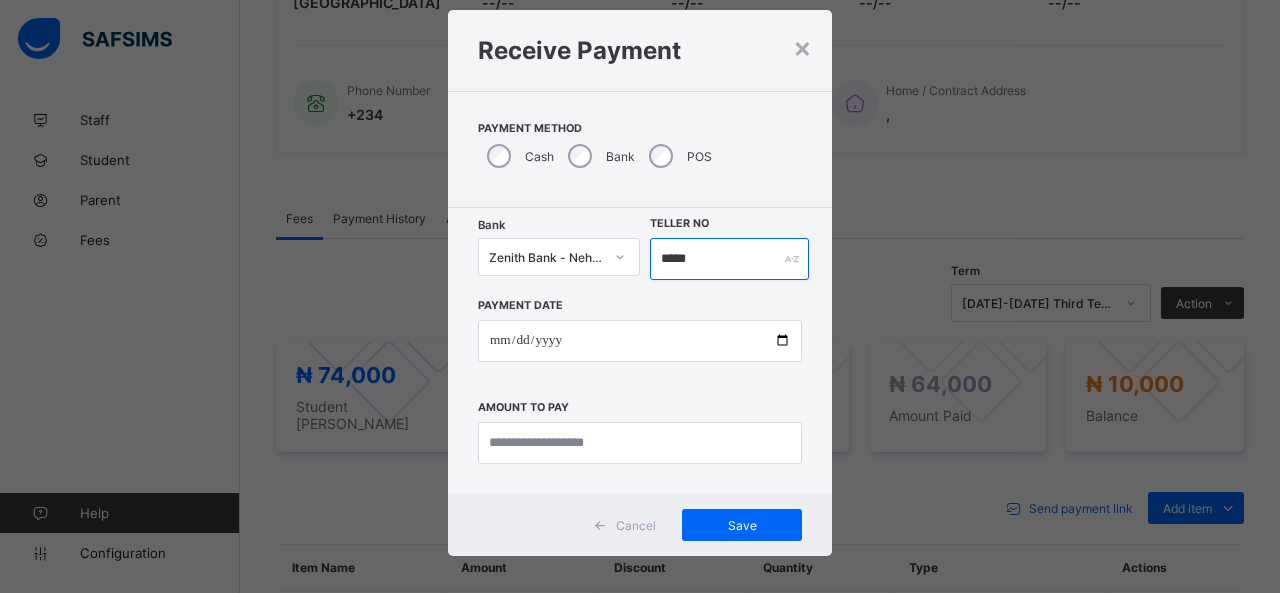type on "*****" 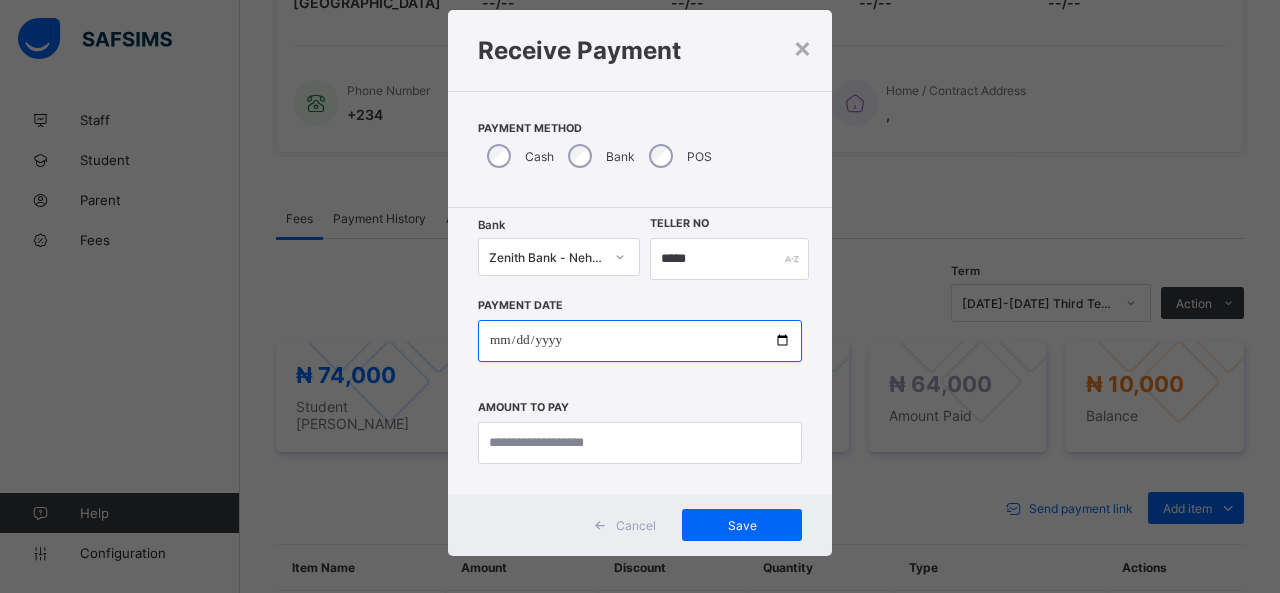 click at bounding box center (640, 341) 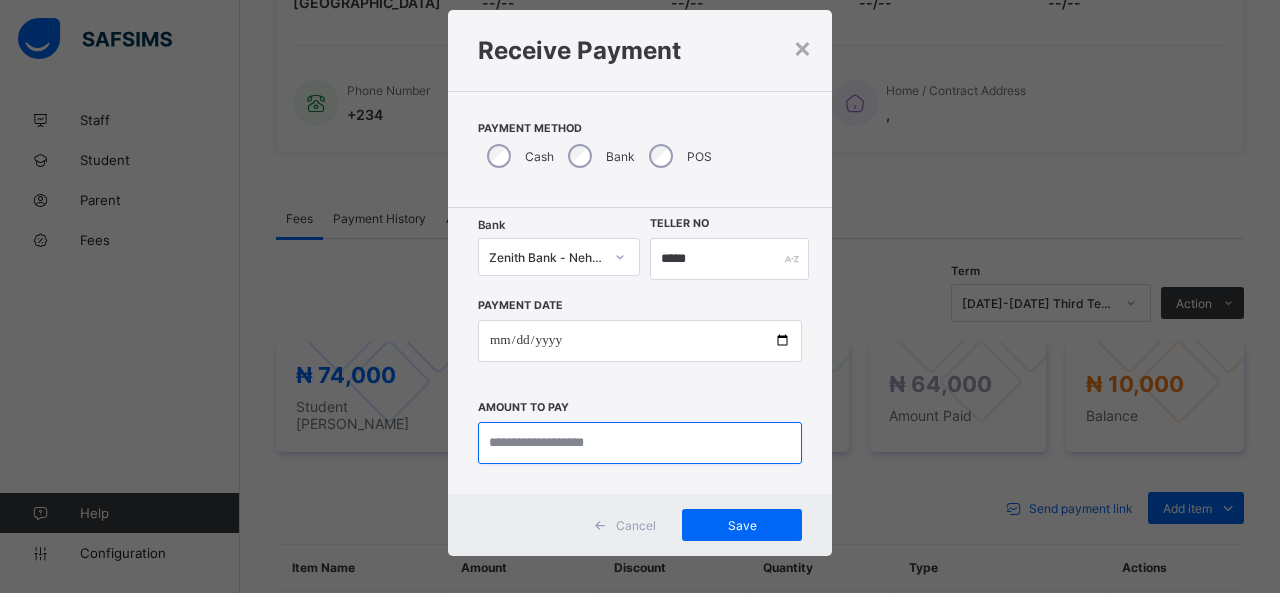 click at bounding box center (640, 443) 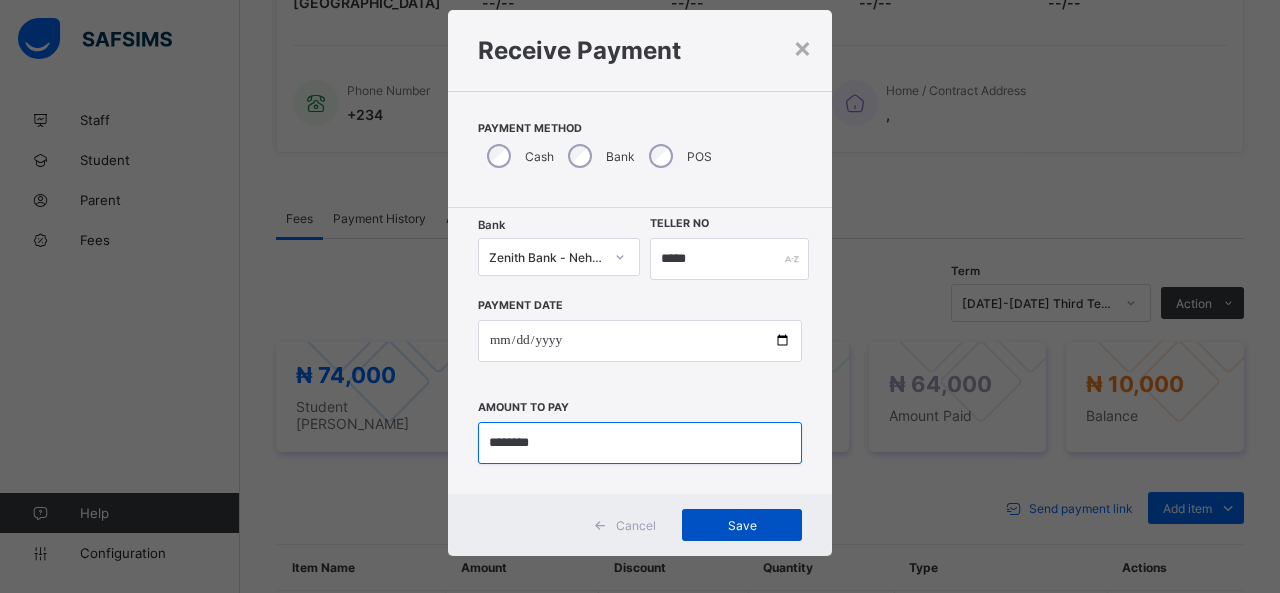 type on "********" 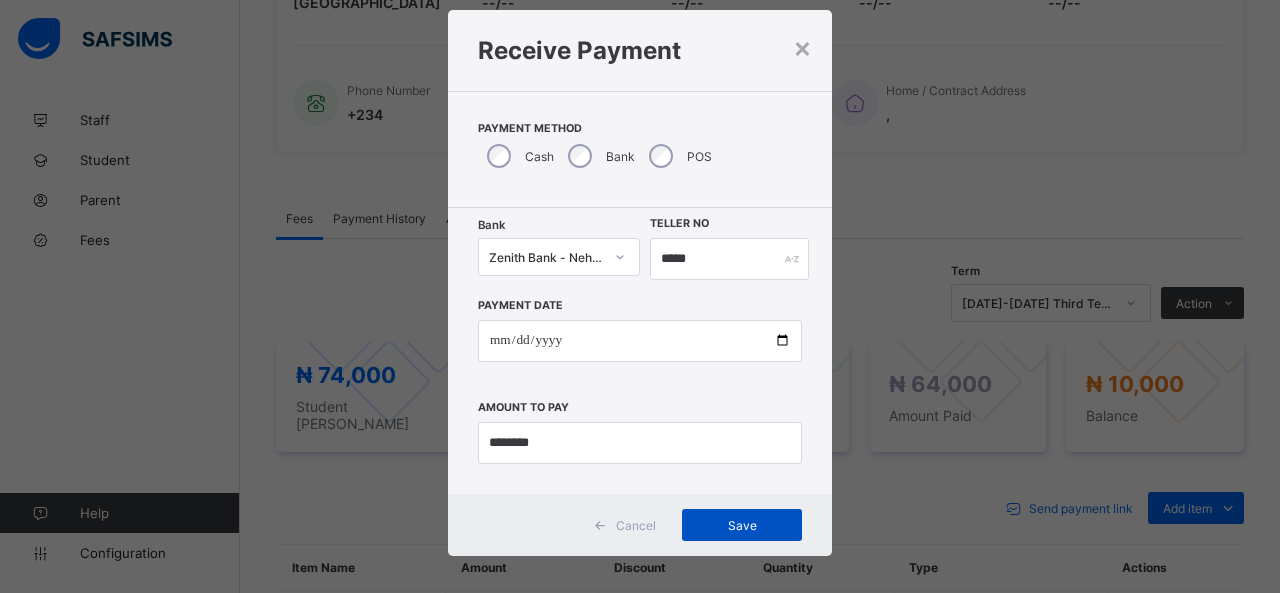 click on "Save" at bounding box center [742, 525] 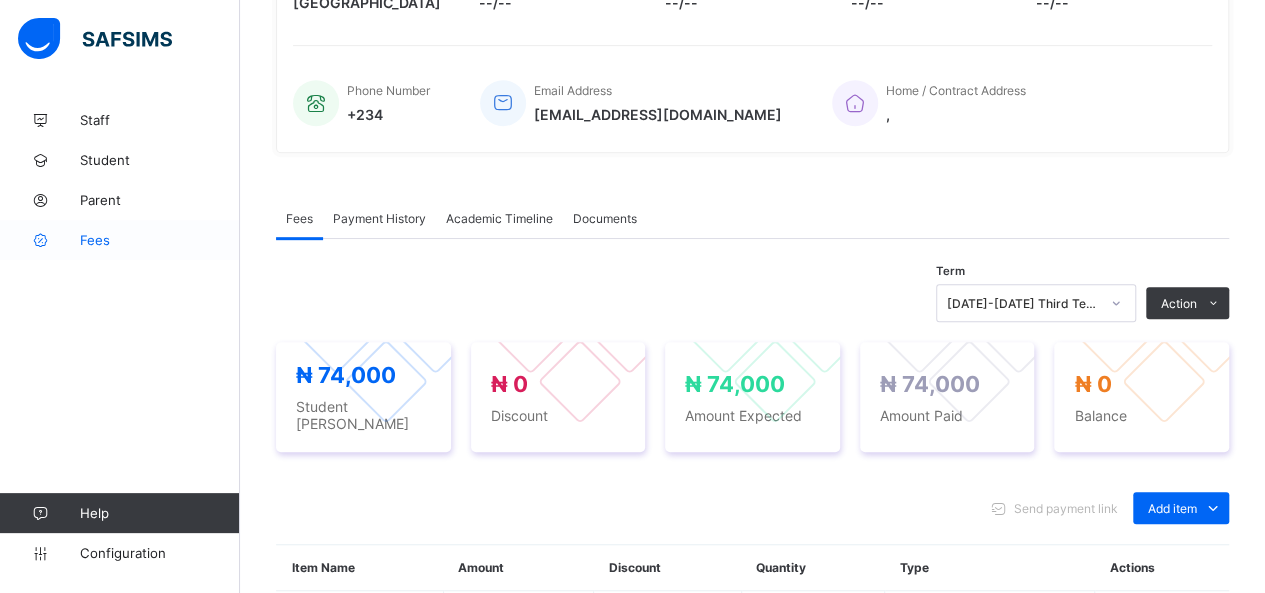 click on "Fees" at bounding box center [160, 240] 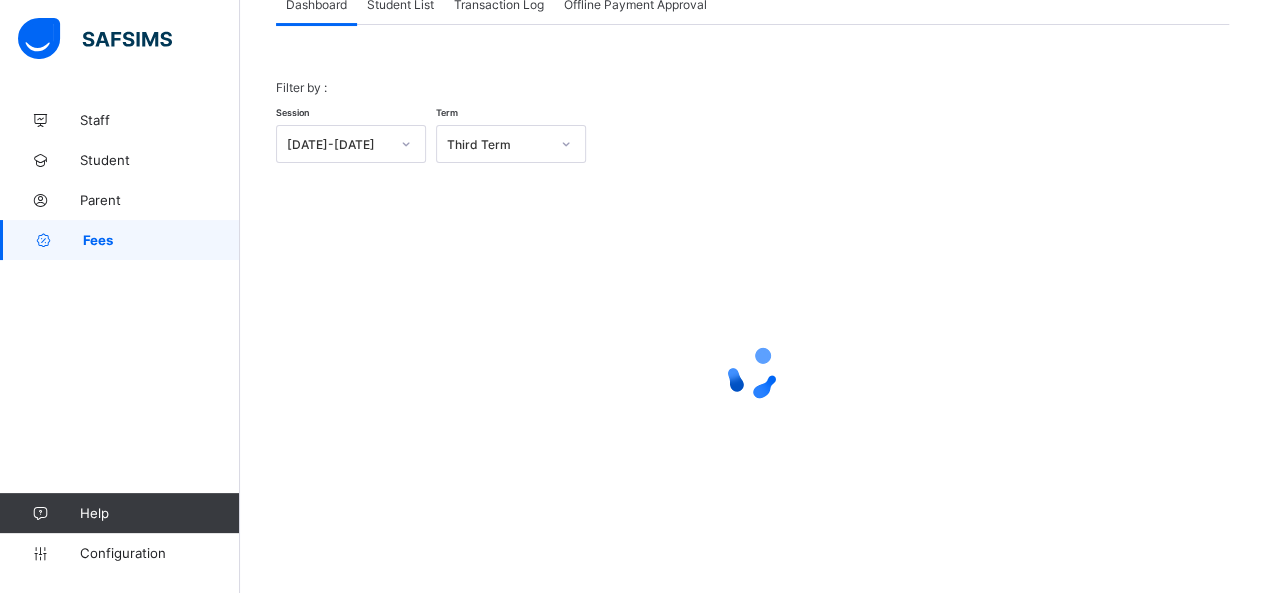 scroll, scrollTop: 144, scrollLeft: 0, axis: vertical 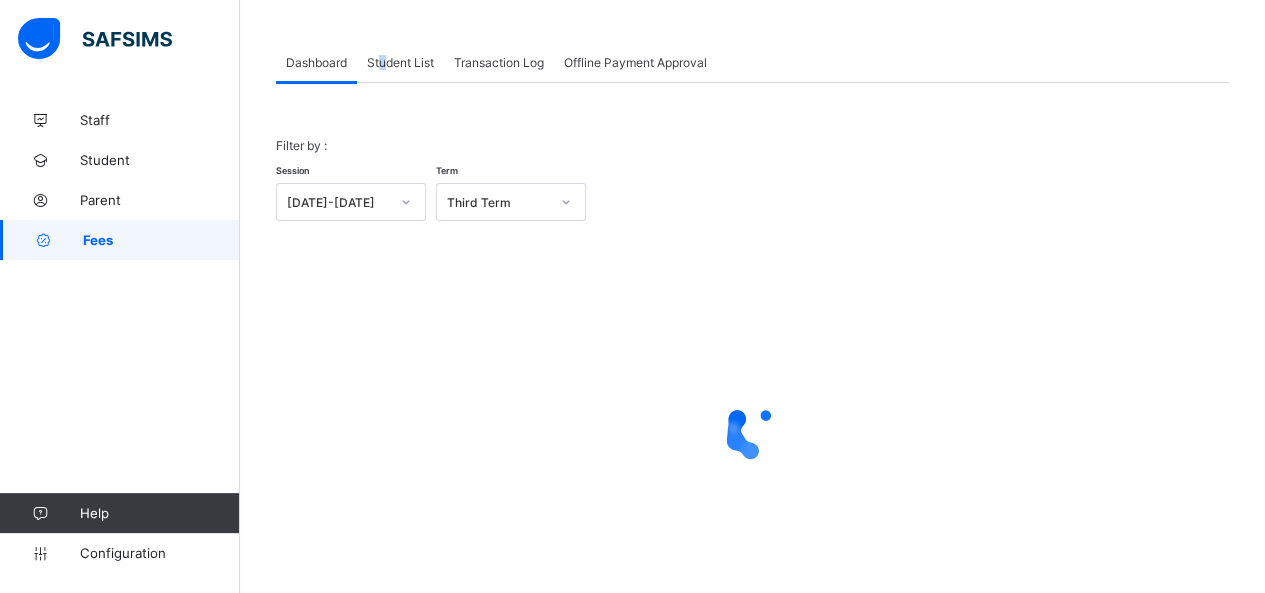 click on "Dashboard Student List Transaction Log Offline Payment Approval Dashboard More Options    Filter by :  Session [DATE]-[DATE] Term Third Term  ×  Fees Configuration Status Below are the list of class levels and their configuration status Cancel Finish Configuration Session [DATE]-[DATE] Term Third Term Section Select class section Level Select Level Payment Type Select Payment Type Switch to parent view   ₦ 0   Expected Fees   ₦ 0 Paid Fees   ₦ 0 Outstanding Fees   Send payment link Download  Students Payment Students Payment Status Student Items Report Student Discount Report   Notify Defaulters   Please click on the download button to save the payment fees report.   loading....   Close × Send Outstanding Bill Reminder Find Student Use the input below to search for students to alert their parents about their outstanding bill. Search Student Add to list Recipients Below are the list of students whose parents will receive the outstanding [PERSON_NAME]. Messaging Method Email Cancel Yes, Send Reminder End date /" at bounding box center [752, 281] 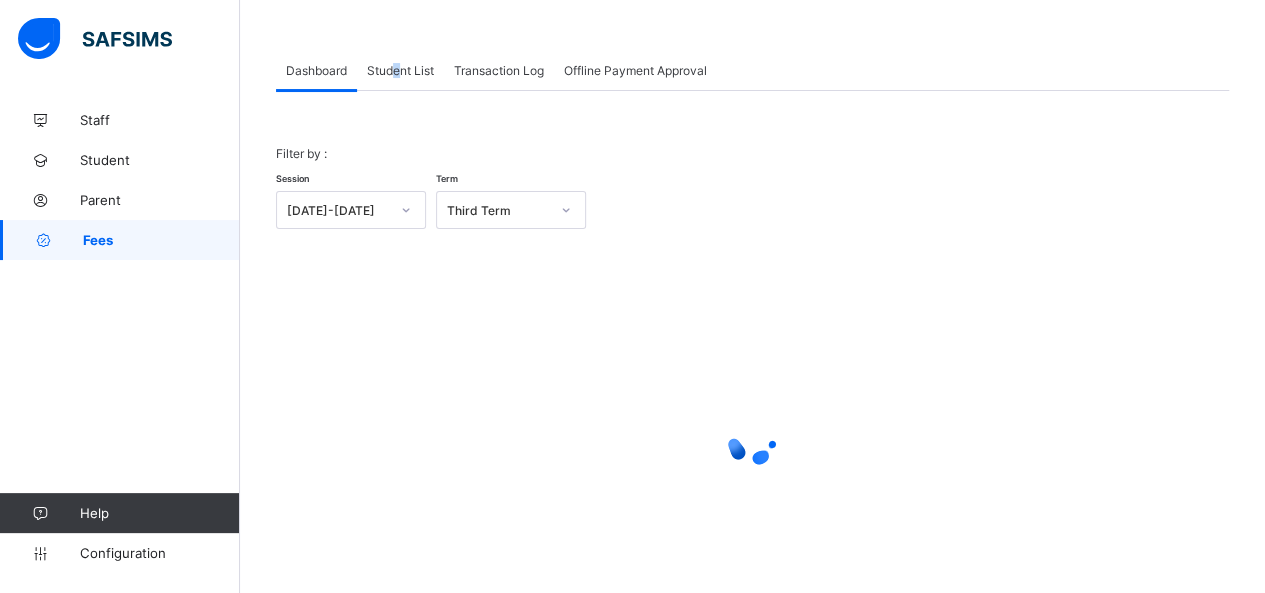 click on "Student List" at bounding box center (400, 70) 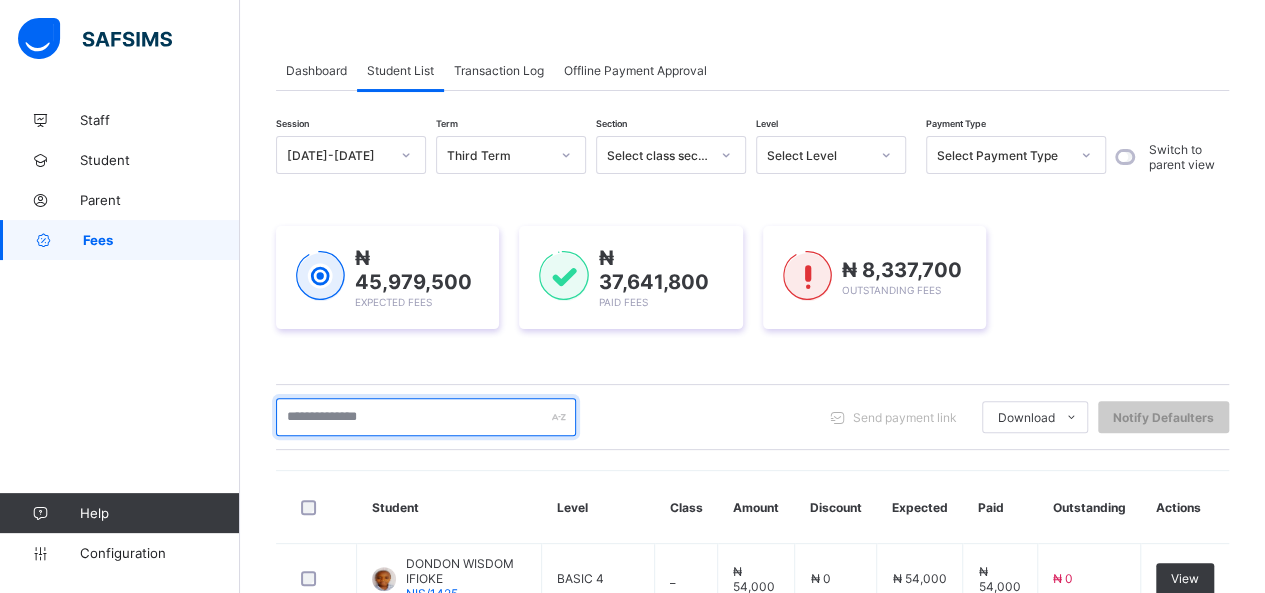 click at bounding box center [426, 417] 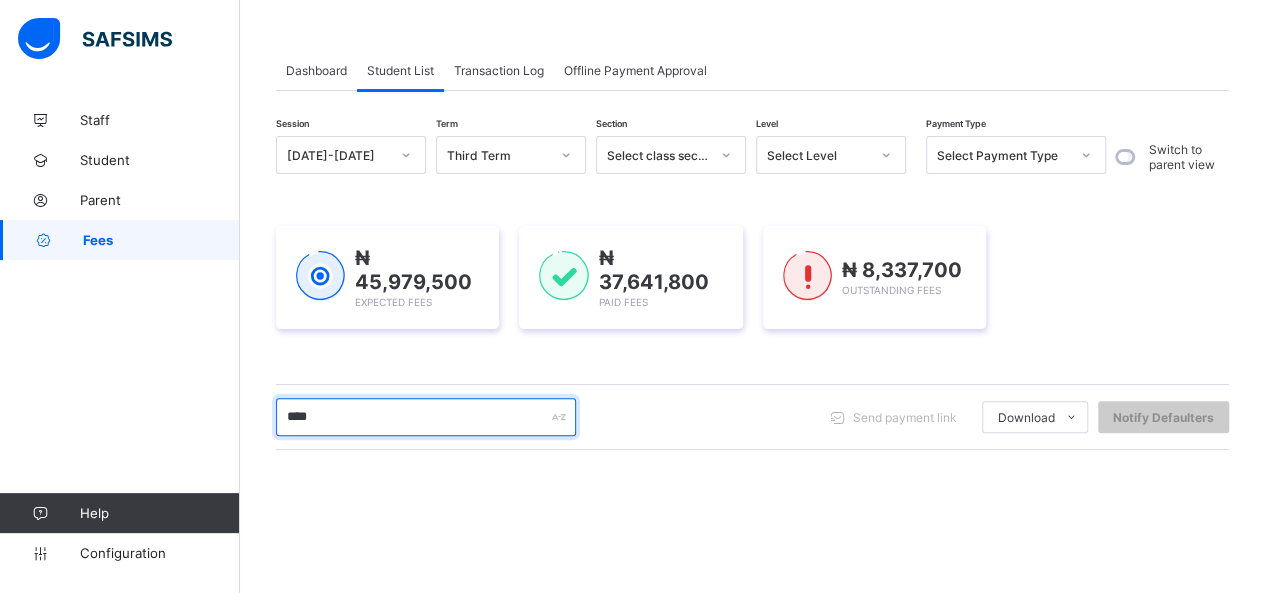 type on "********" 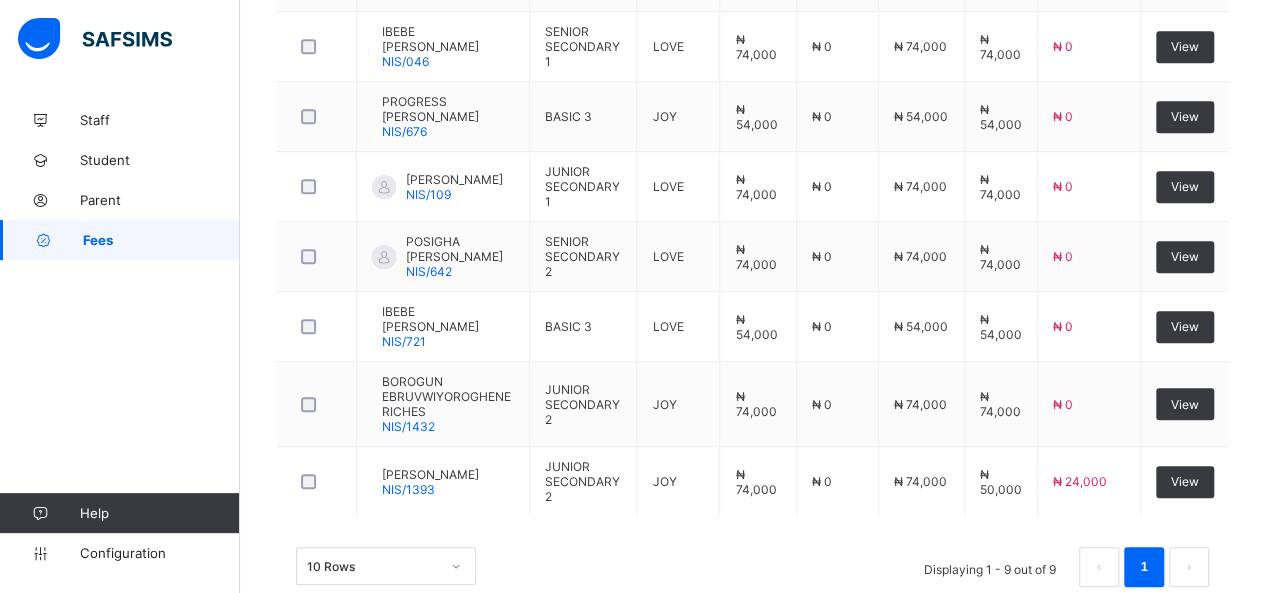 scroll, scrollTop: 762, scrollLeft: 0, axis: vertical 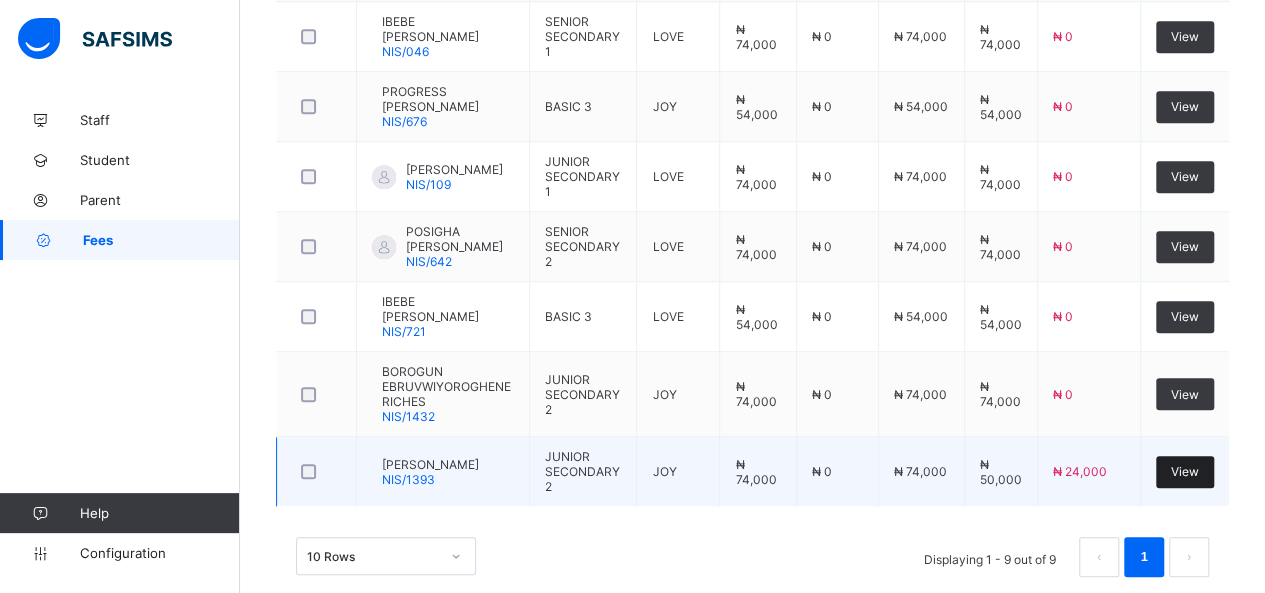 click on "View" at bounding box center [1185, 472] 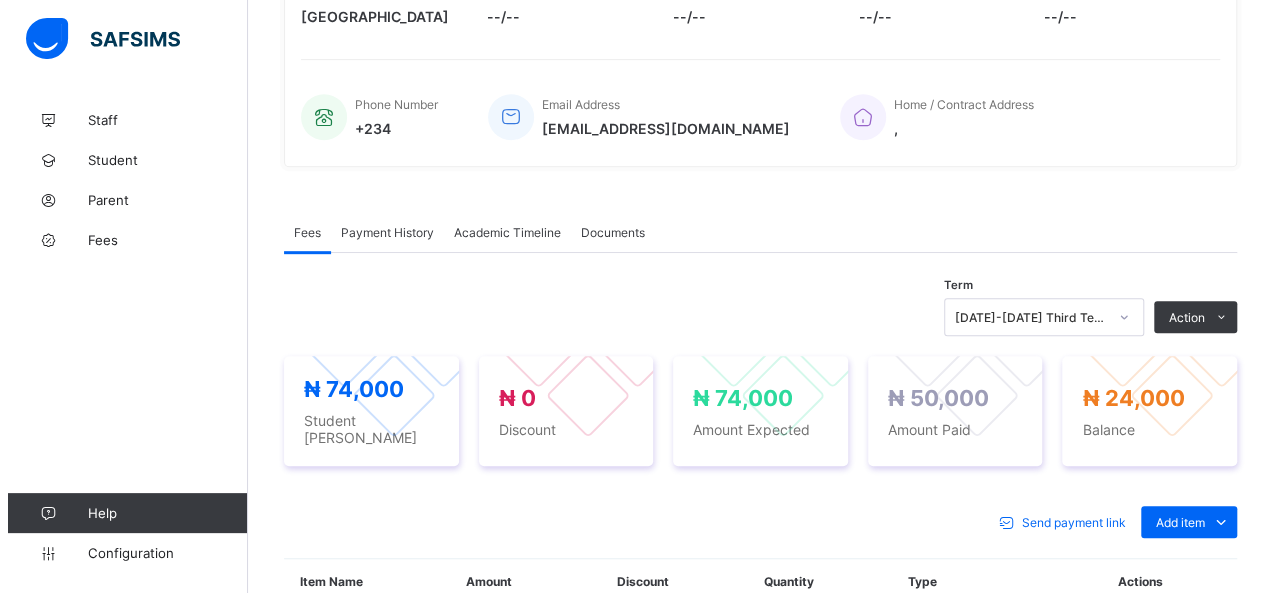 scroll, scrollTop: 669, scrollLeft: 0, axis: vertical 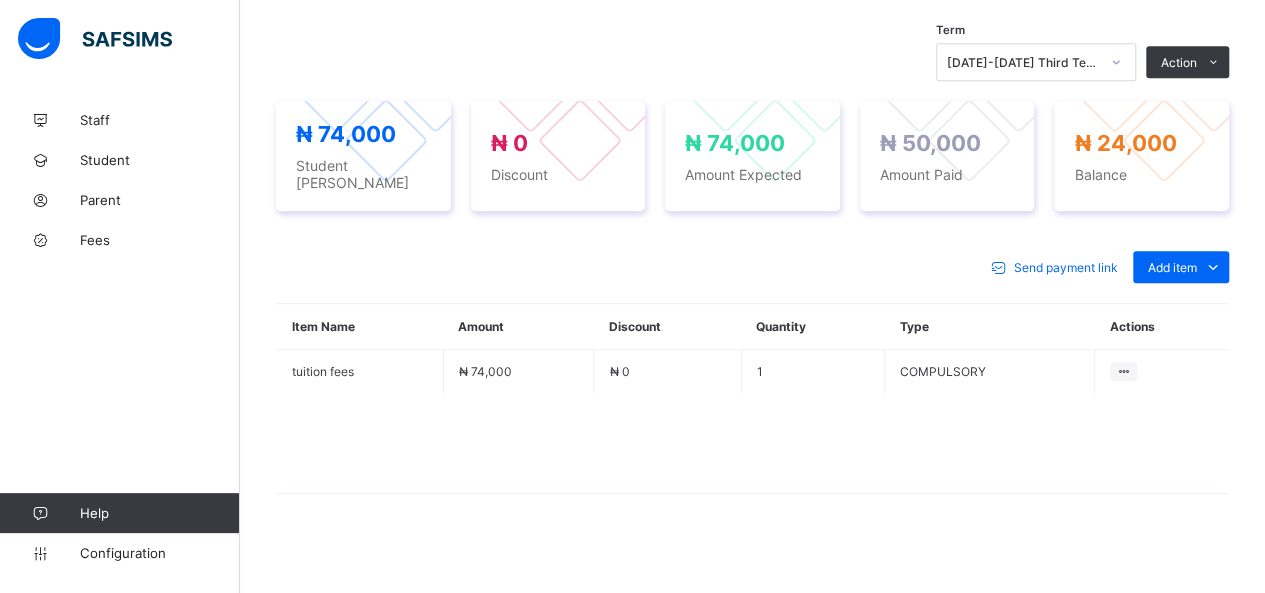 click on "Receive Payment" at bounding box center [0, 0] 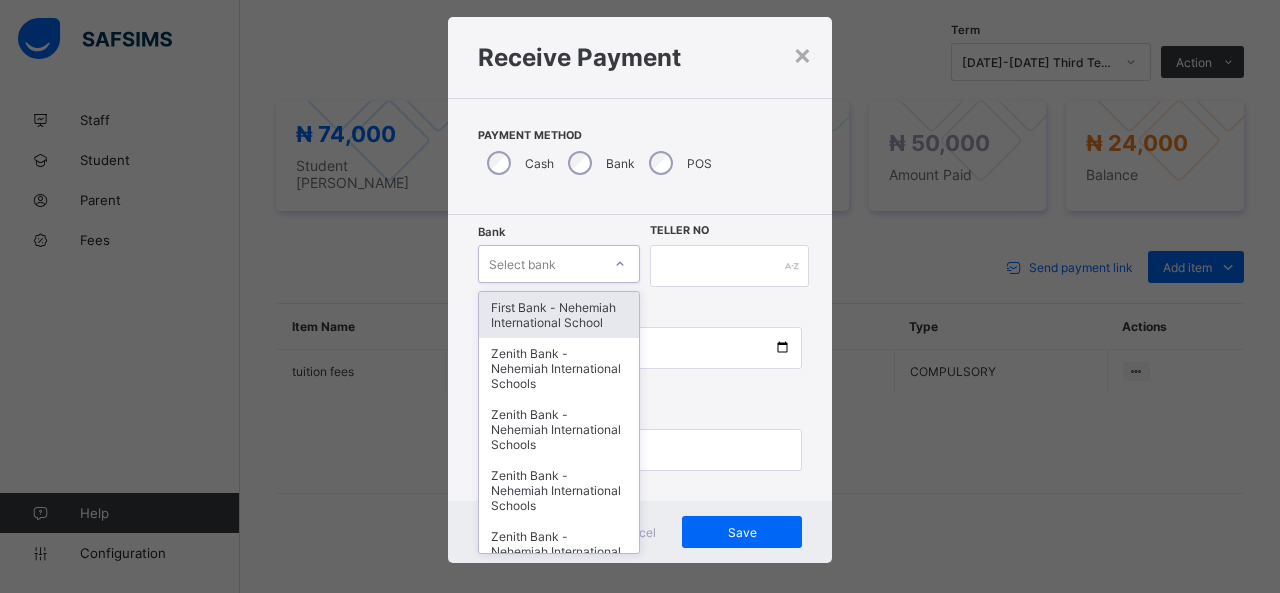click on "option First Bank - Nehemiah International School focused, 1 of 17. 17 results available. Use Up and Down to choose options, press Enter to select the currently focused option, press Escape to exit the menu, press Tab to select the option and exit the menu. Select bank First Bank - [GEOGRAPHIC_DATA] Zenith Bank - Nehemiah International Schools Zenith Bank - Nehemiah International Schools Zenith Bank - Nehemiah International Schools Zenith Bank - Nehemiah International Schools Zenith Bank - Nehemiah International Schools Zenith Bank - Nehemiah International Schools Zenith Bank - Nehemiah International Schools Zenith Bank - Nehemiah International Schools Zenith Bank - Nehemiah International Schools Zenith Bank - Nehemiah International Schools Zenith Bank - Nehemiah International Schools Zenith Bank - Nehemiah International Schools Zenith Bank - Nehemiah International Schools Zenith Bank - Nehemiah International Schools Zenith Bank - Nehemiah International Schools" at bounding box center (559, 264) 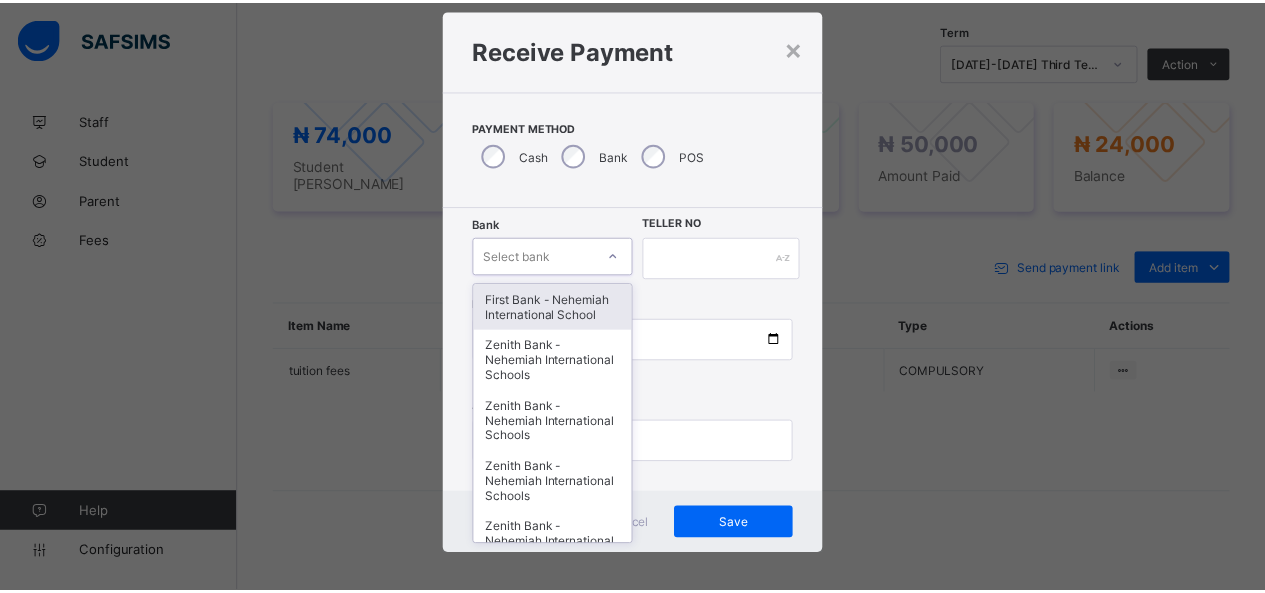 scroll, scrollTop: 40, scrollLeft: 0, axis: vertical 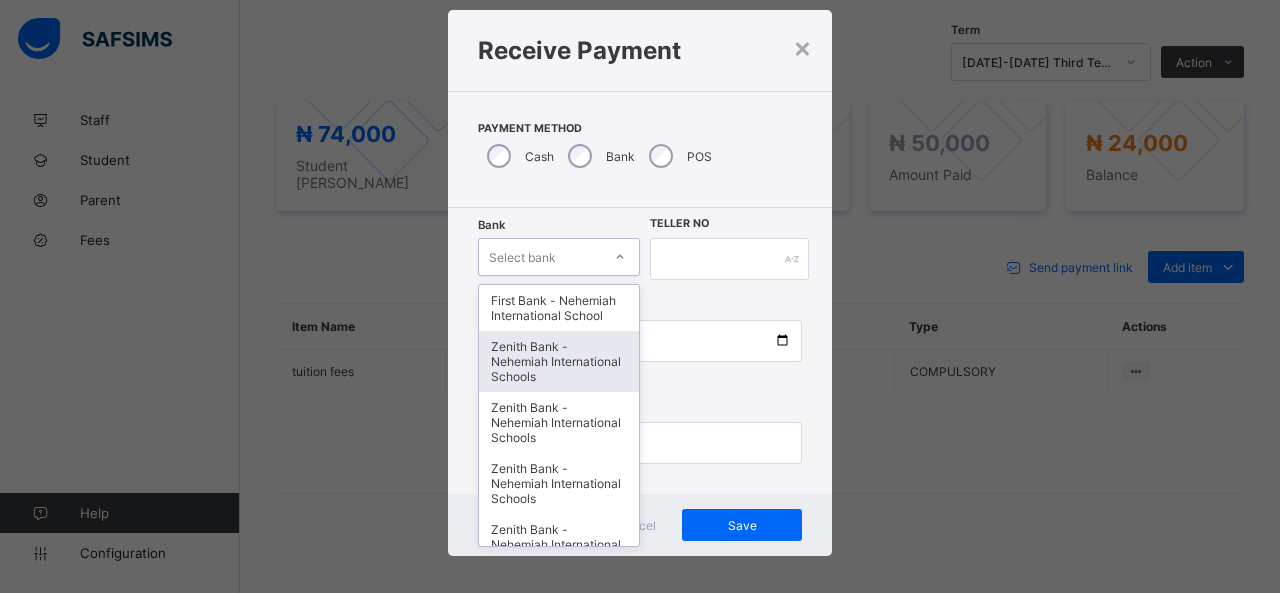click on "Zenith Bank - Nehemiah International Schools" at bounding box center [559, 361] 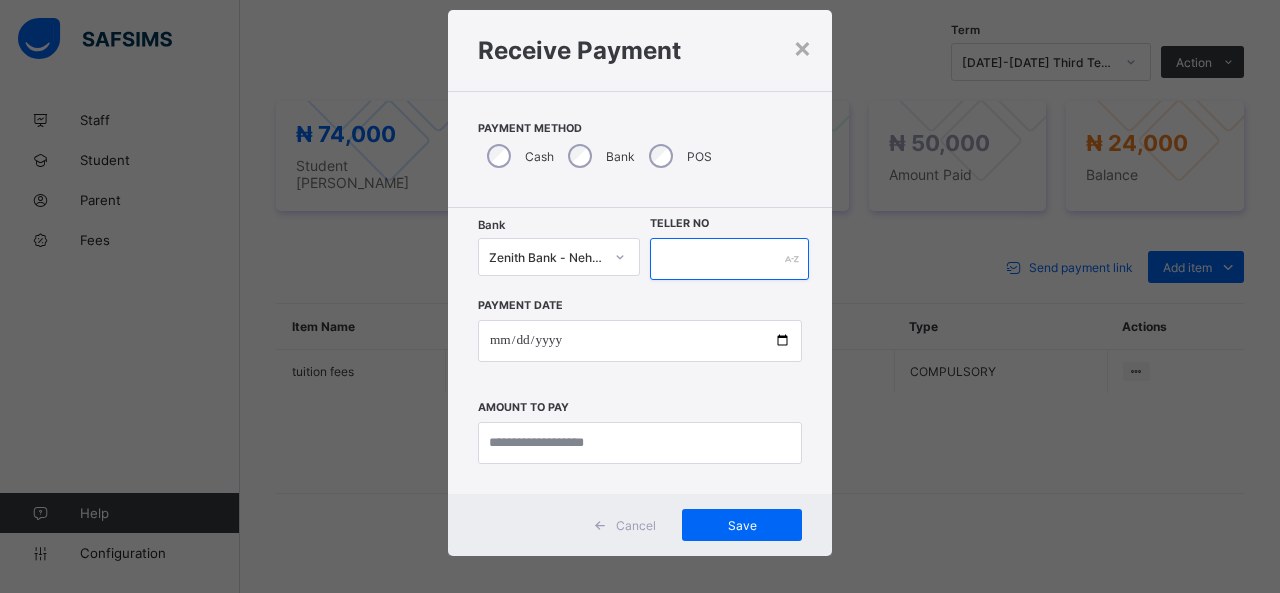 click at bounding box center [729, 259] 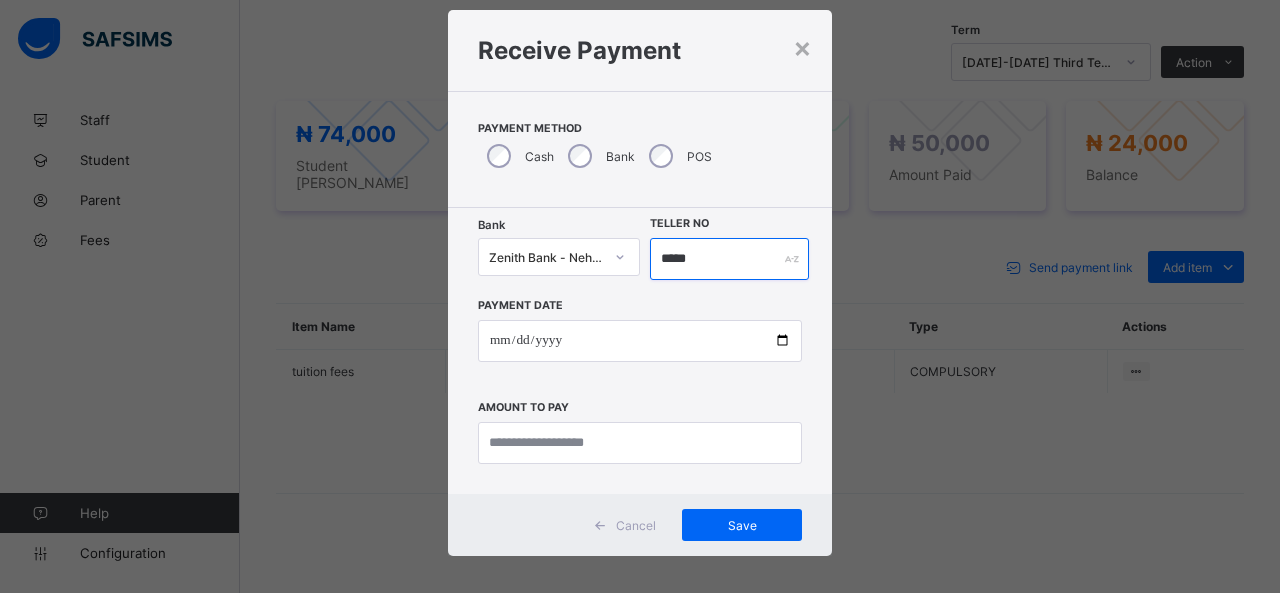 type on "*****" 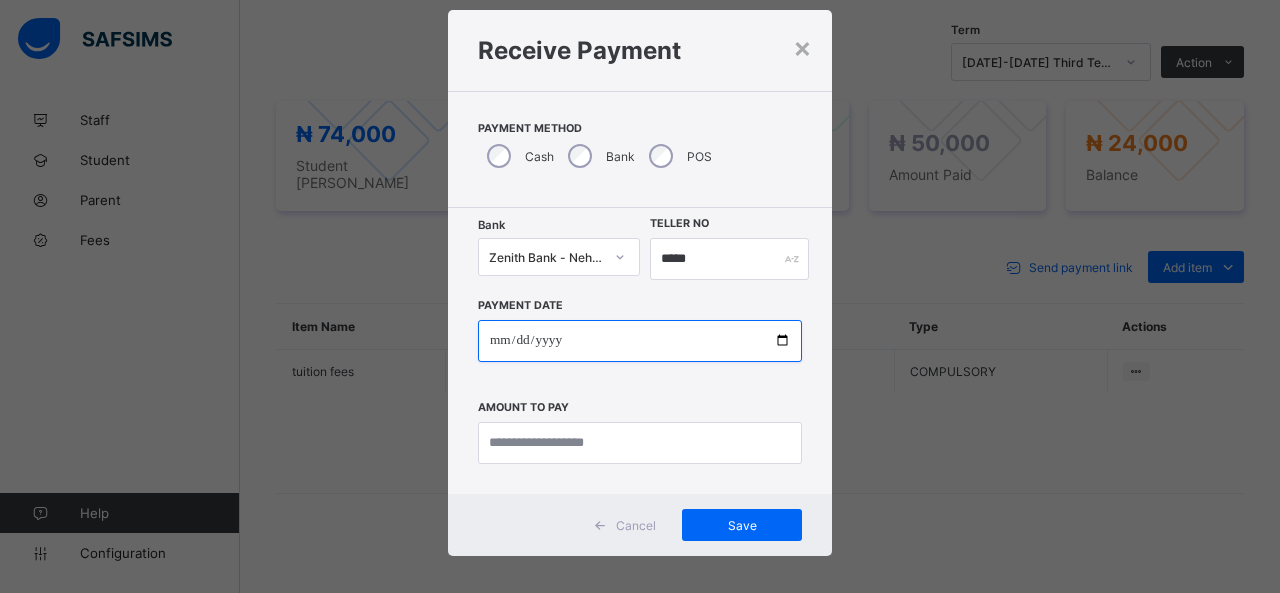 click at bounding box center [640, 341] 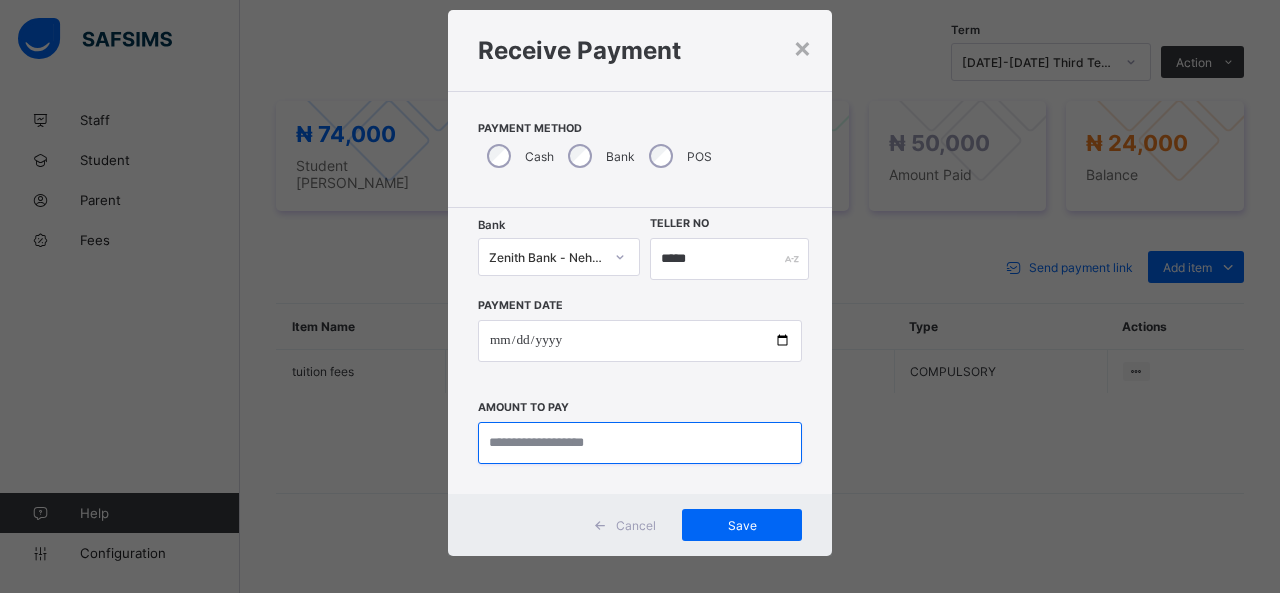 click at bounding box center (640, 443) 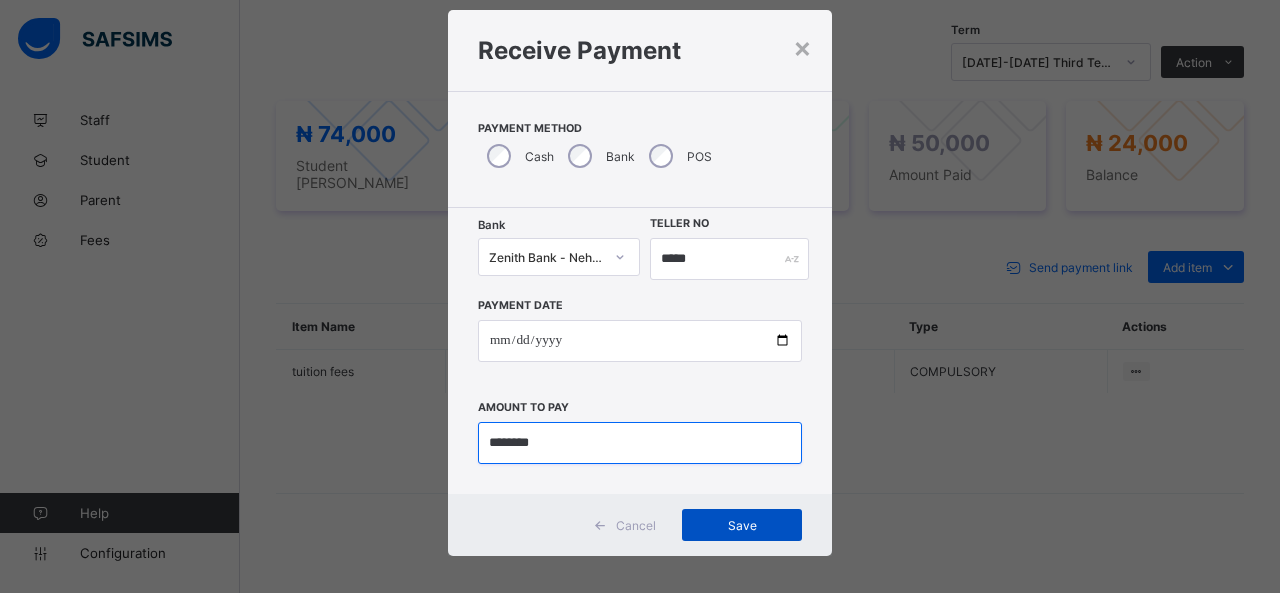 type on "********" 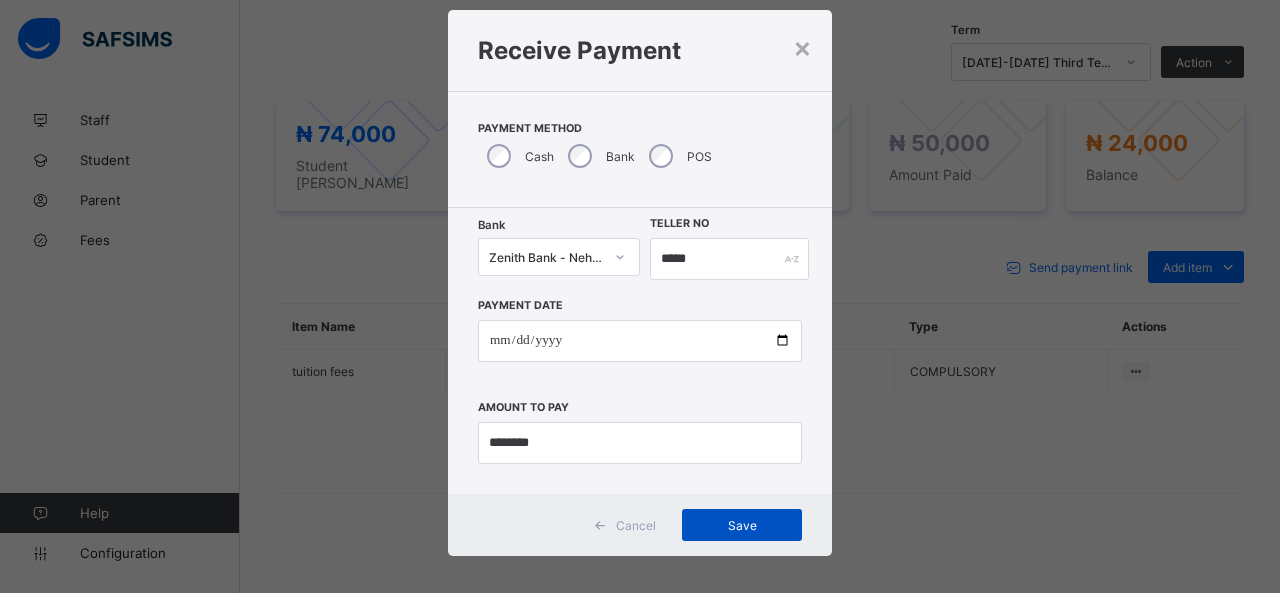 click on "Save" at bounding box center (742, 525) 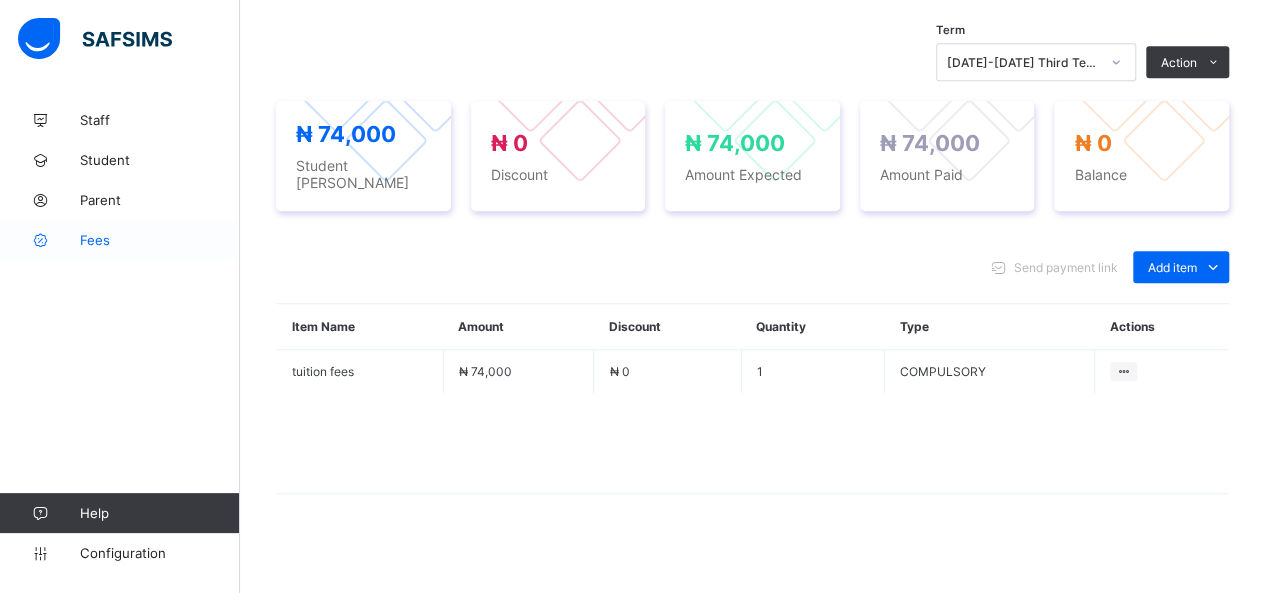 click on "Fees" at bounding box center [160, 240] 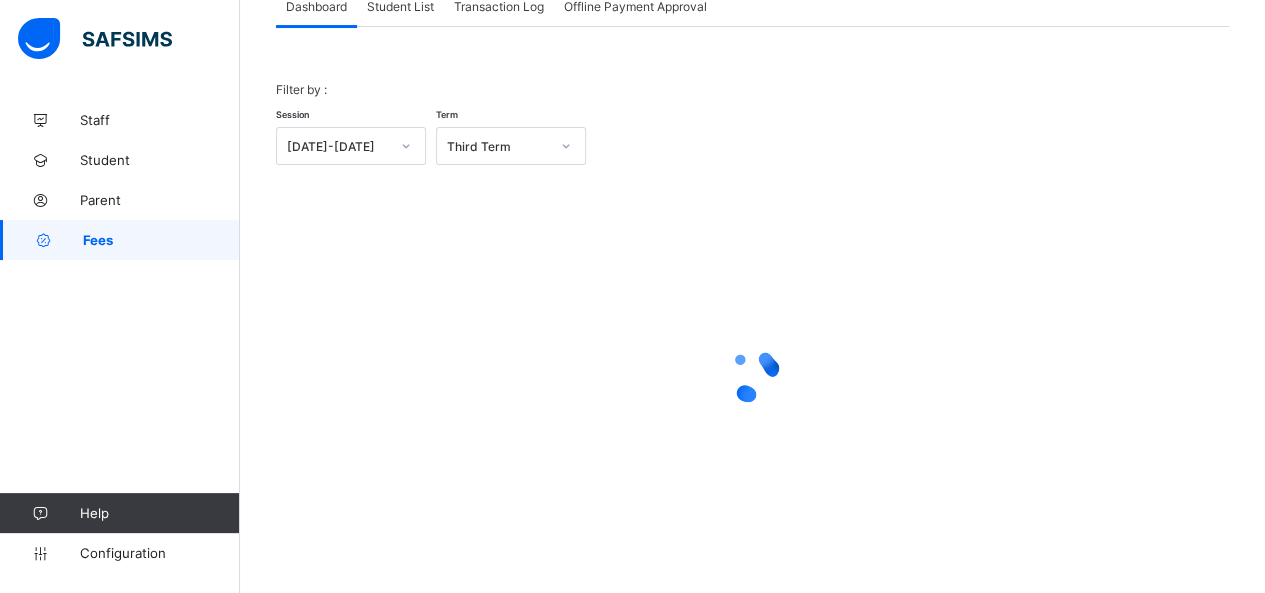 click on "Student List" at bounding box center (400, 6) 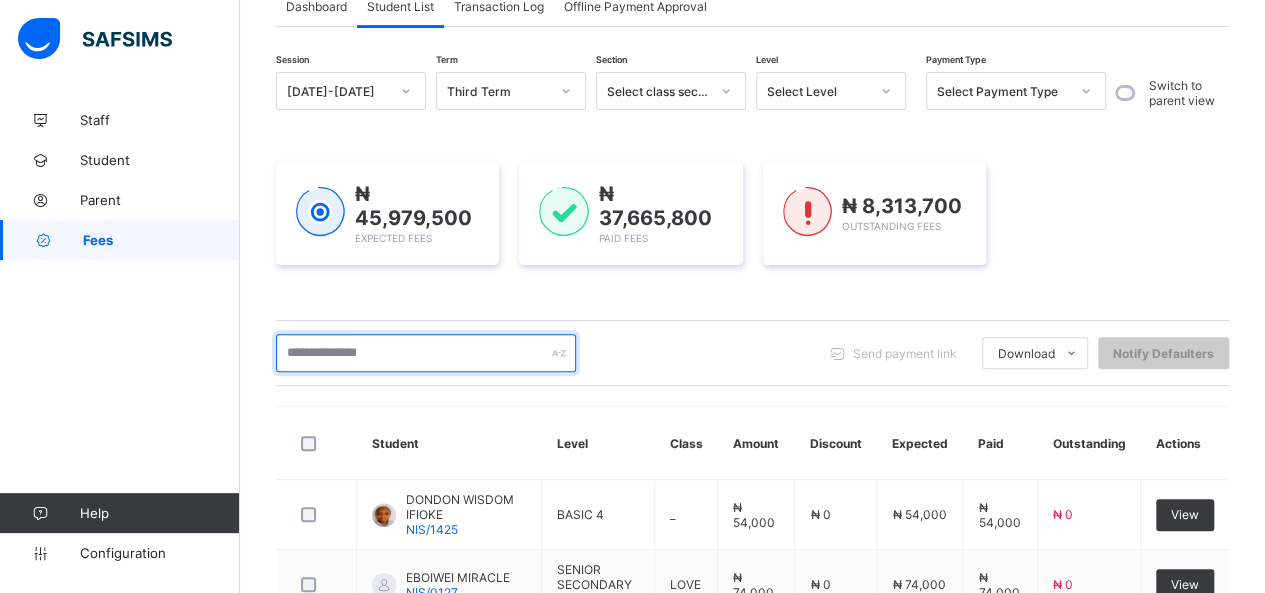 click at bounding box center [426, 353] 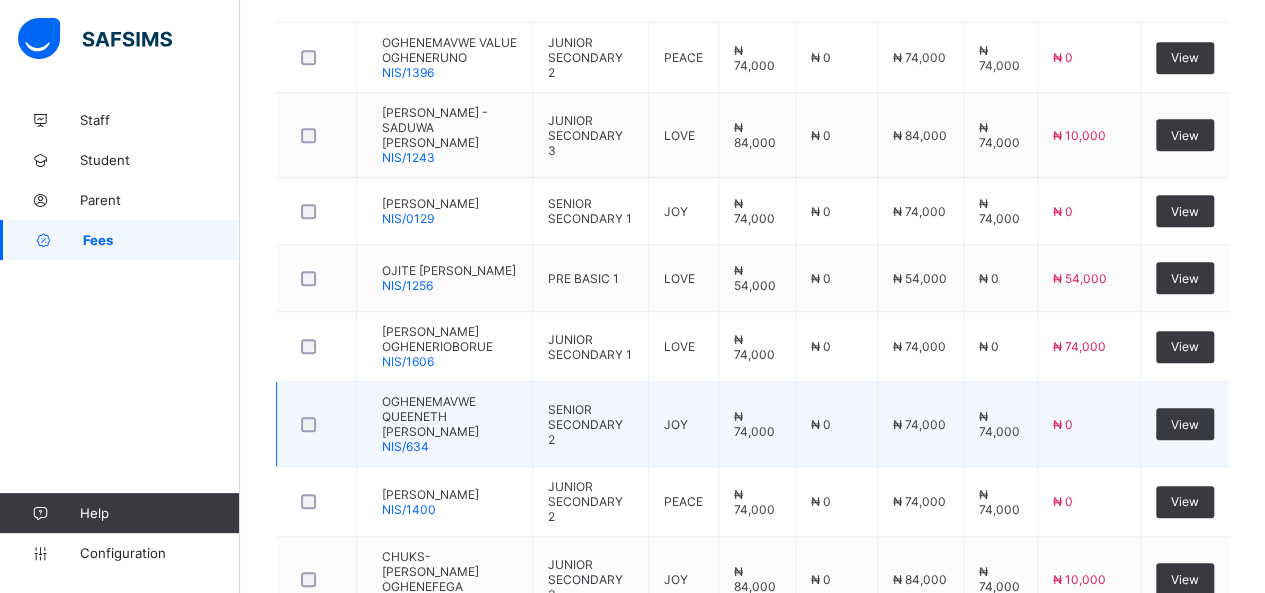 scroll, scrollTop: 644, scrollLeft: 0, axis: vertical 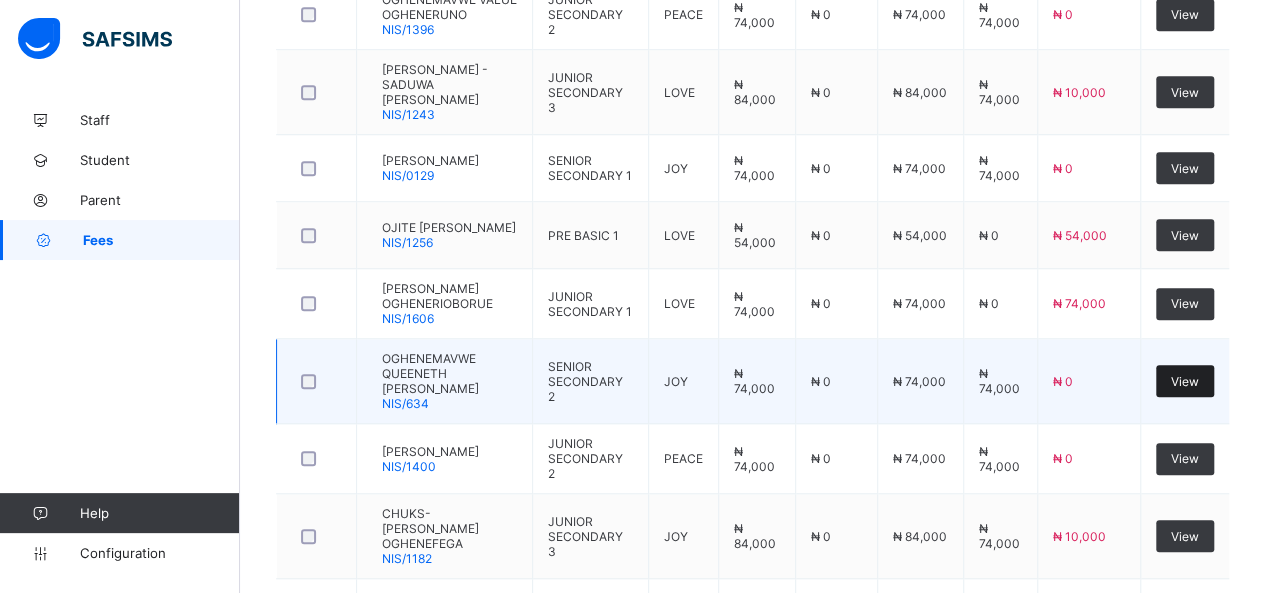 type on "********" 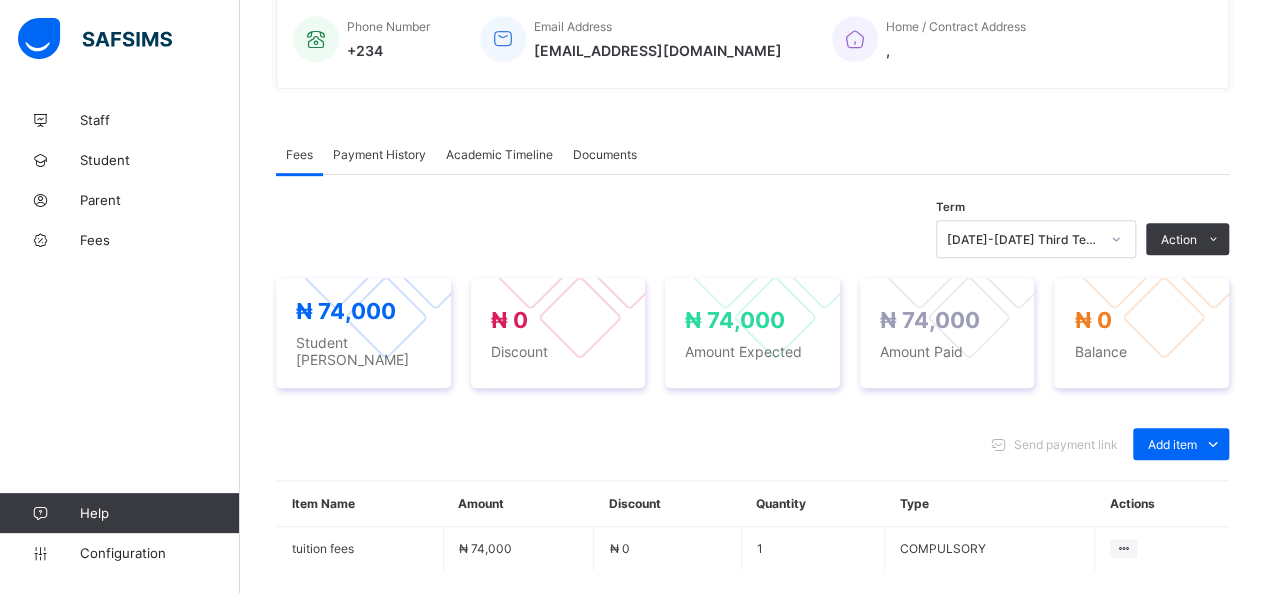 scroll, scrollTop: 644, scrollLeft: 0, axis: vertical 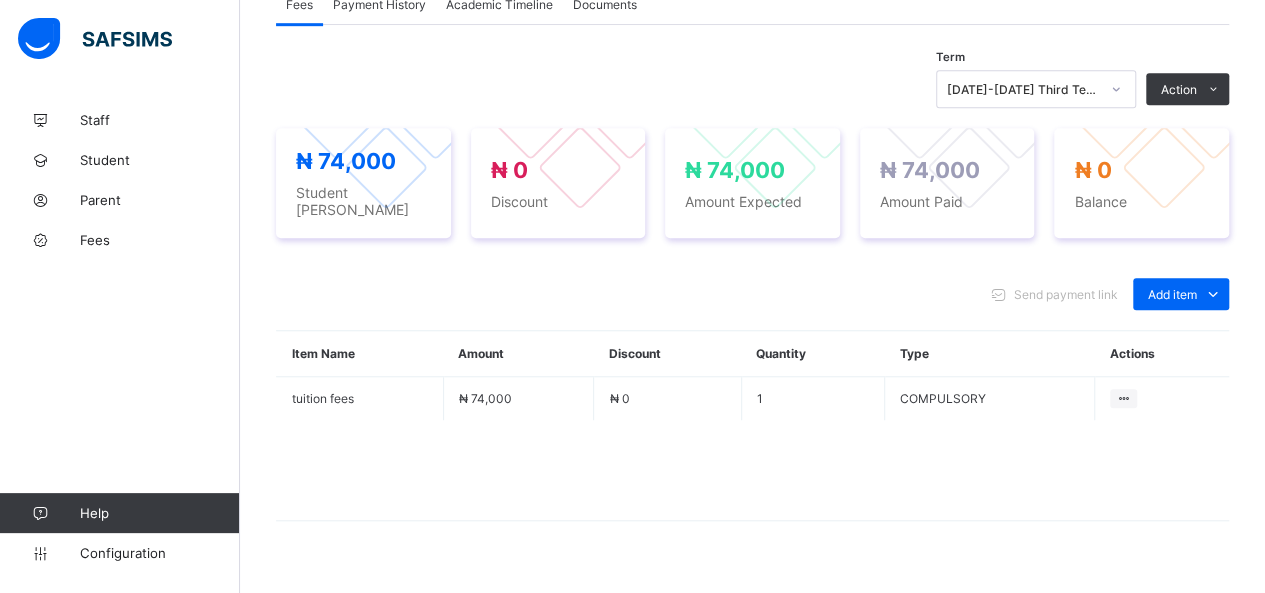 click on "Payment History" at bounding box center (379, 4) 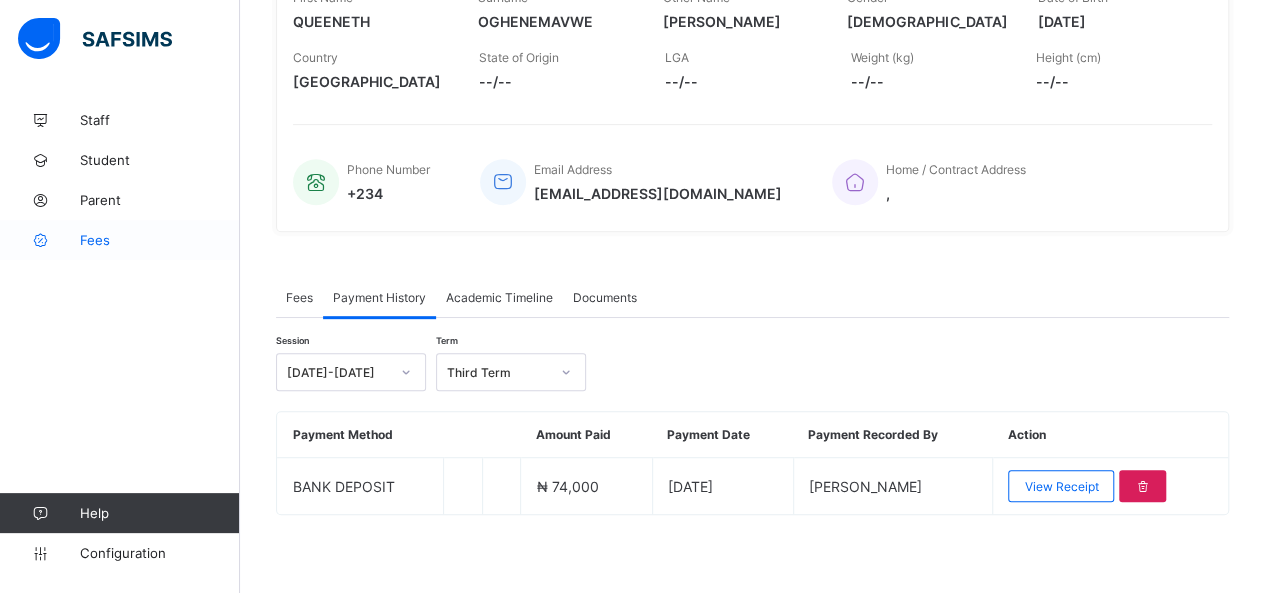 click on "Fees" at bounding box center [160, 240] 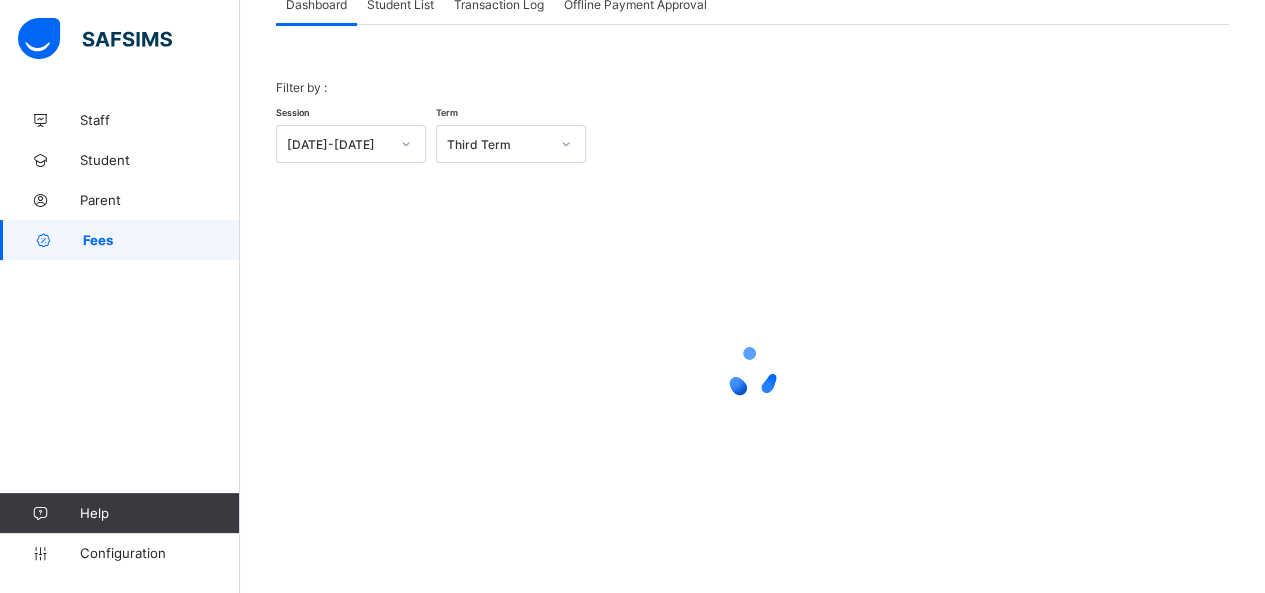 scroll, scrollTop: 144, scrollLeft: 0, axis: vertical 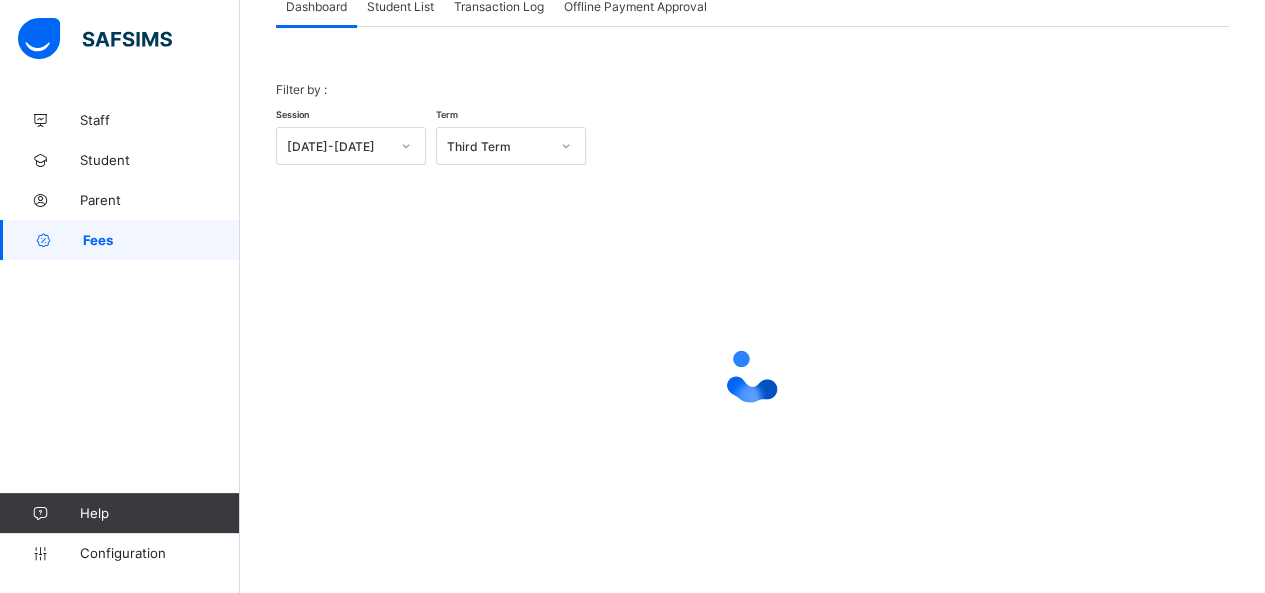 click on "Student List" at bounding box center [400, 6] 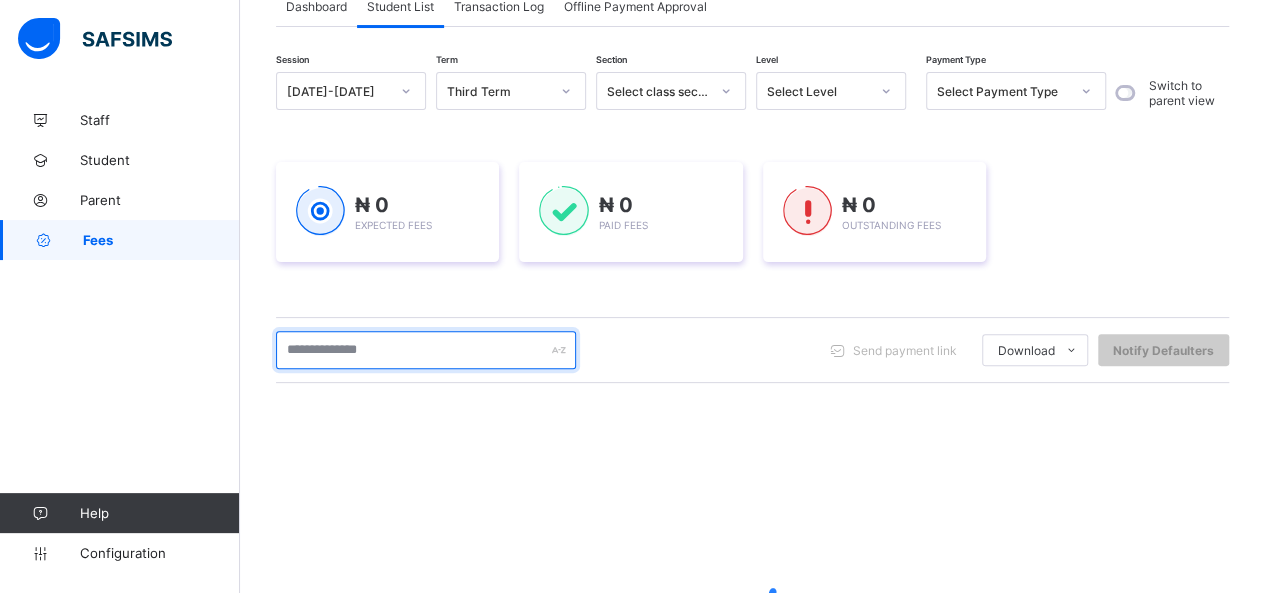 click at bounding box center [426, 350] 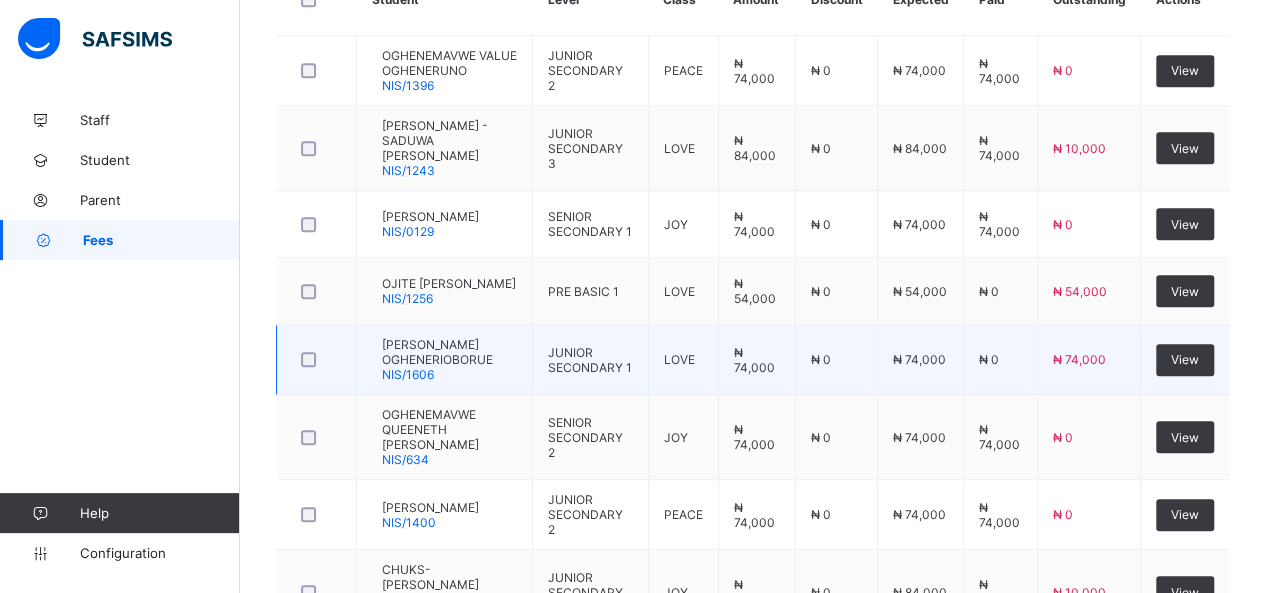 scroll, scrollTop: 544, scrollLeft: 0, axis: vertical 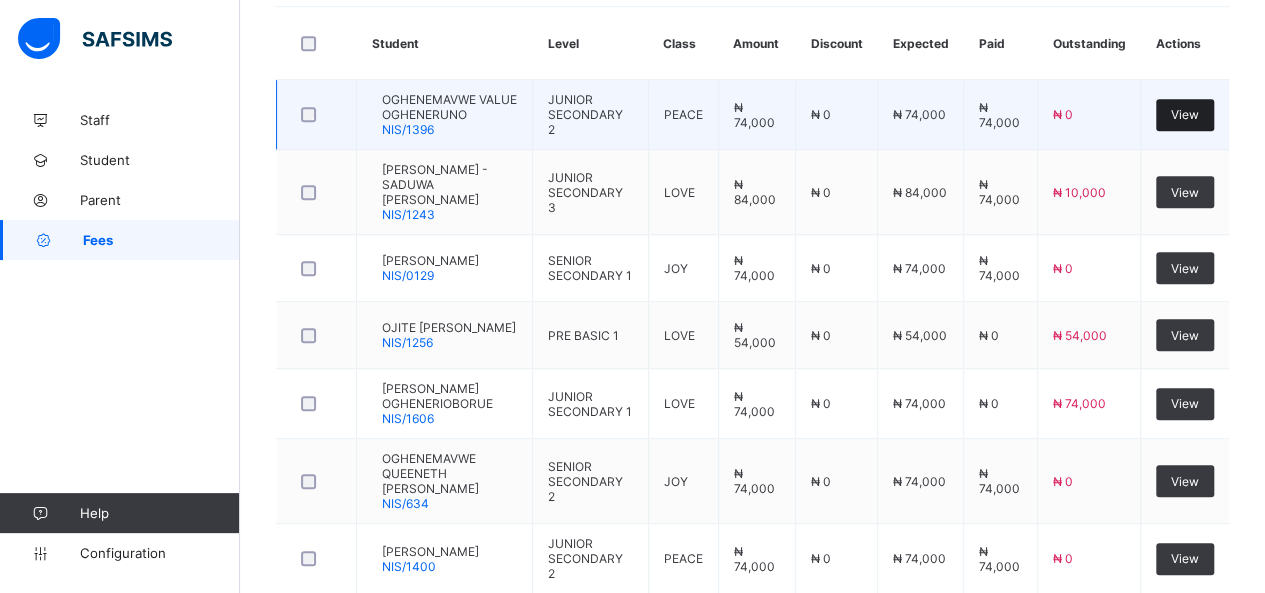 type on "**********" 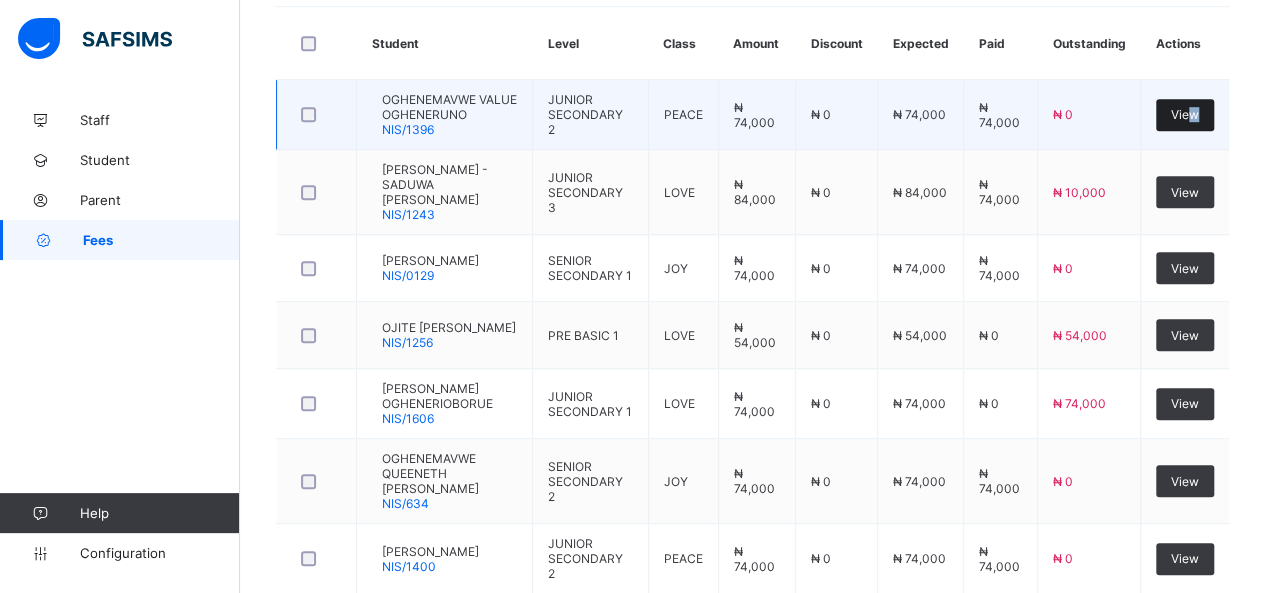 drag, startPoint x: 1220, startPoint y: 101, endPoint x: 1198, endPoint y: 113, distance: 25.059929 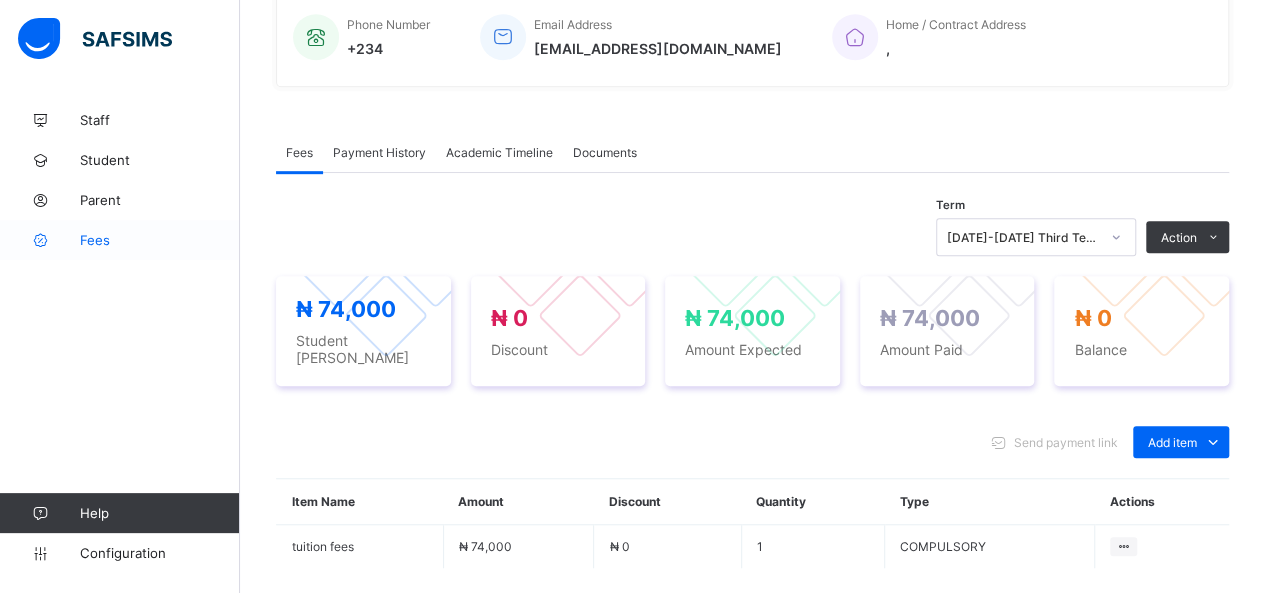 scroll, scrollTop: 544, scrollLeft: 0, axis: vertical 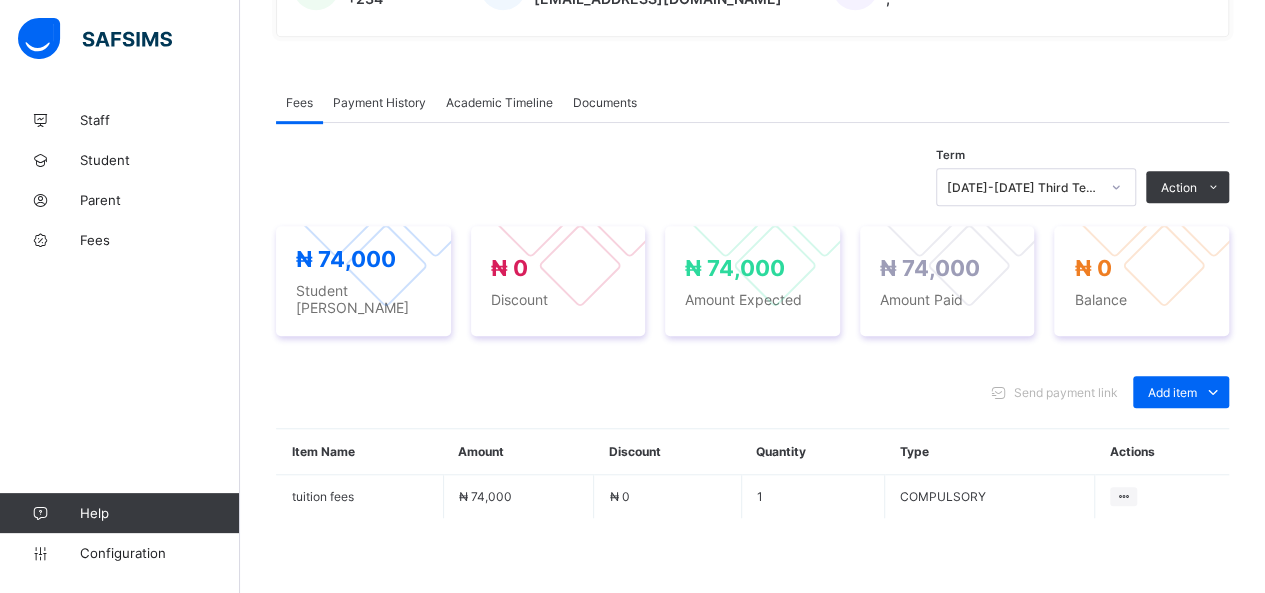 click on "Payment History" at bounding box center (379, 102) 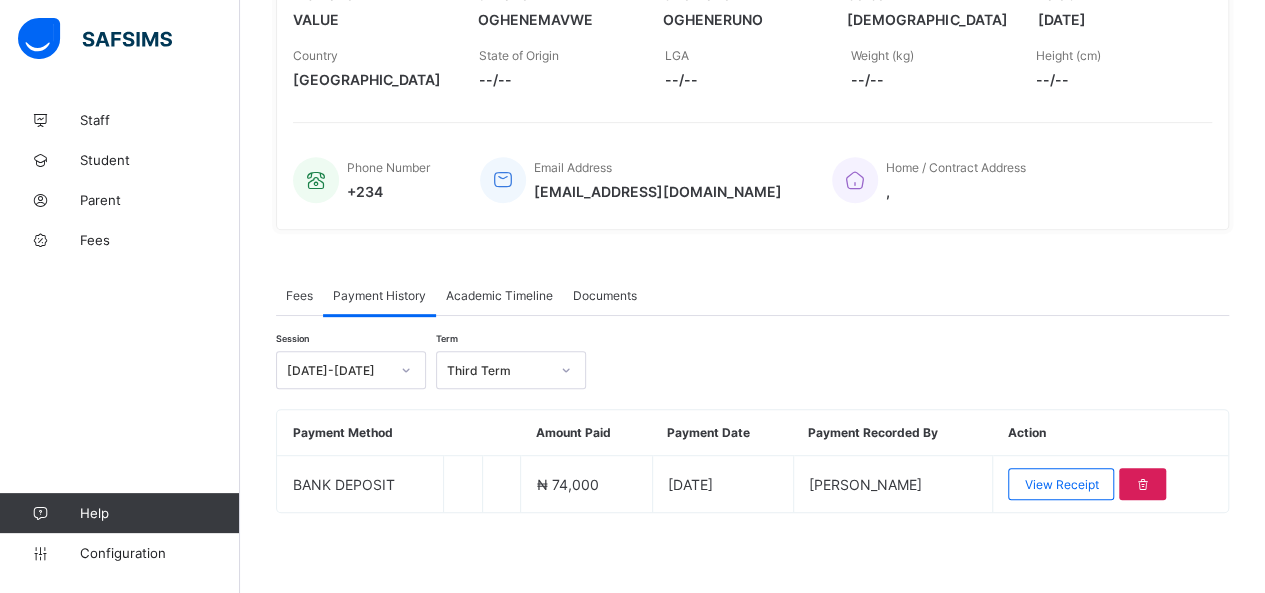 scroll, scrollTop: 351, scrollLeft: 0, axis: vertical 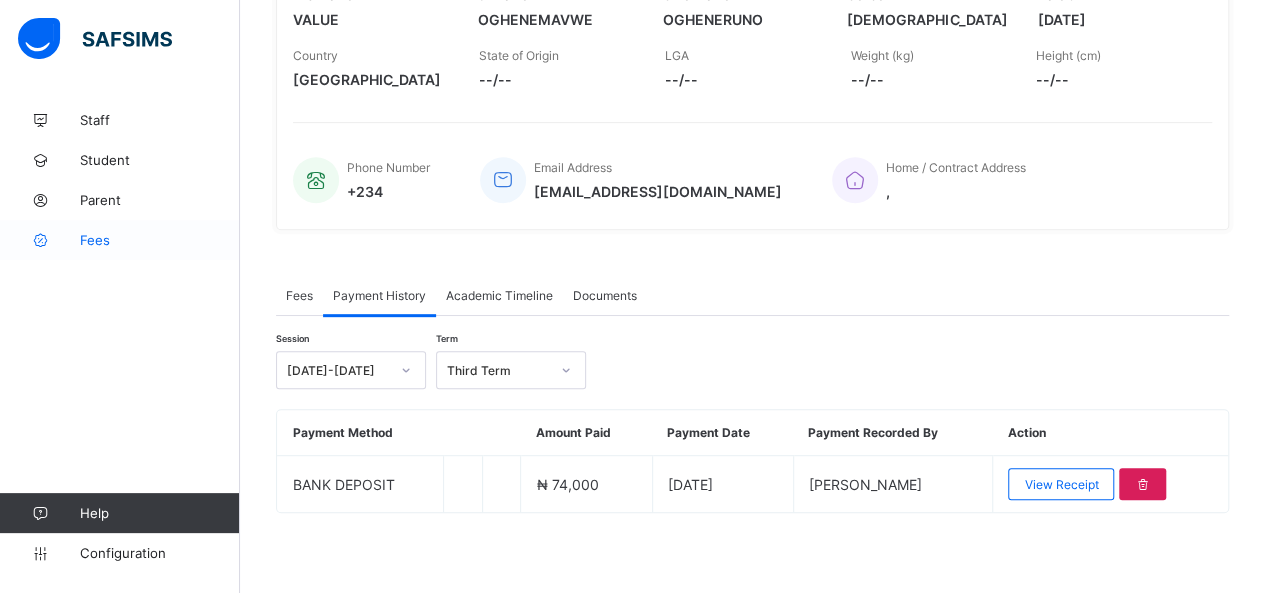 click on "Fees" at bounding box center (160, 240) 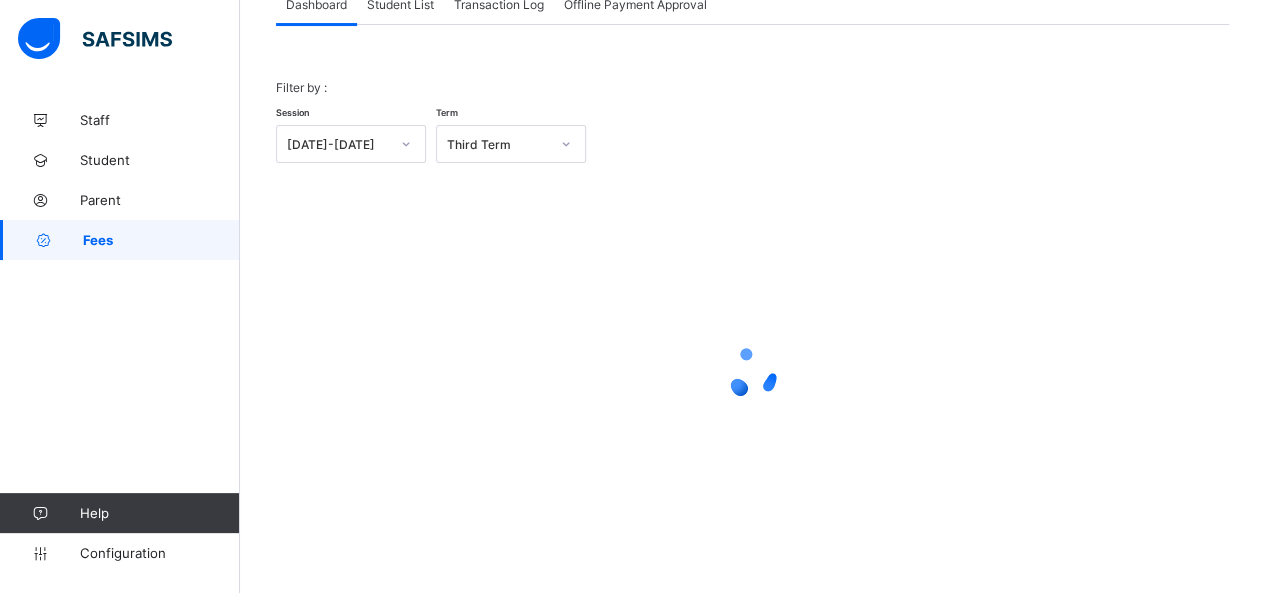 scroll, scrollTop: 144, scrollLeft: 0, axis: vertical 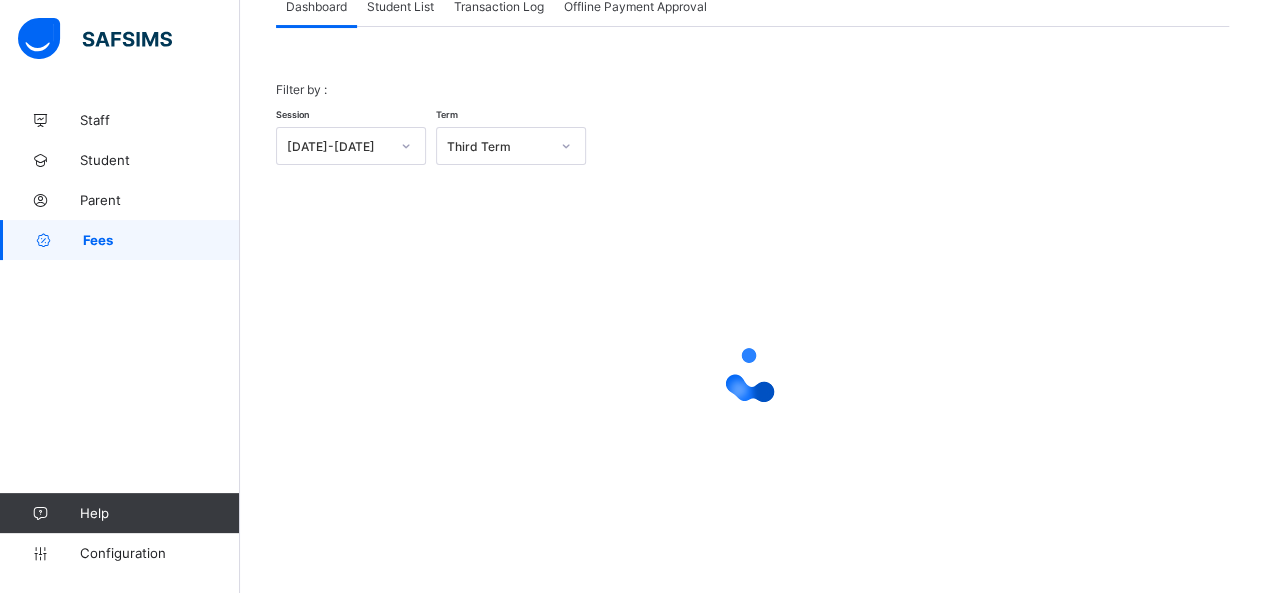 click on "Student List" at bounding box center (400, 6) 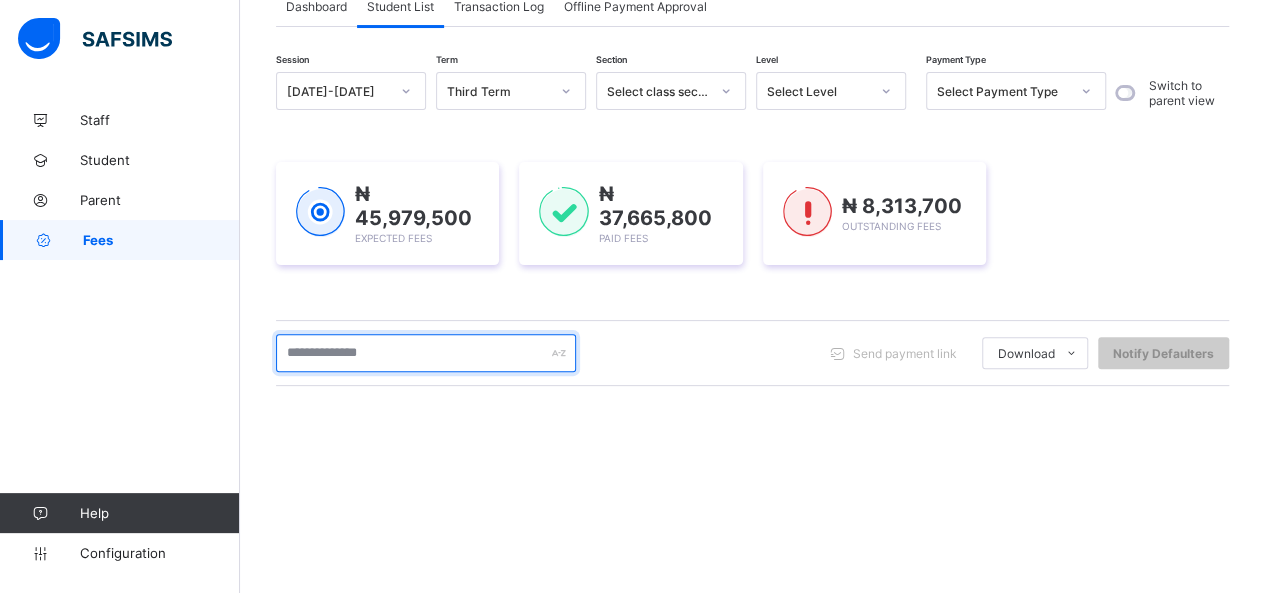 click at bounding box center [426, 353] 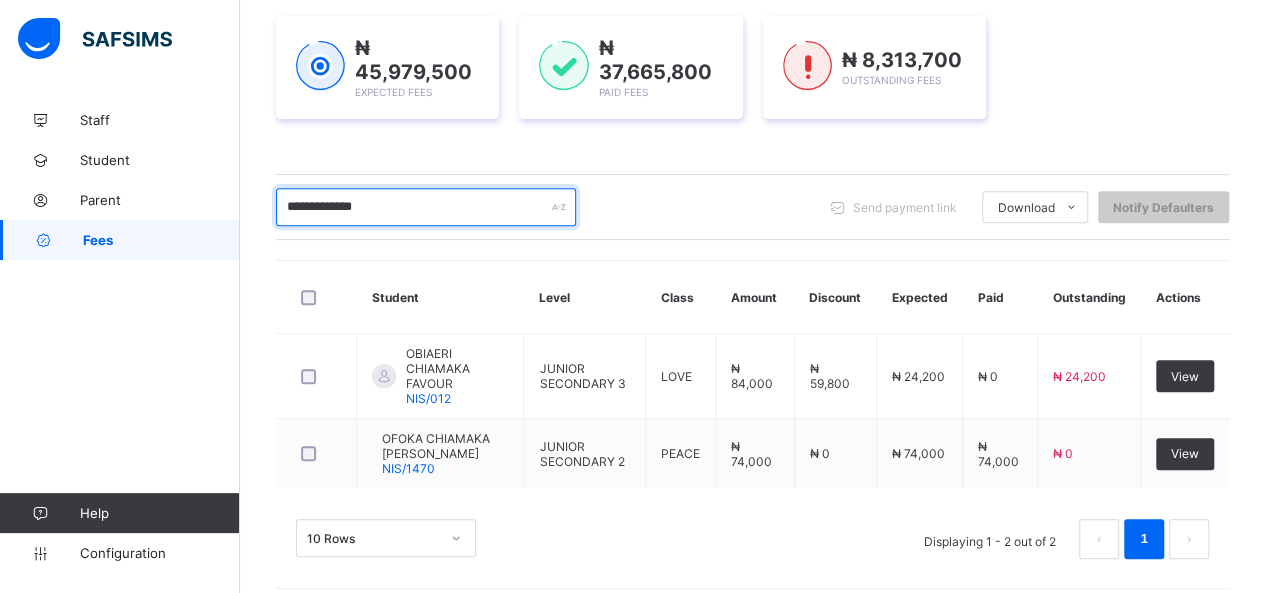 scroll, scrollTop: 295, scrollLeft: 0, axis: vertical 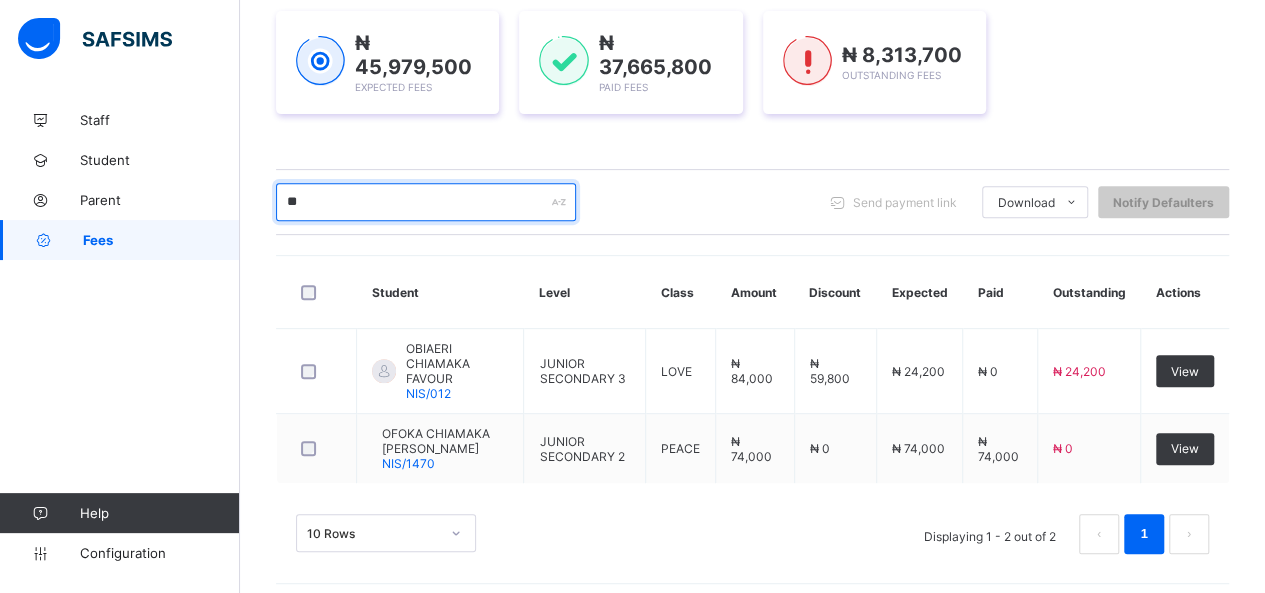 type on "*" 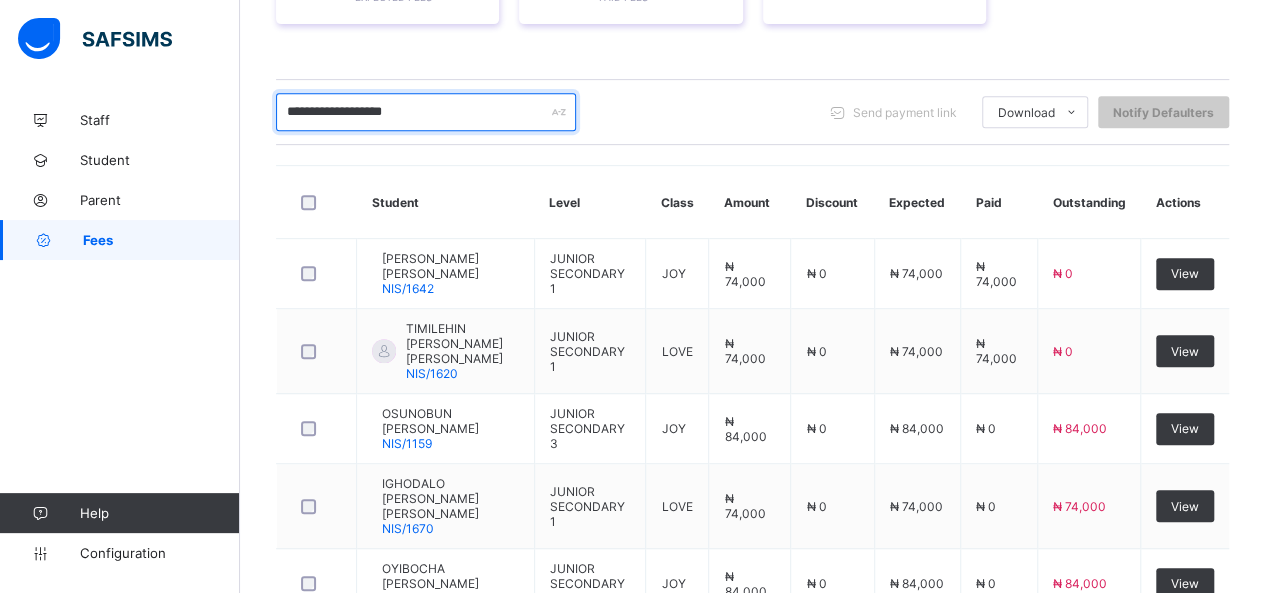 scroll, scrollTop: 384, scrollLeft: 0, axis: vertical 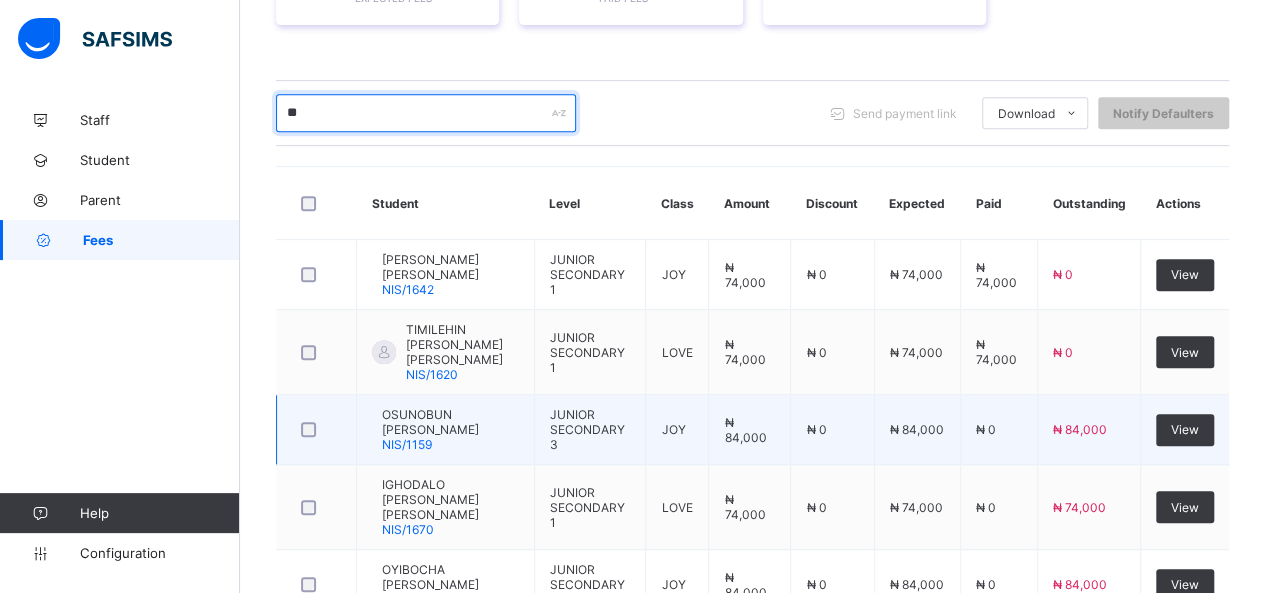 type on "*" 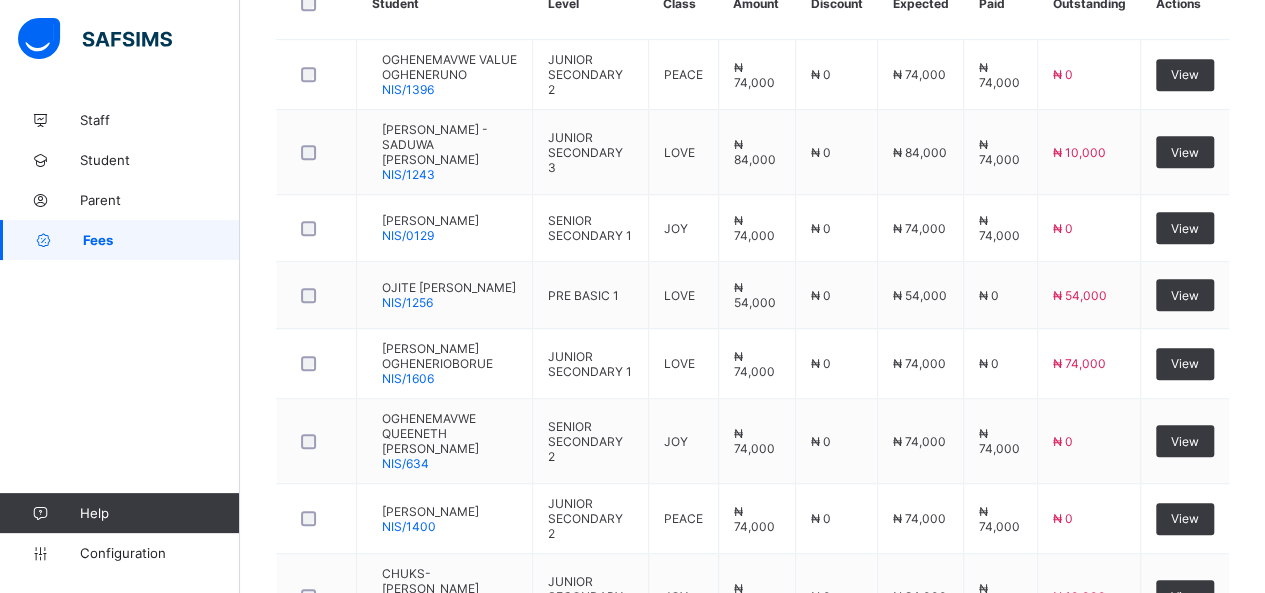 scroll, scrollTop: 284, scrollLeft: 0, axis: vertical 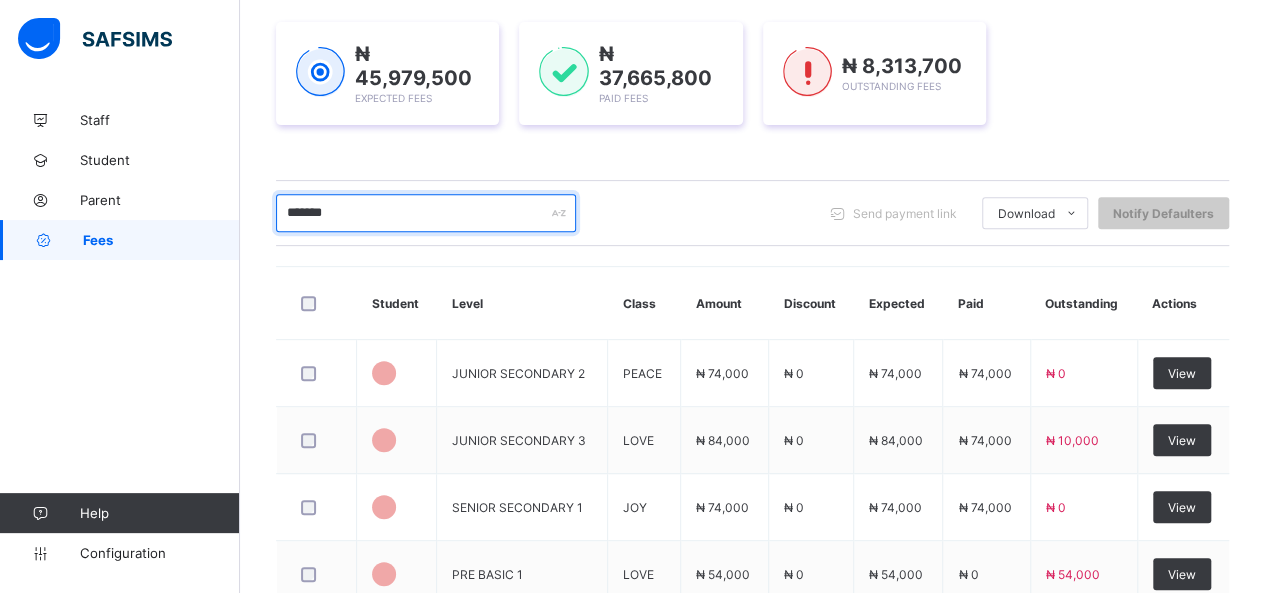 type on "********" 